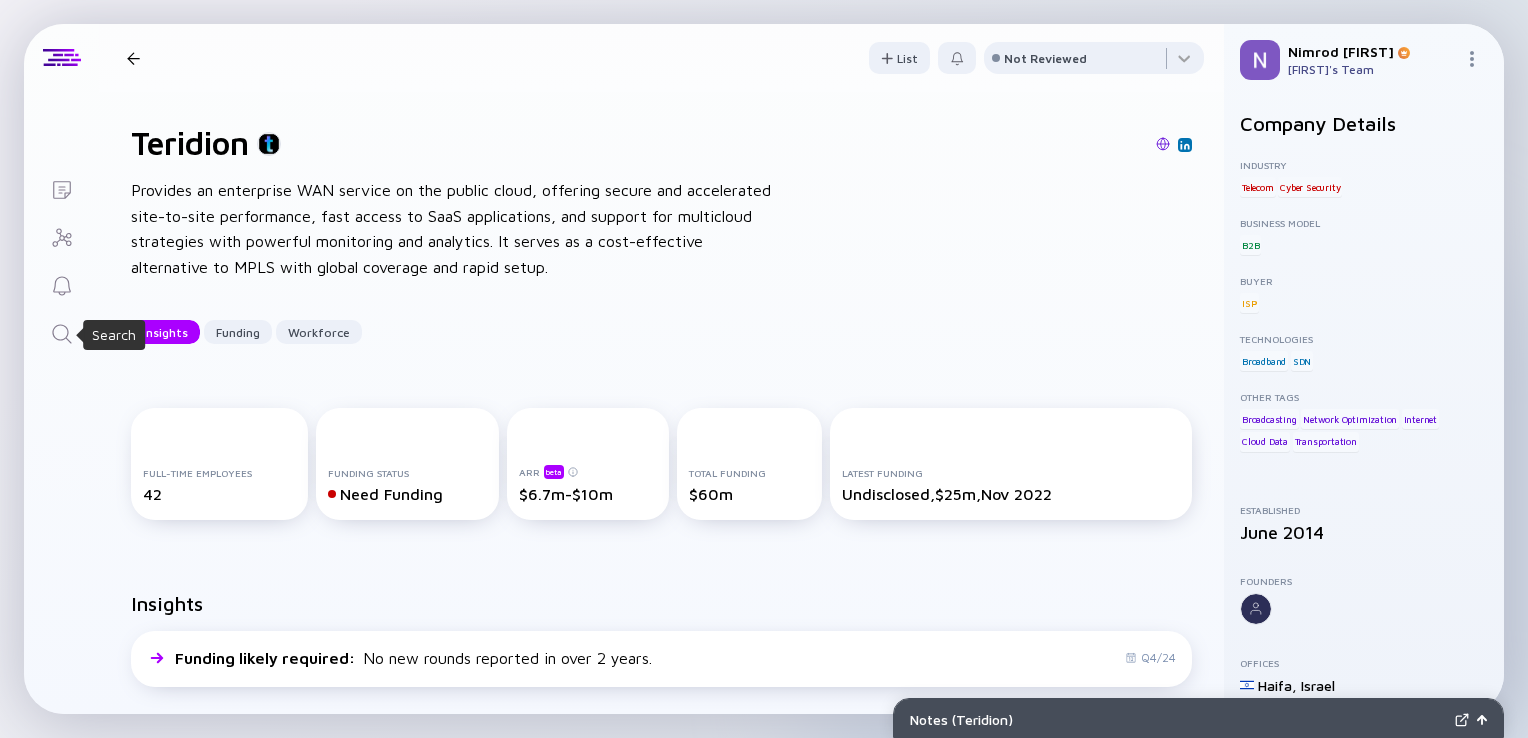 scroll, scrollTop: 0, scrollLeft: 0, axis: both 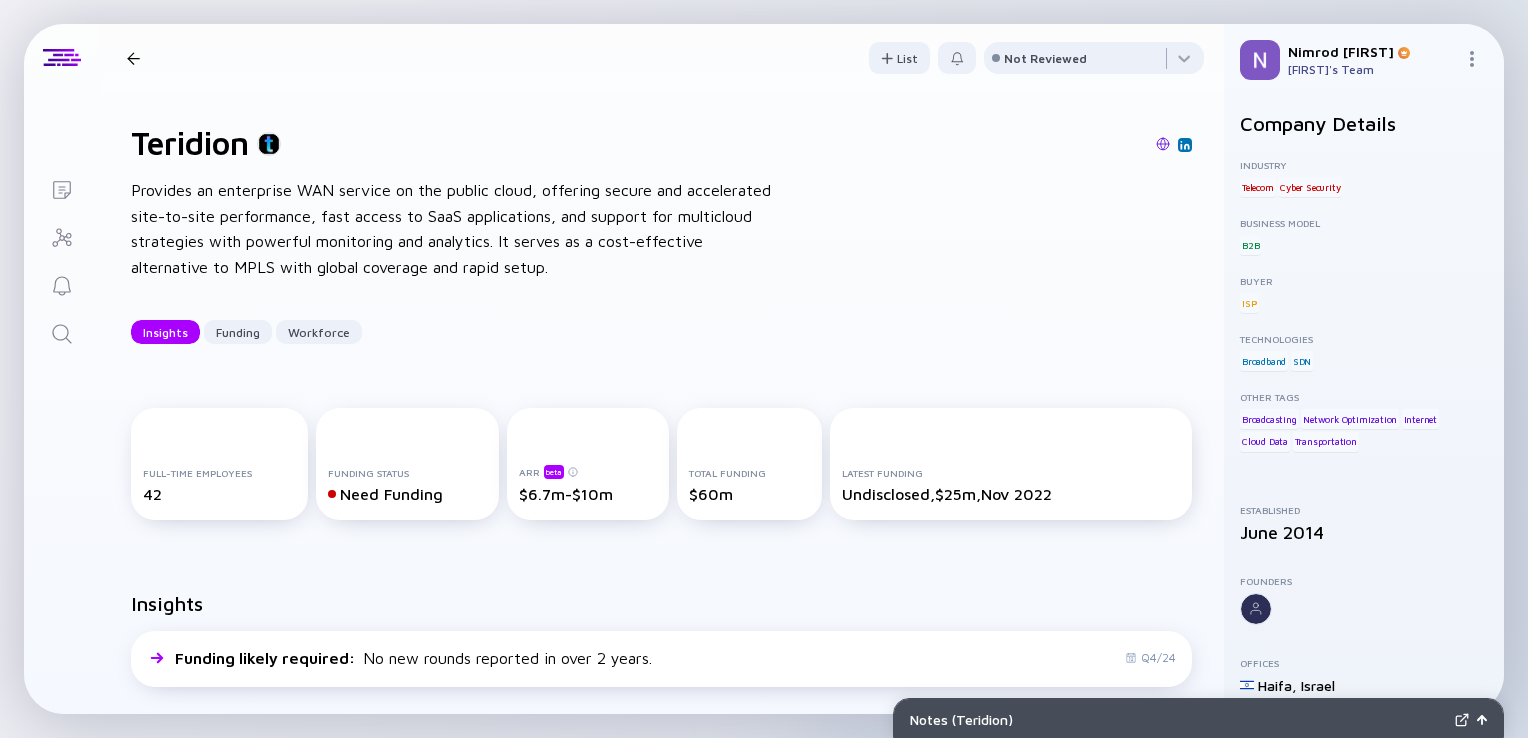 drag, startPoint x: 0, startPoint y: 0, endPoint x: 64, endPoint y: 332, distance: 338.1124 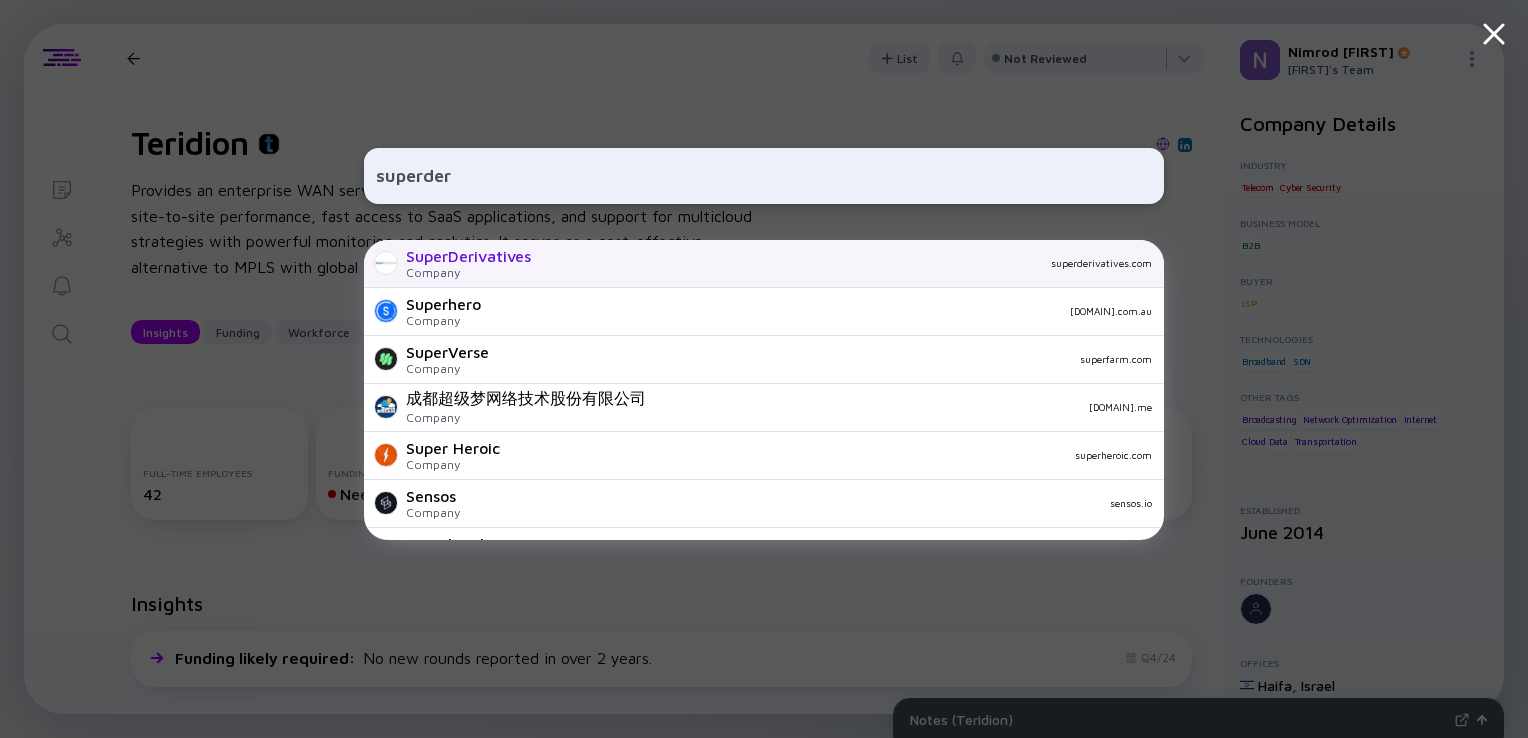 type on "superder" 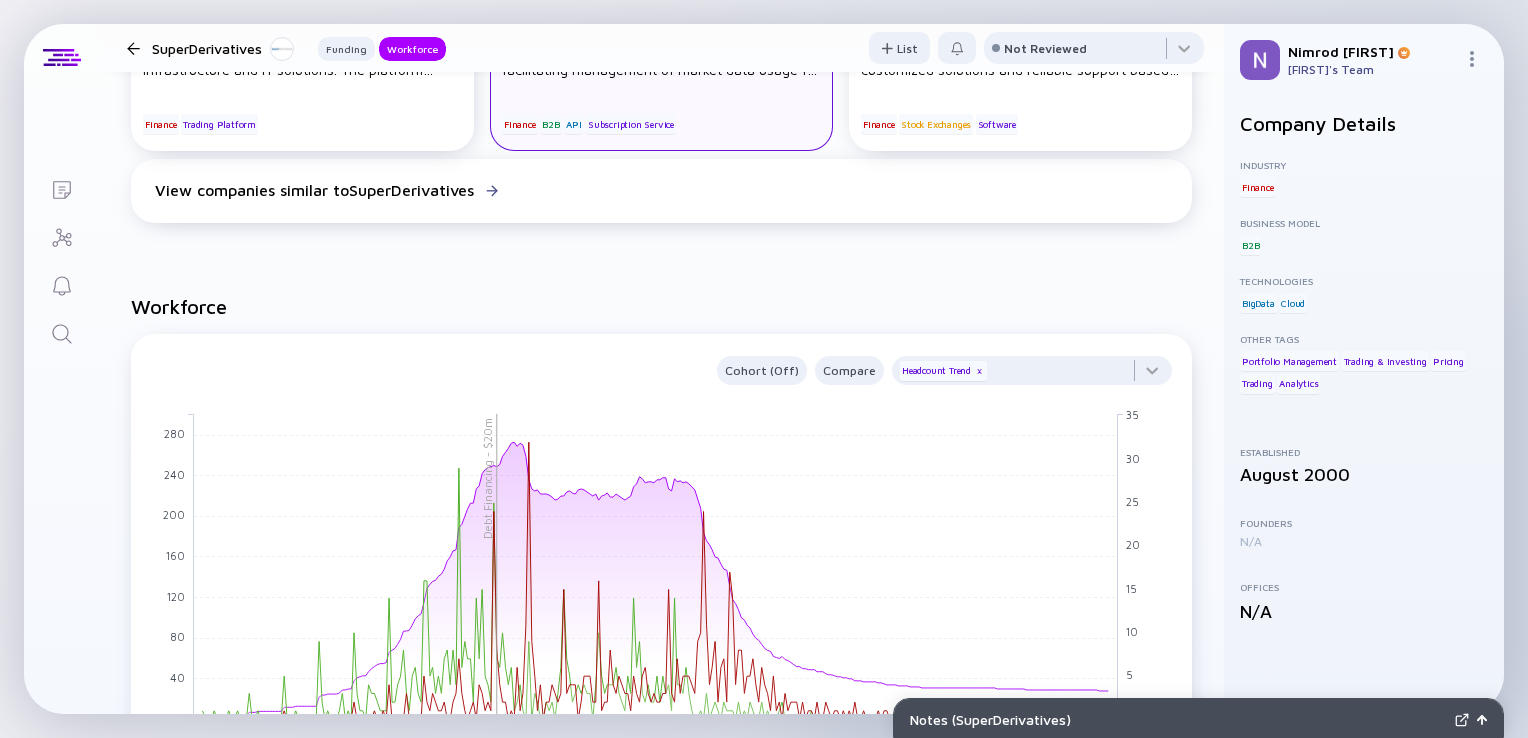 scroll, scrollTop: 0, scrollLeft: 0, axis: both 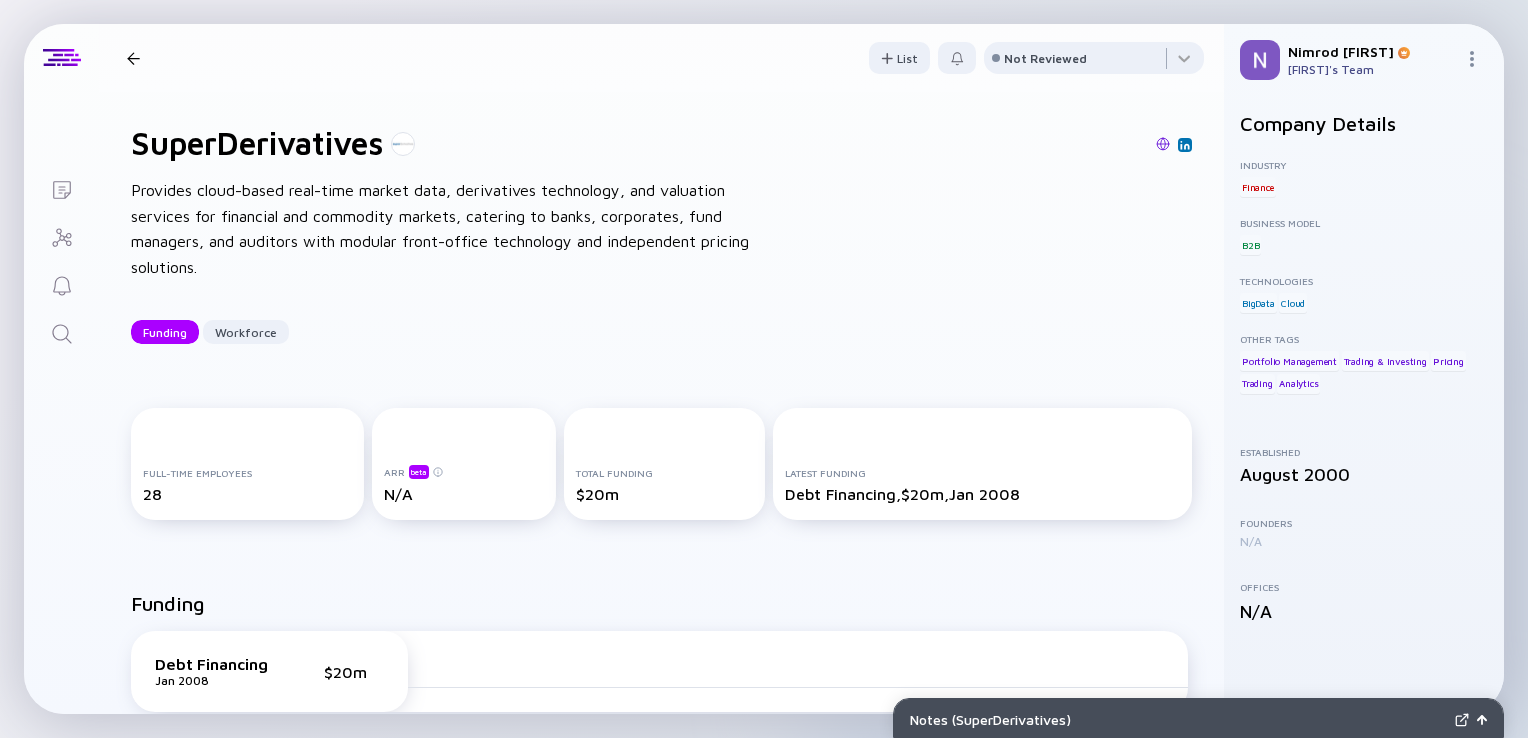click 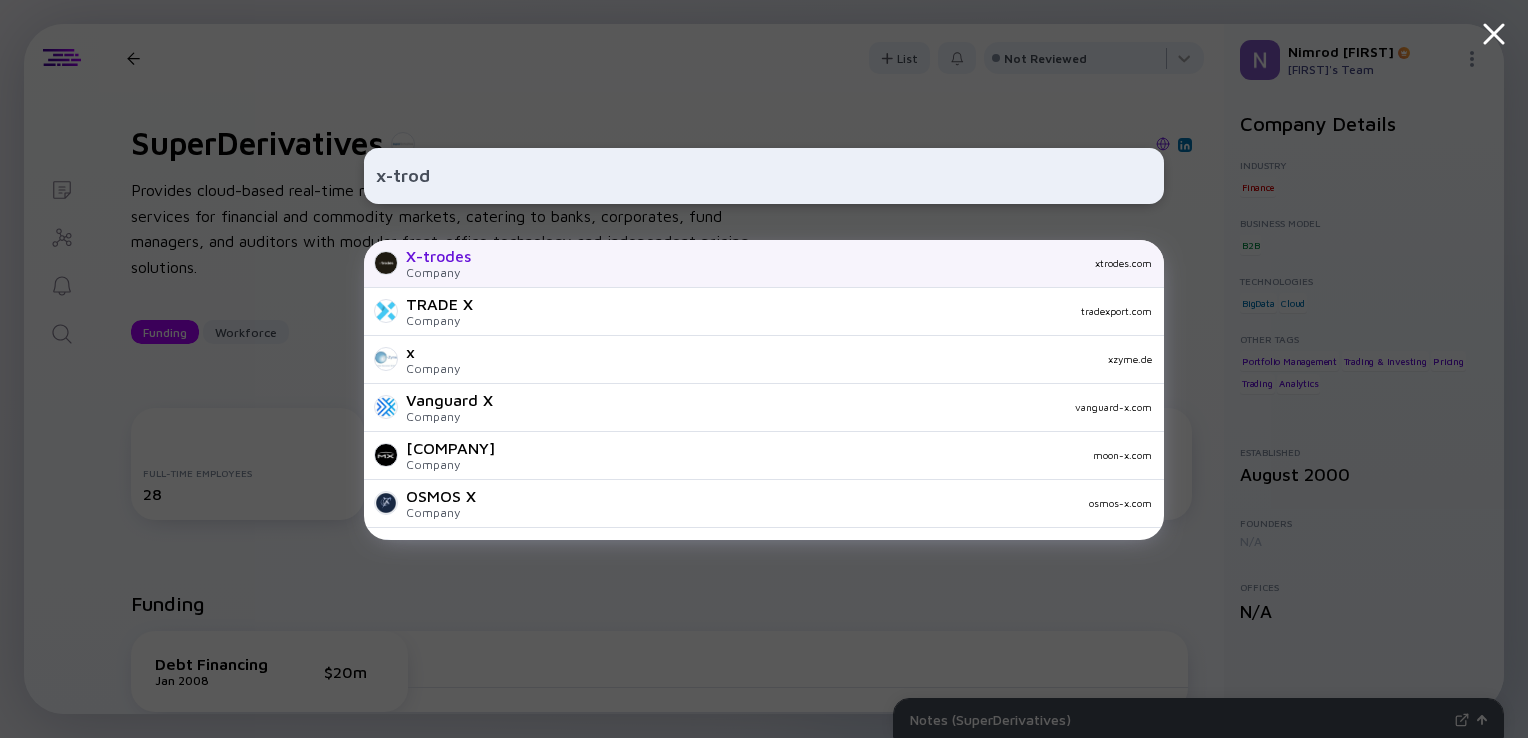type on "x-trod" 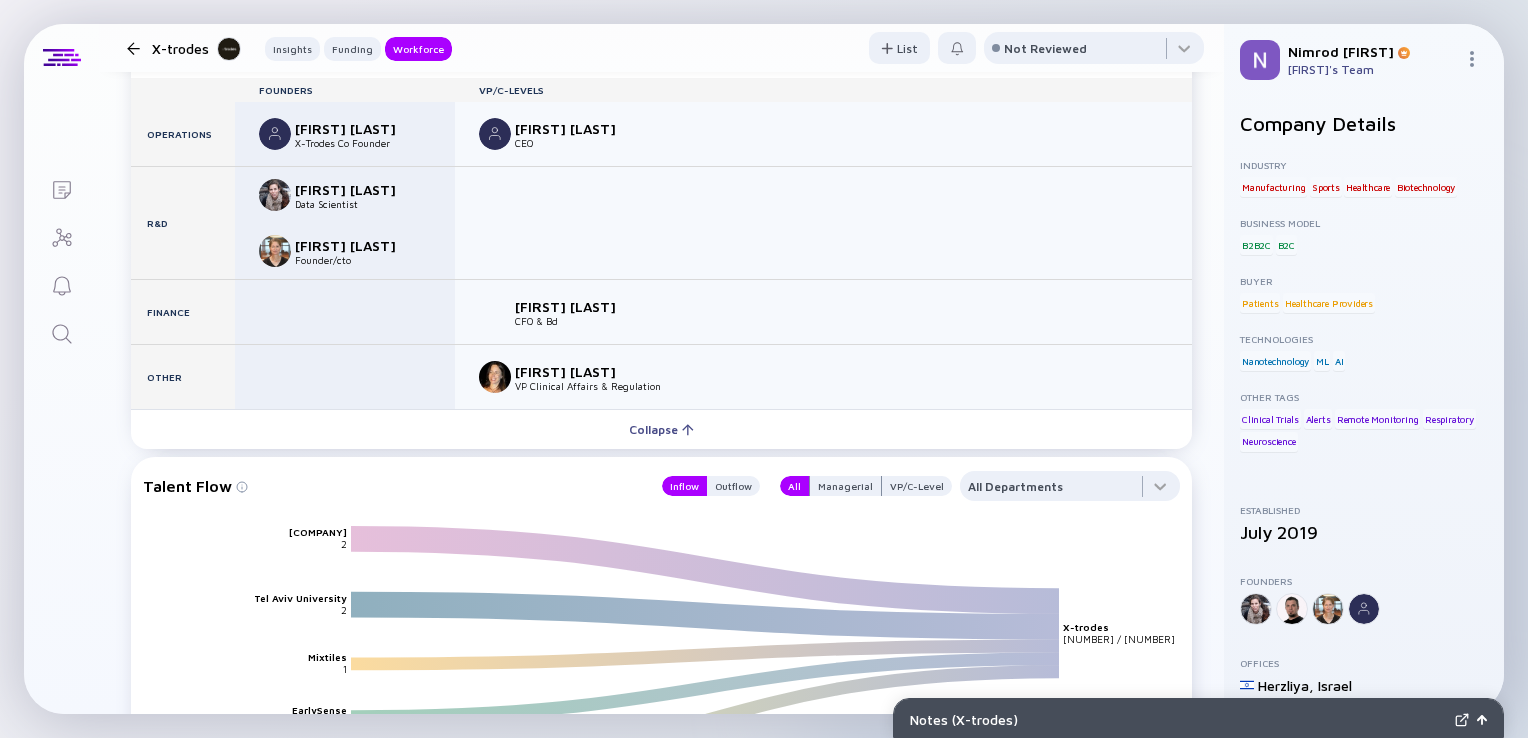 scroll, scrollTop: 2128, scrollLeft: 0, axis: vertical 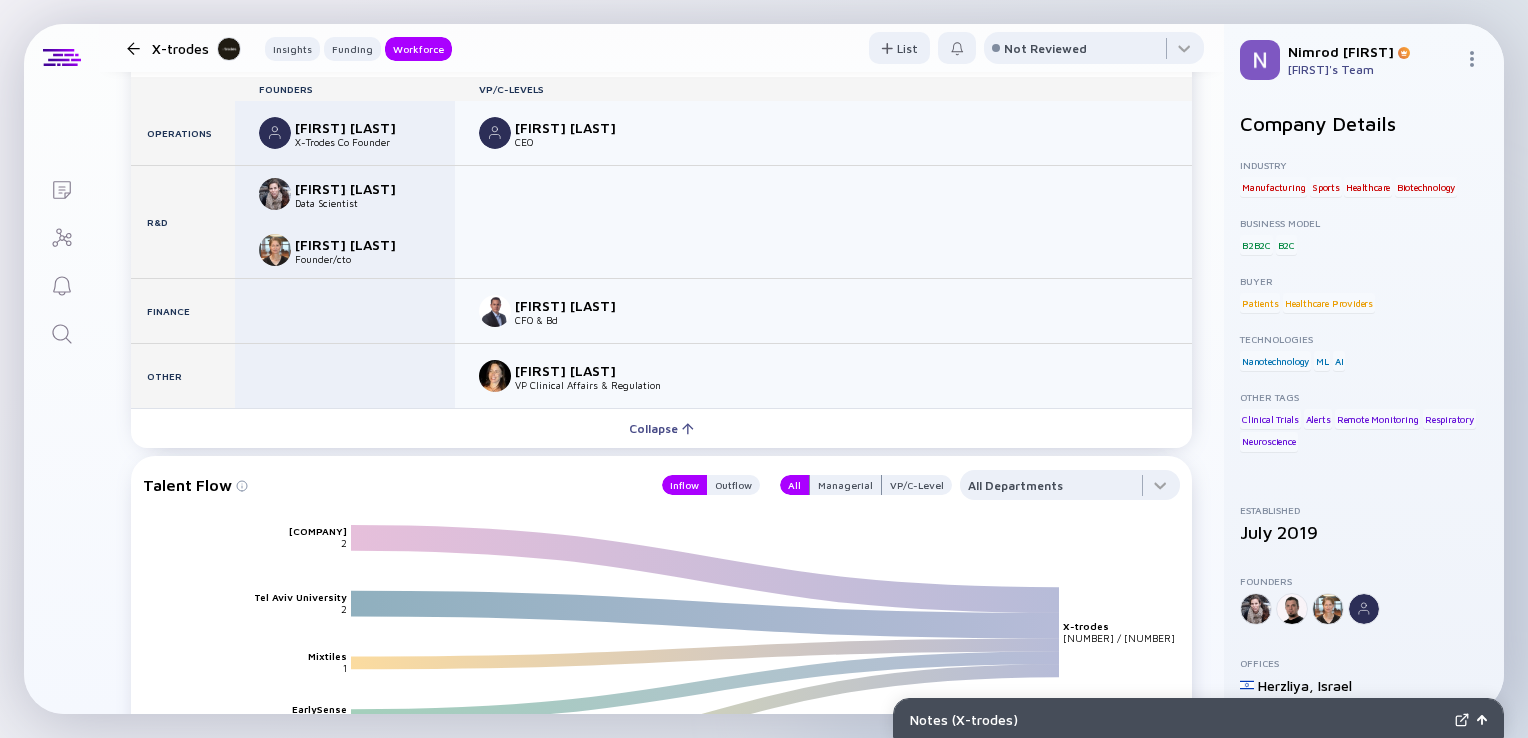 click 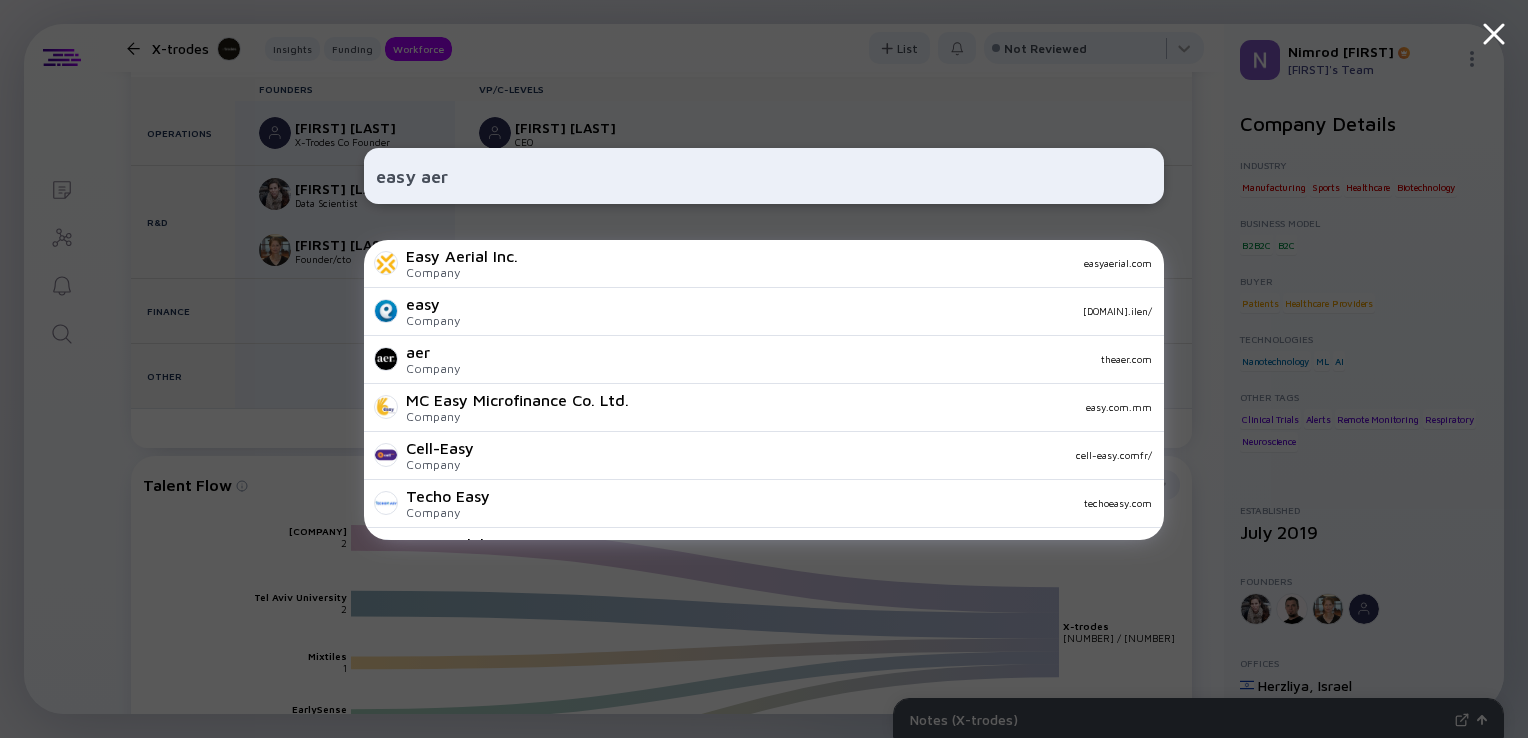 type on "easy aer" 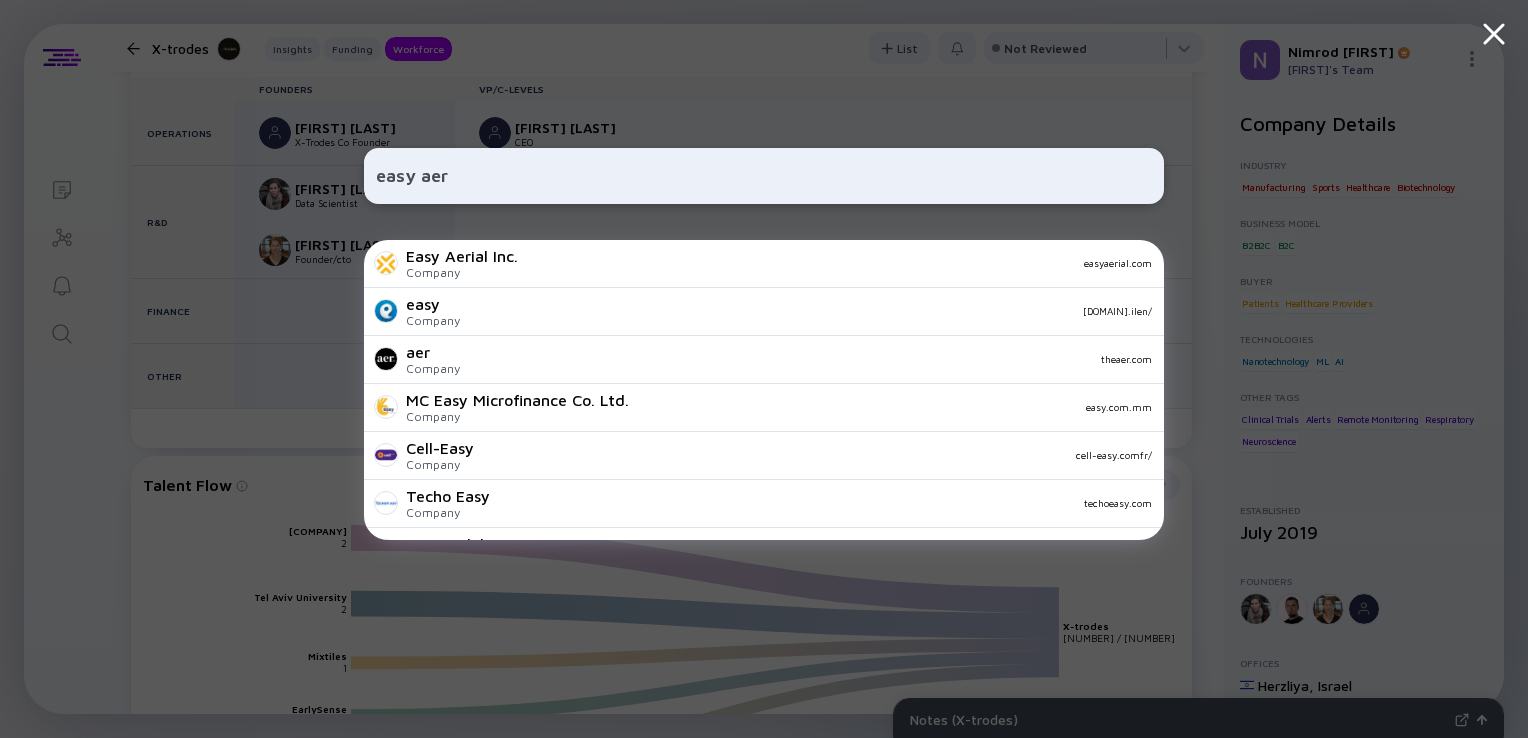 click on "Easy Aerial Inc. Company easyaerial.com" at bounding box center (764, 264) 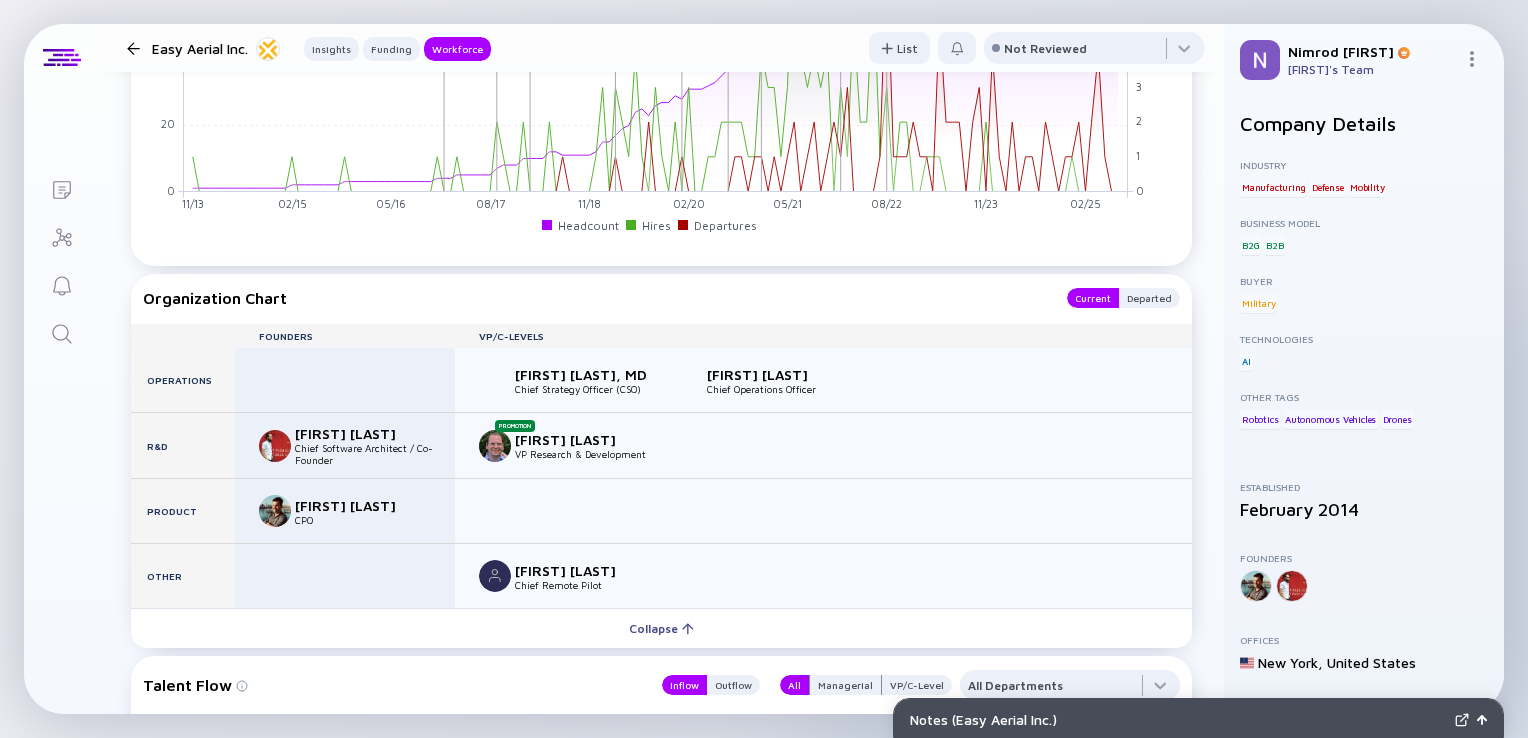 scroll, scrollTop: 2048, scrollLeft: 0, axis: vertical 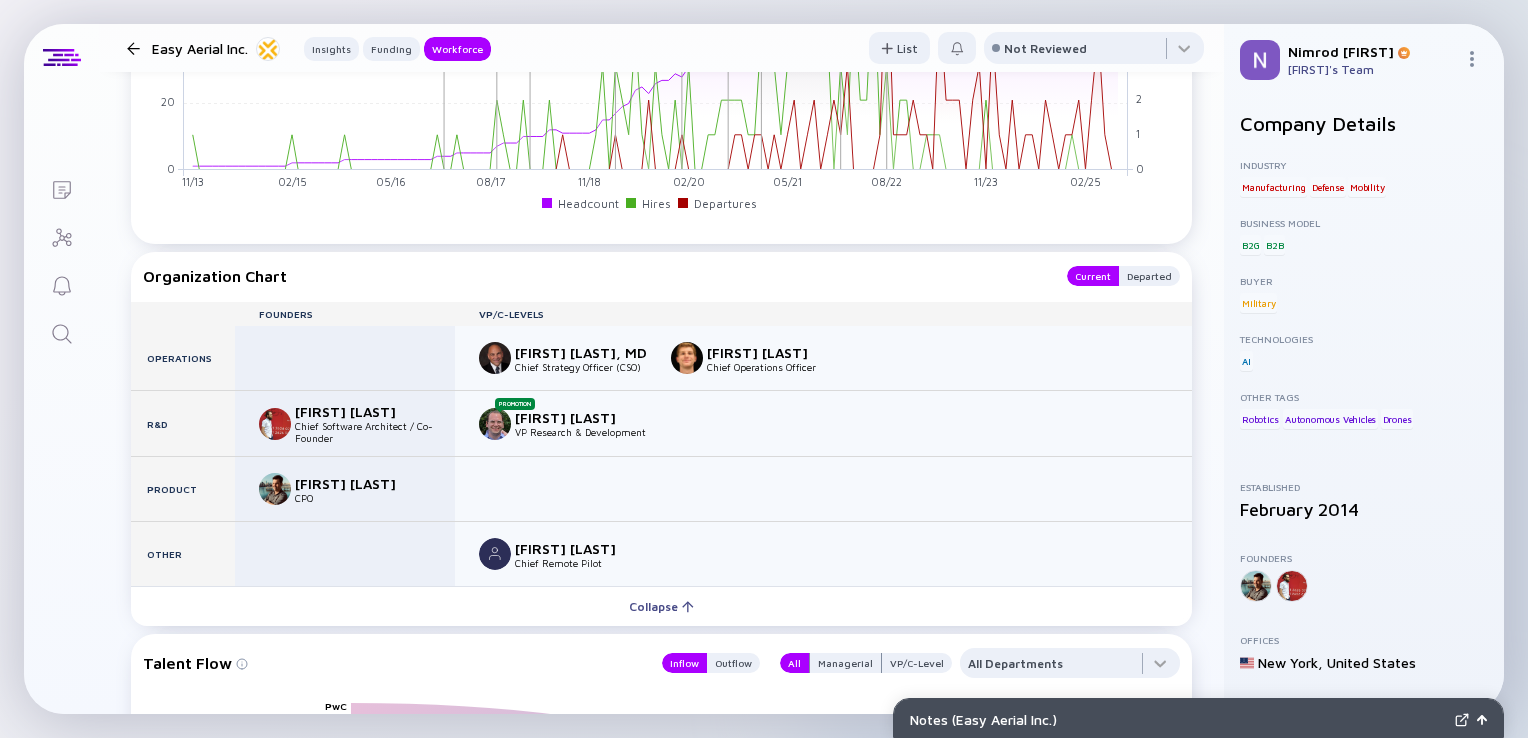 drag, startPoint x: 816, startPoint y: 346, endPoint x: 708, endPoint y: 346, distance: 108 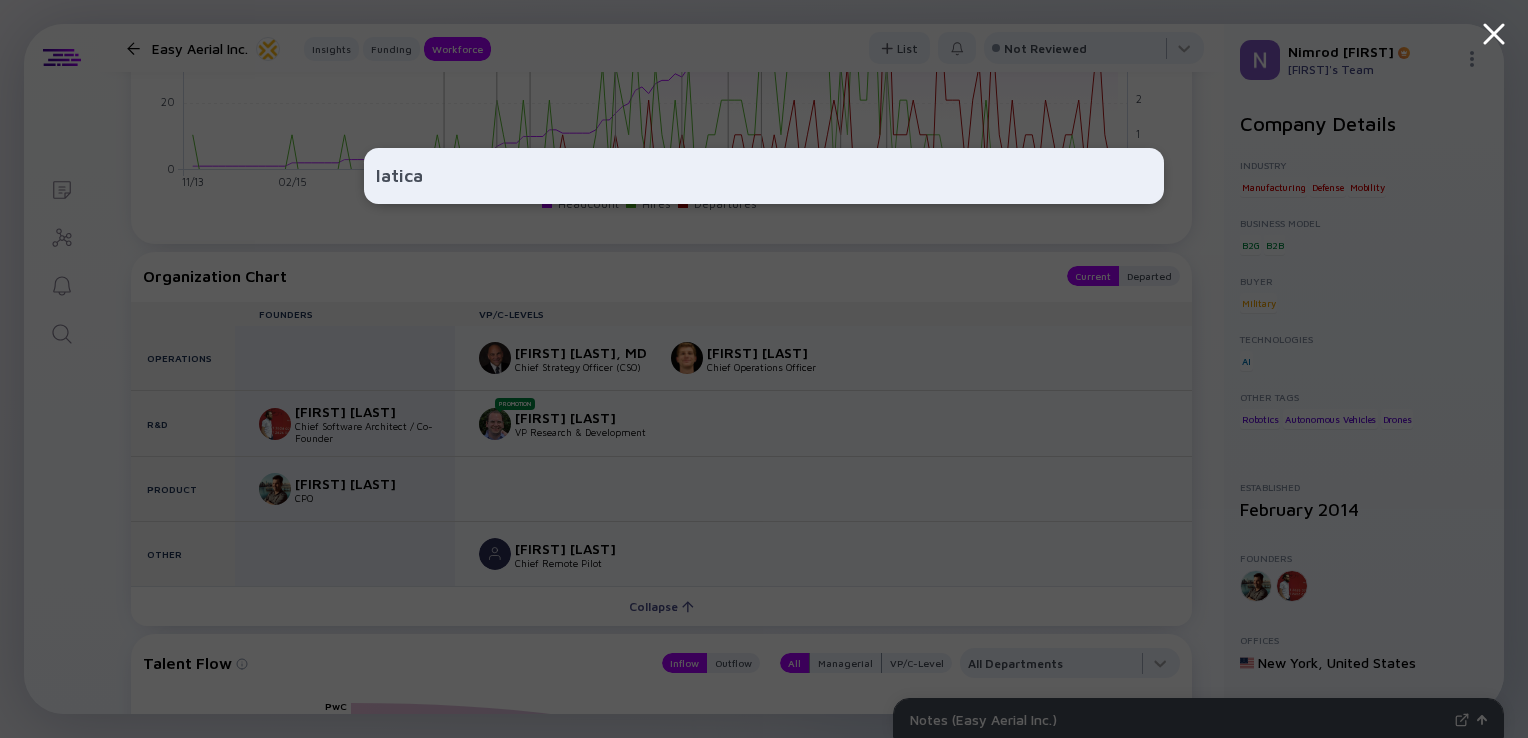type on "latica" 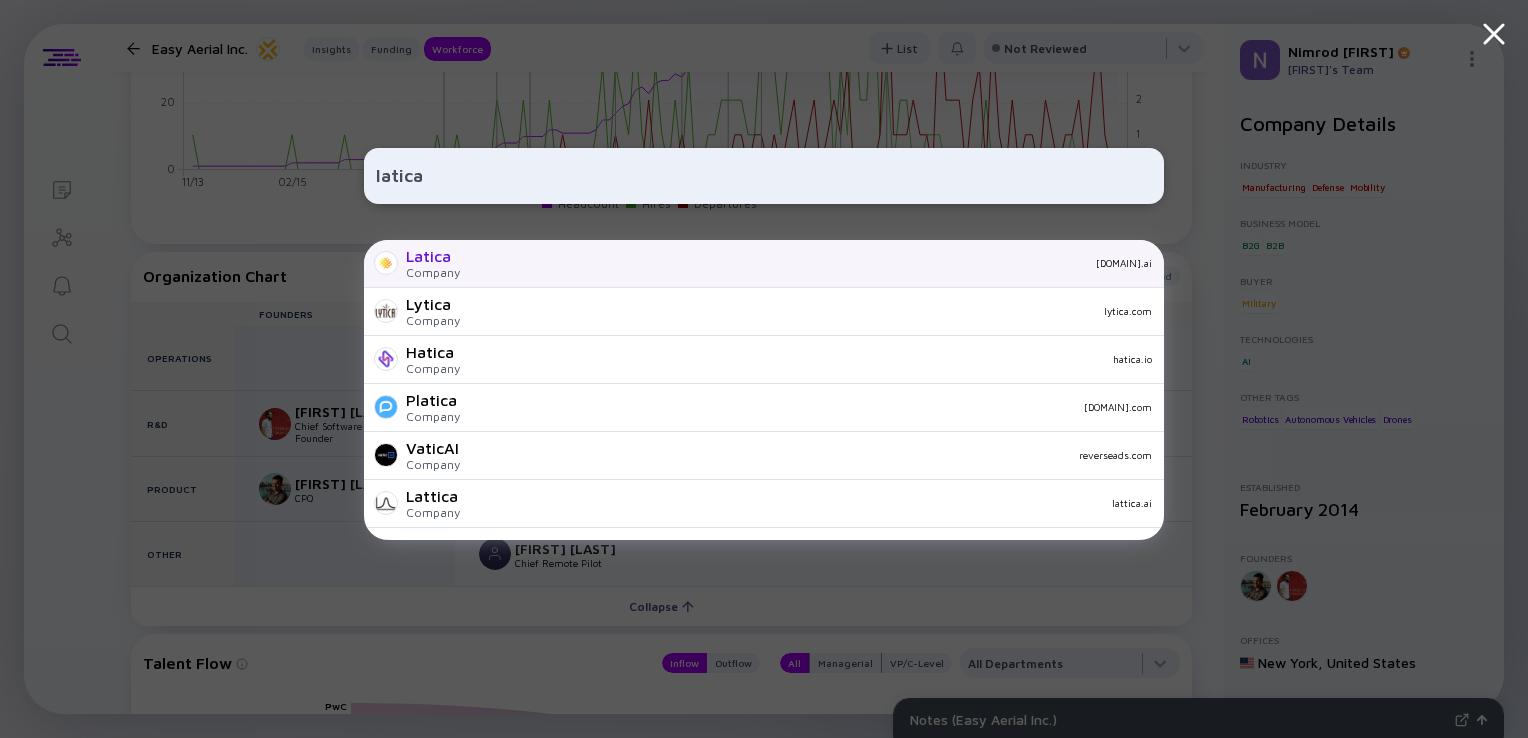 click on "Latica Company latica.ai" at bounding box center [764, 264] 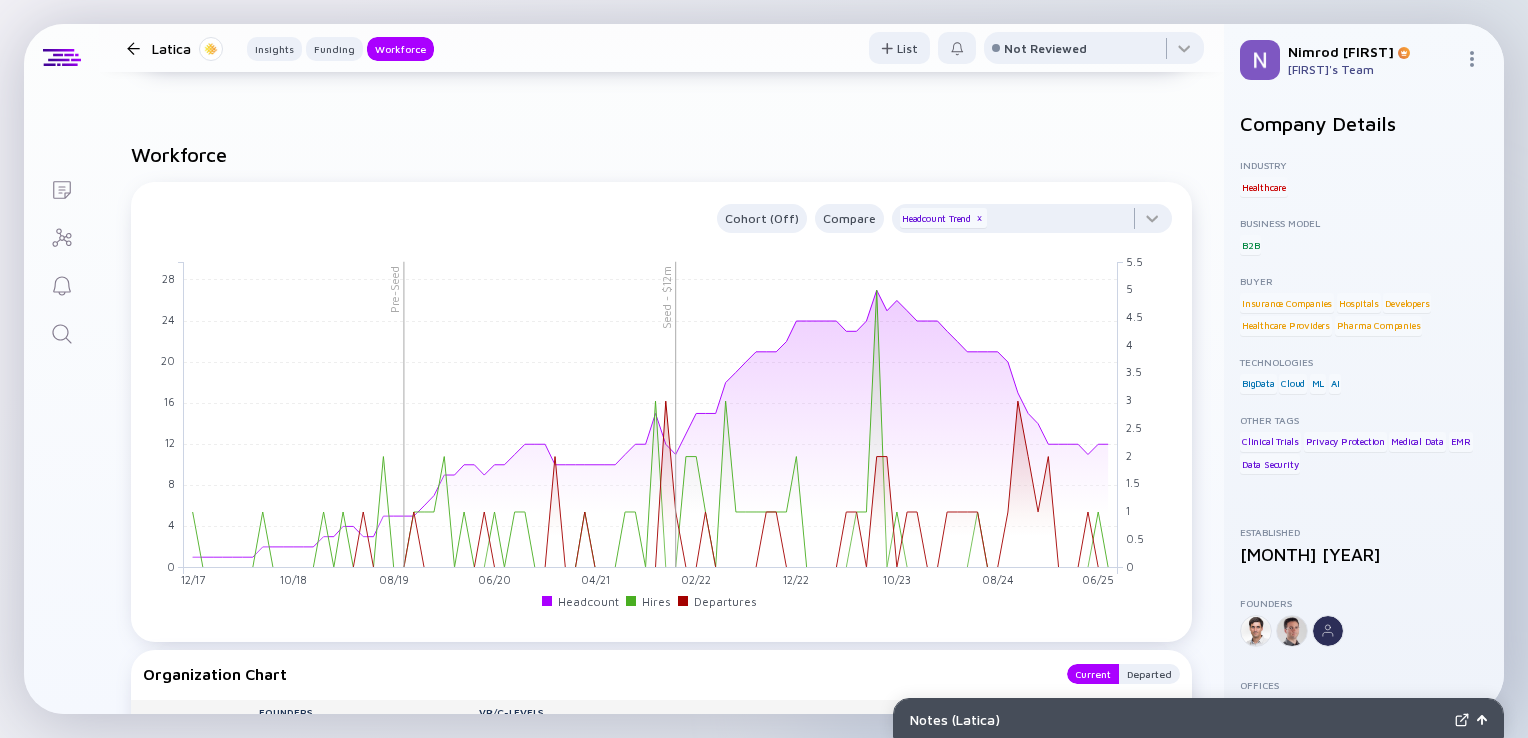 scroll, scrollTop: 1501, scrollLeft: 0, axis: vertical 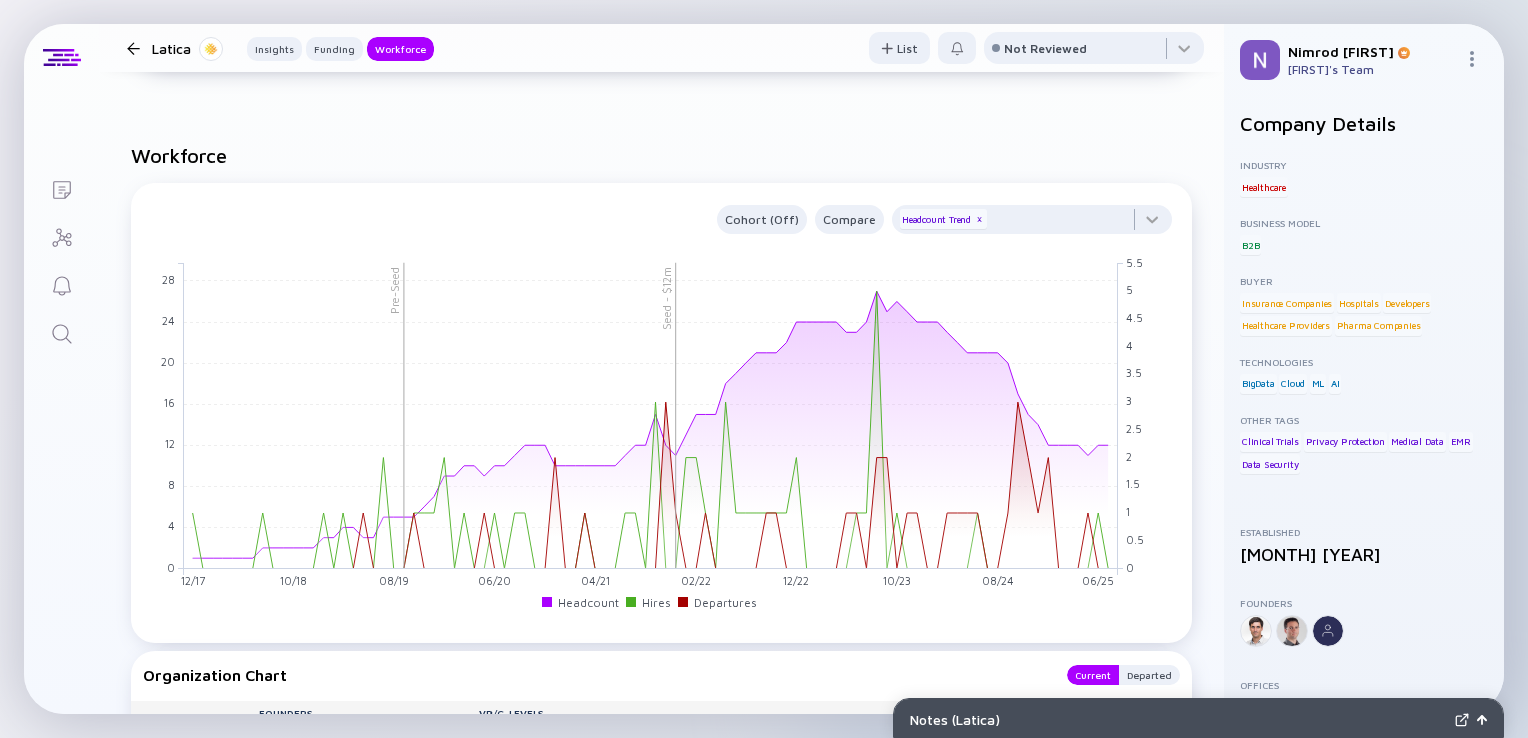 click 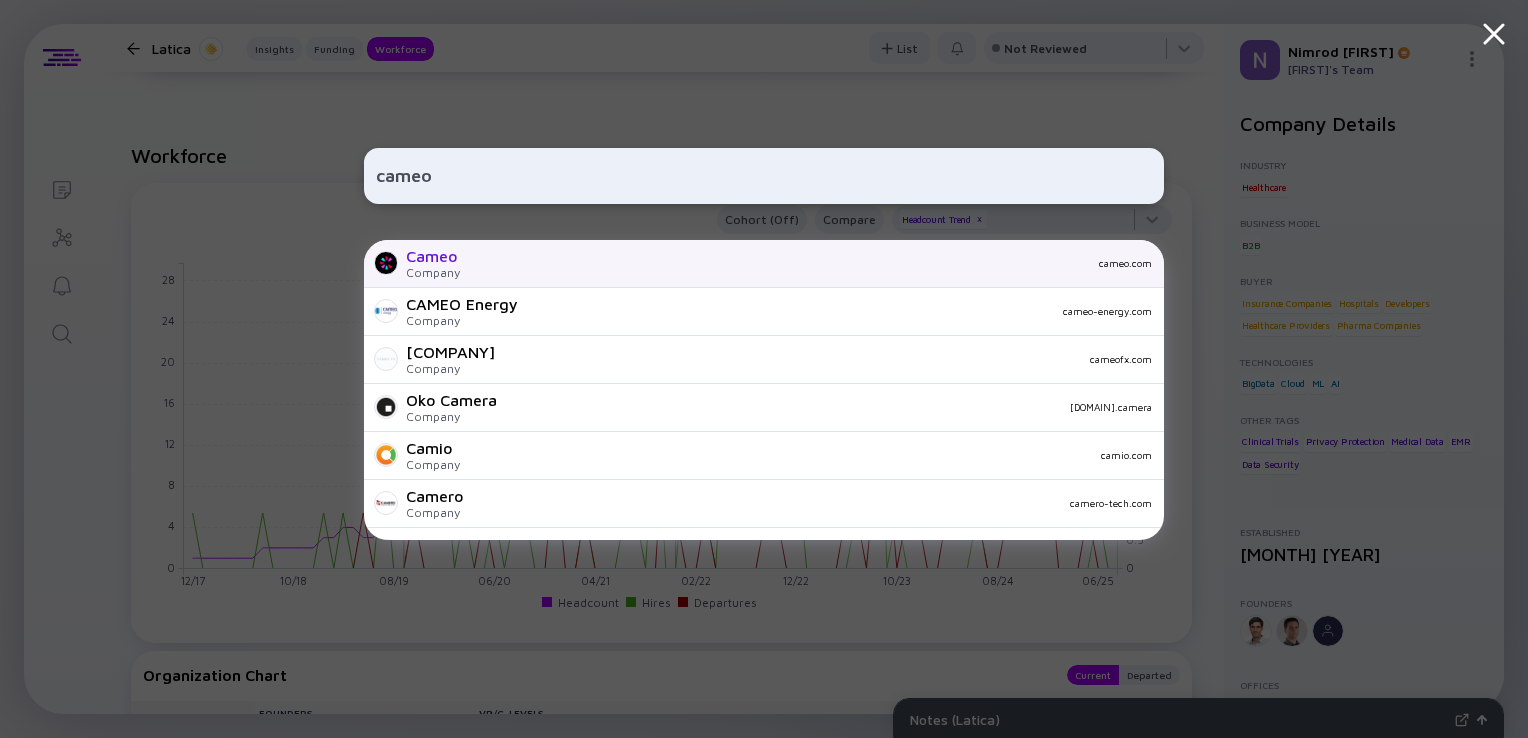 type on "cameo" 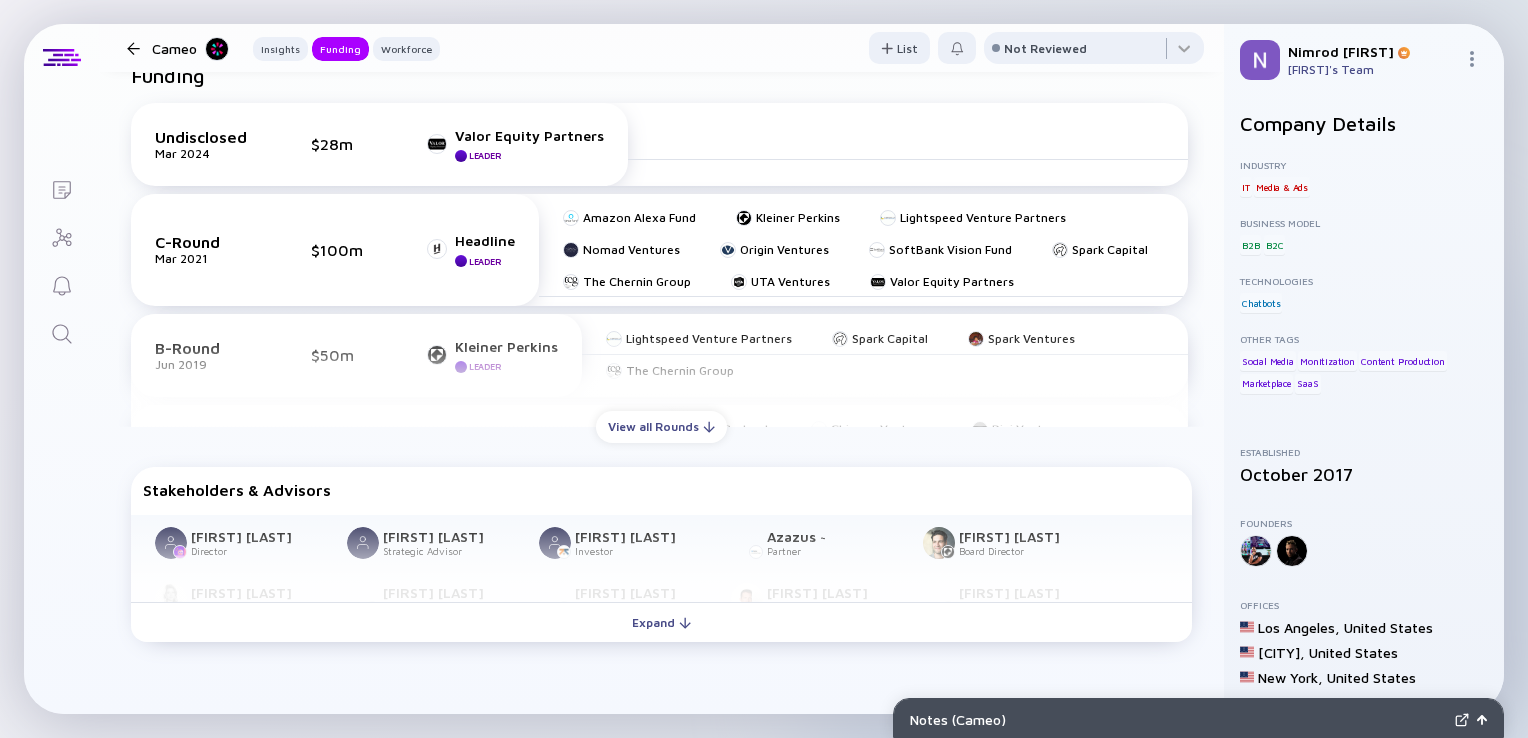 scroll, scrollTop: 798, scrollLeft: 0, axis: vertical 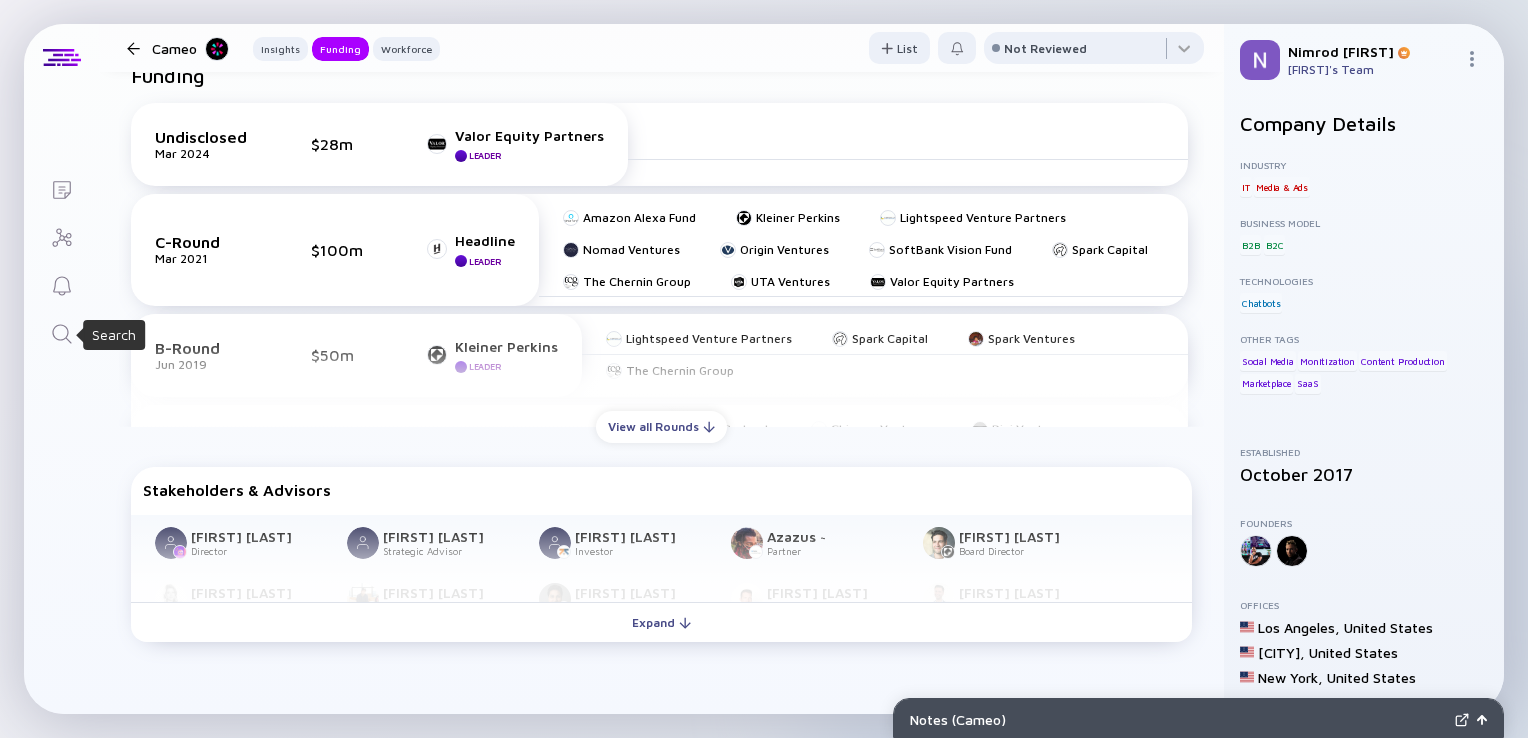 click at bounding box center [61, 332] 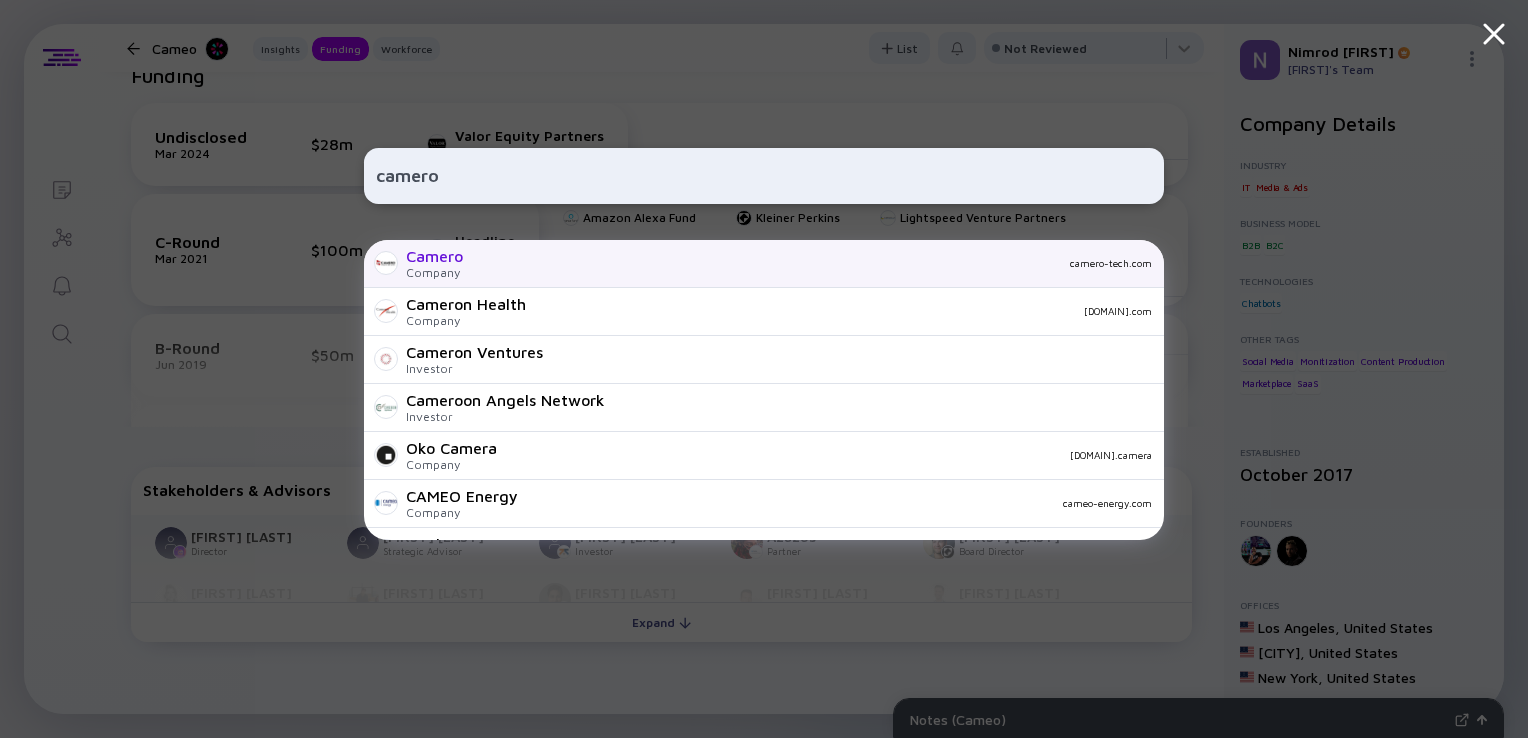type on "camero" 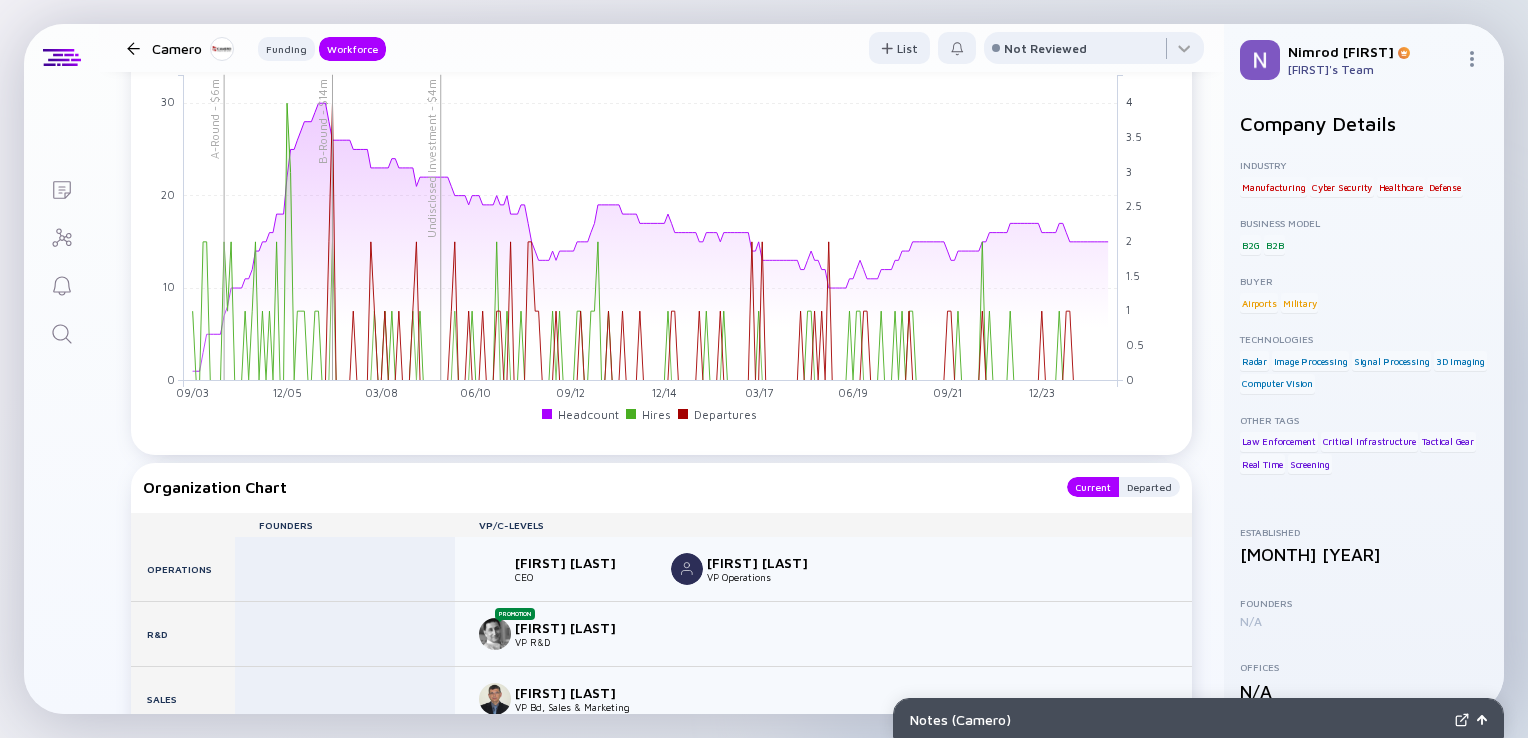 scroll, scrollTop: 1498, scrollLeft: 0, axis: vertical 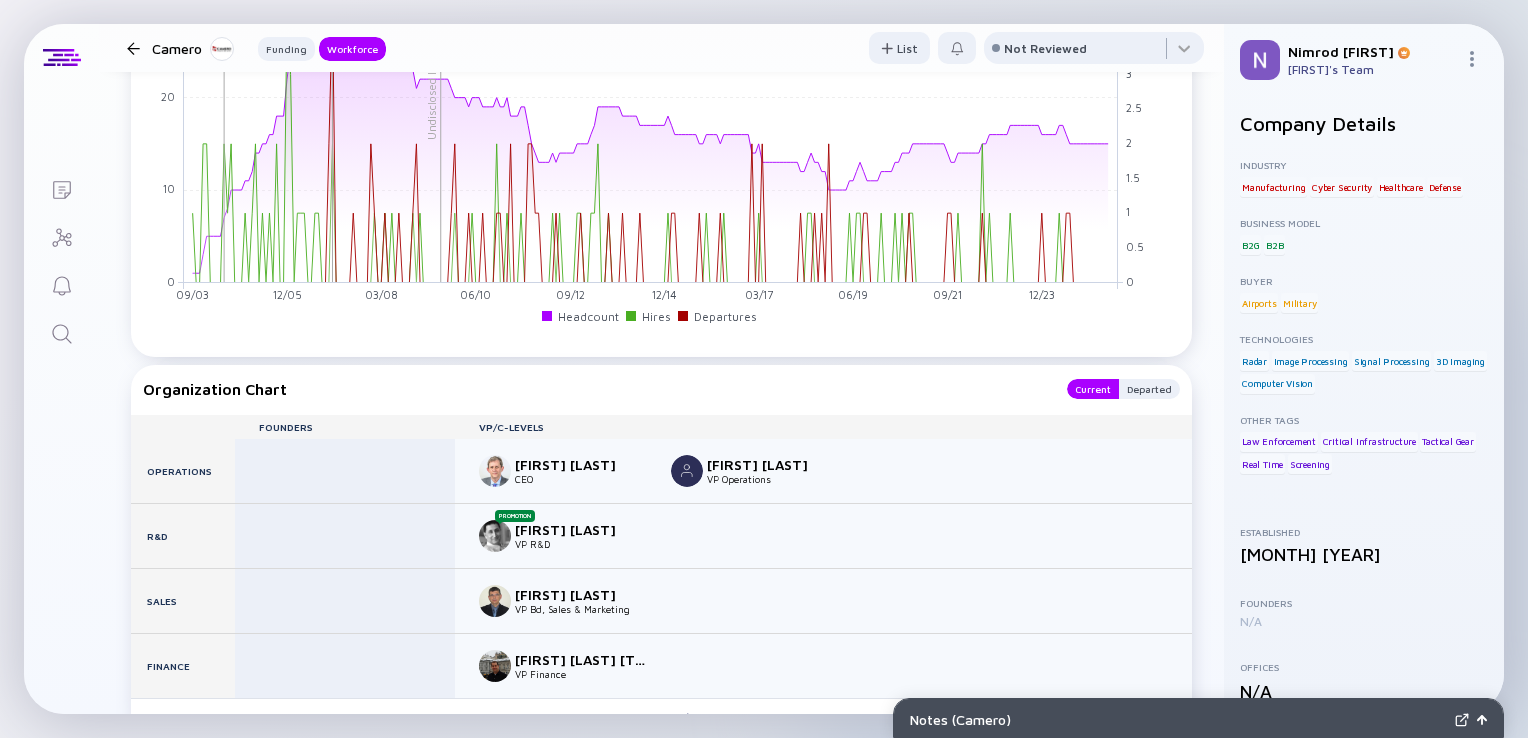 click 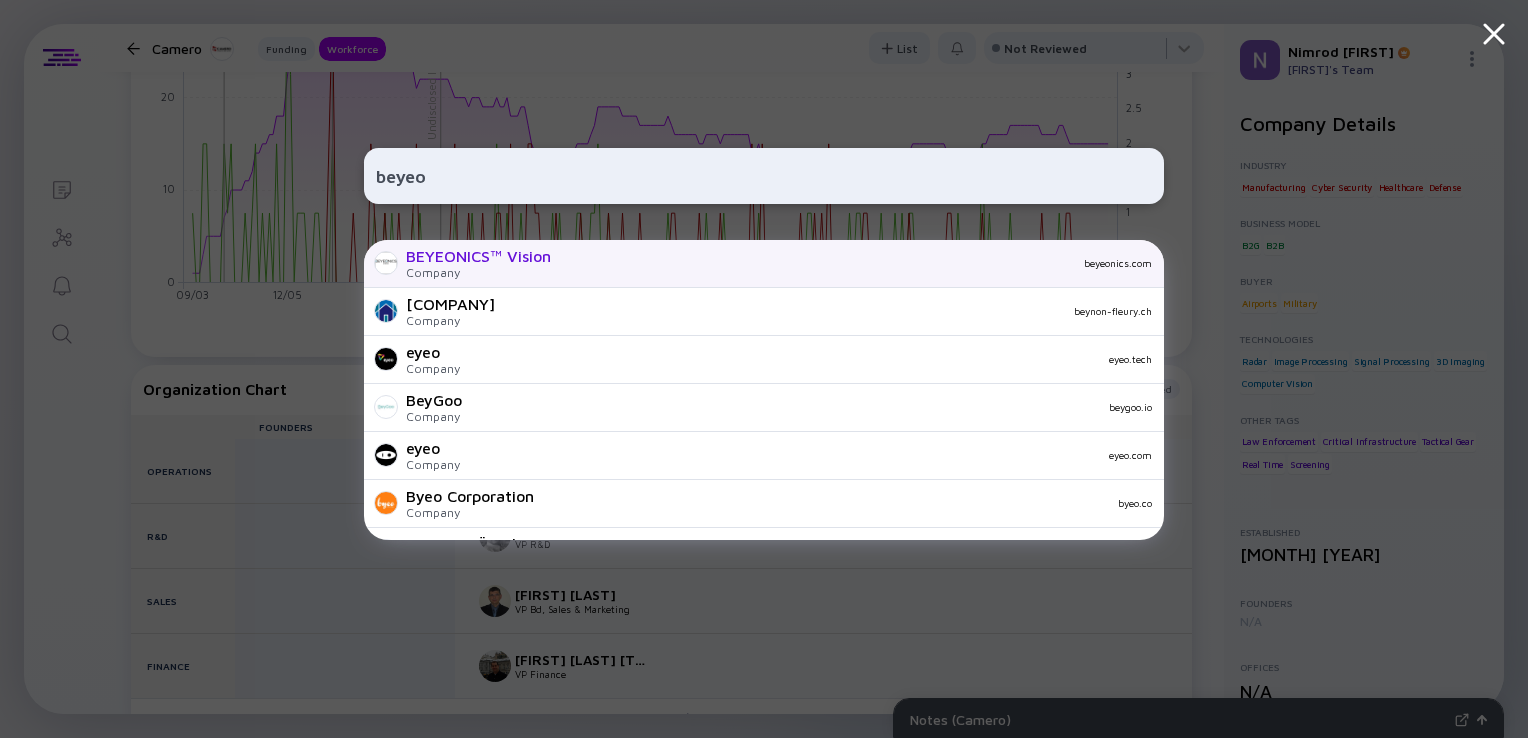 type on "beyeo" 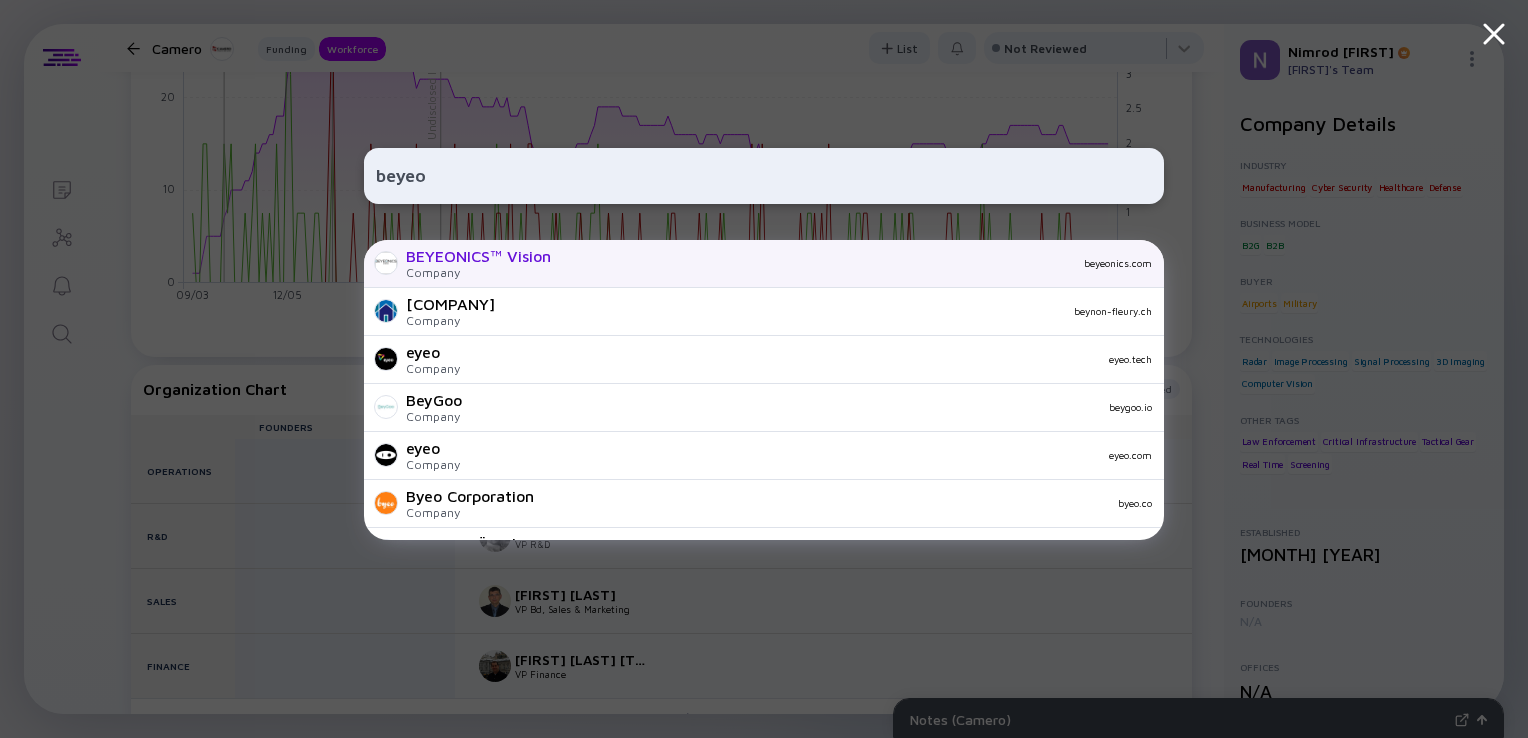 click on "Company" at bounding box center [478, 272] 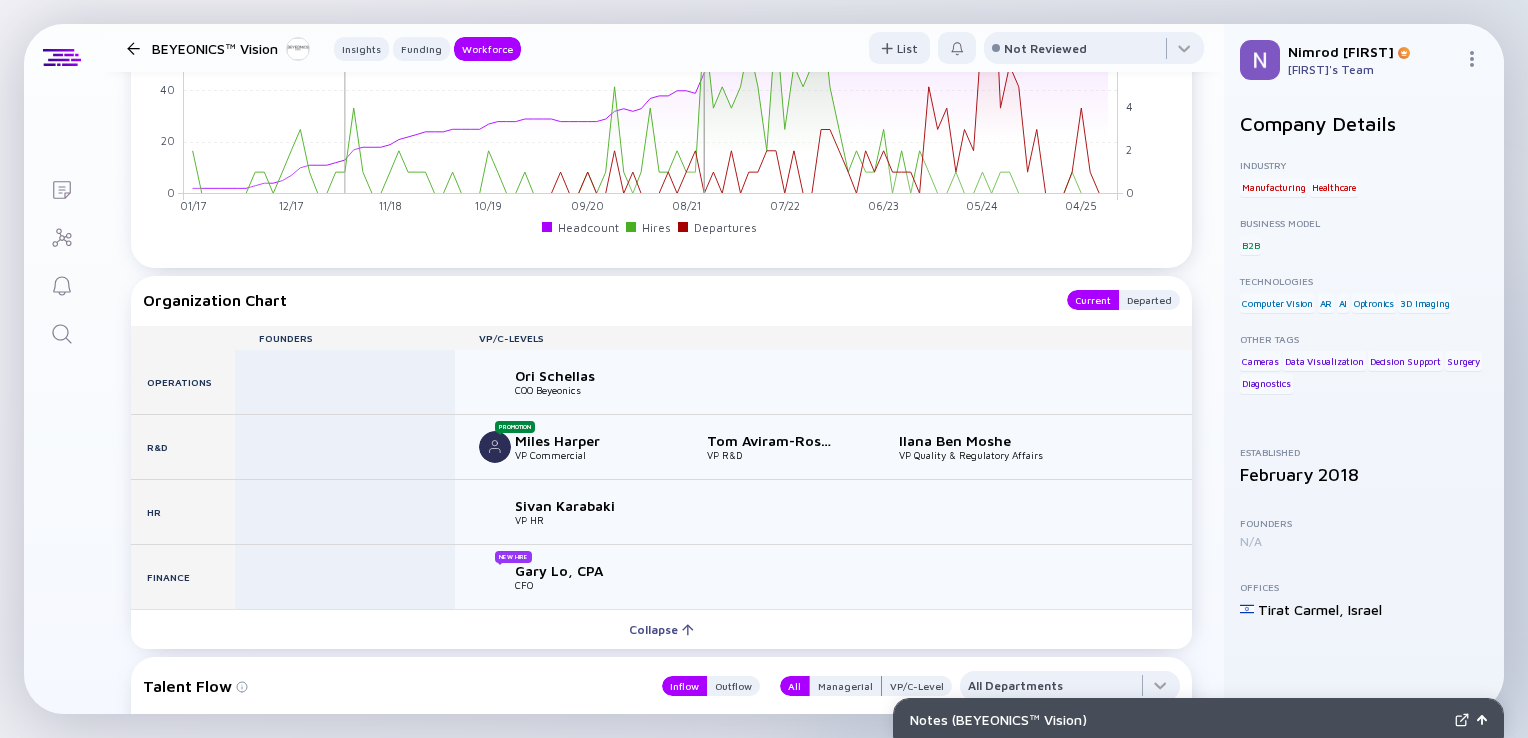 scroll, scrollTop: 2174, scrollLeft: 0, axis: vertical 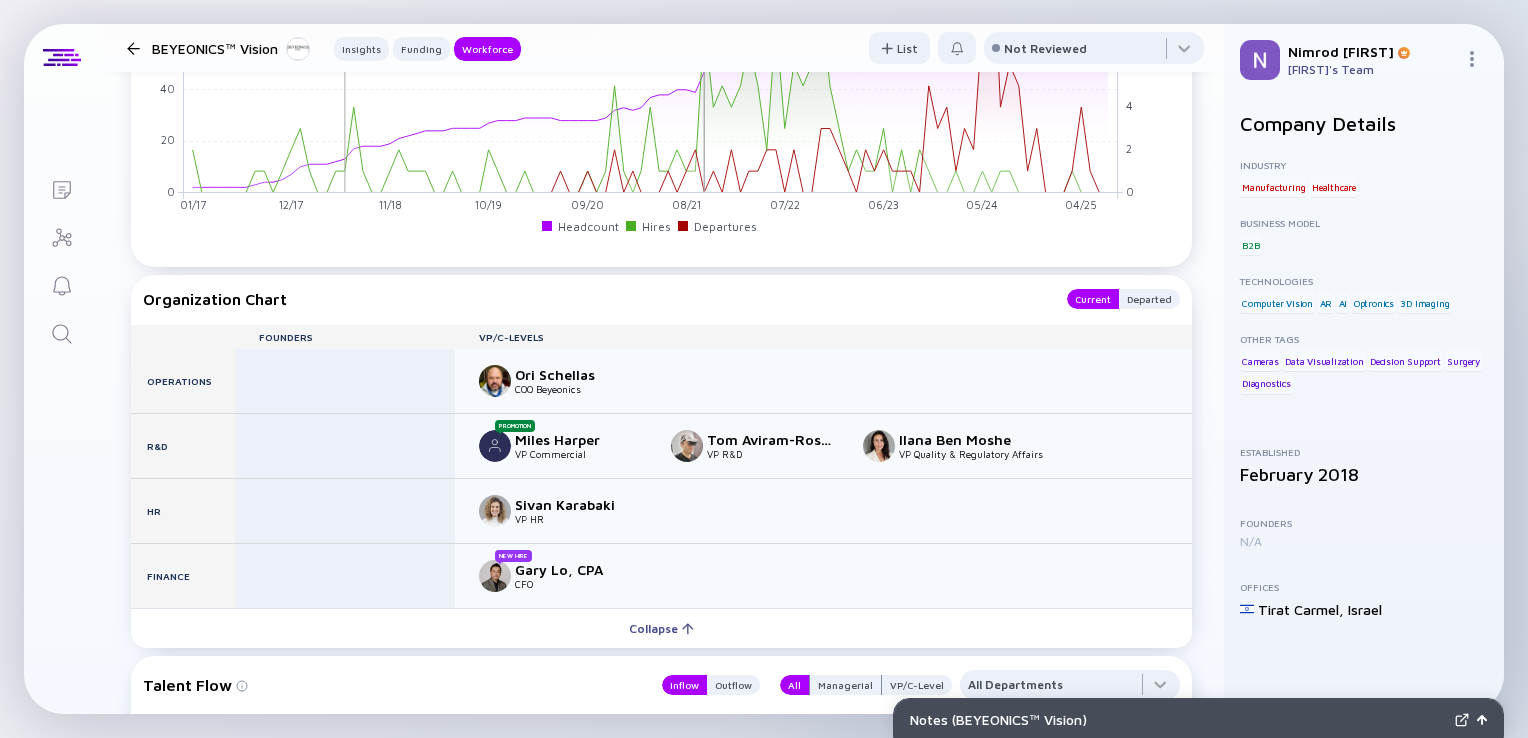 click 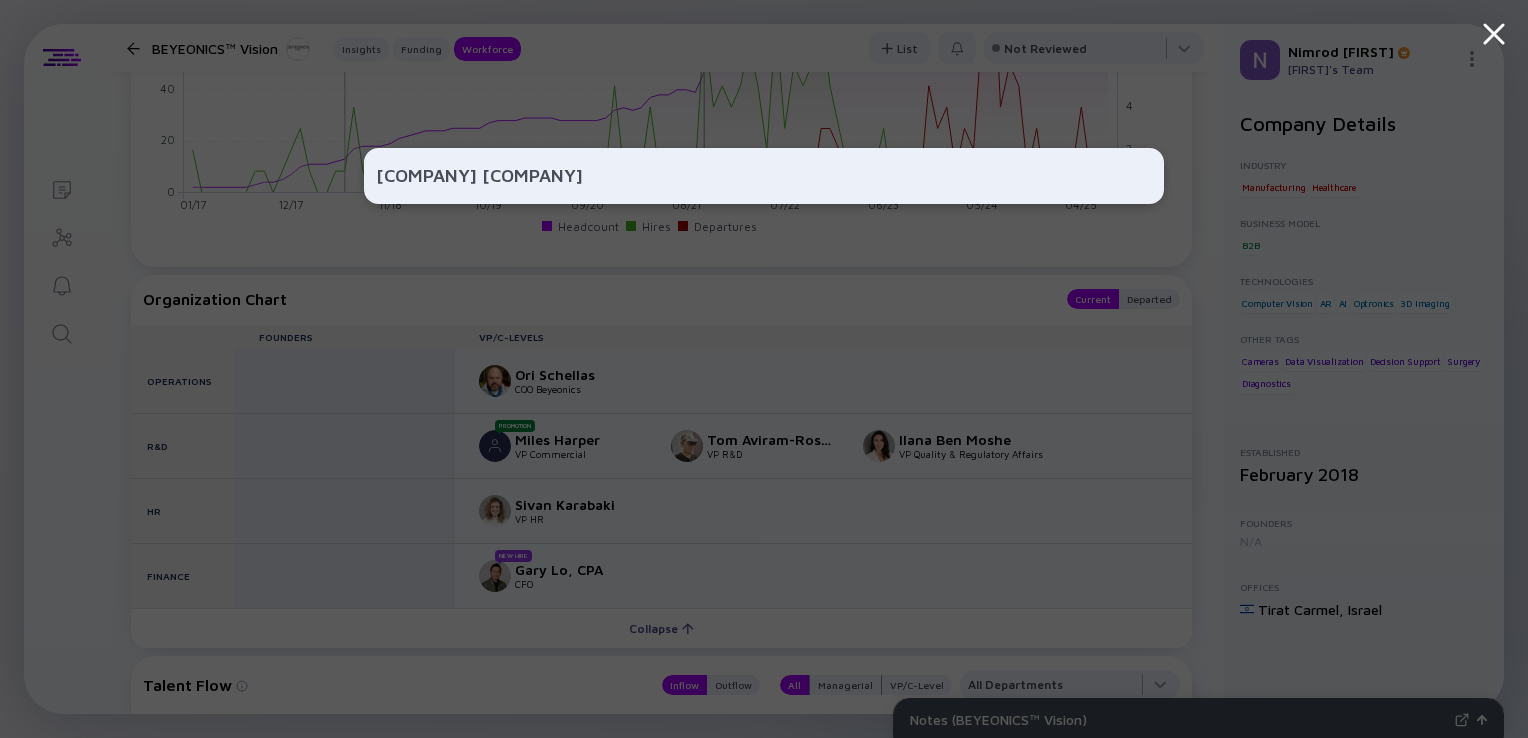 type on "brain q" 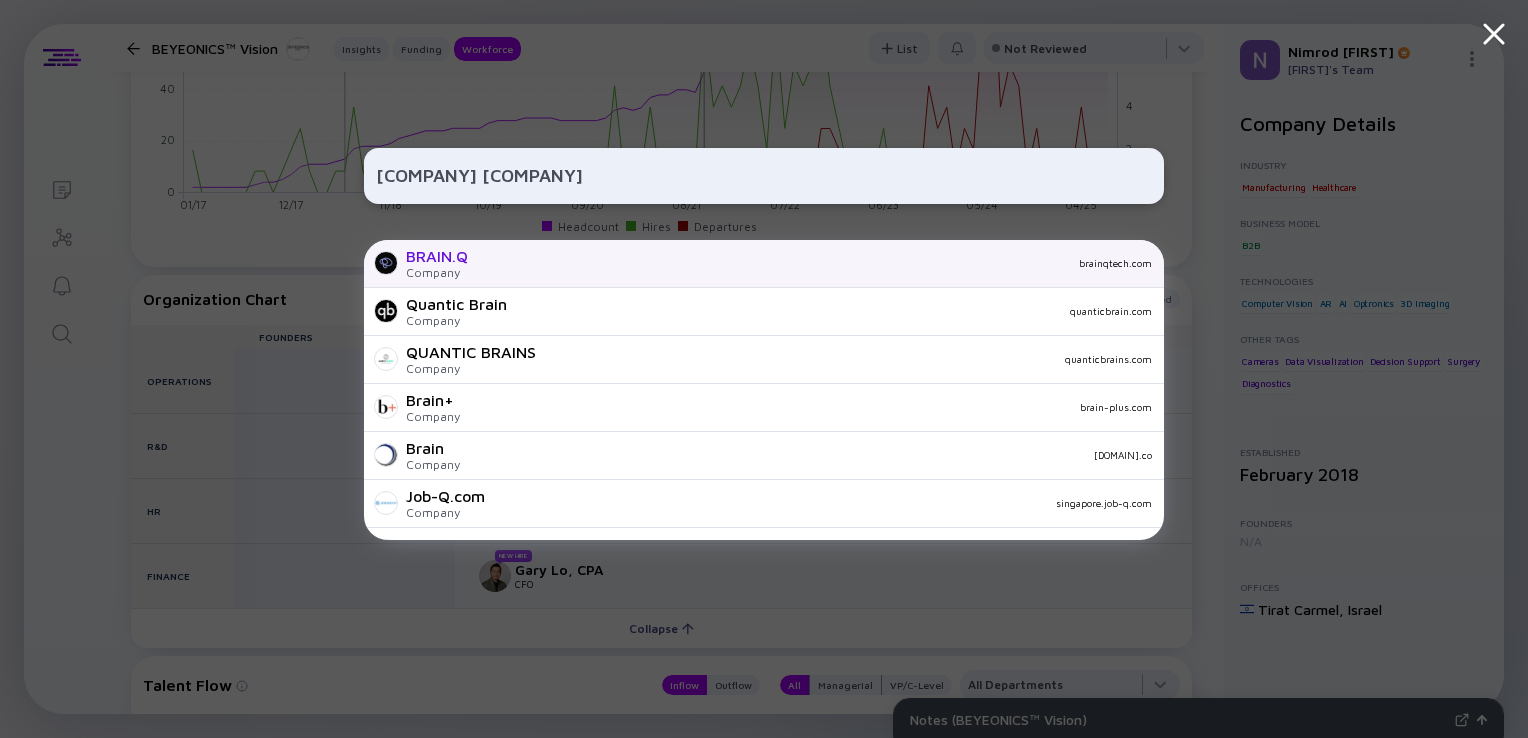 click on "BRAIN.Q Company brainqtech.com" at bounding box center [764, 264] 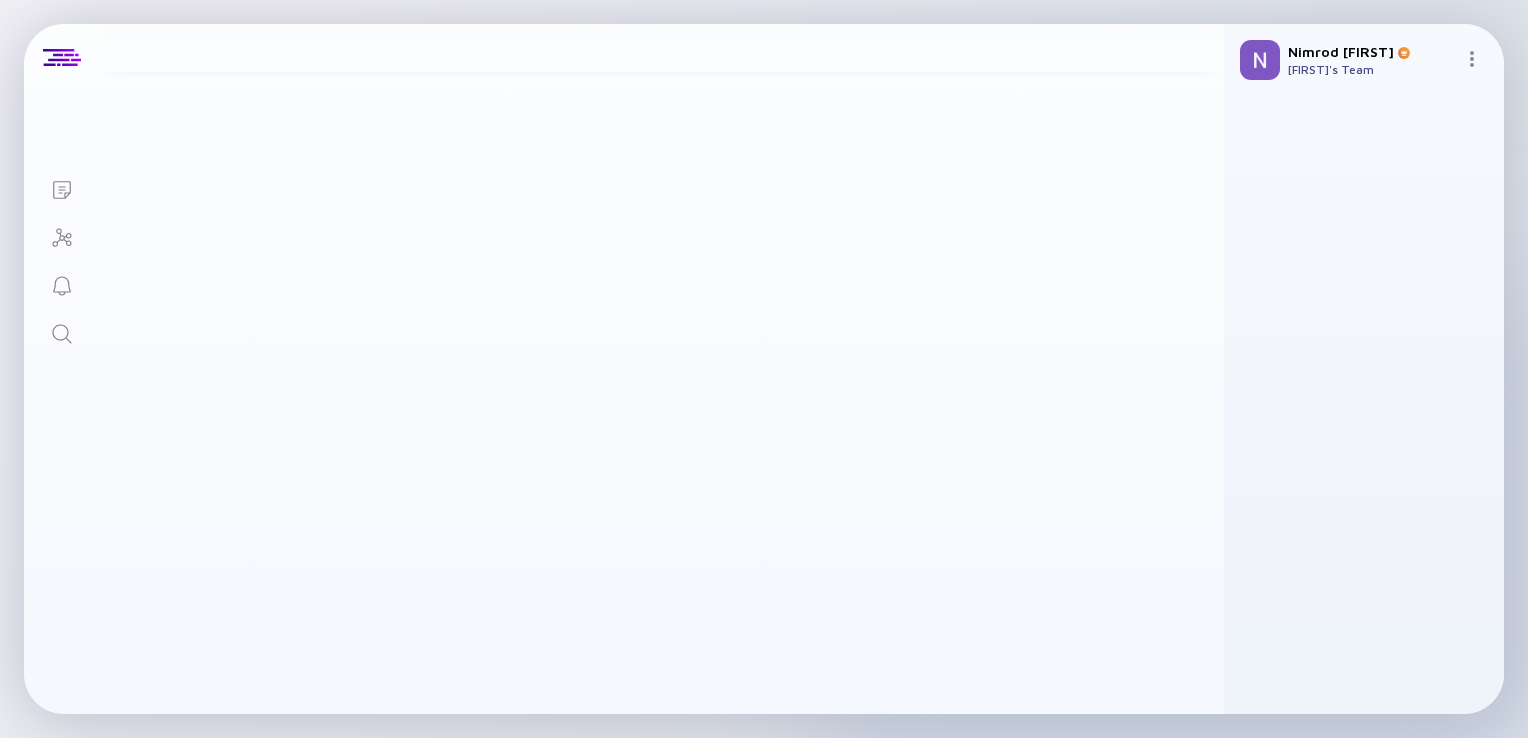 scroll, scrollTop: 0, scrollLeft: 0, axis: both 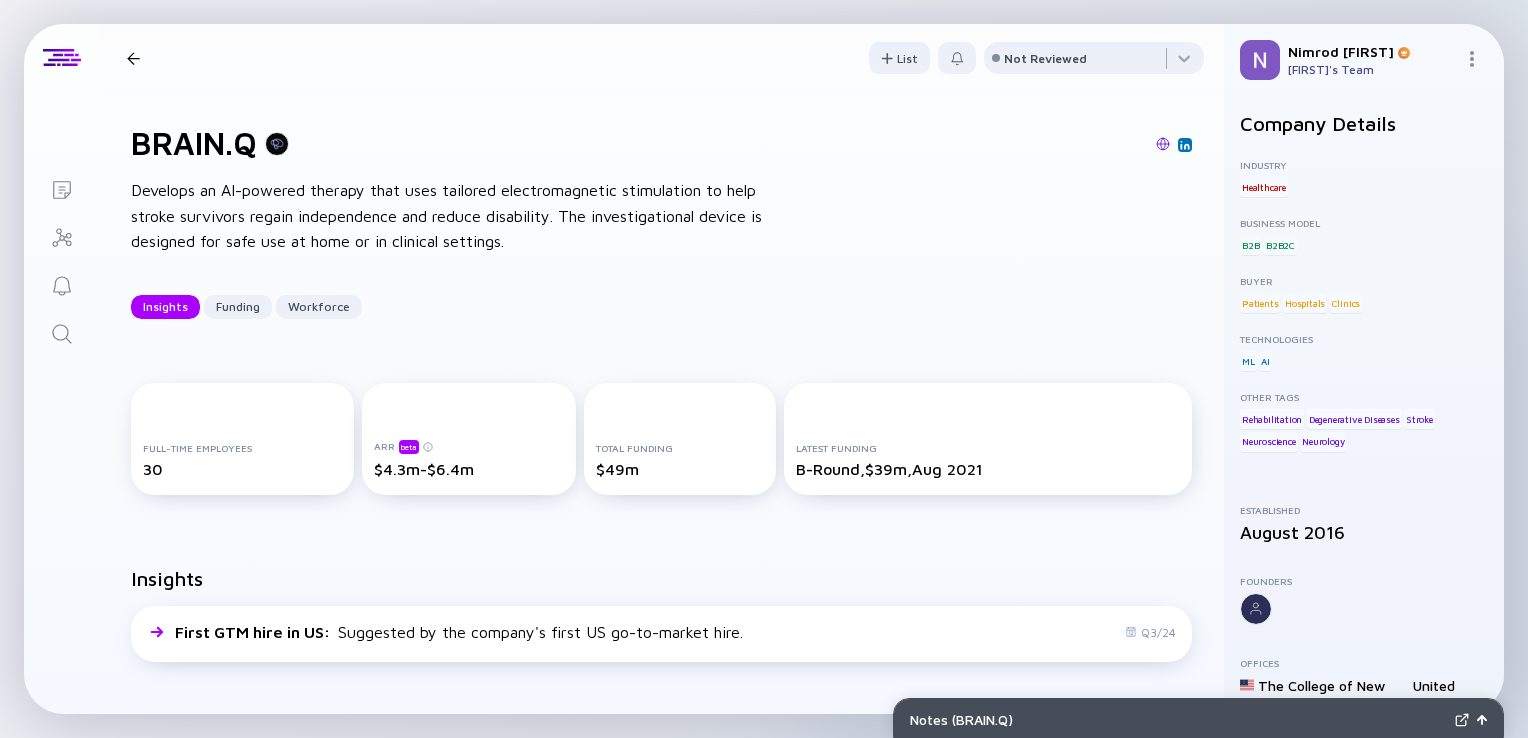 click 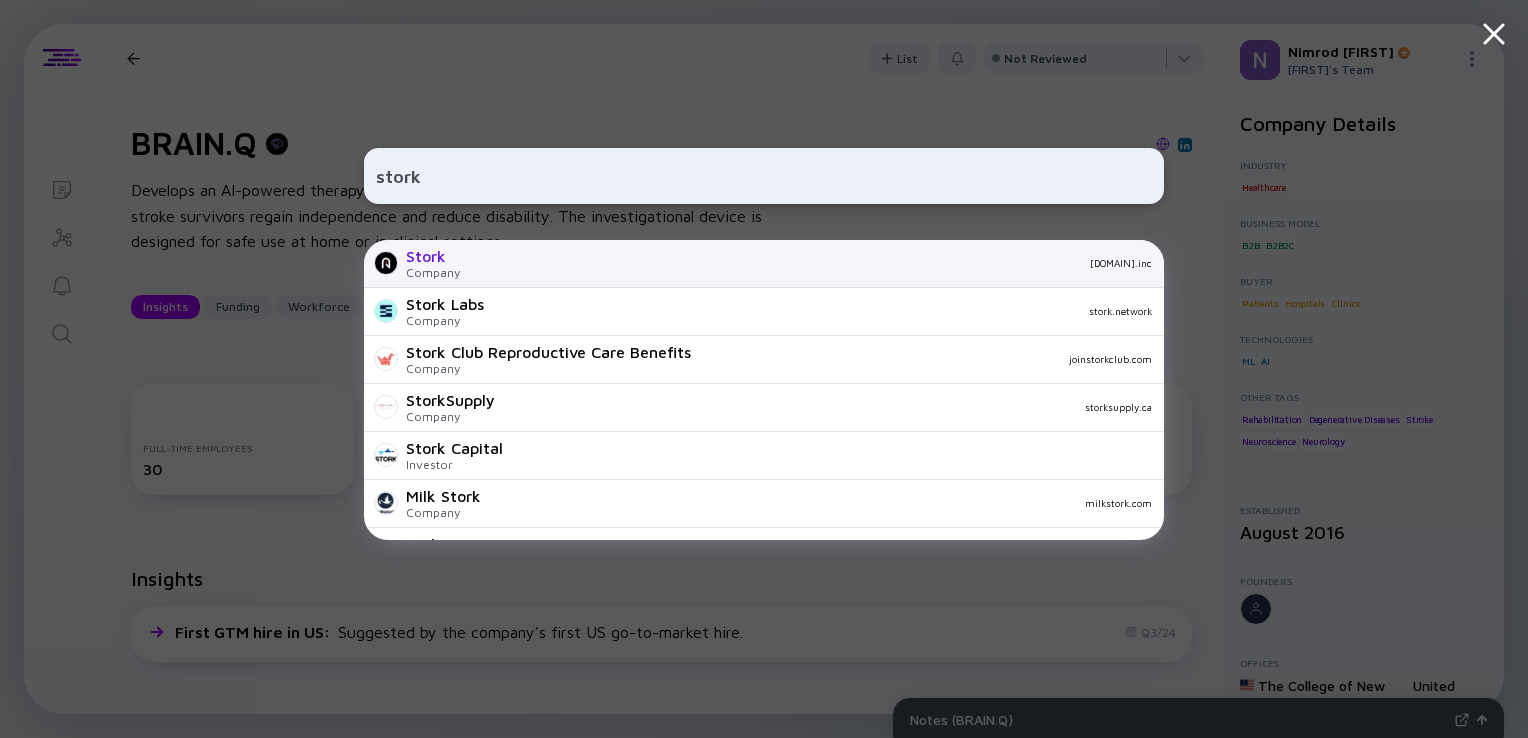 type on "stork" 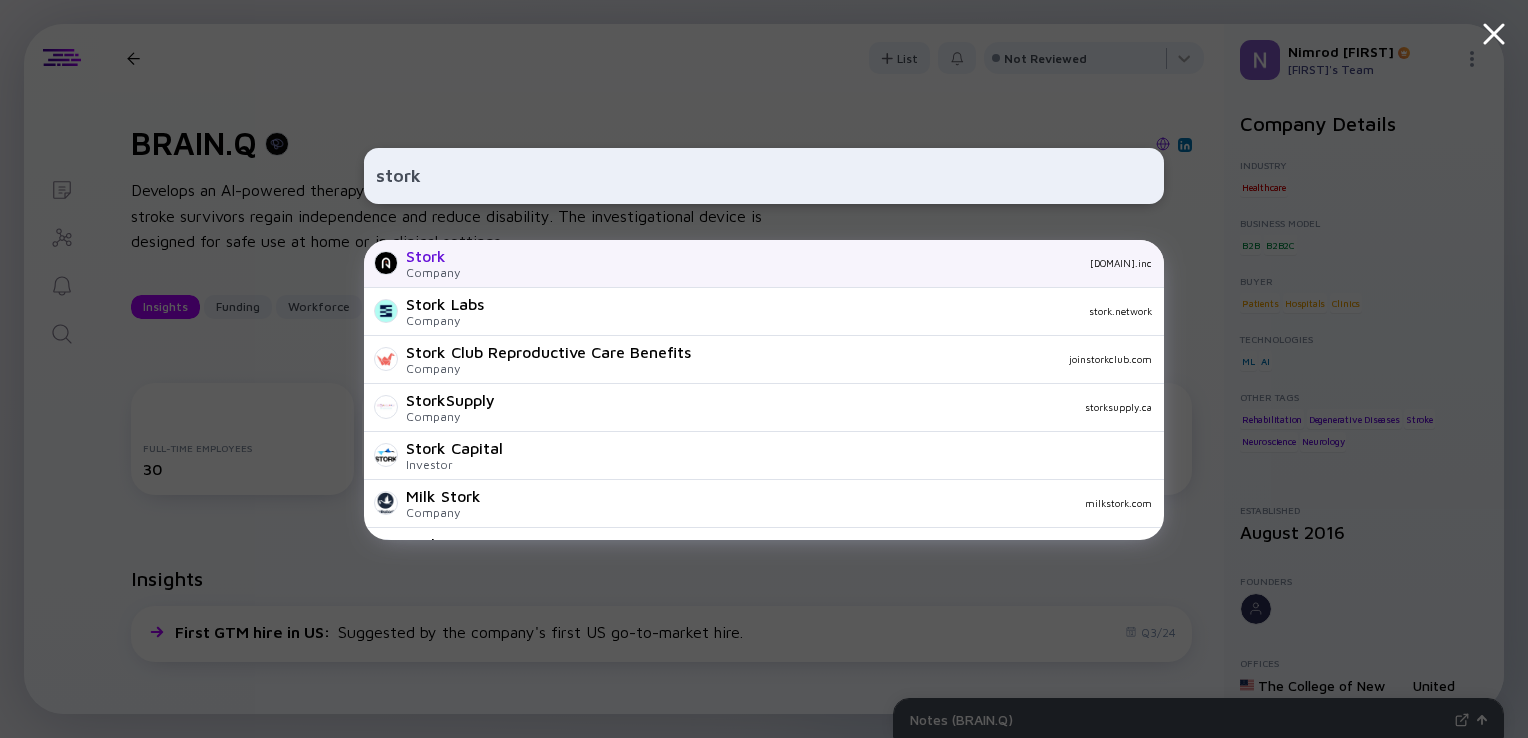 click on "Stork Company stork.inc" at bounding box center [764, 264] 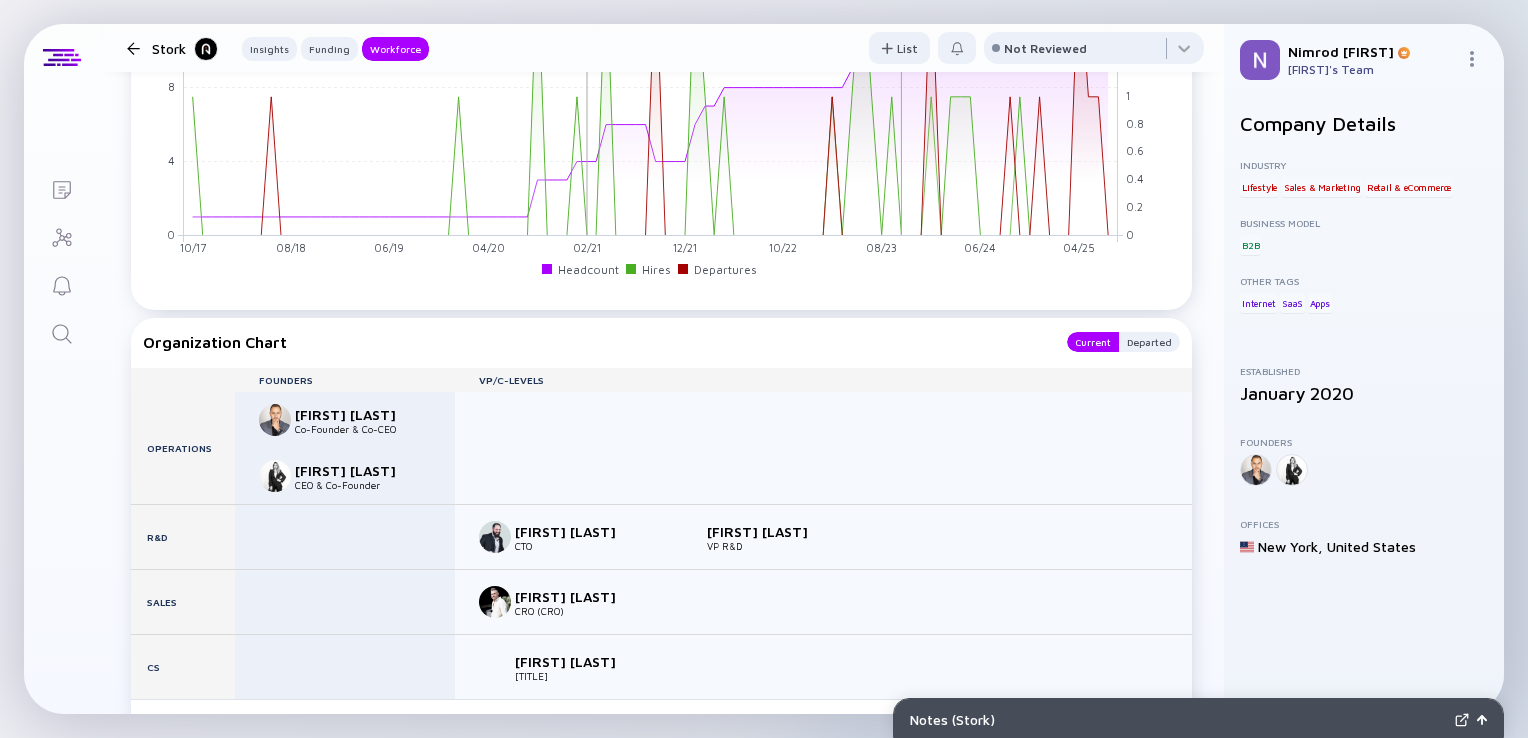 scroll, scrollTop: 1827, scrollLeft: 0, axis: vertical 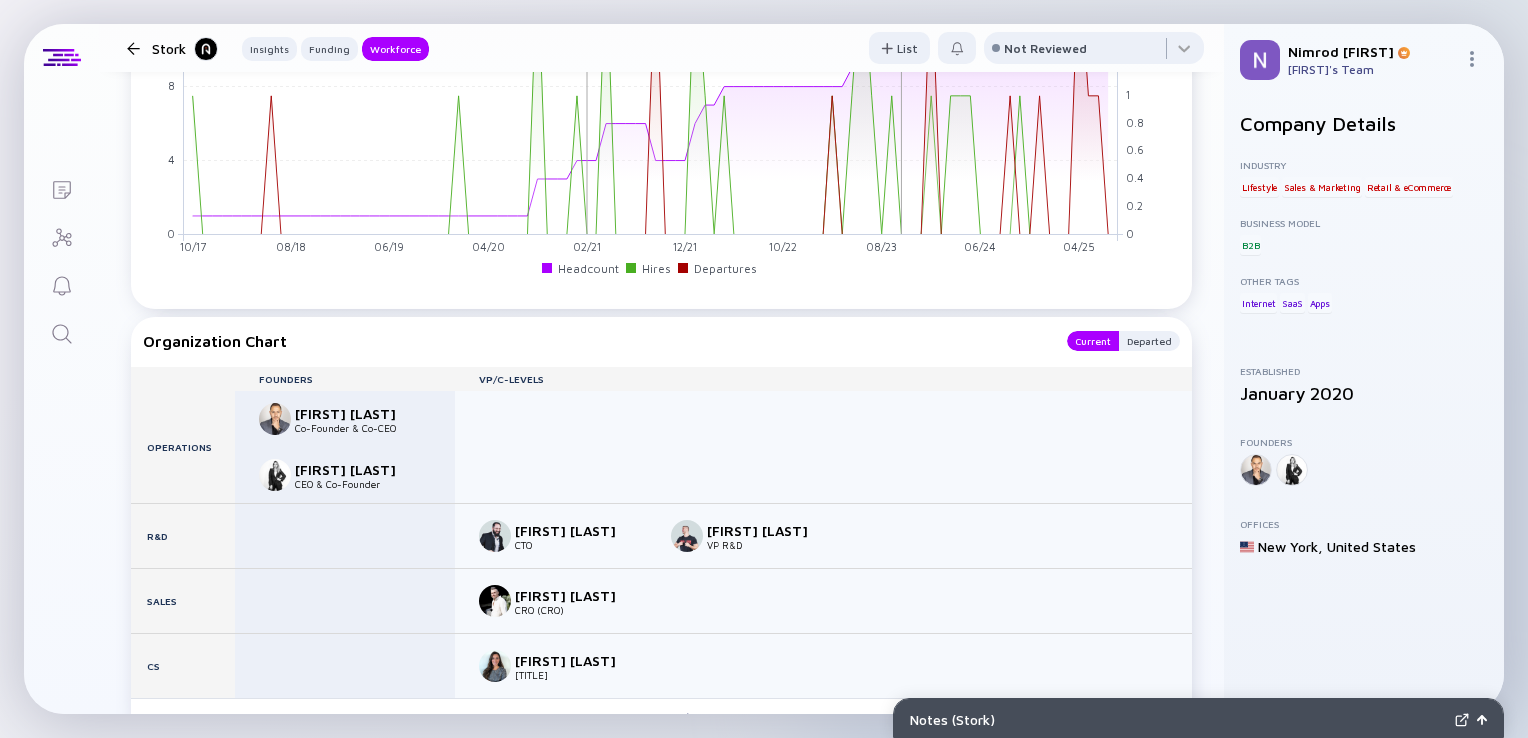 click 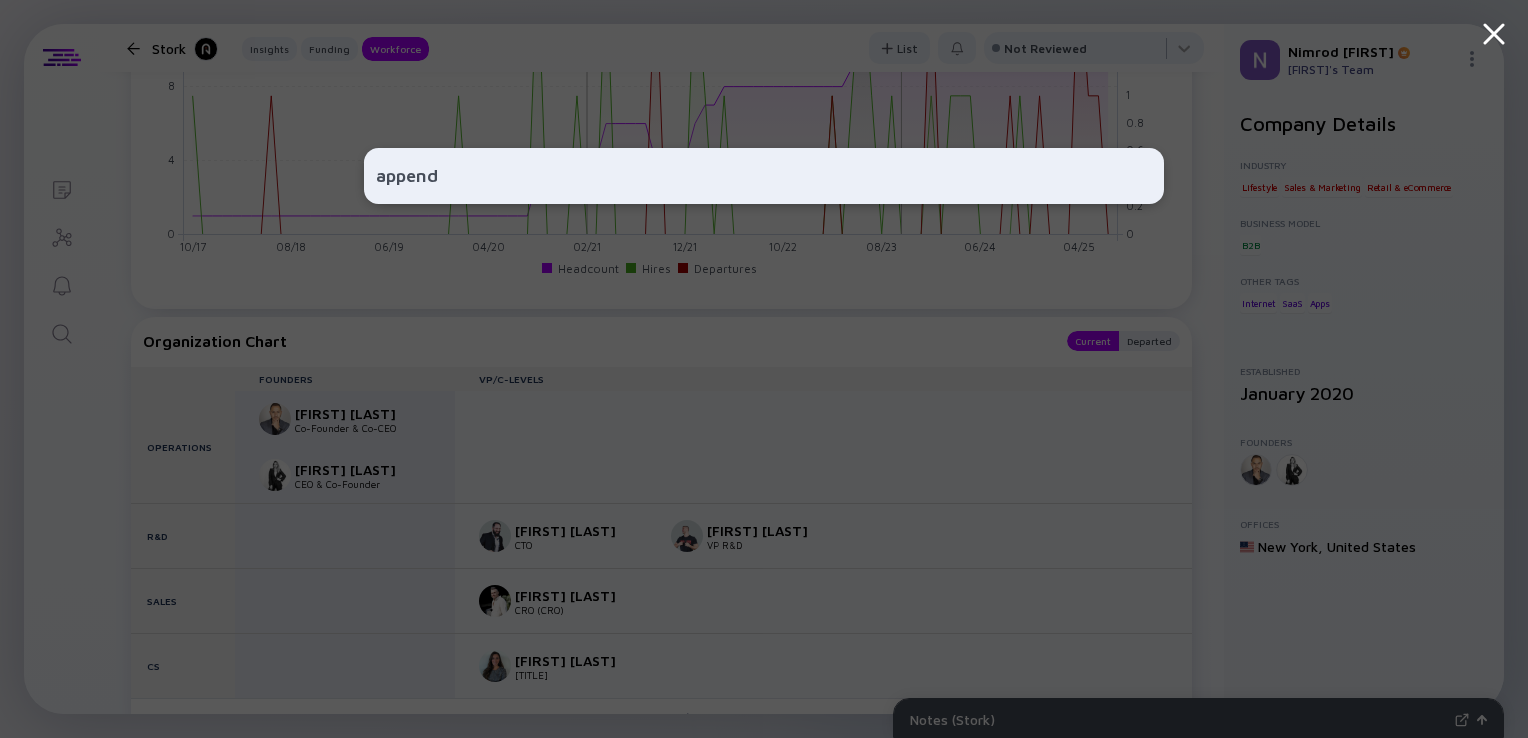 type on "append" 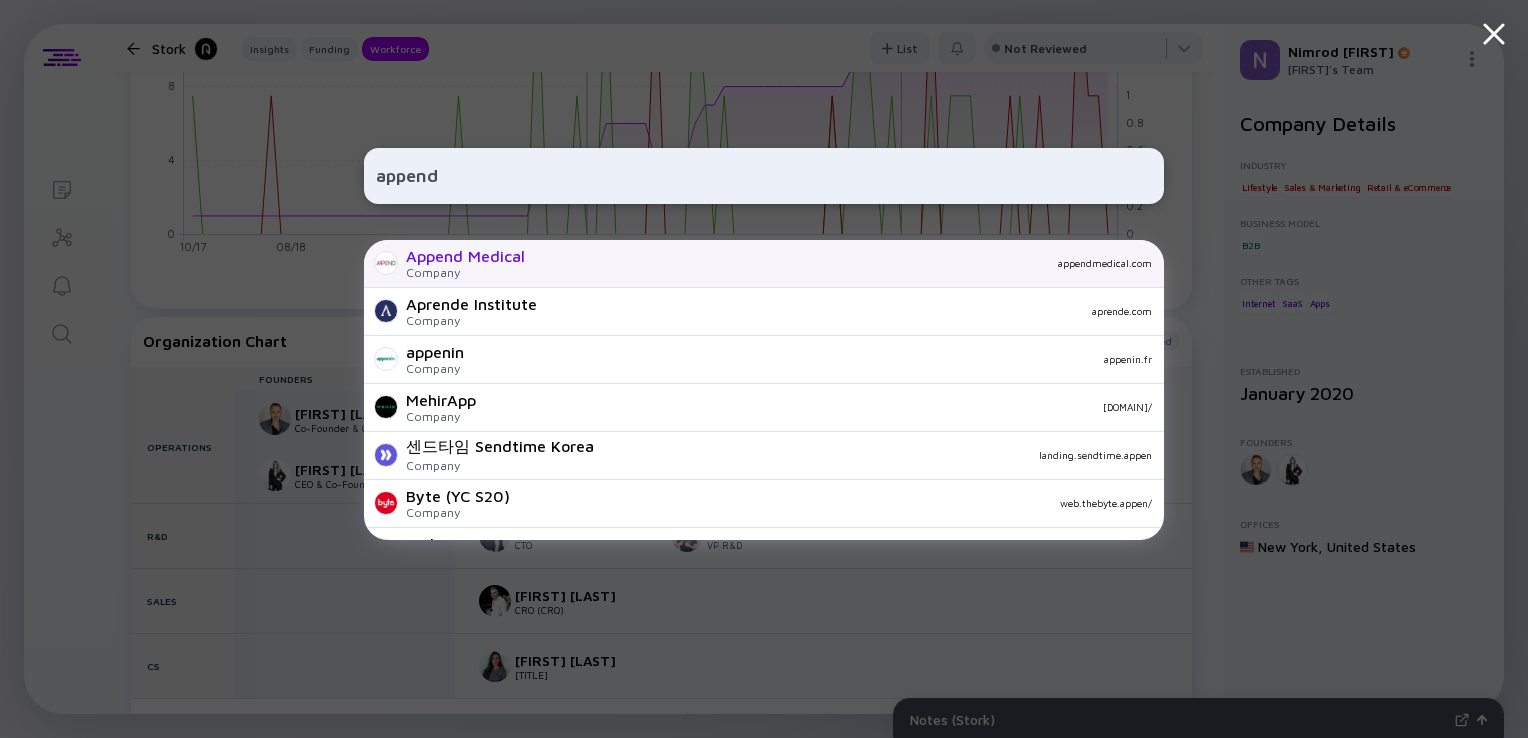 click on "Append Medical Company appendmedical.com" at bounding box center [764, 264] 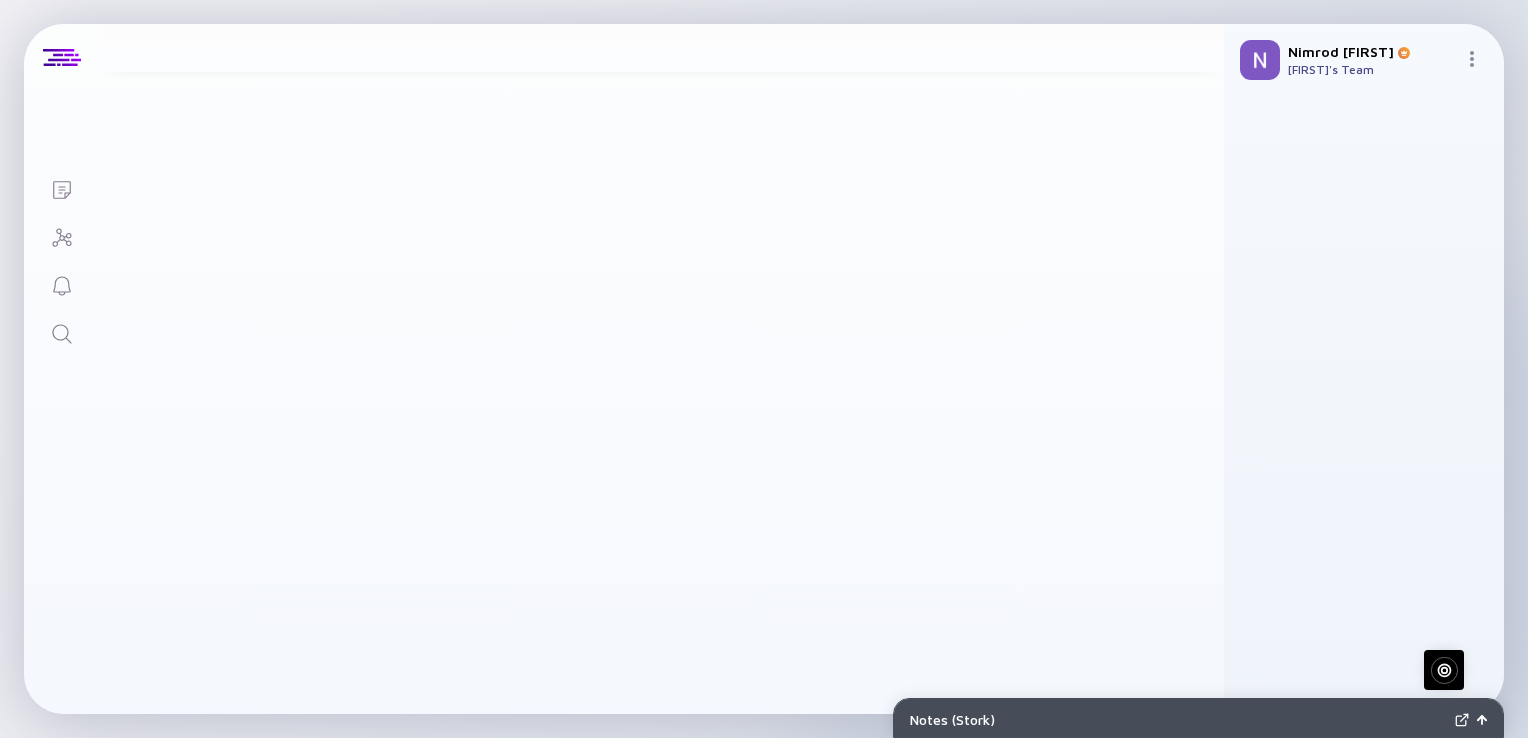 scroll, scrollTop: 0, scrollLeft: 0, axis: both 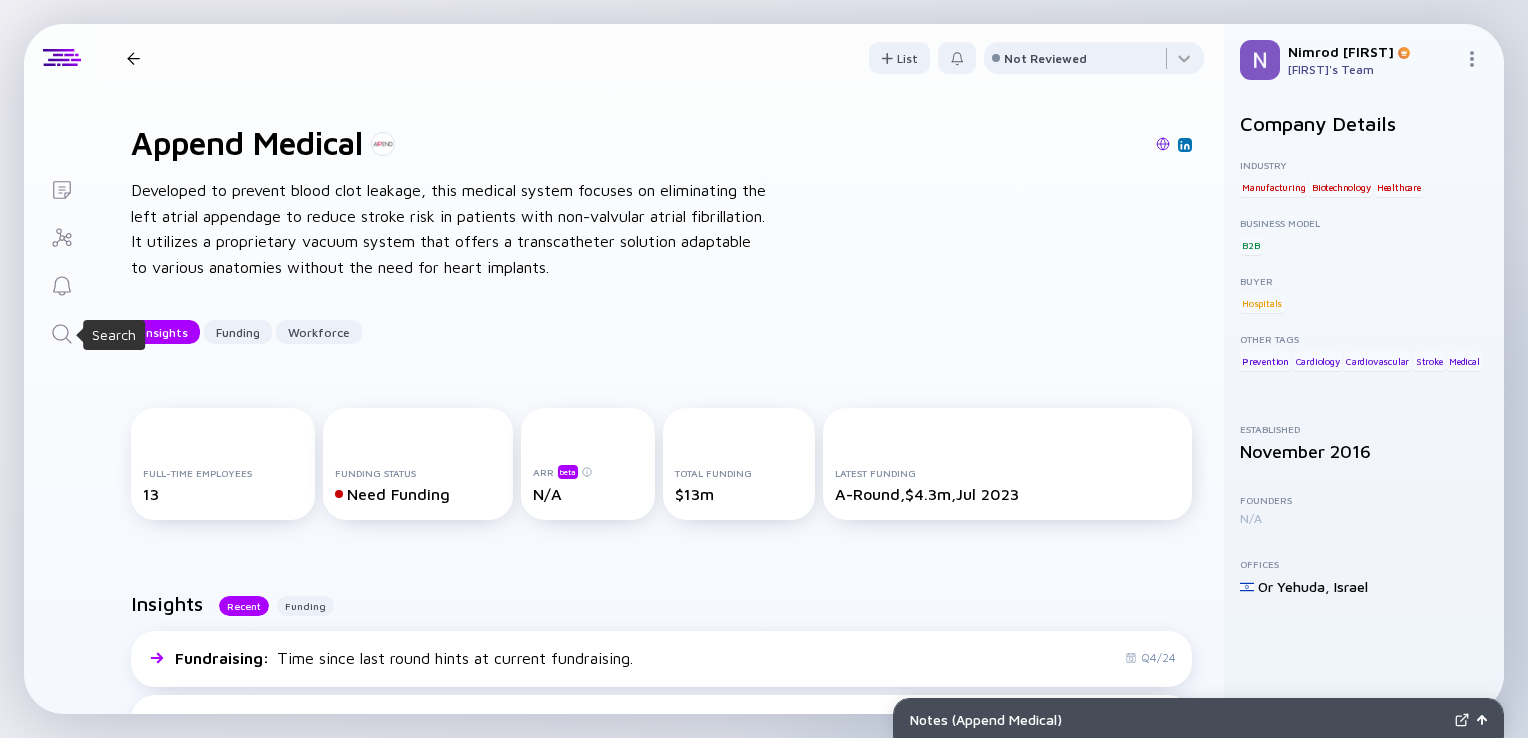 click 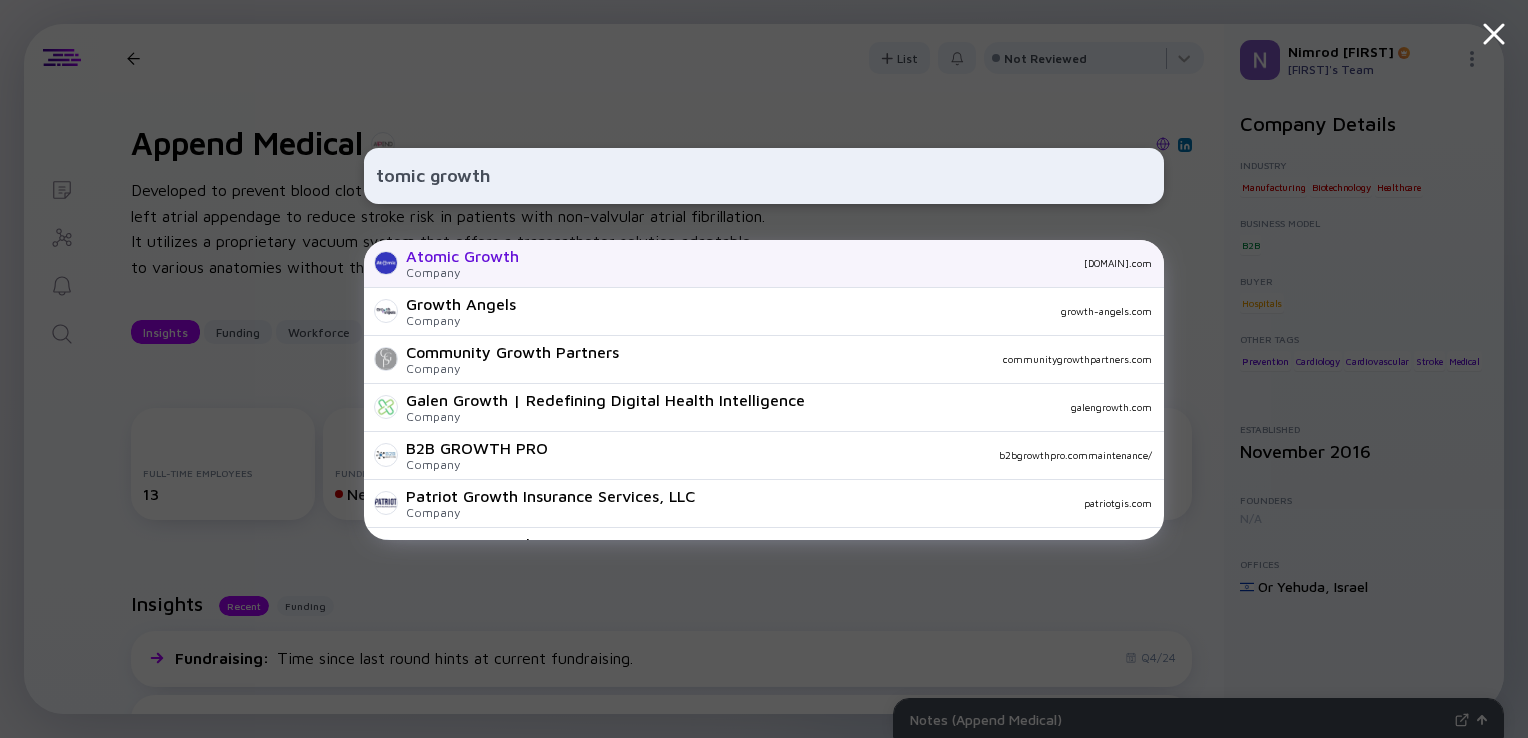 type on "tomic growth" 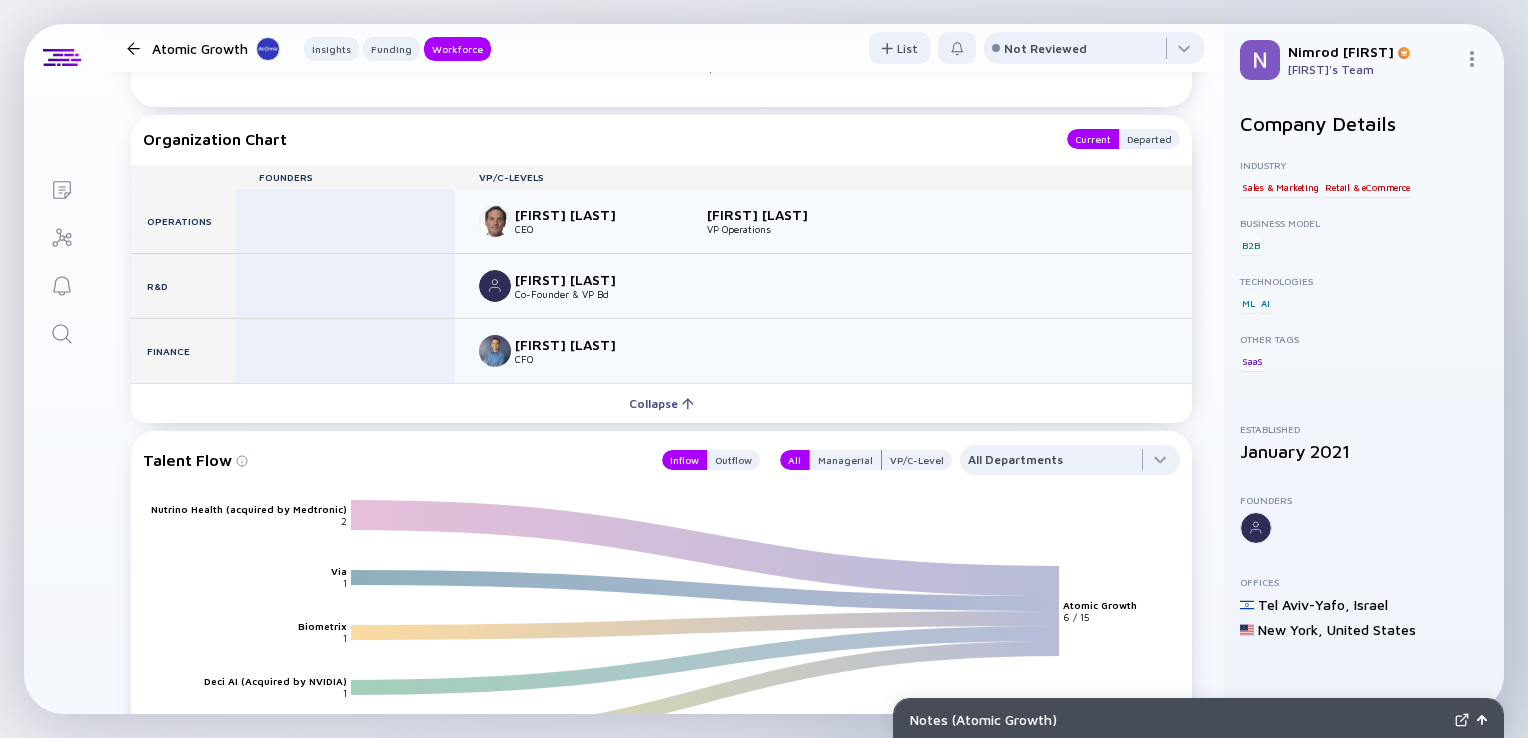 scroll, scrollTop: 2088, scrollLeft: 0, axis: vertical 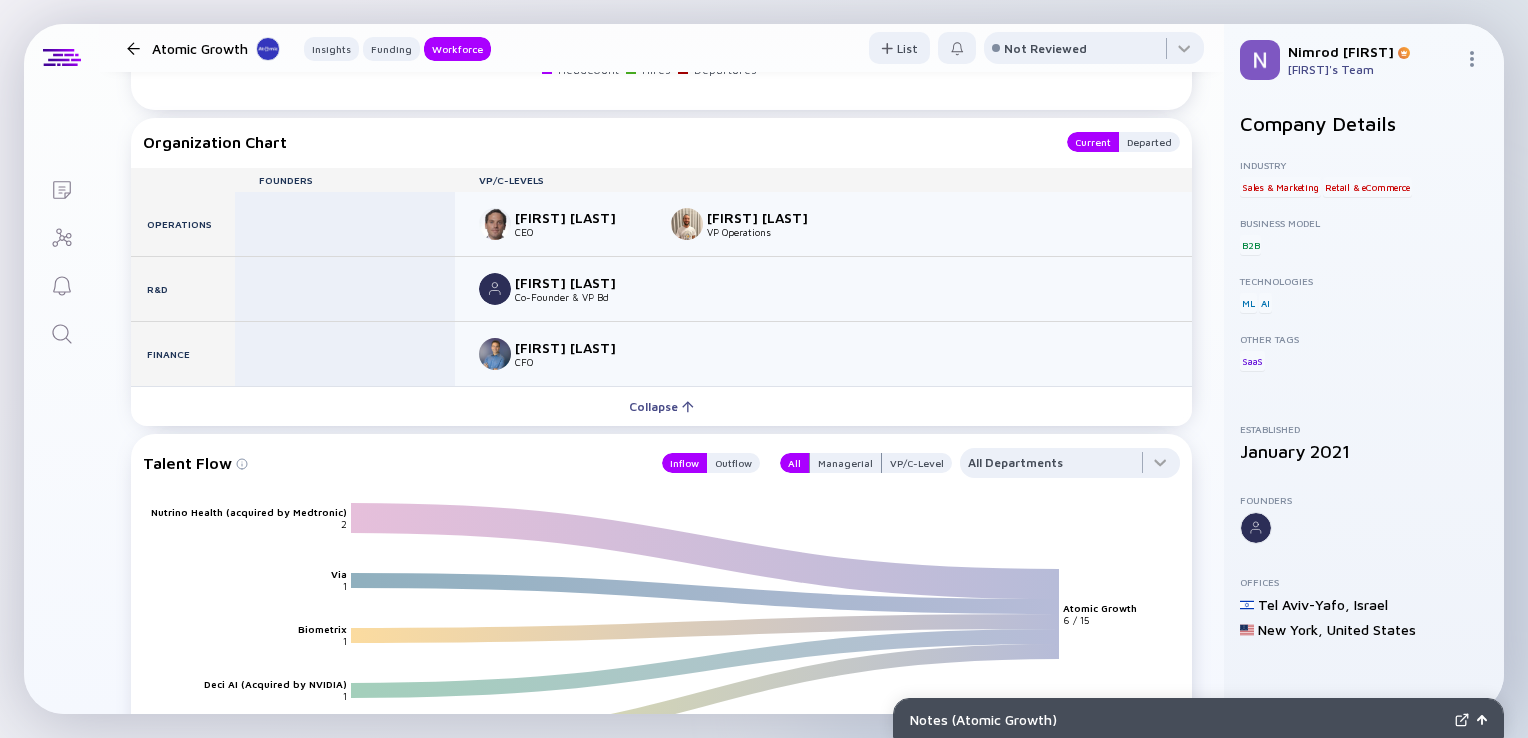 click 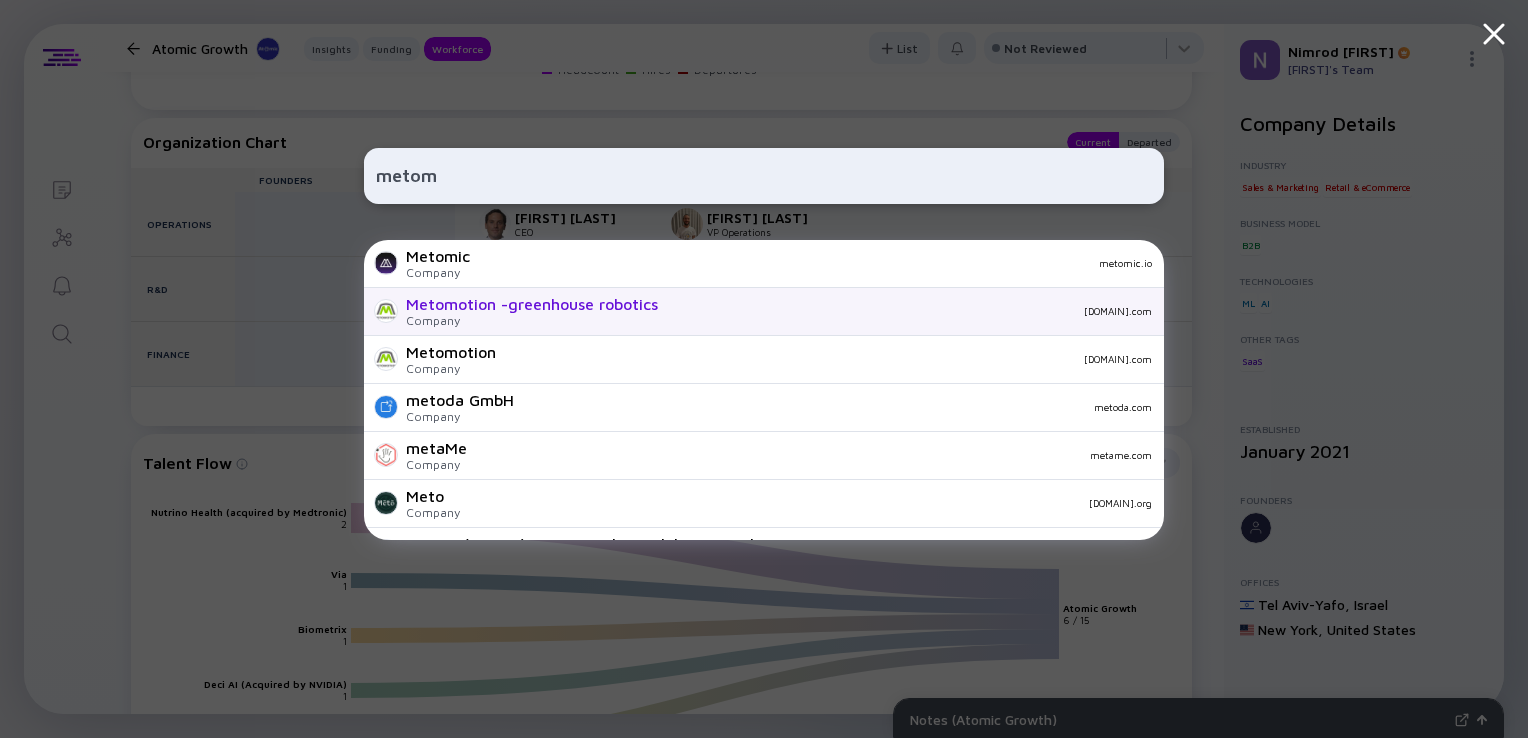 type on "metom" 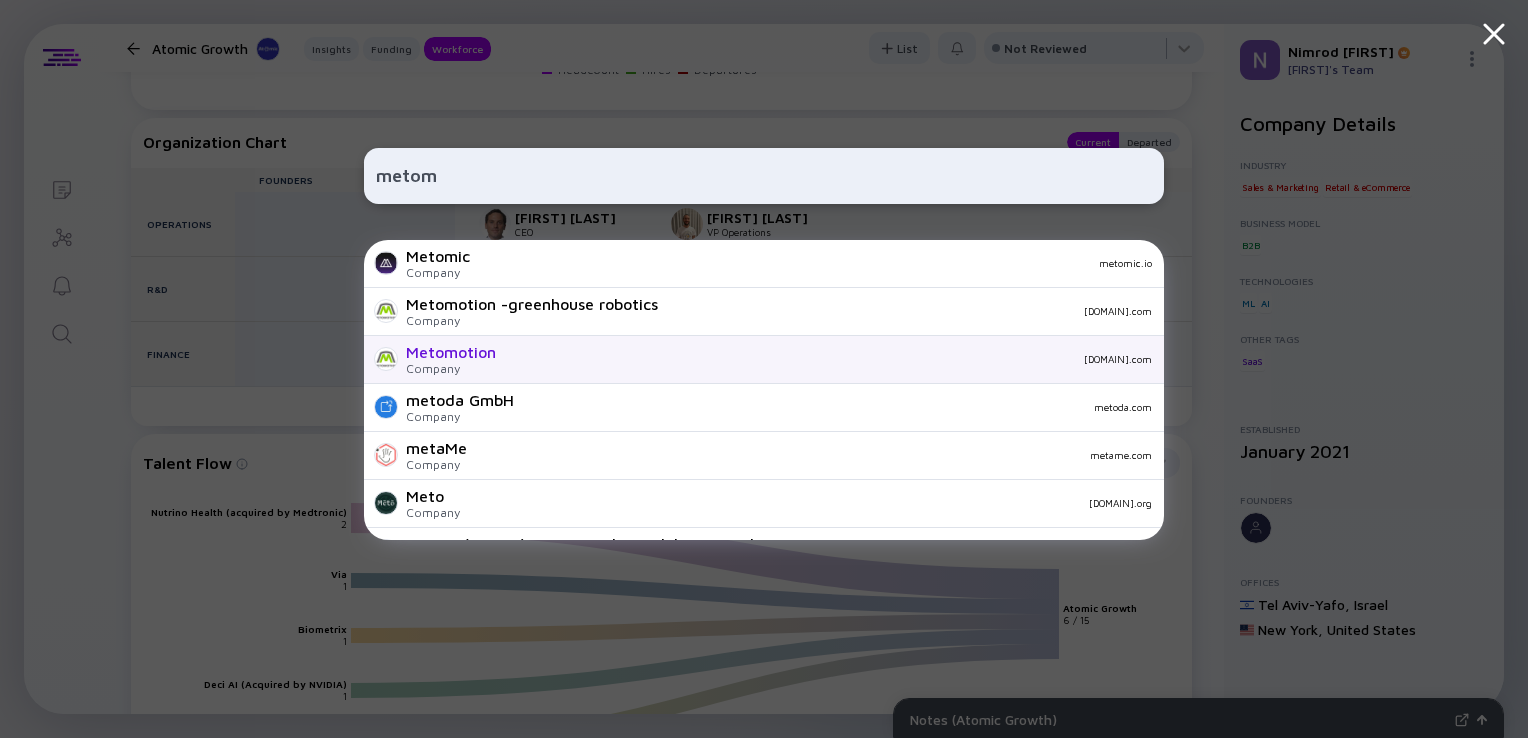 click on "Metomotion" at bounding box center (451, 352) 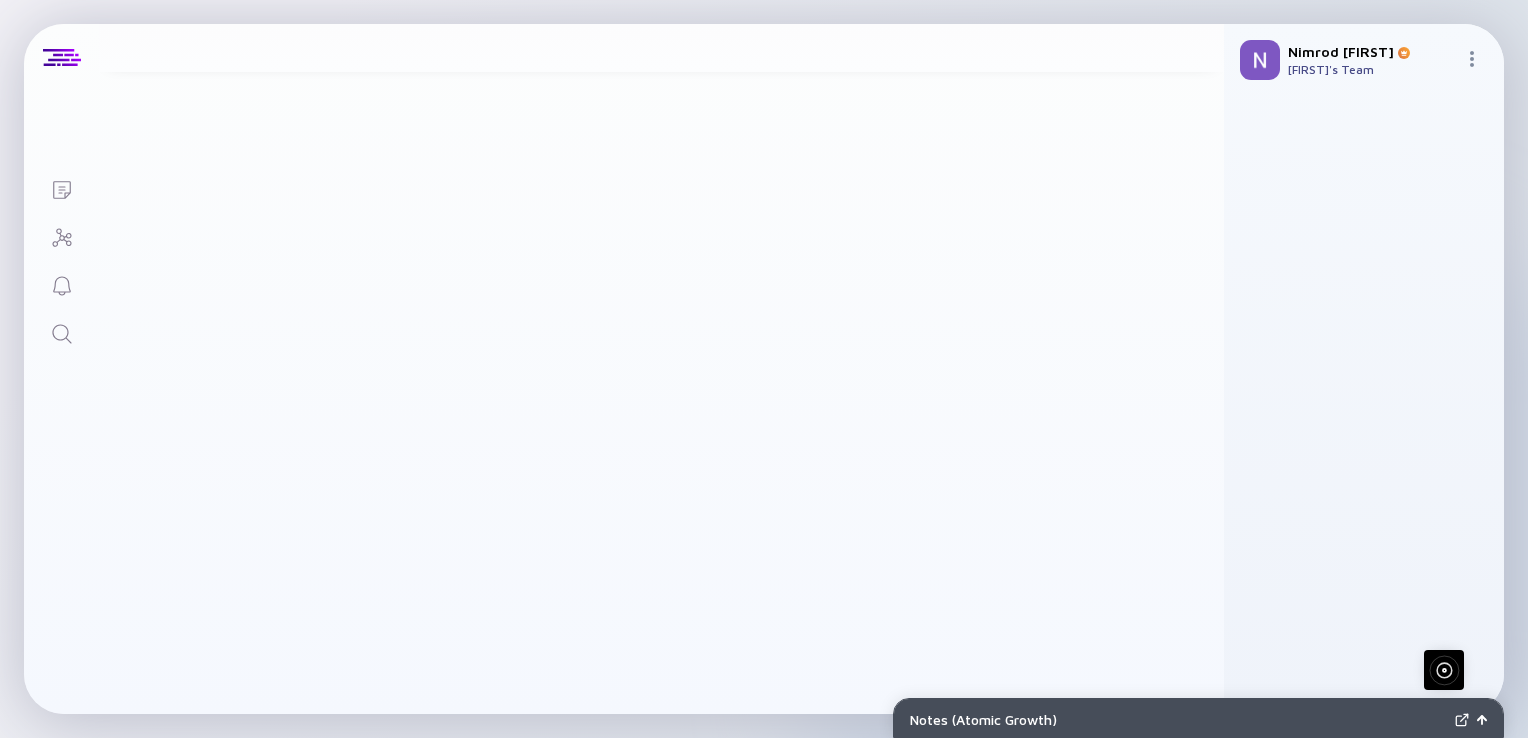 click on "Chagai Gefen CFO" at bounding box center (803, 354) 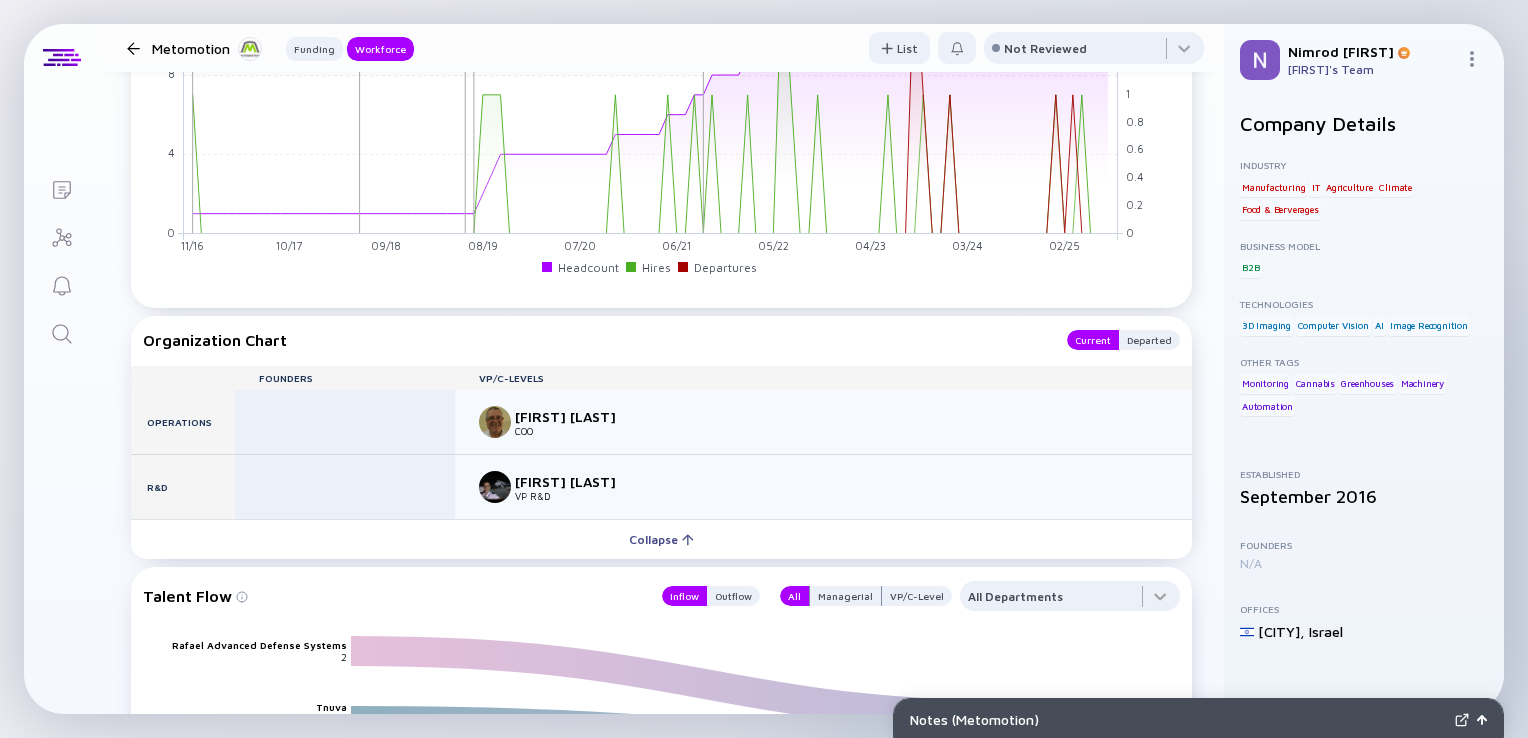scroll, scrollTop: 1579, scrollLeft: 0, axis: vertical 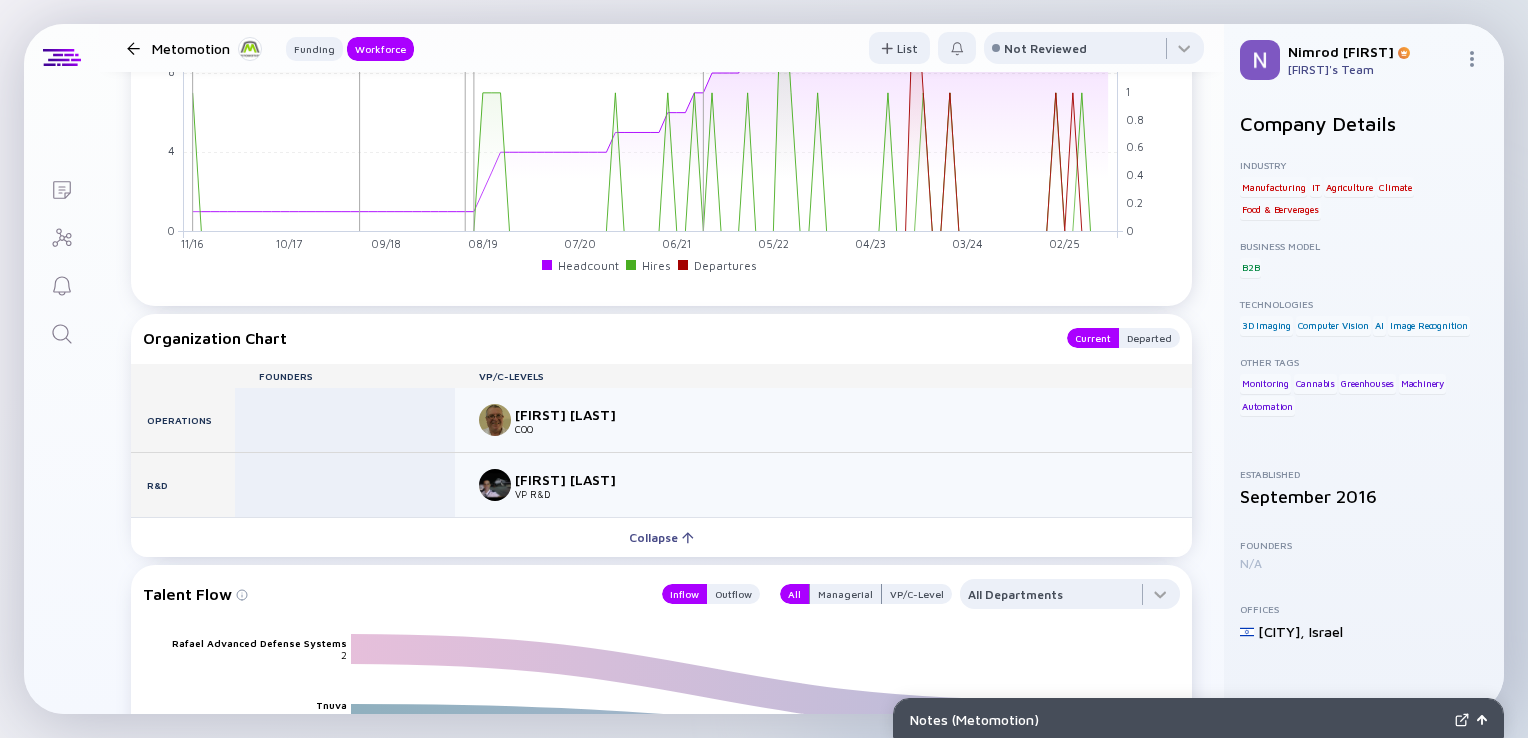 click 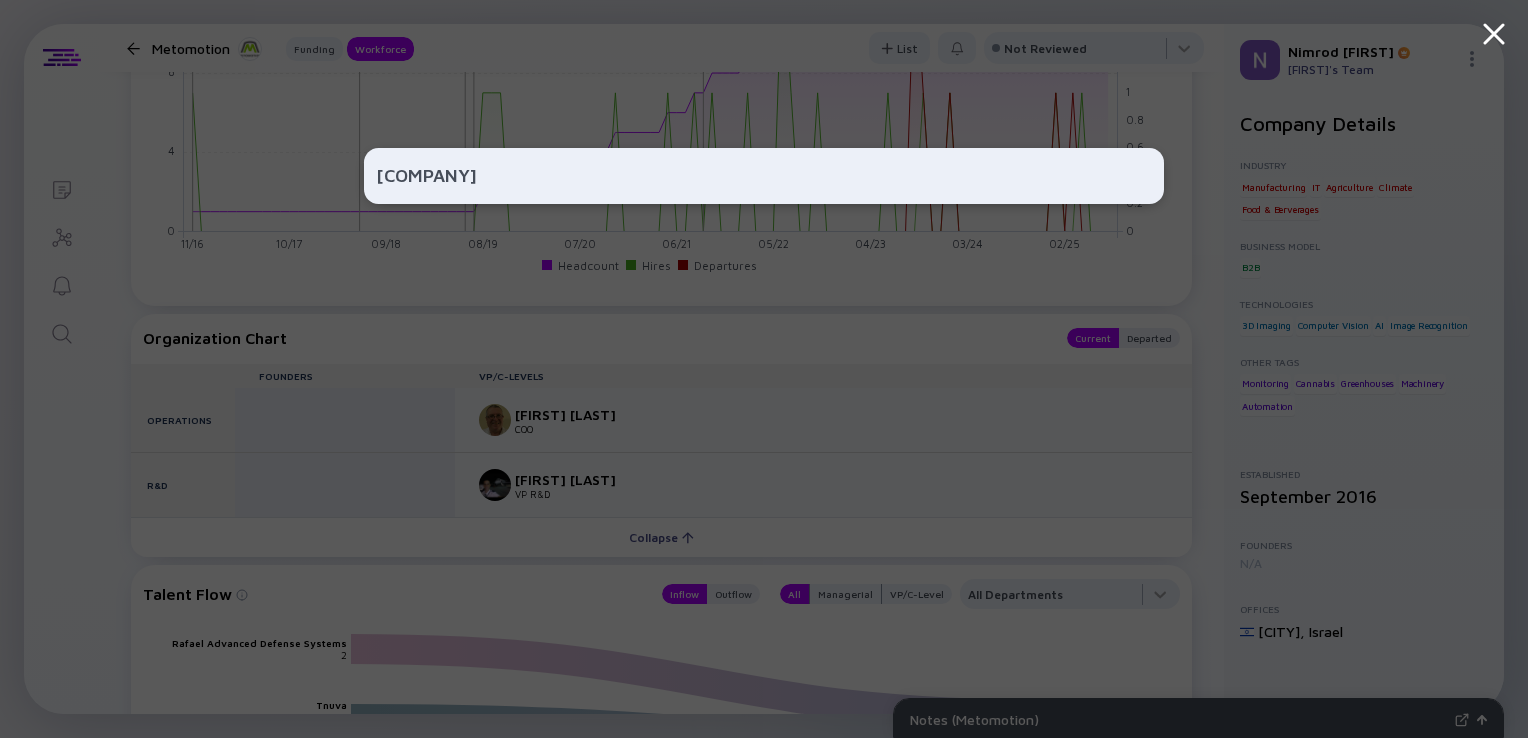 type on "sweett" 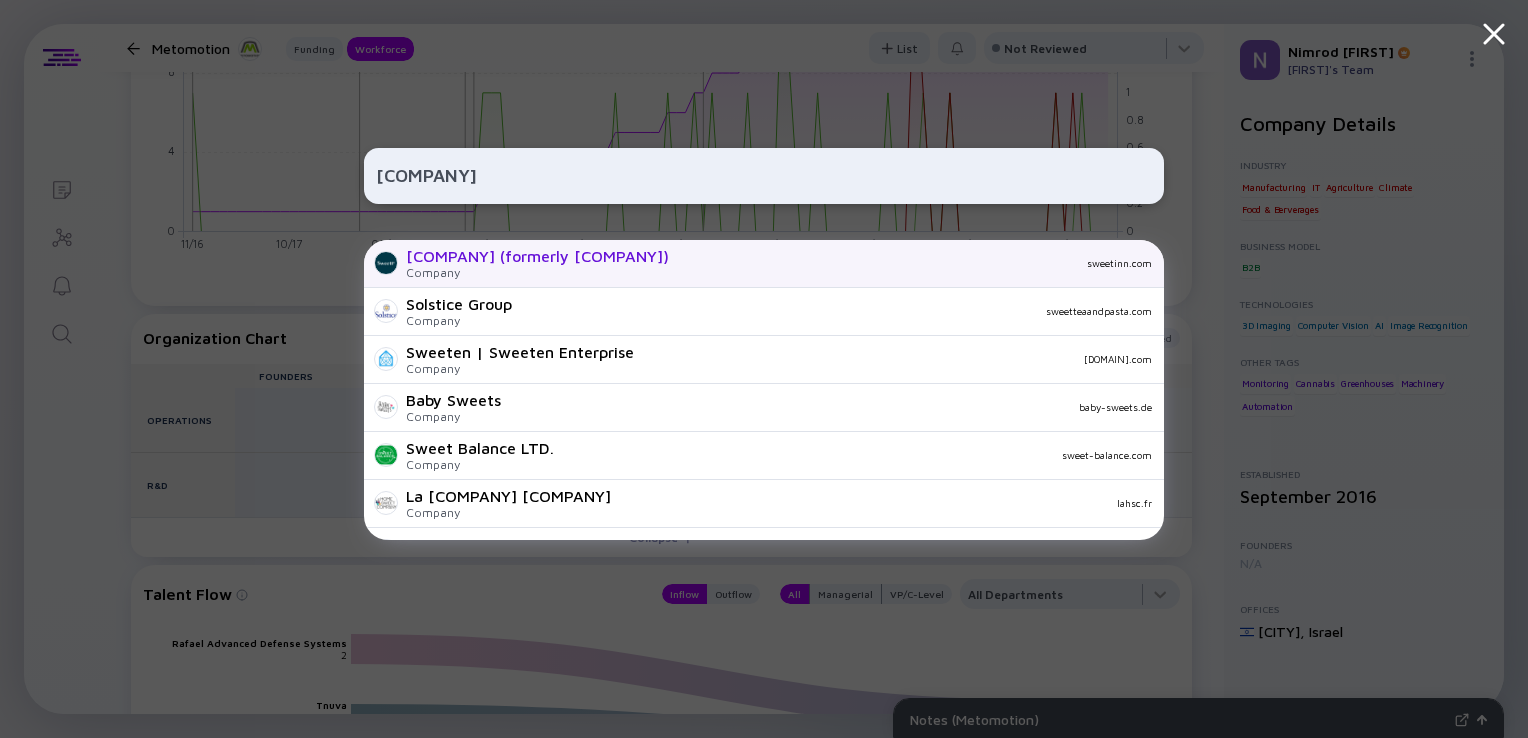 click on "Company" at bounding box center [537, 272] 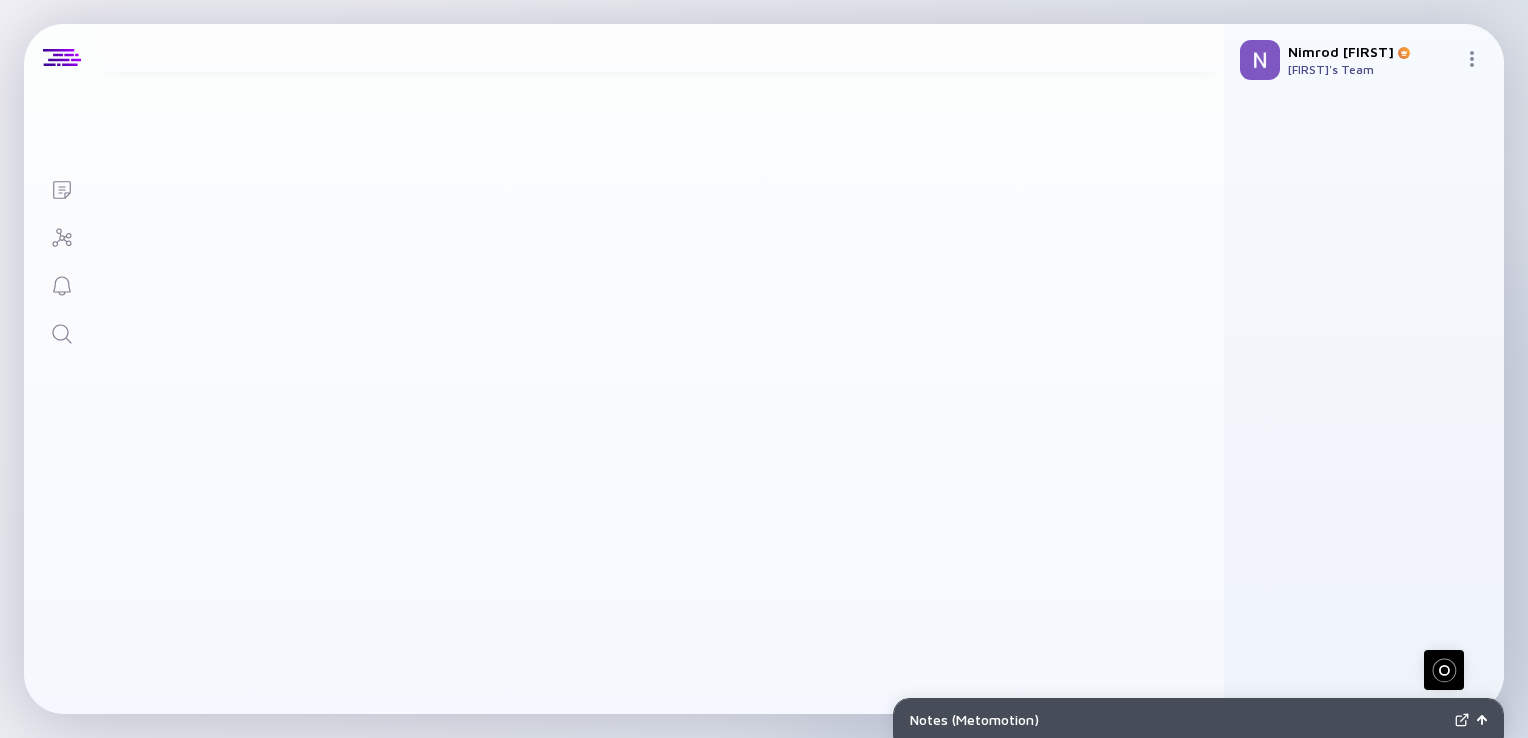 scroll, scrollTop: 0, scrollLeft: 0, axis: both 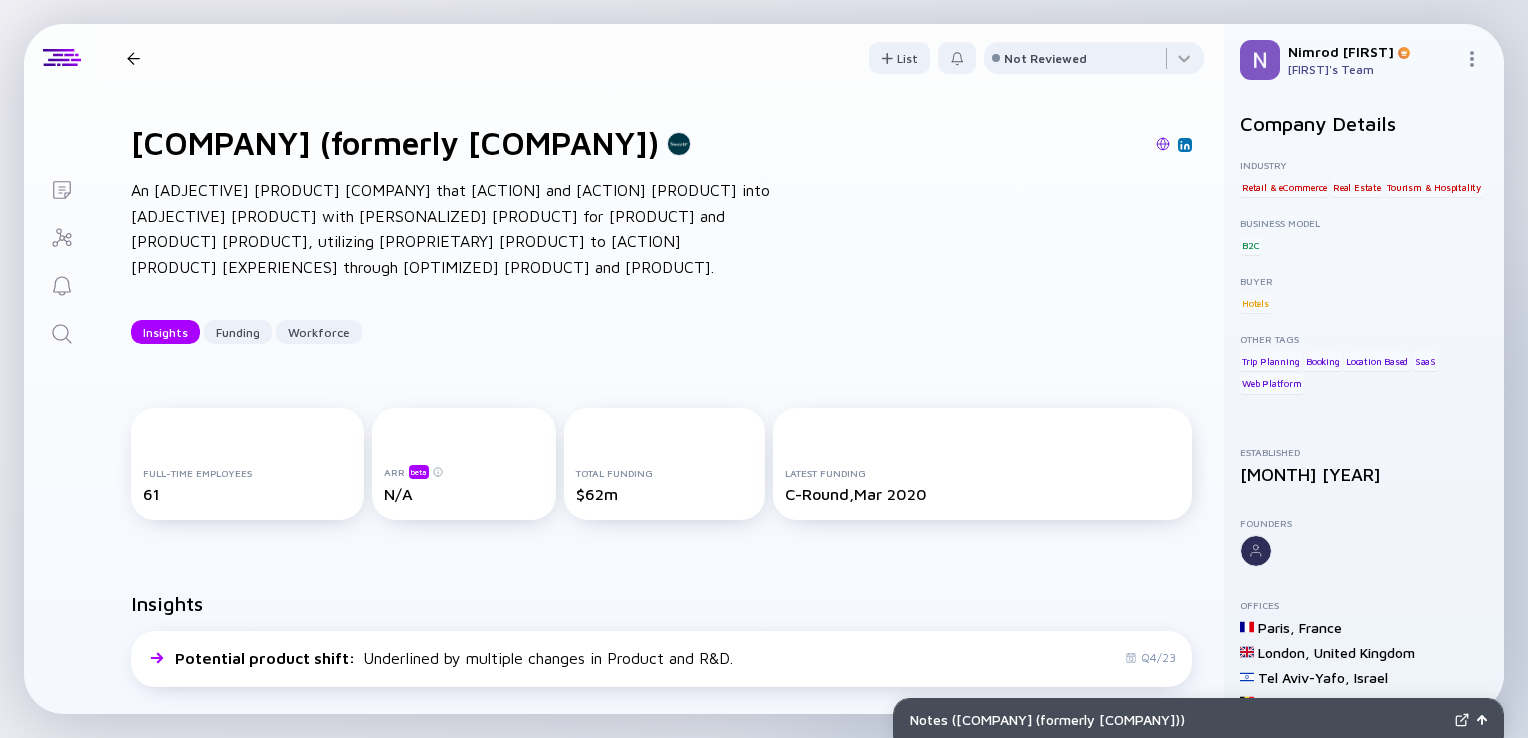 click 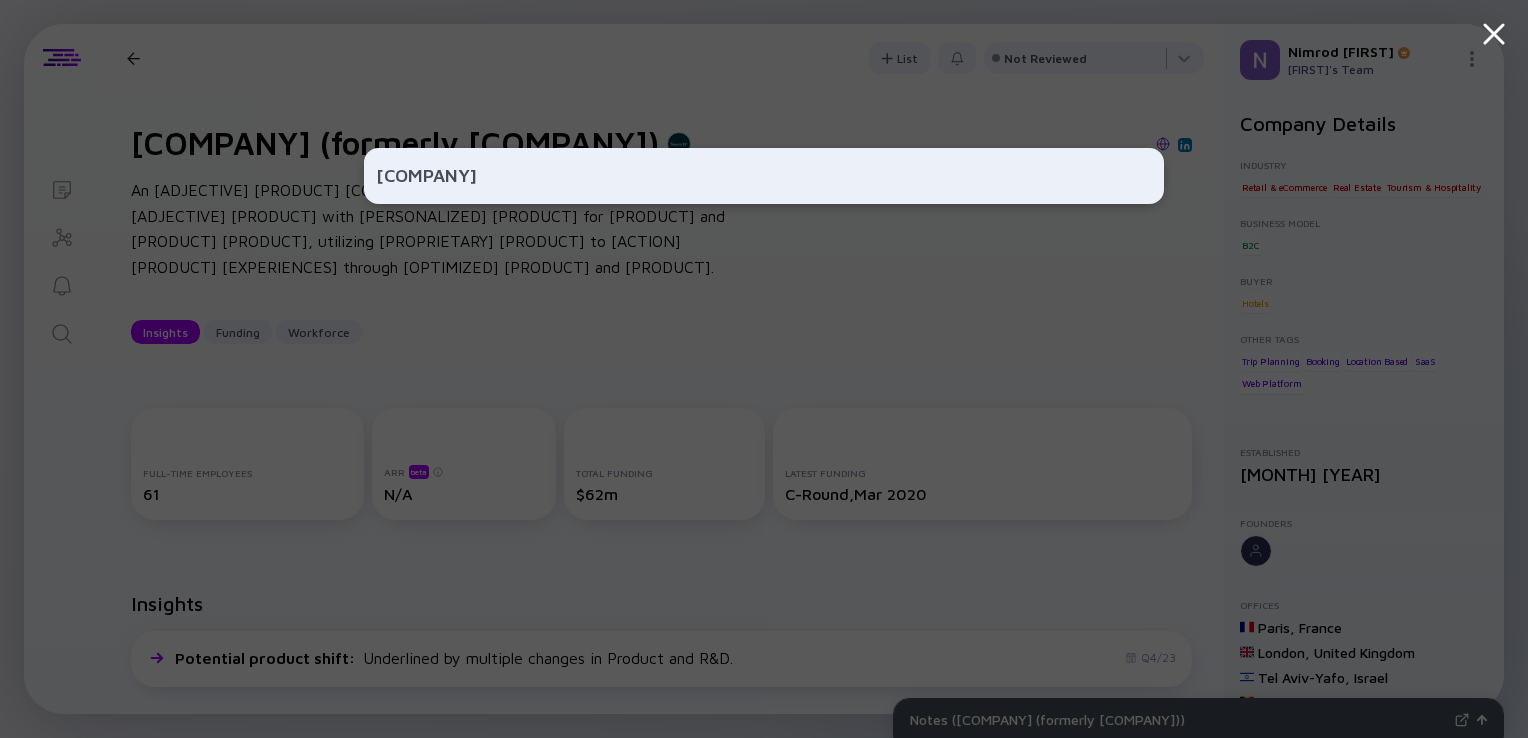 type on "kazuar" 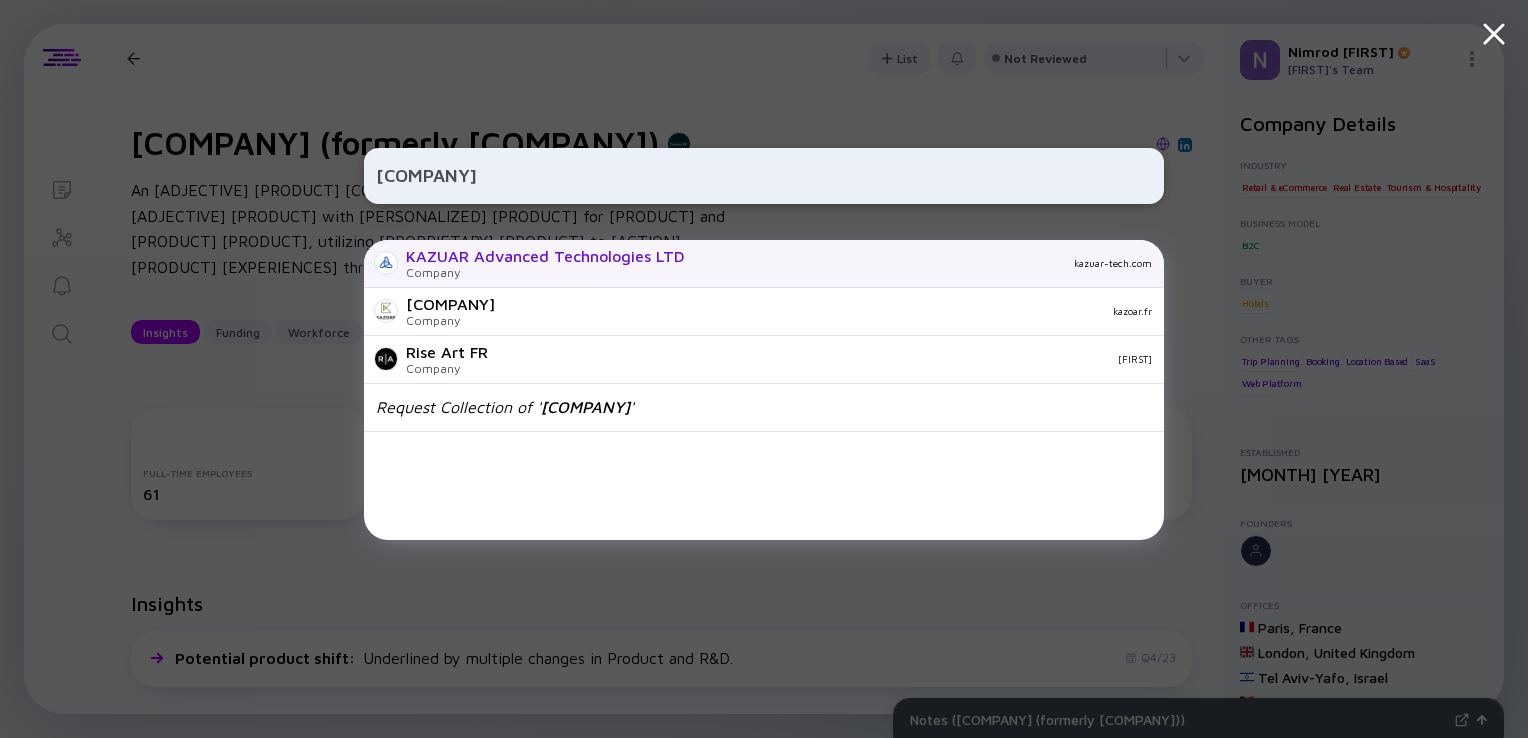 click on "Company" at bounding box center [545, 272] 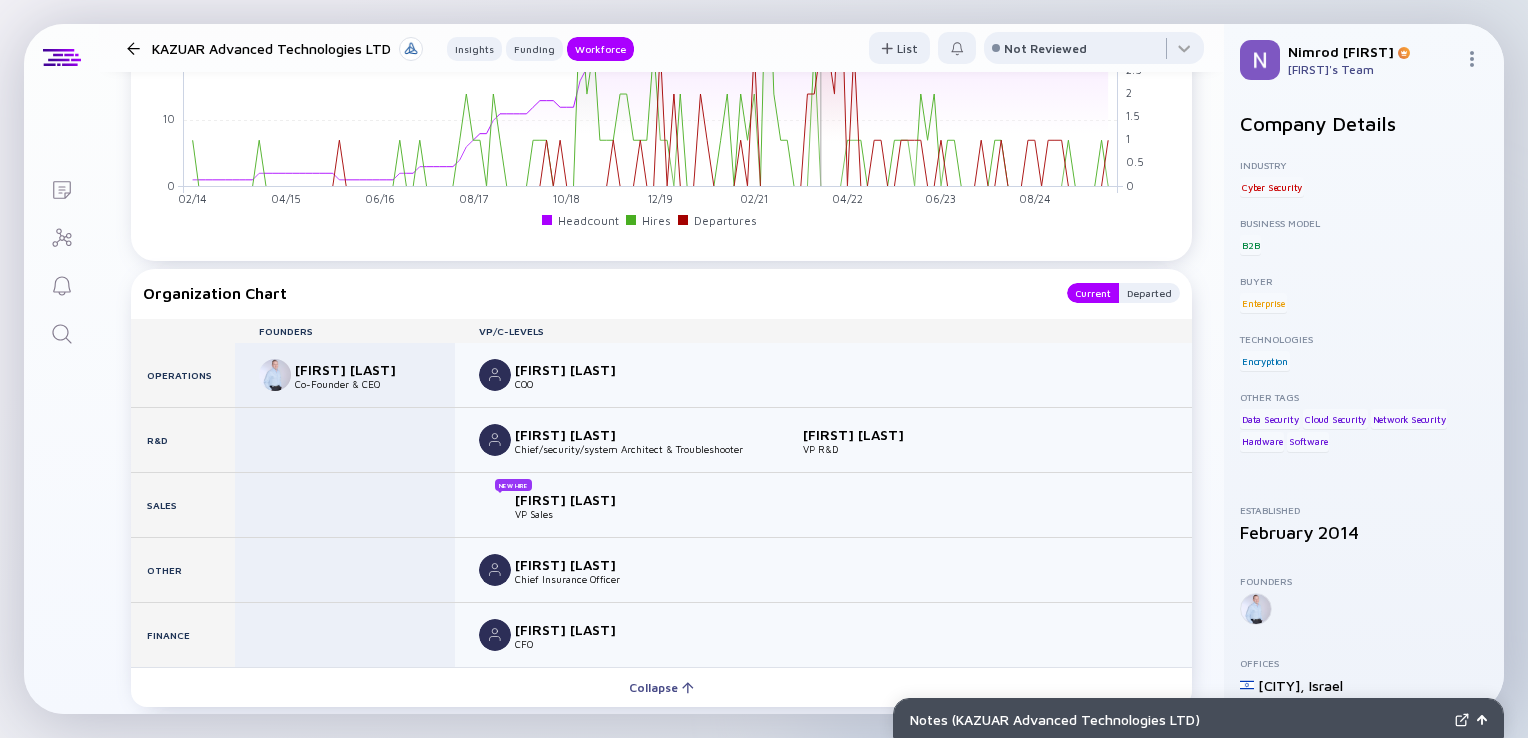 scroll, scrollTop: 1785, scrollLeft: 0, axis: vertical 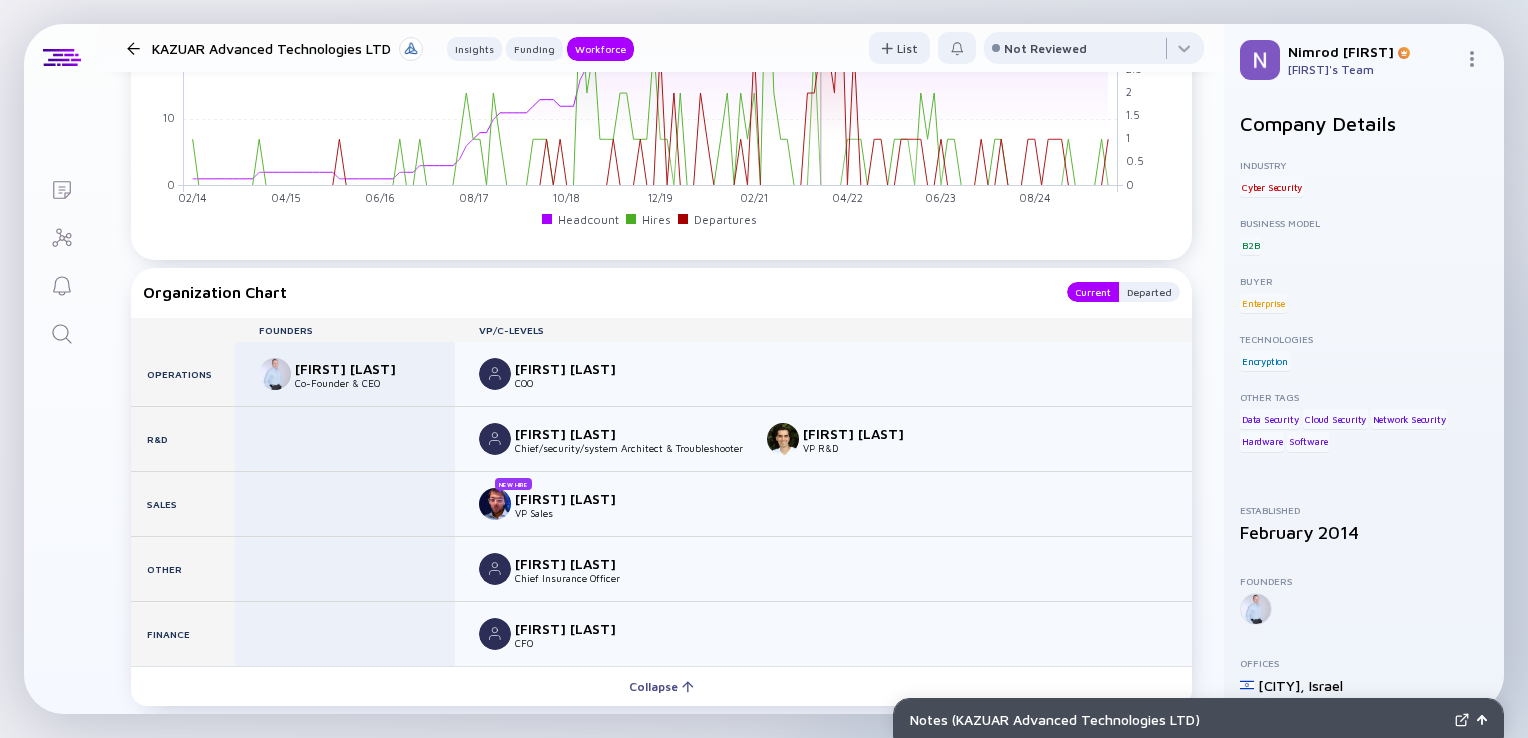 click 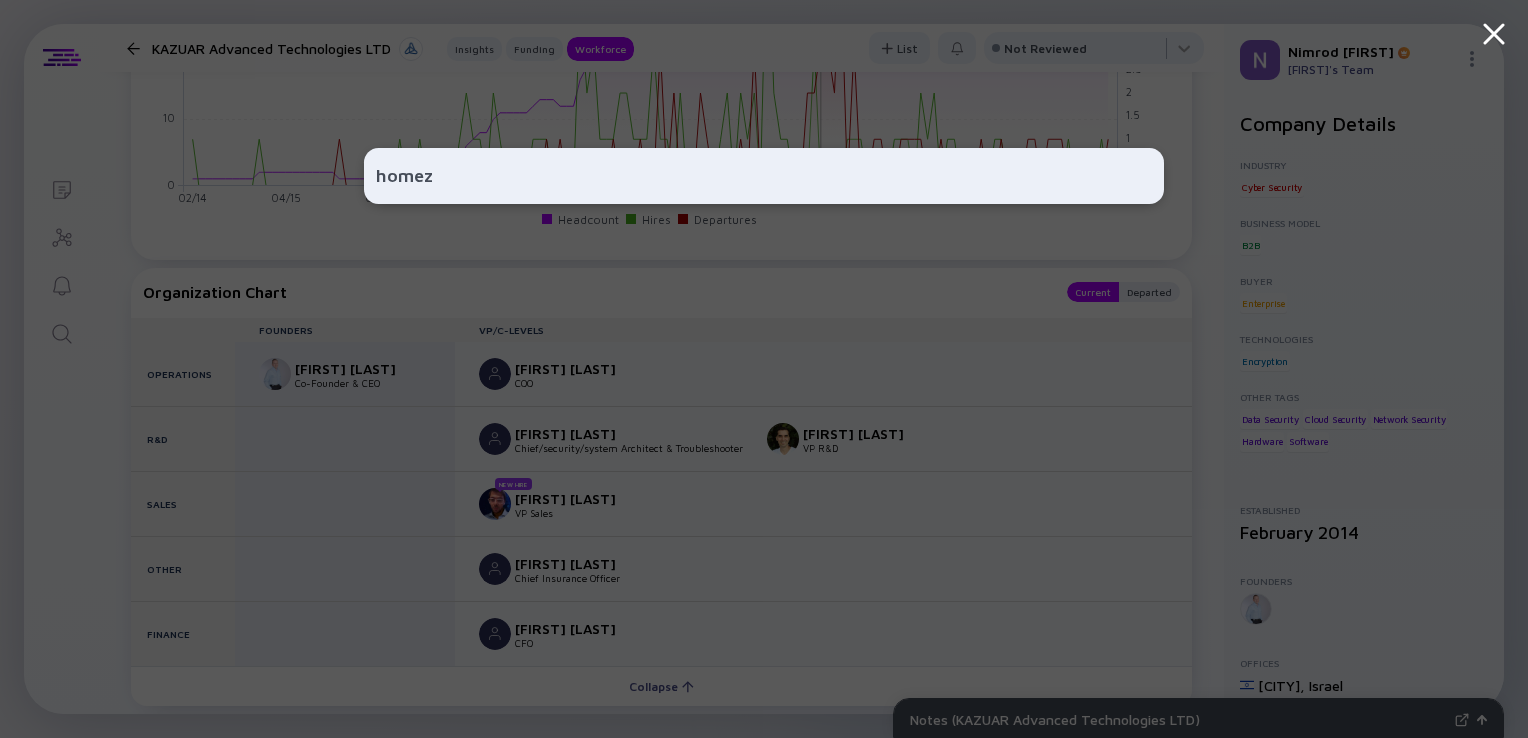 type on "homez" 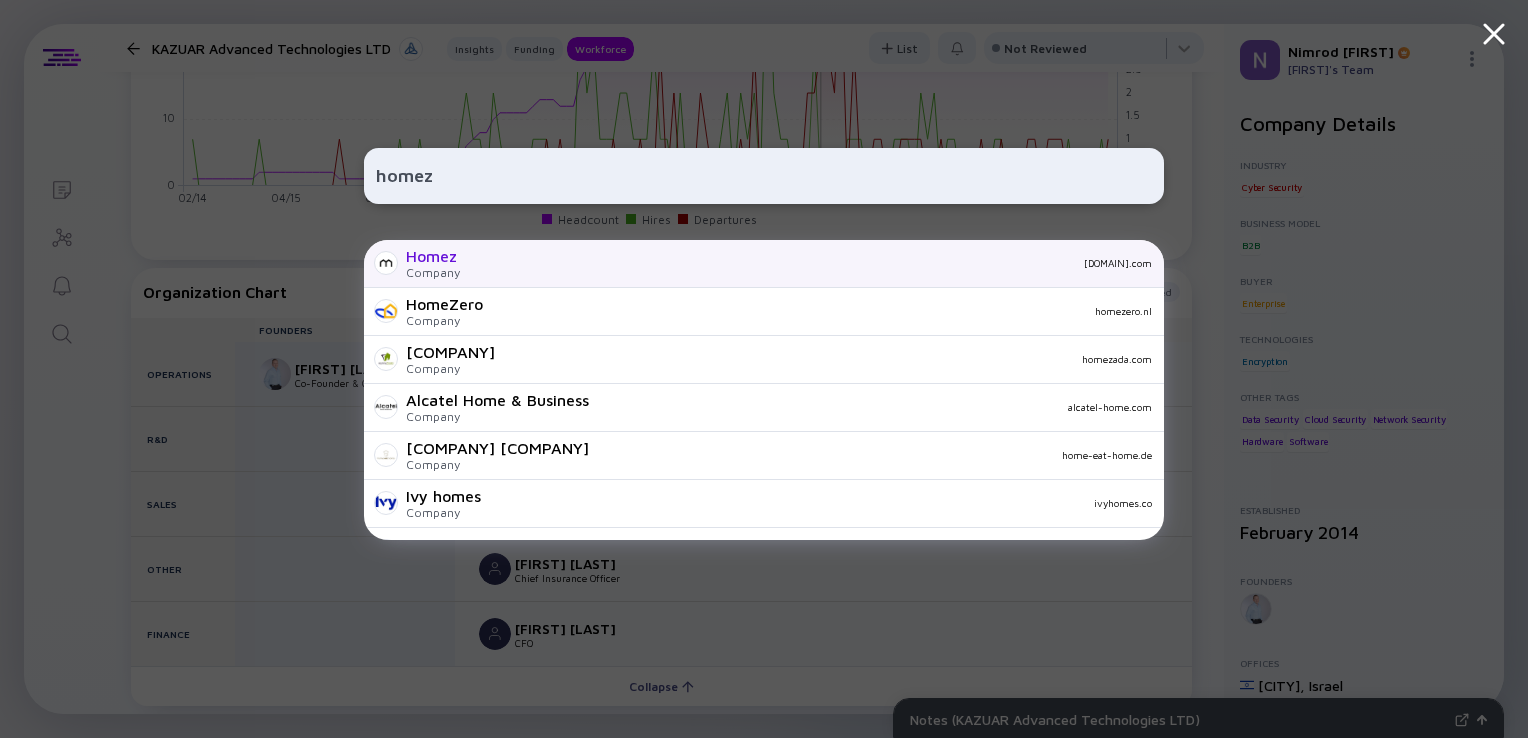 click on "Homez Company homez.com" at bounding box center [764, 264] 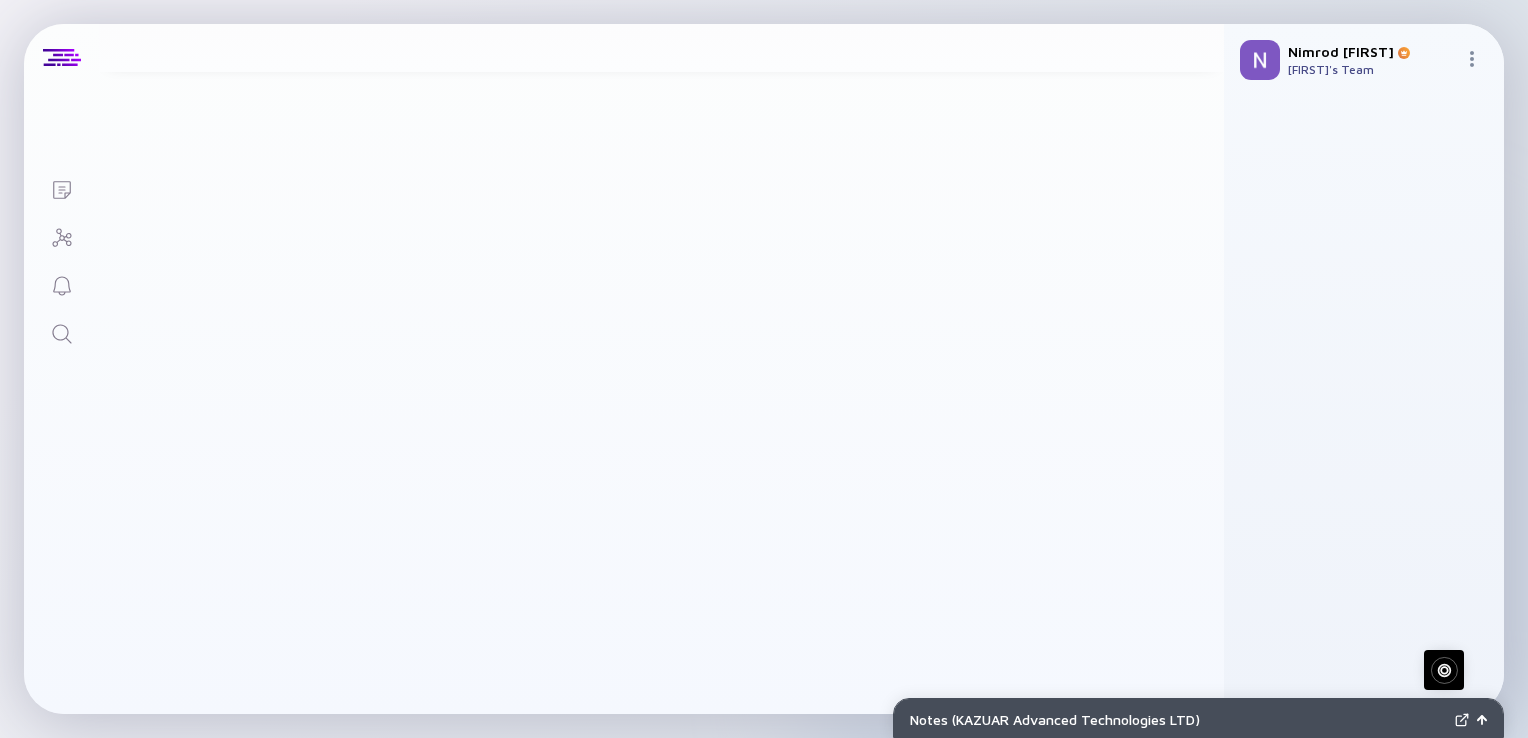 scroll, scrollTop: 0, scrollLeft: 0, axis: both 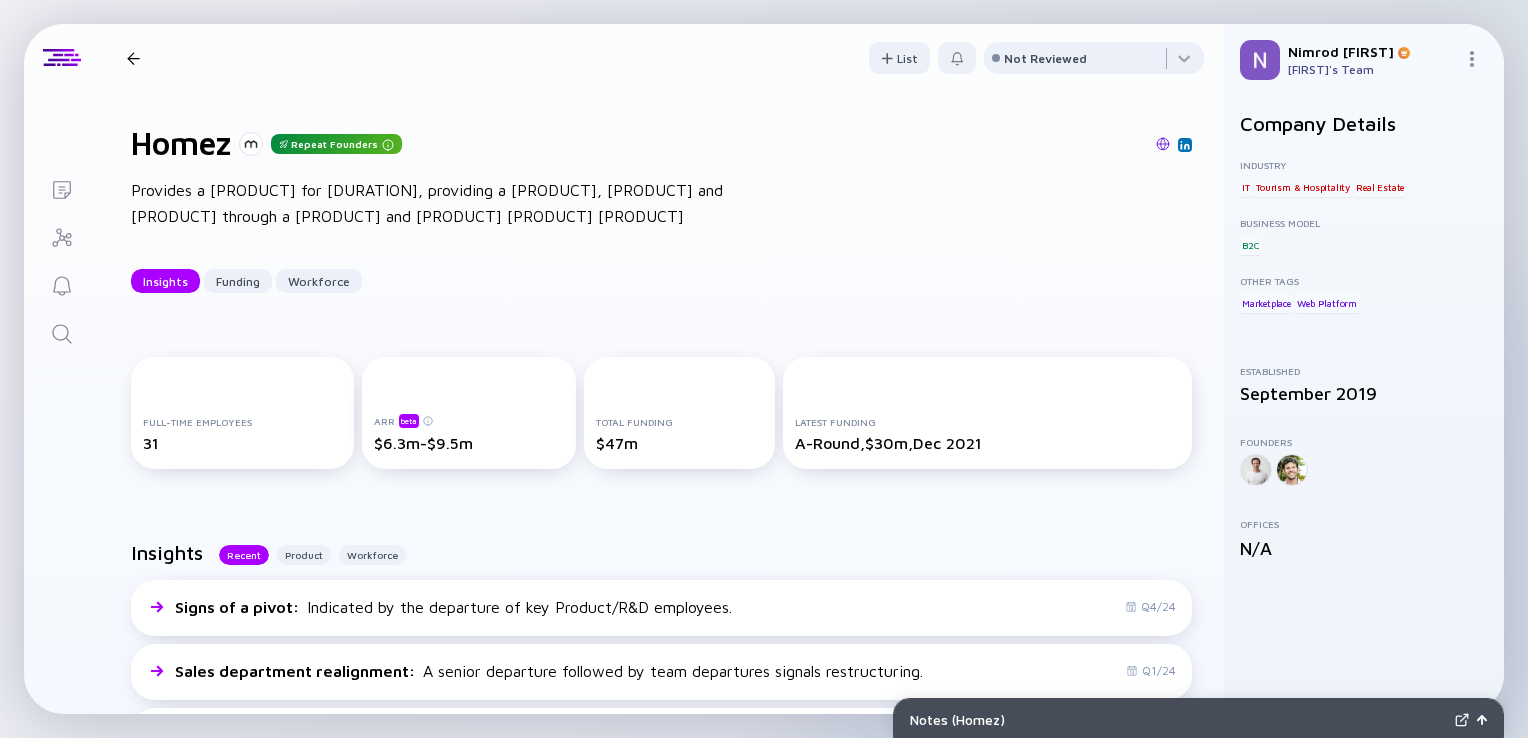click at bounding box center [61, 332] 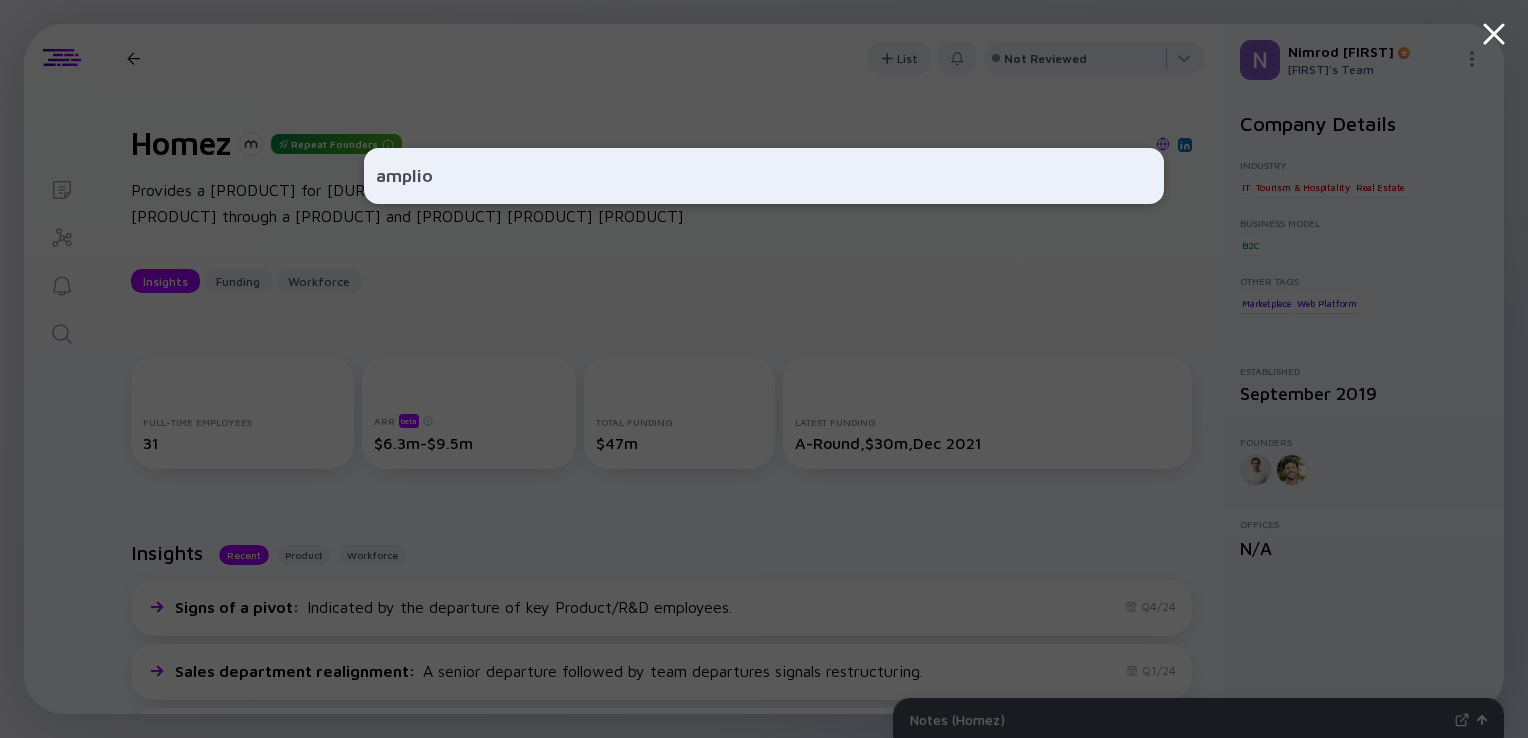 type on "amplio" 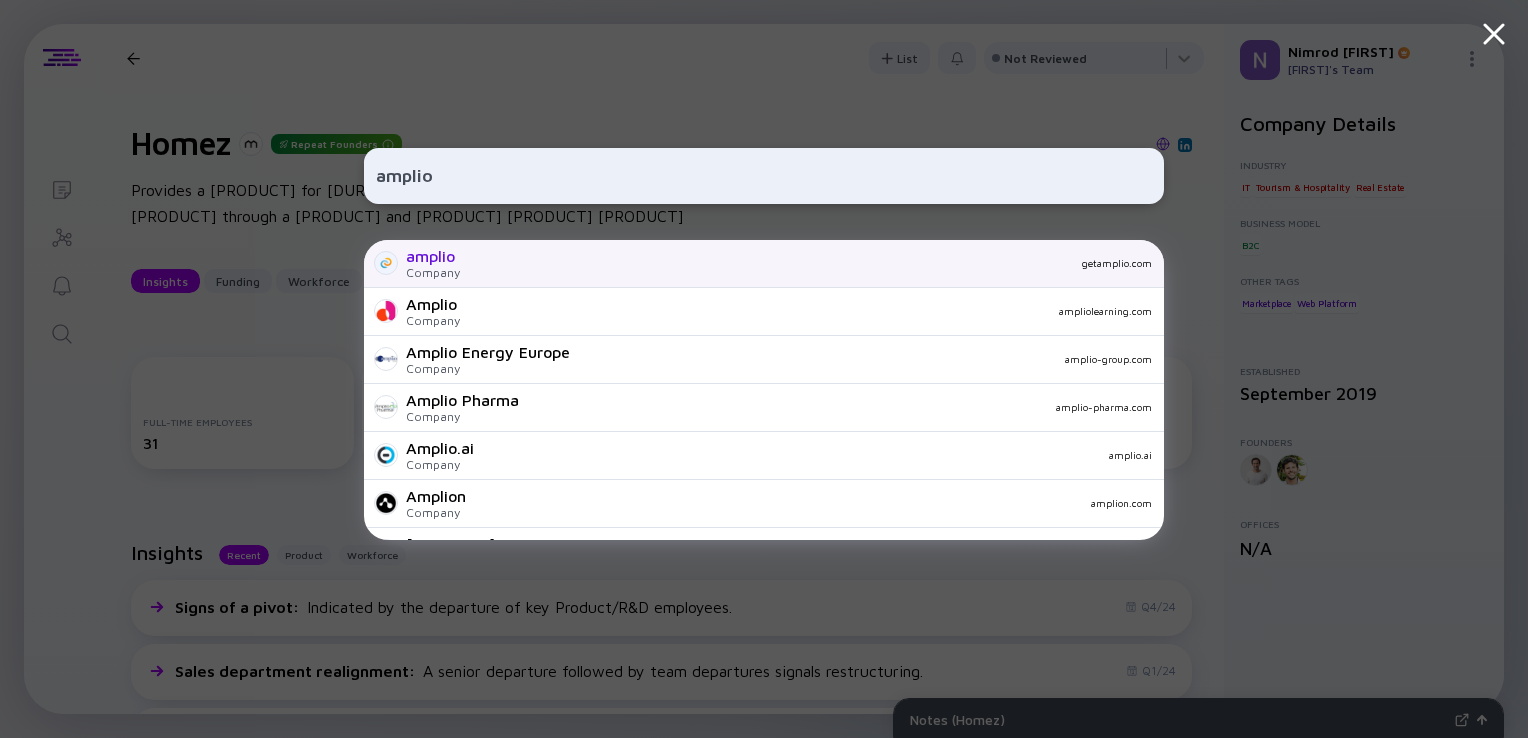 click on "amplio Company getamplio.com" at bounding box center (764, 264) 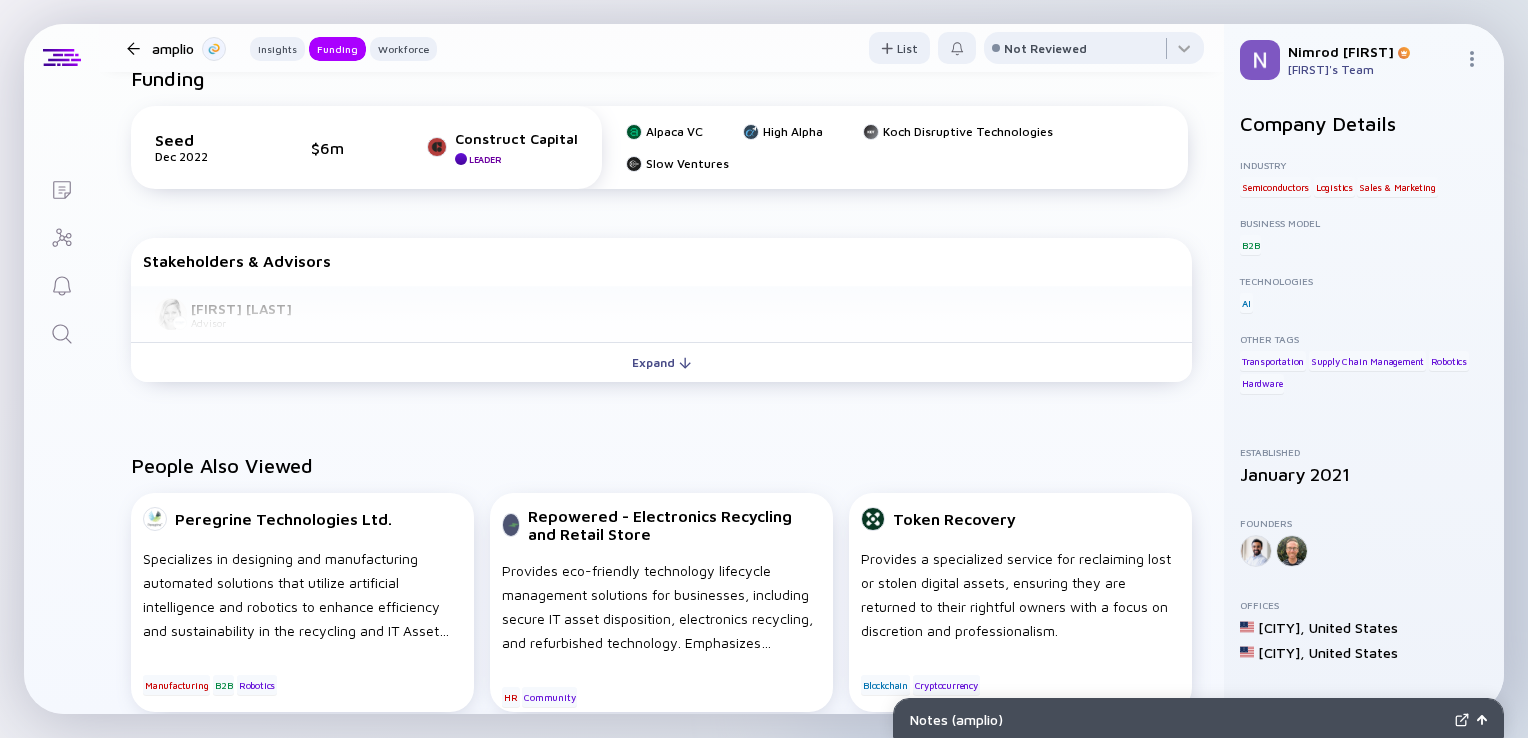 scroll, scrollTop: 692, scrollLeft: 0, axis: vertical 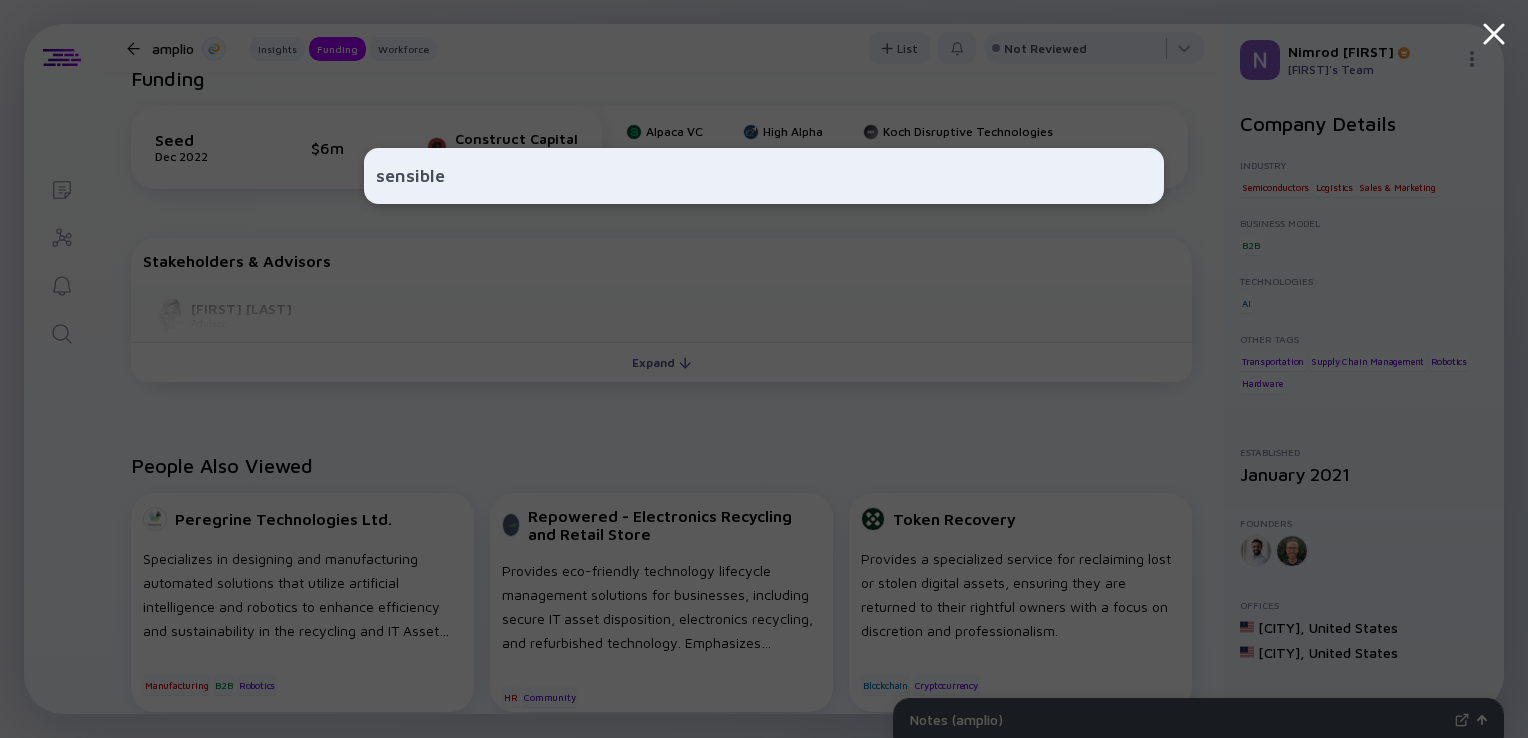 type on "sensible" 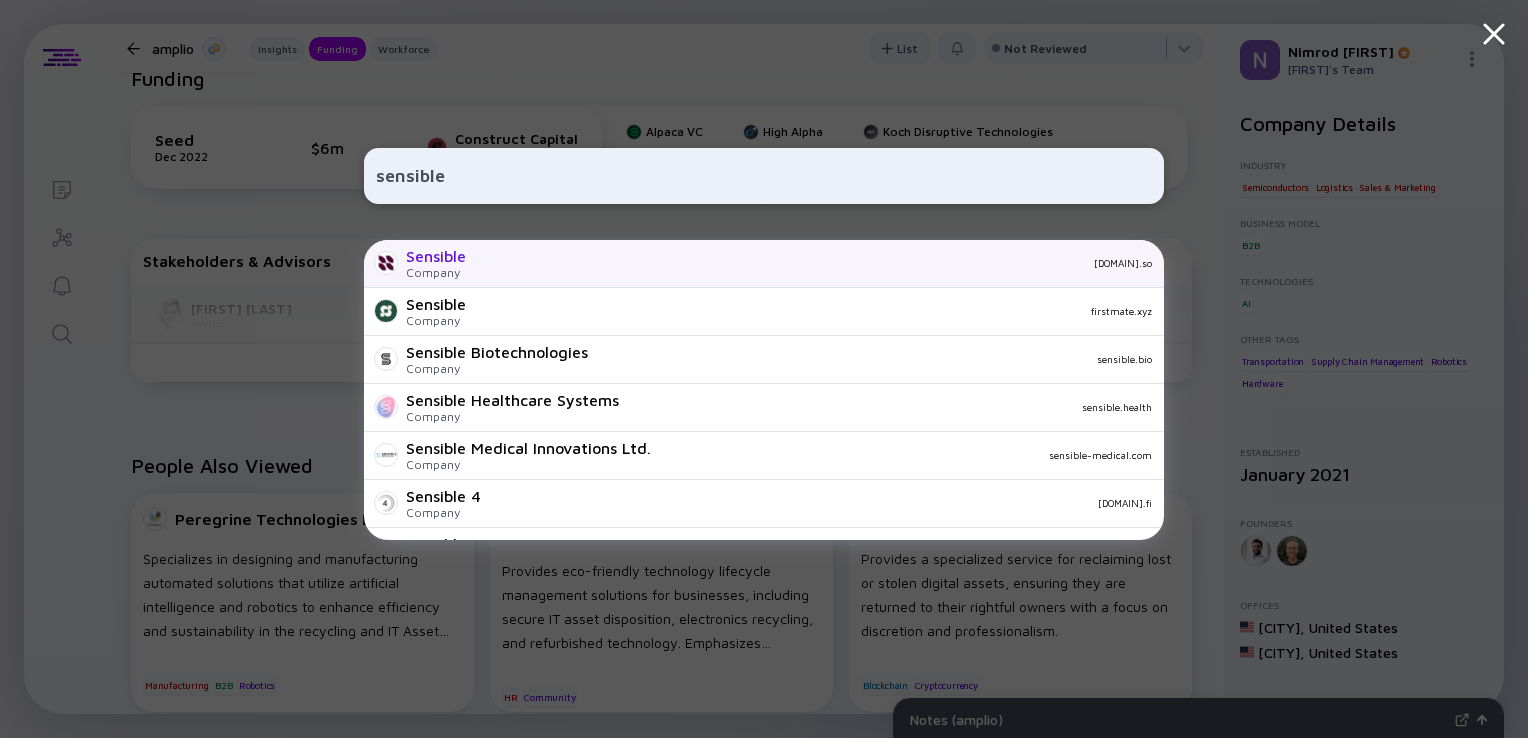 click on "Sensible Company sensible.so" at bounding box center [764, 264] 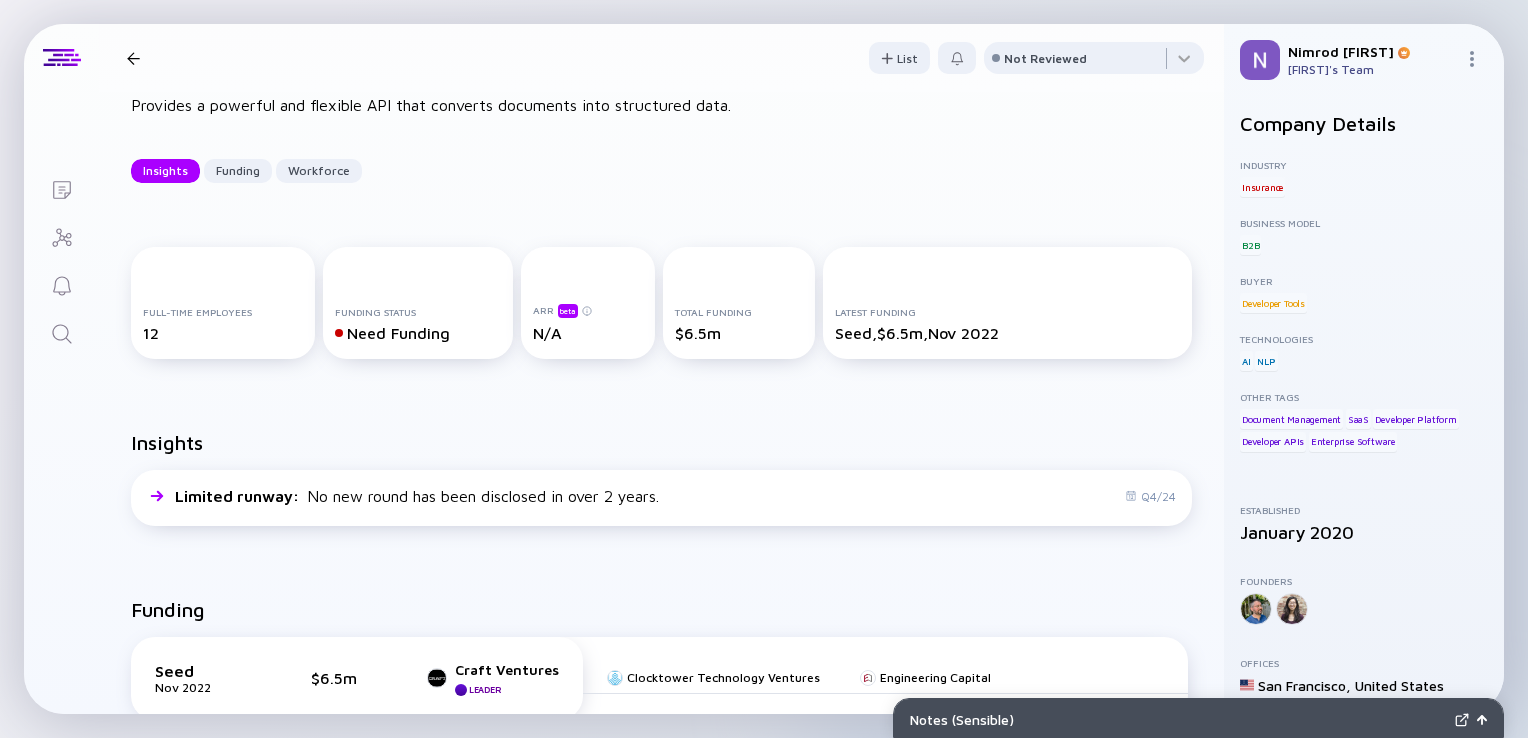 scroll, scrollTop: 0, scrollLeft: 0, axis: both 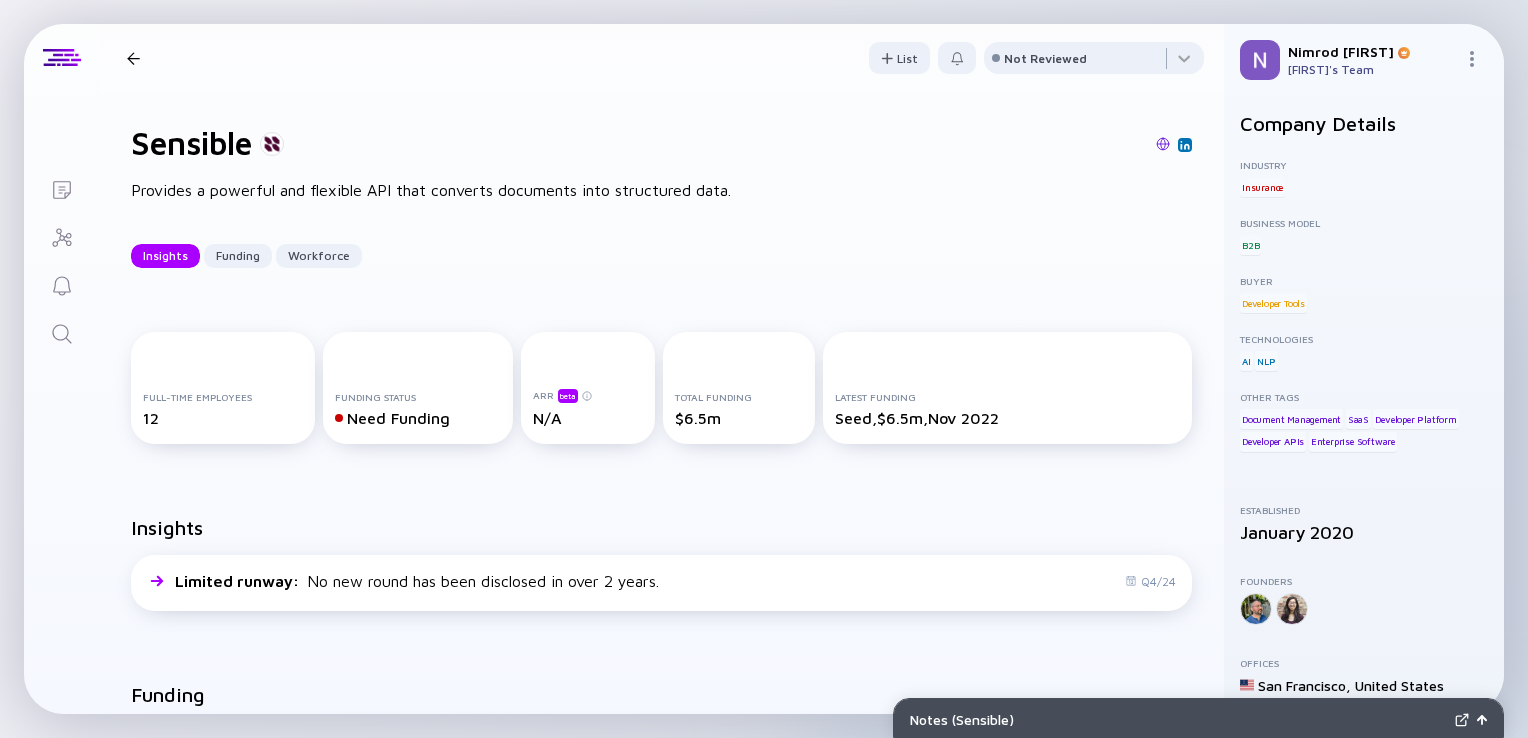 click at bounding box center [61, 332] 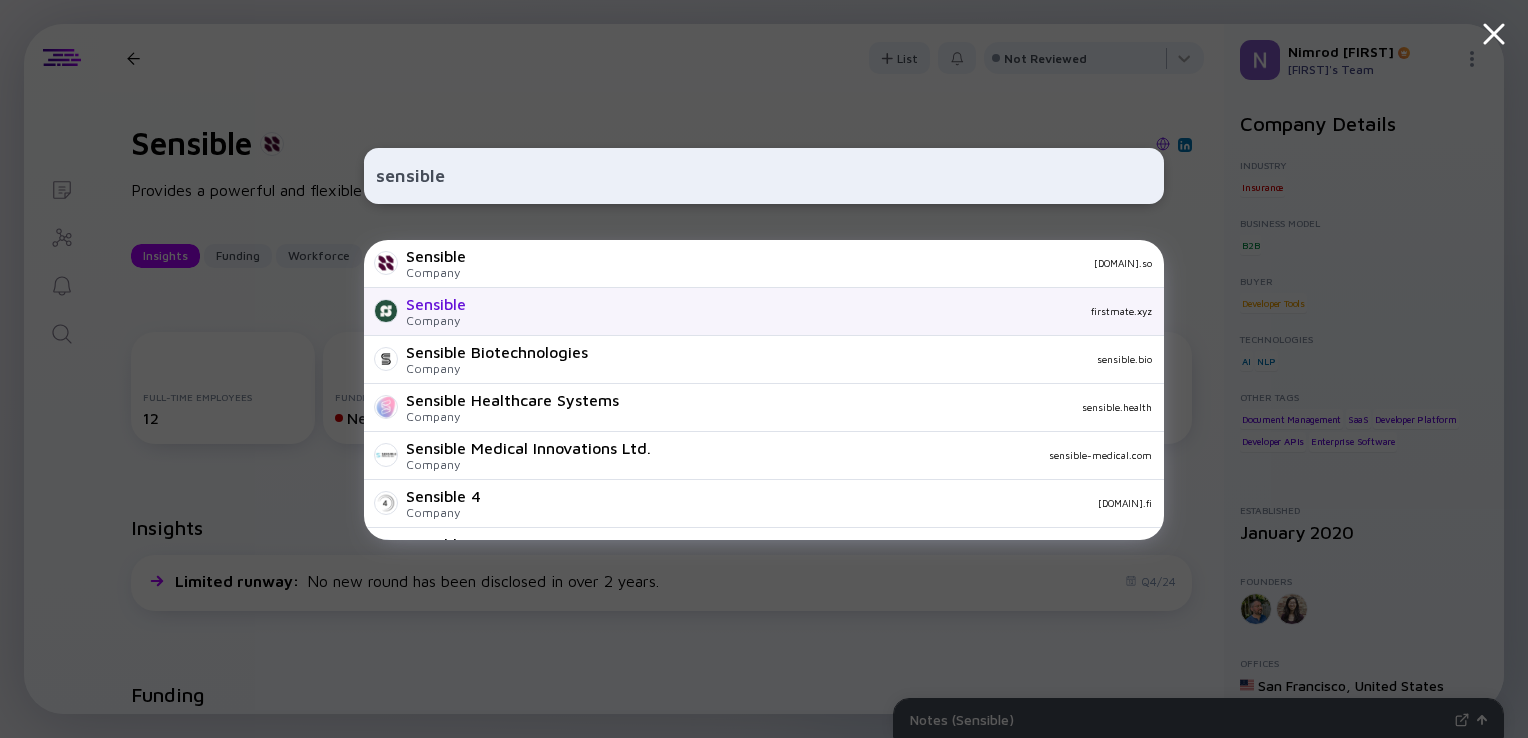 type on "sensible" 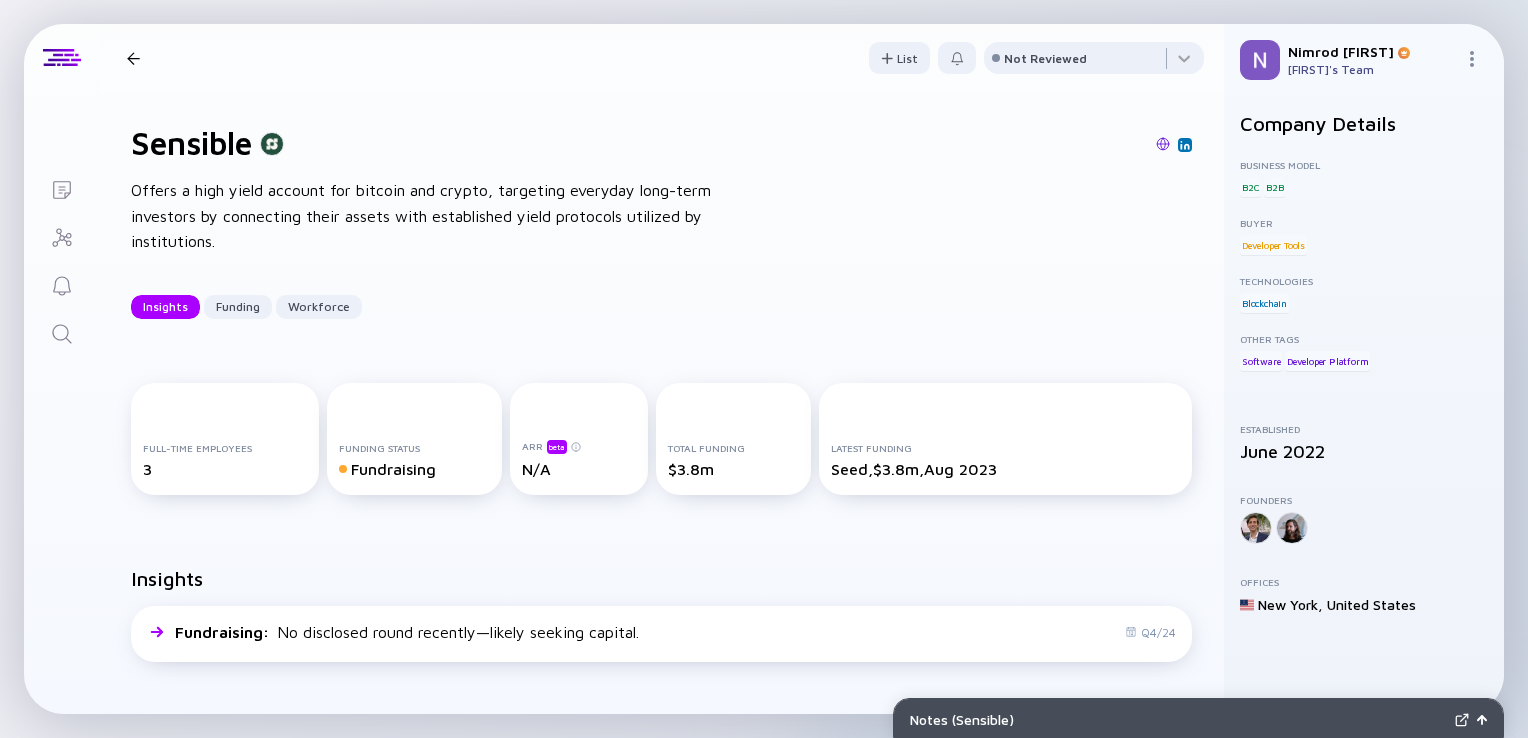 click 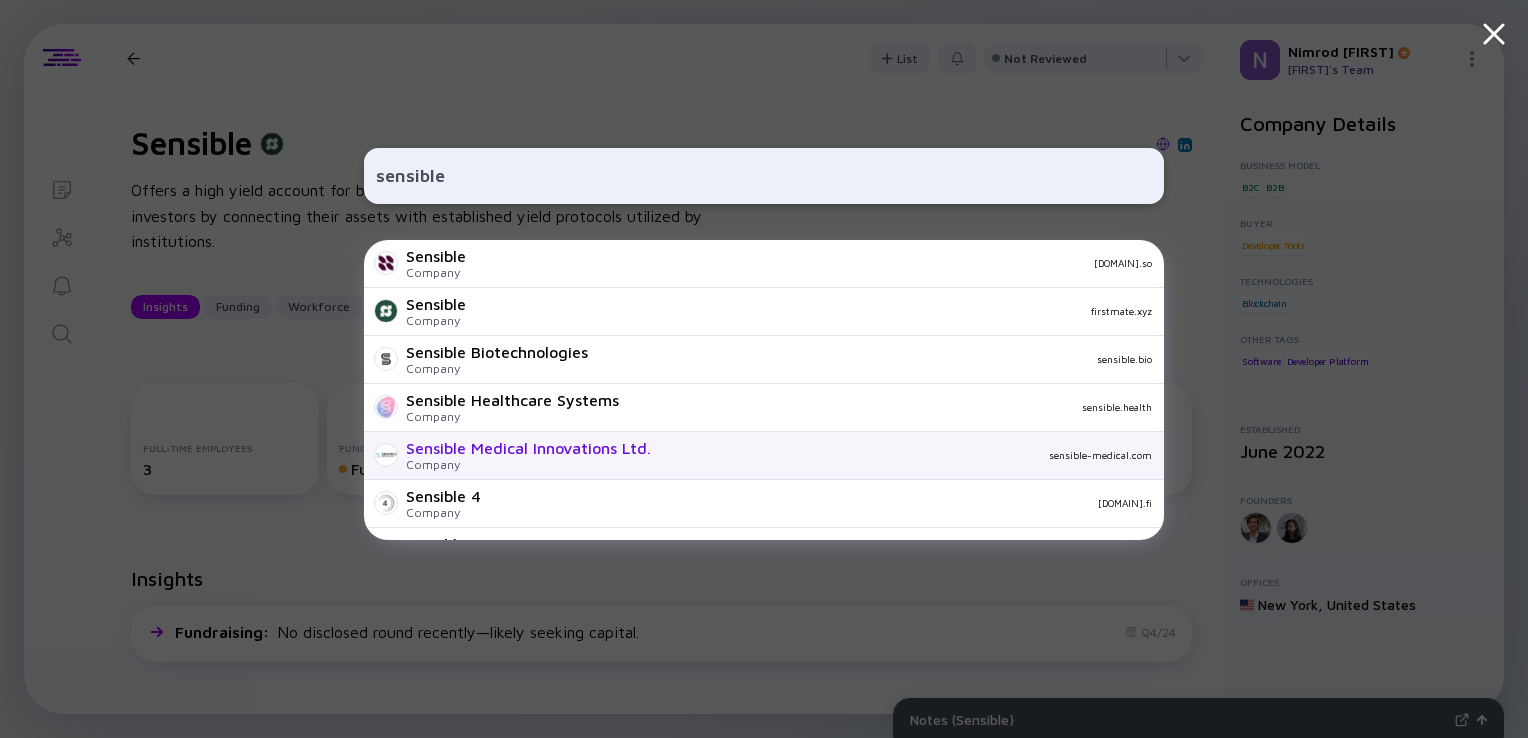 type on "sensible" 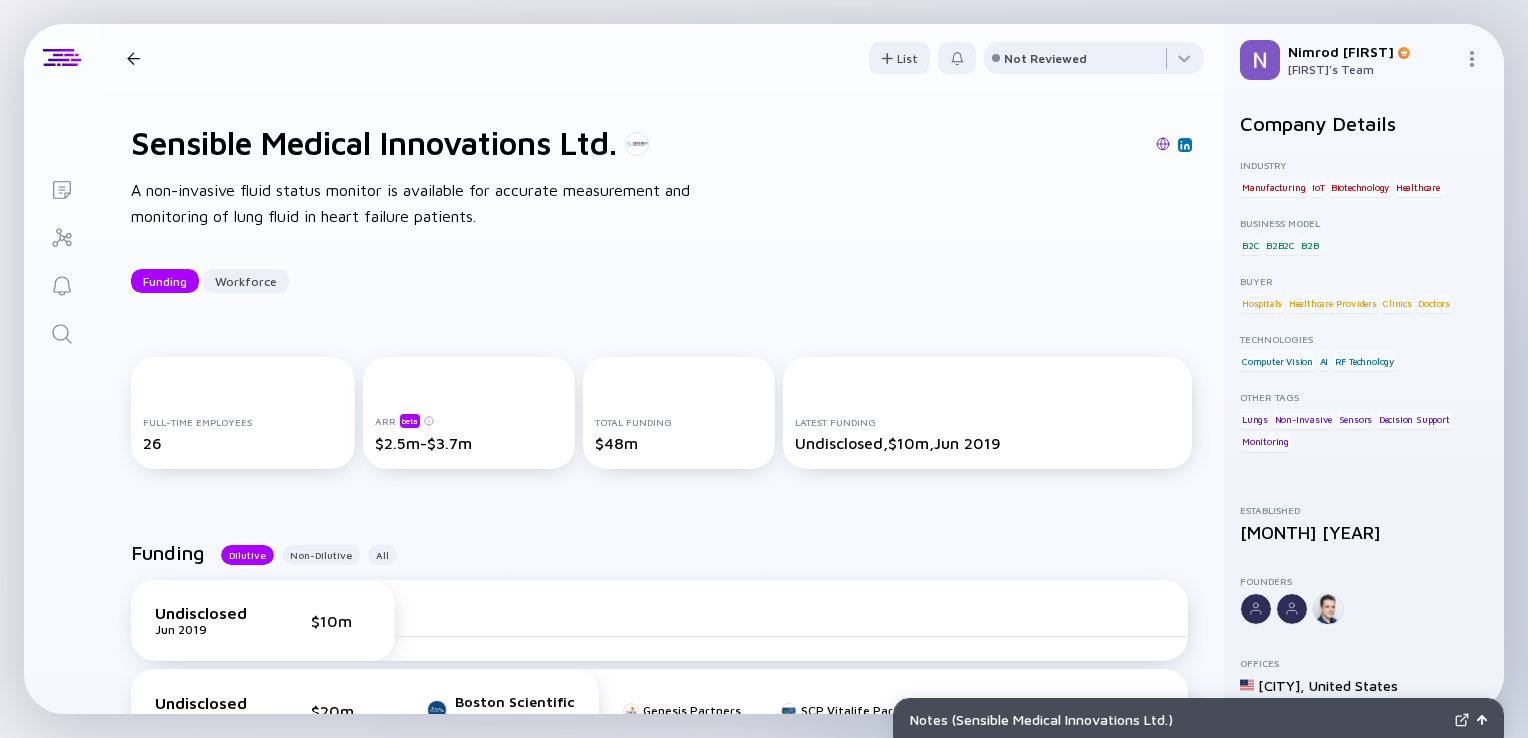 click 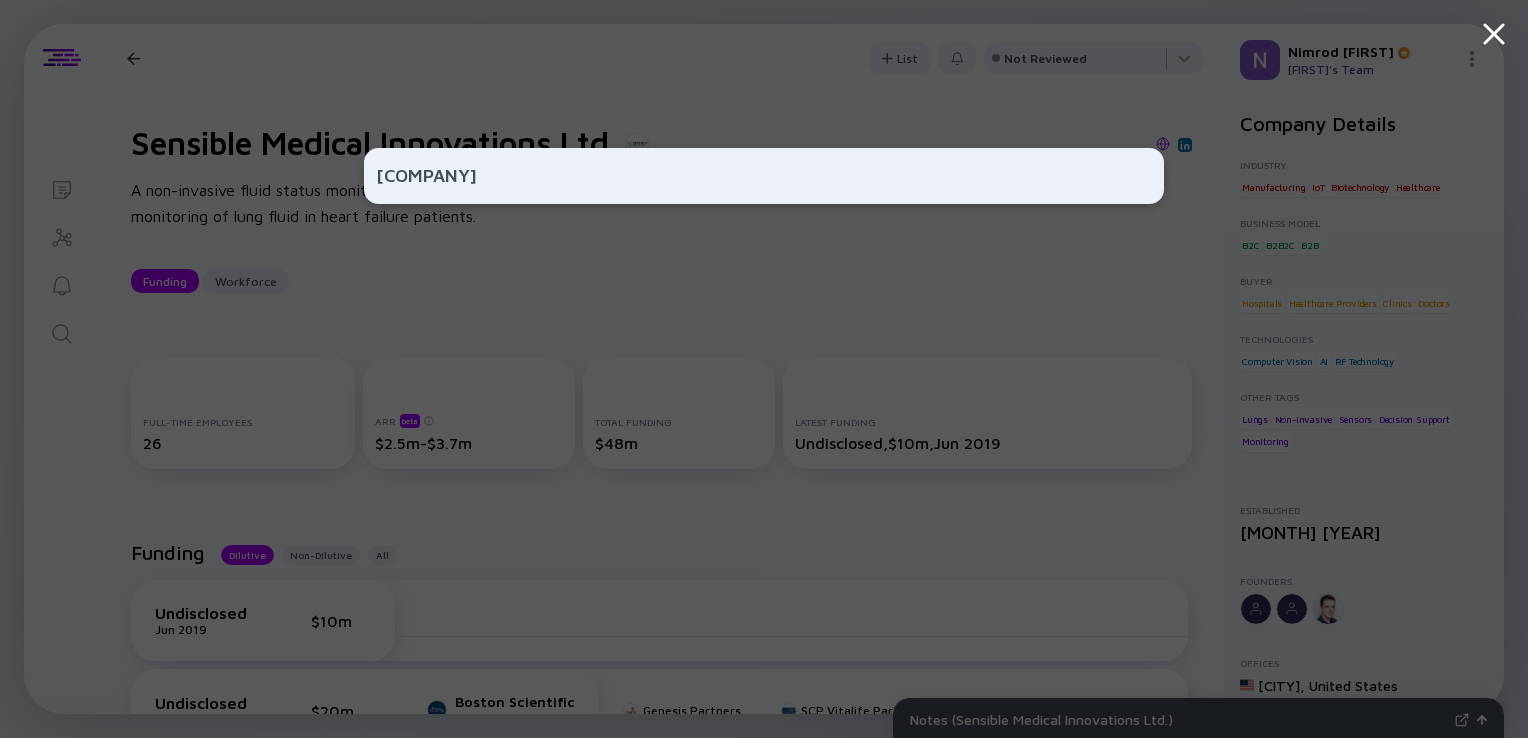 type on "lumus" 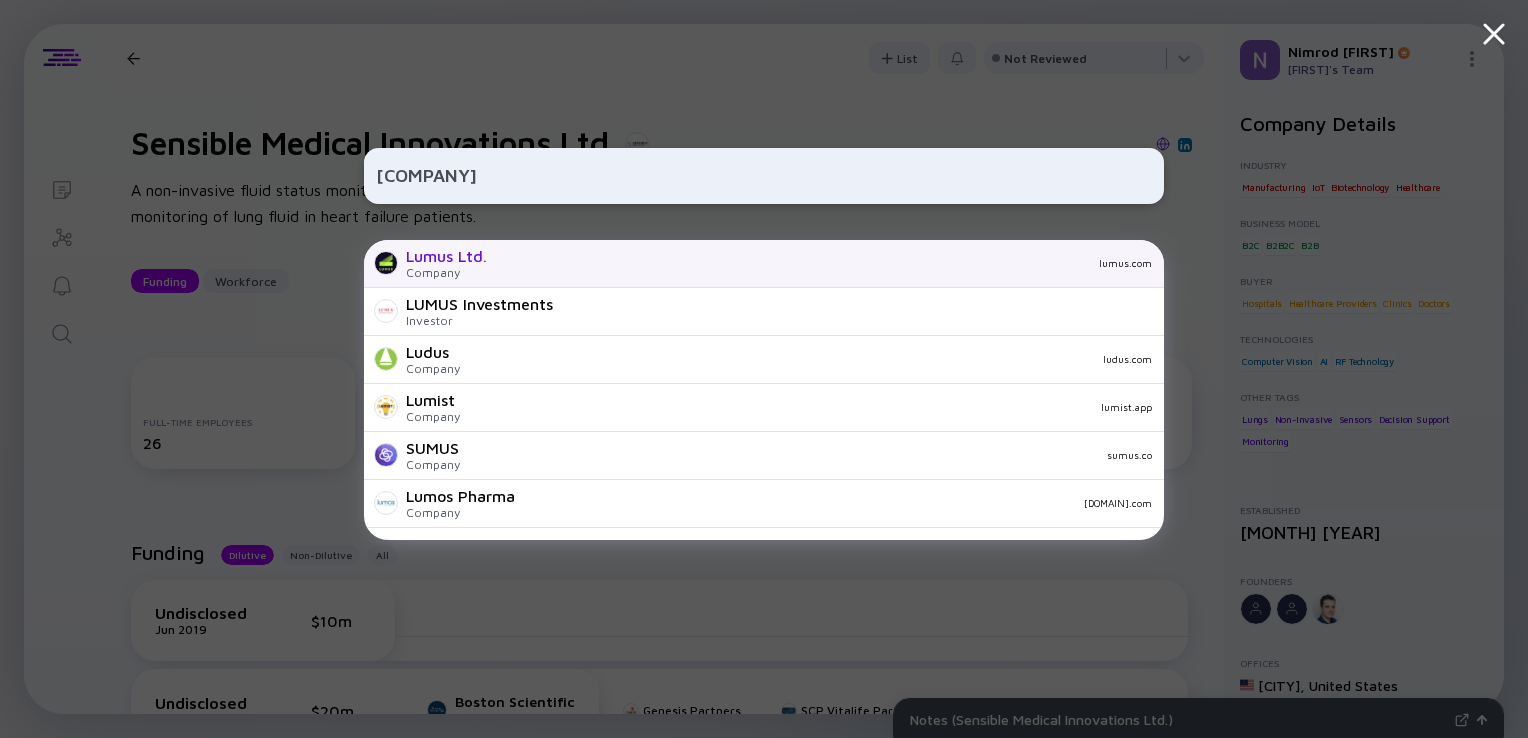 click on "Lumus Ltd. Company lumus.com" at bounding box center (764, 264) 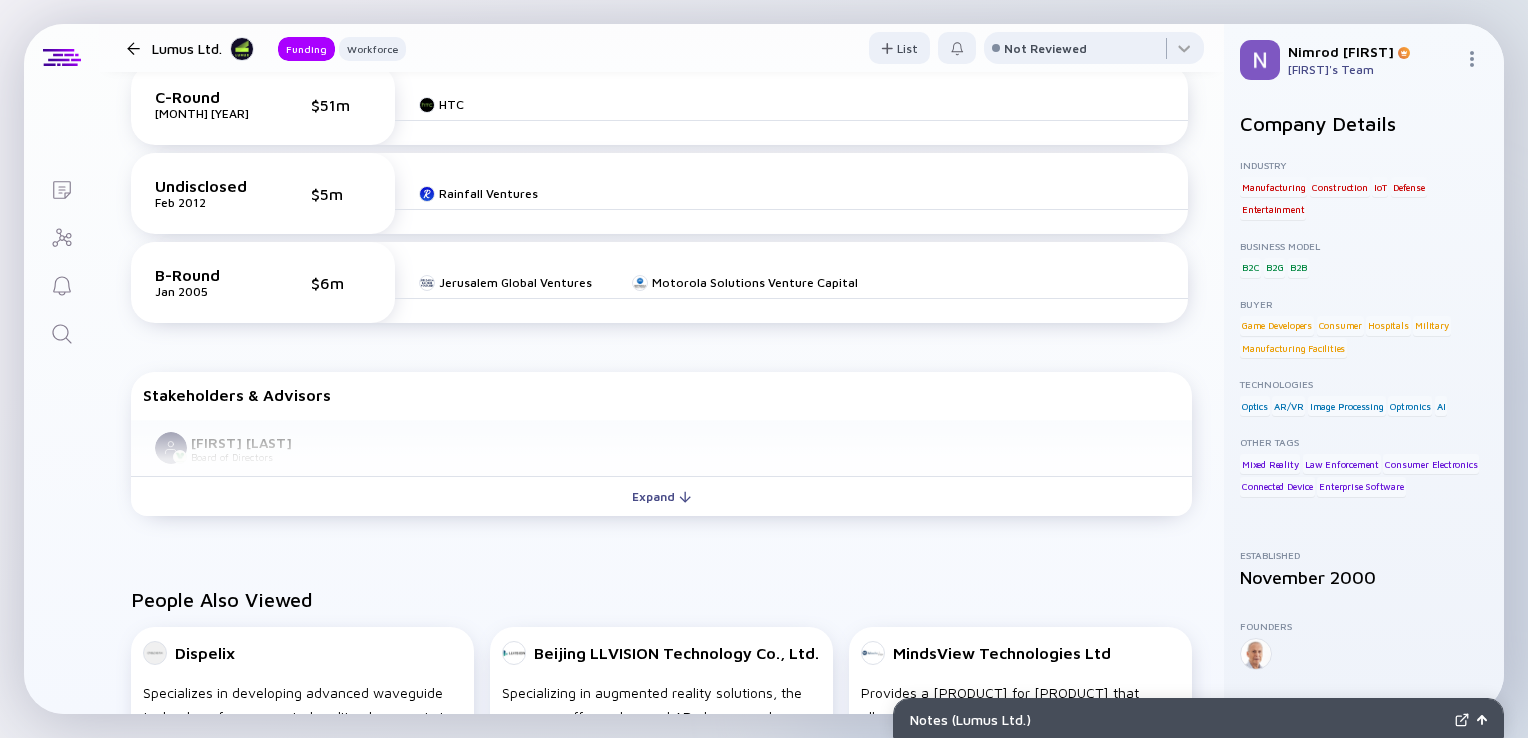 scroll, scrollTop: 563, scrollLeft: 0, axis: vertical 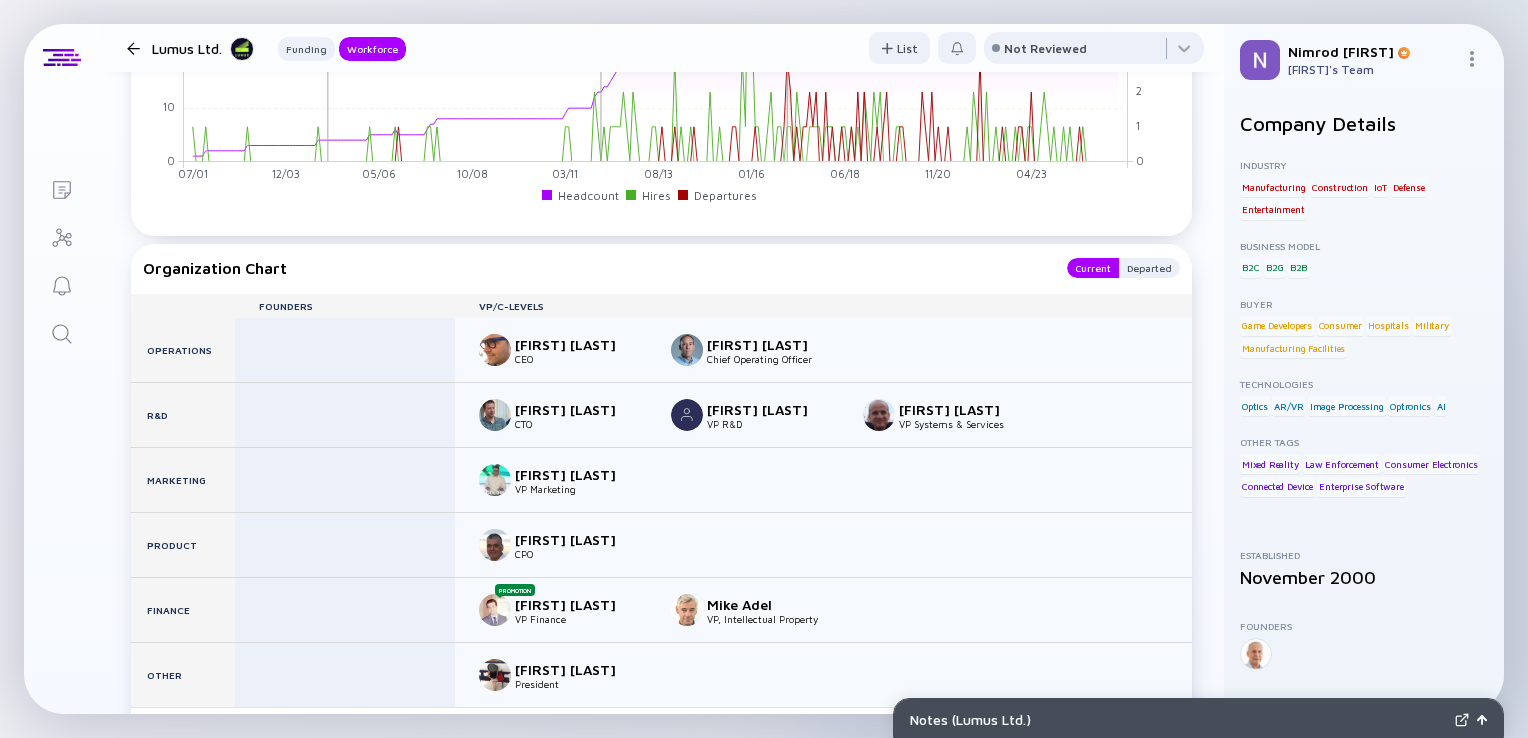 click 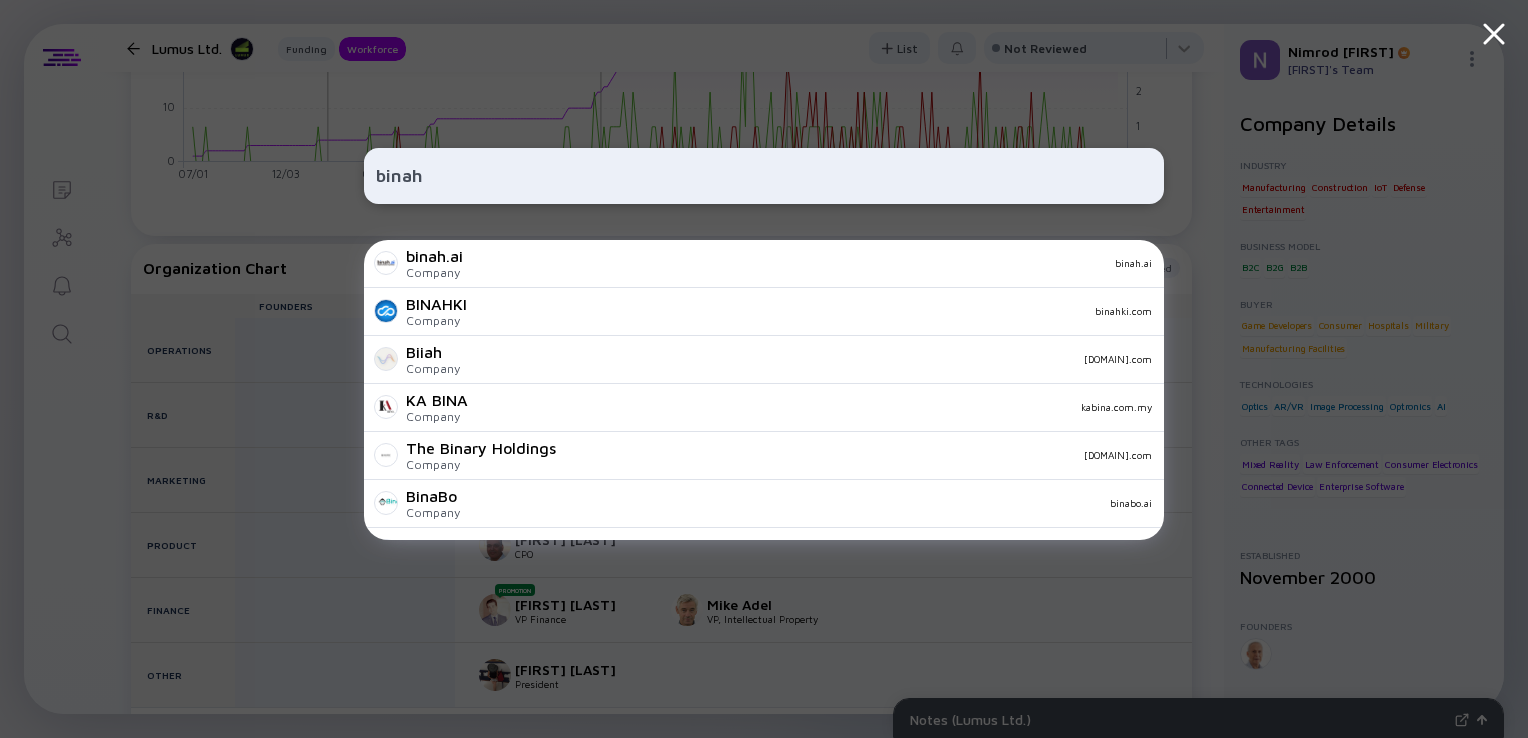 type on "binah" 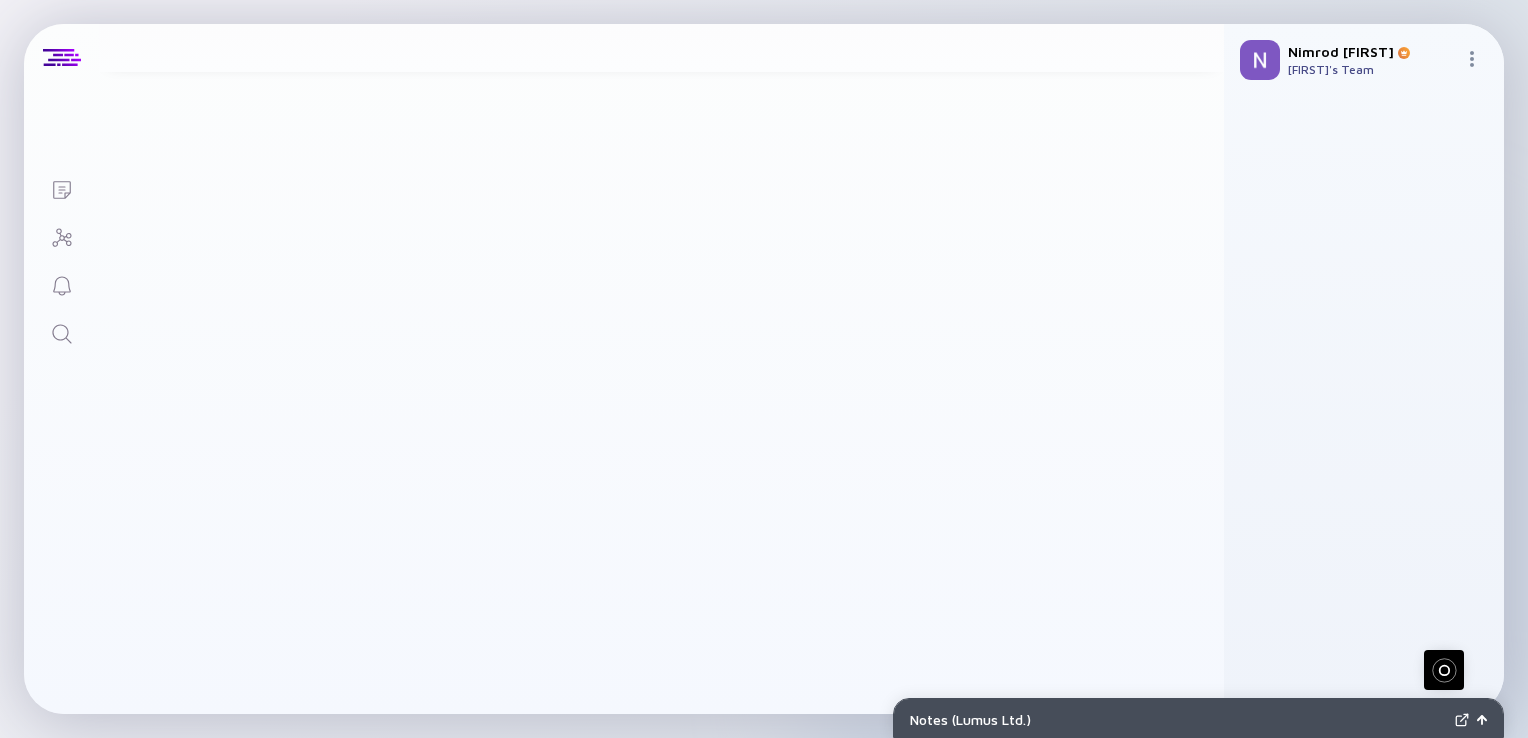 scroll, scrollTop: 0, scrollLeft: 0, axis: both 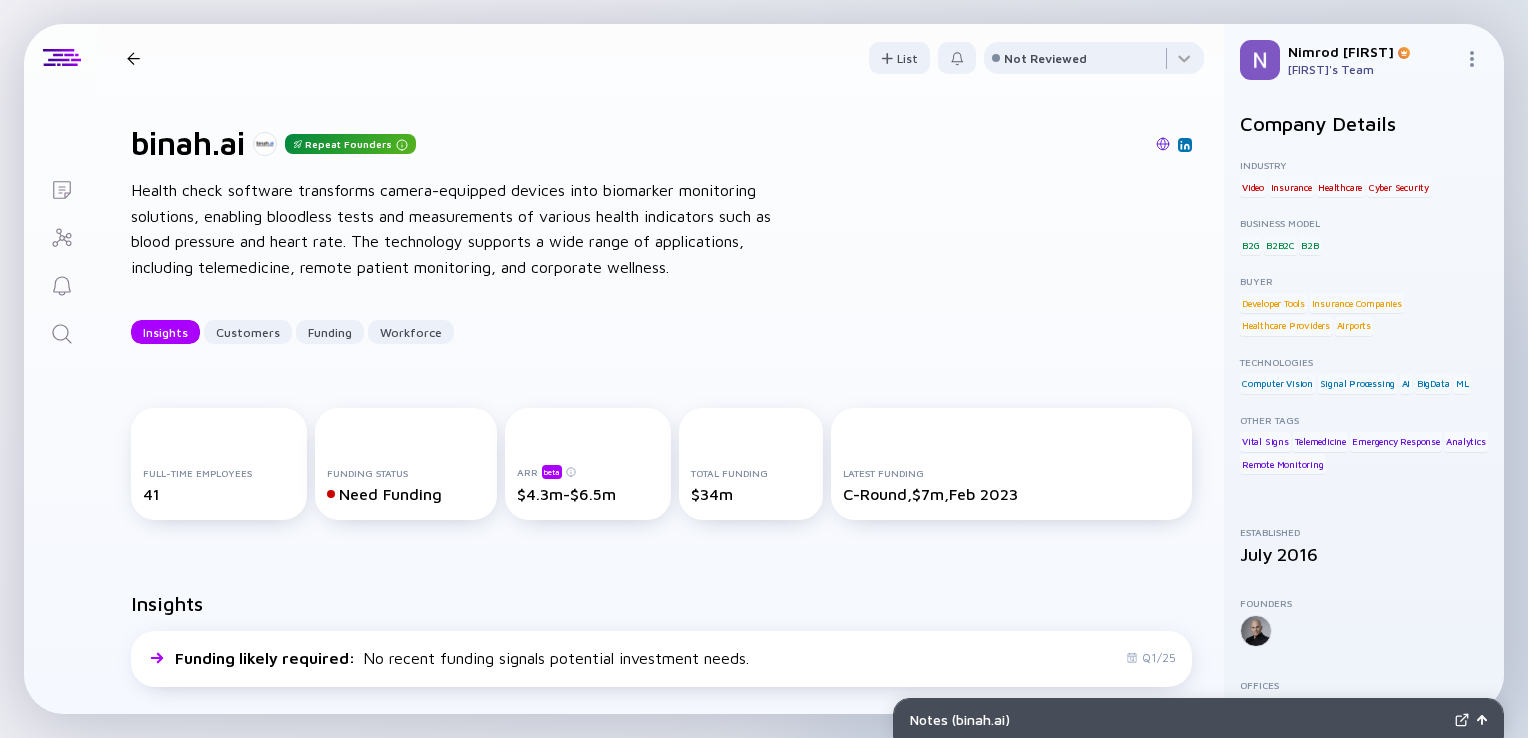 click on "Insights Funding likely required :   No recent funding signals potential investment needs. Q1/25" at bounding box center (661, 643) 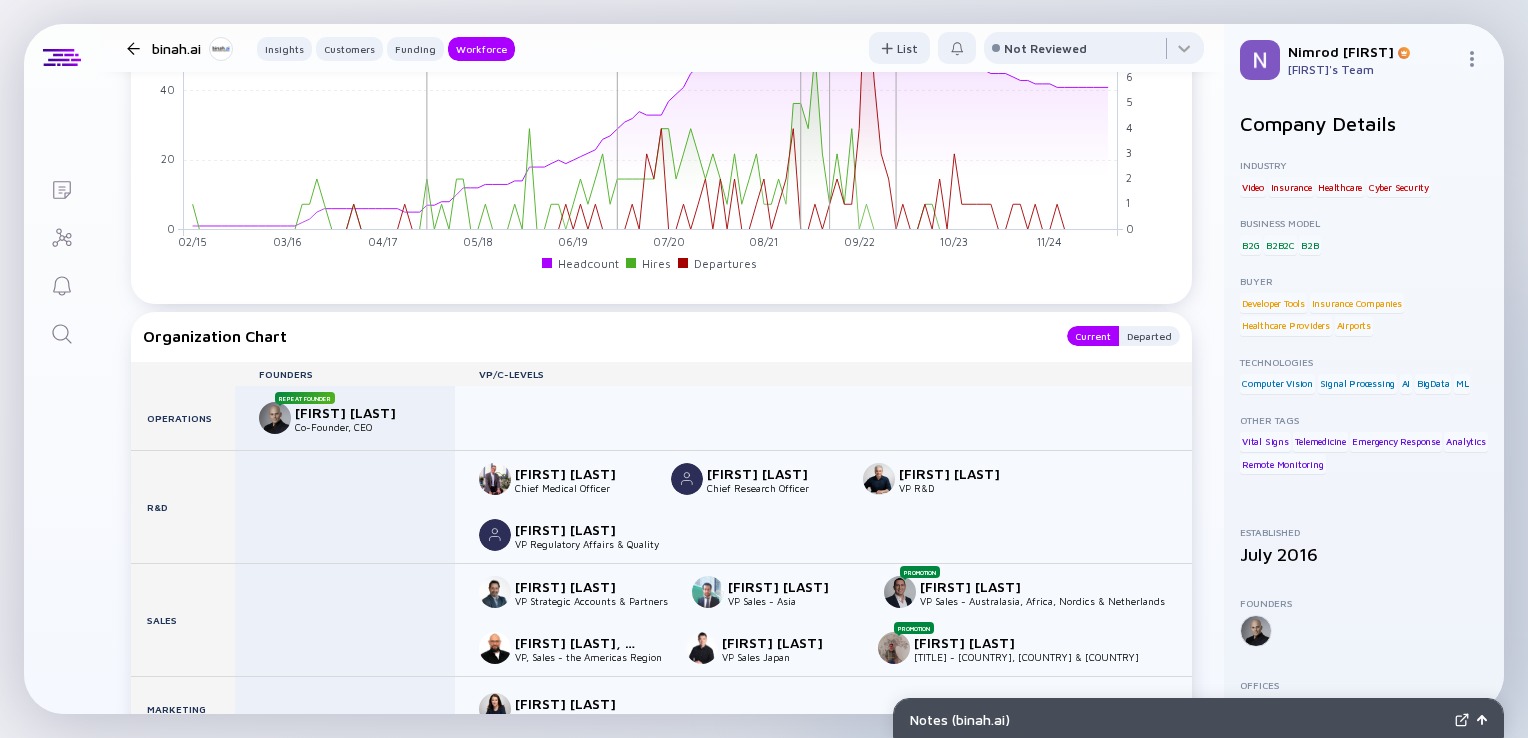 scroll, scrollTop: 2135, scrollLeft: 0, axis: vertical 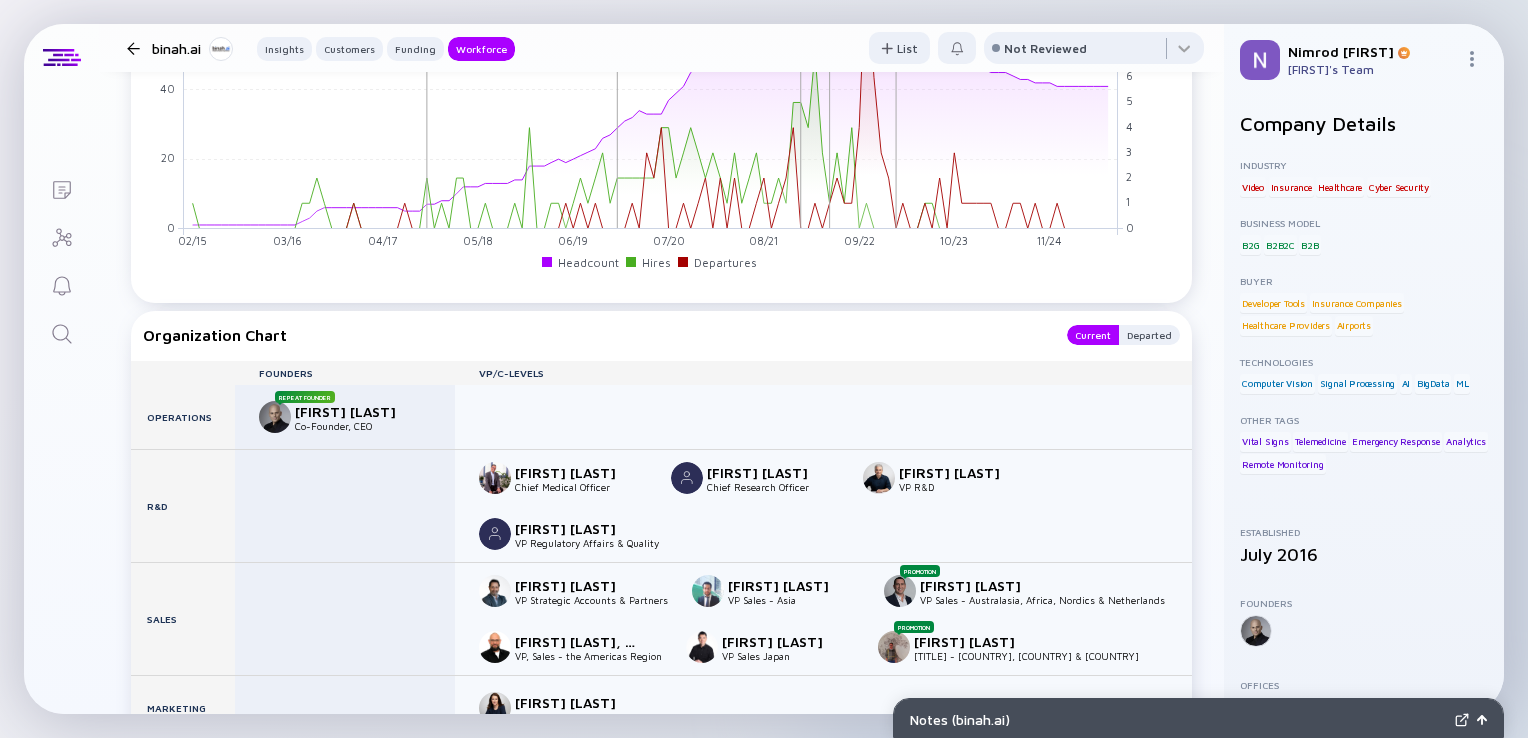 click 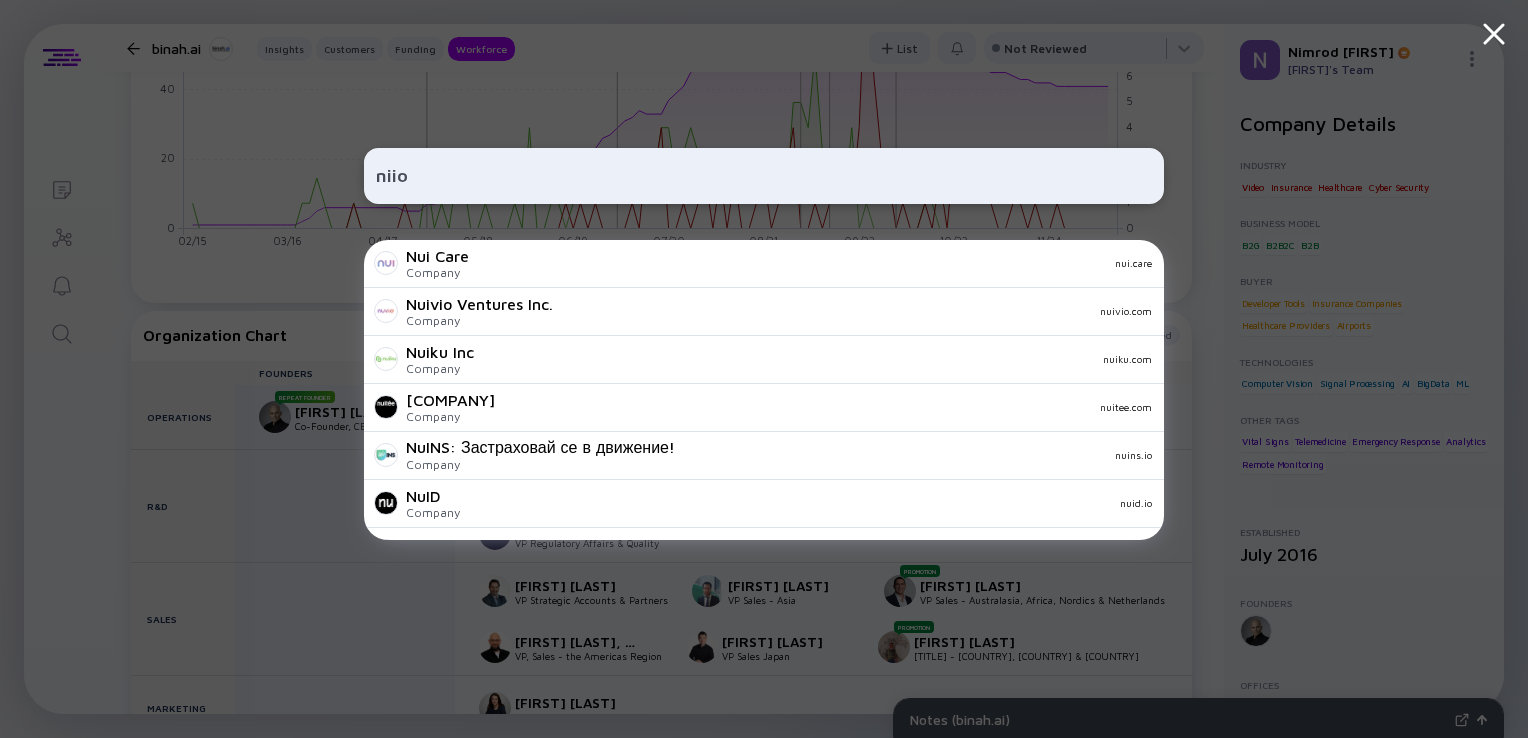 type on "niio" 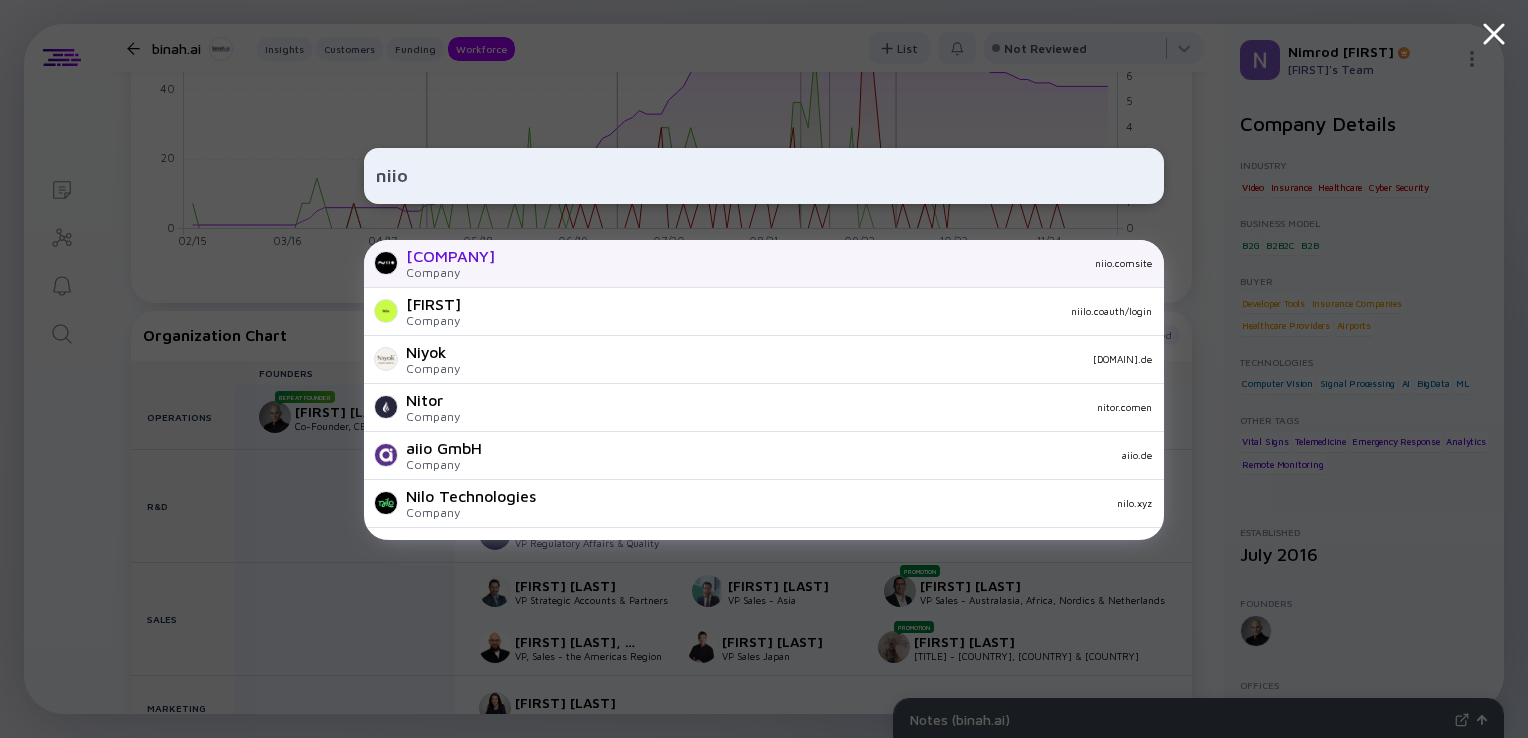 click on "Niio Art Company niio.comsite" at bounding box center [764, 264] 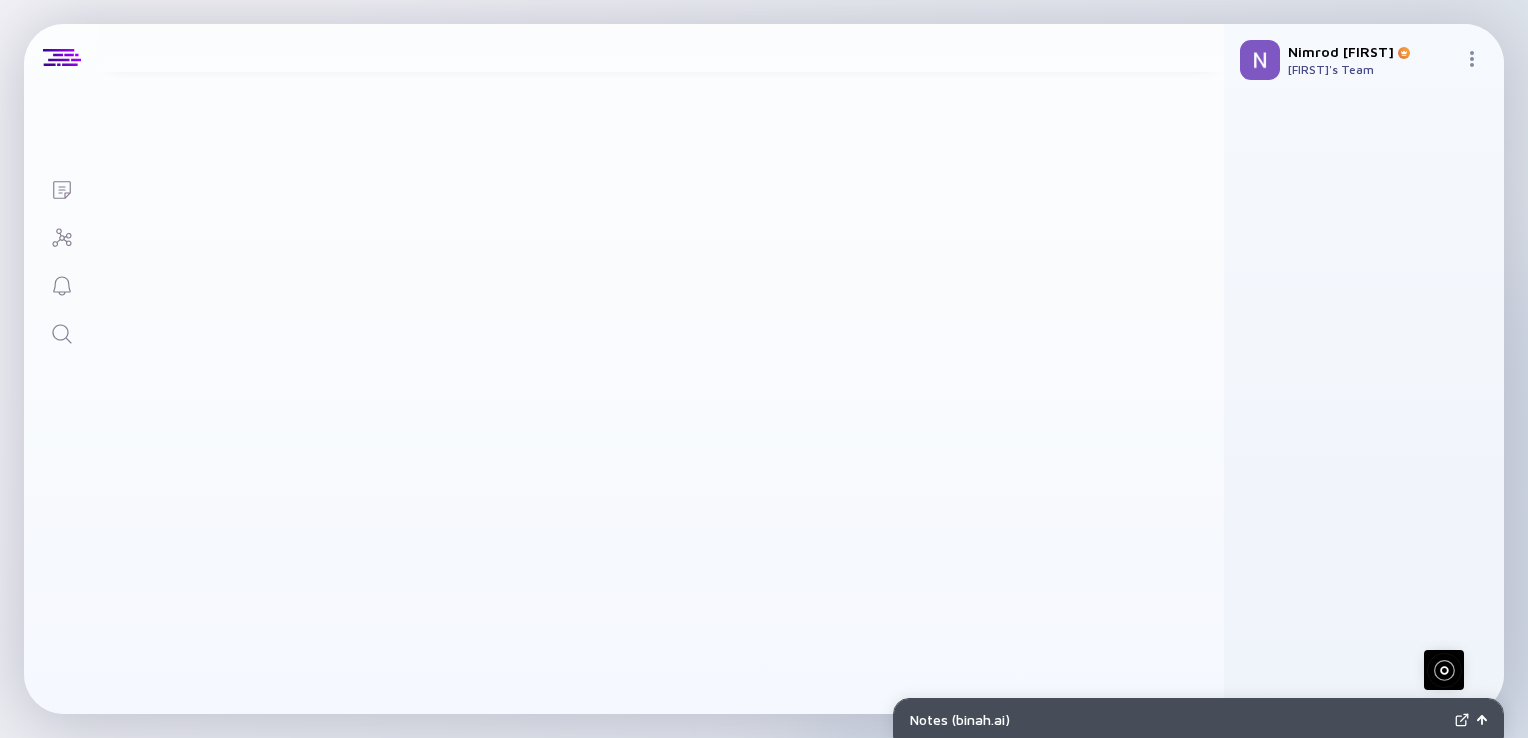 scroll, scrollTop: 0, scrollLeft: 0, axis: both 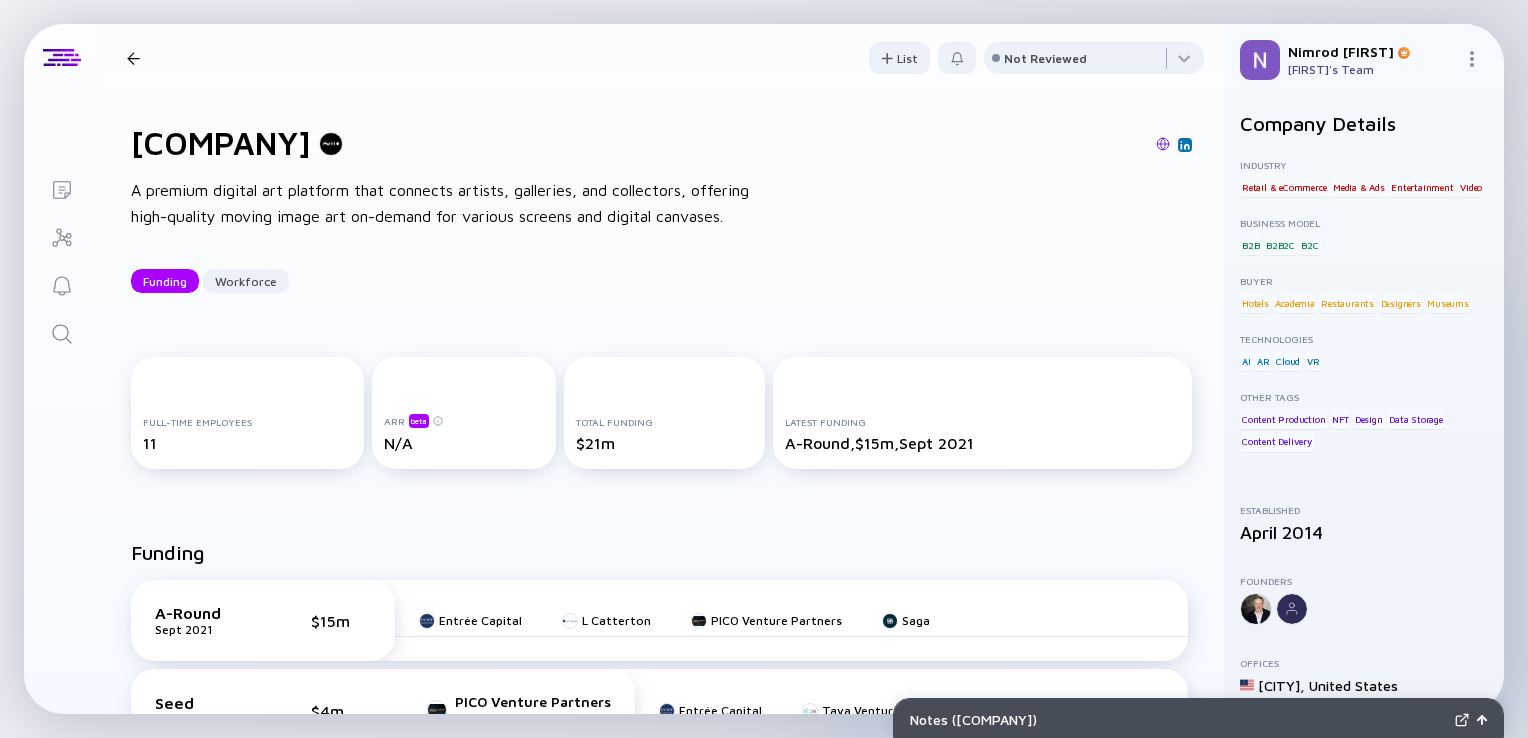 click 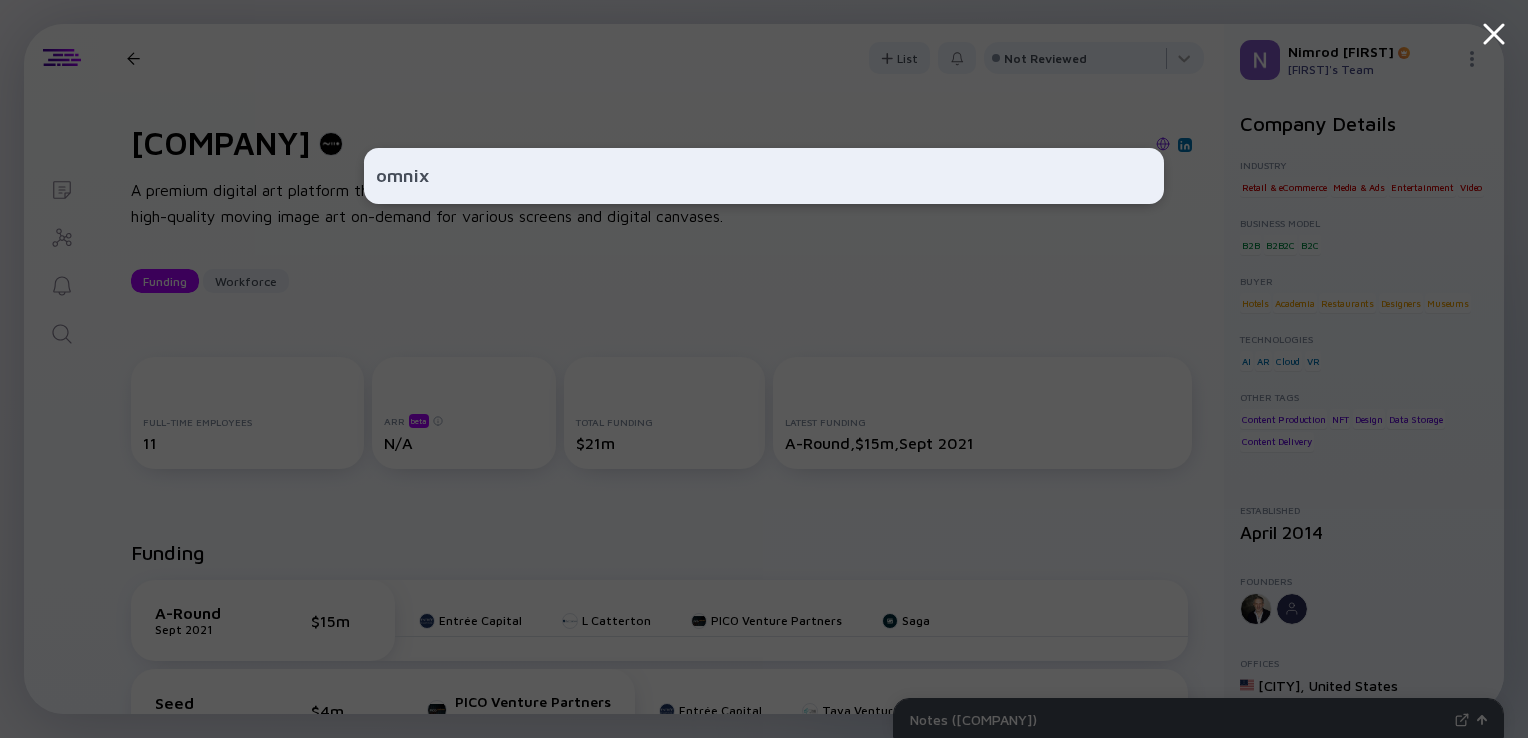 type on "omnix" 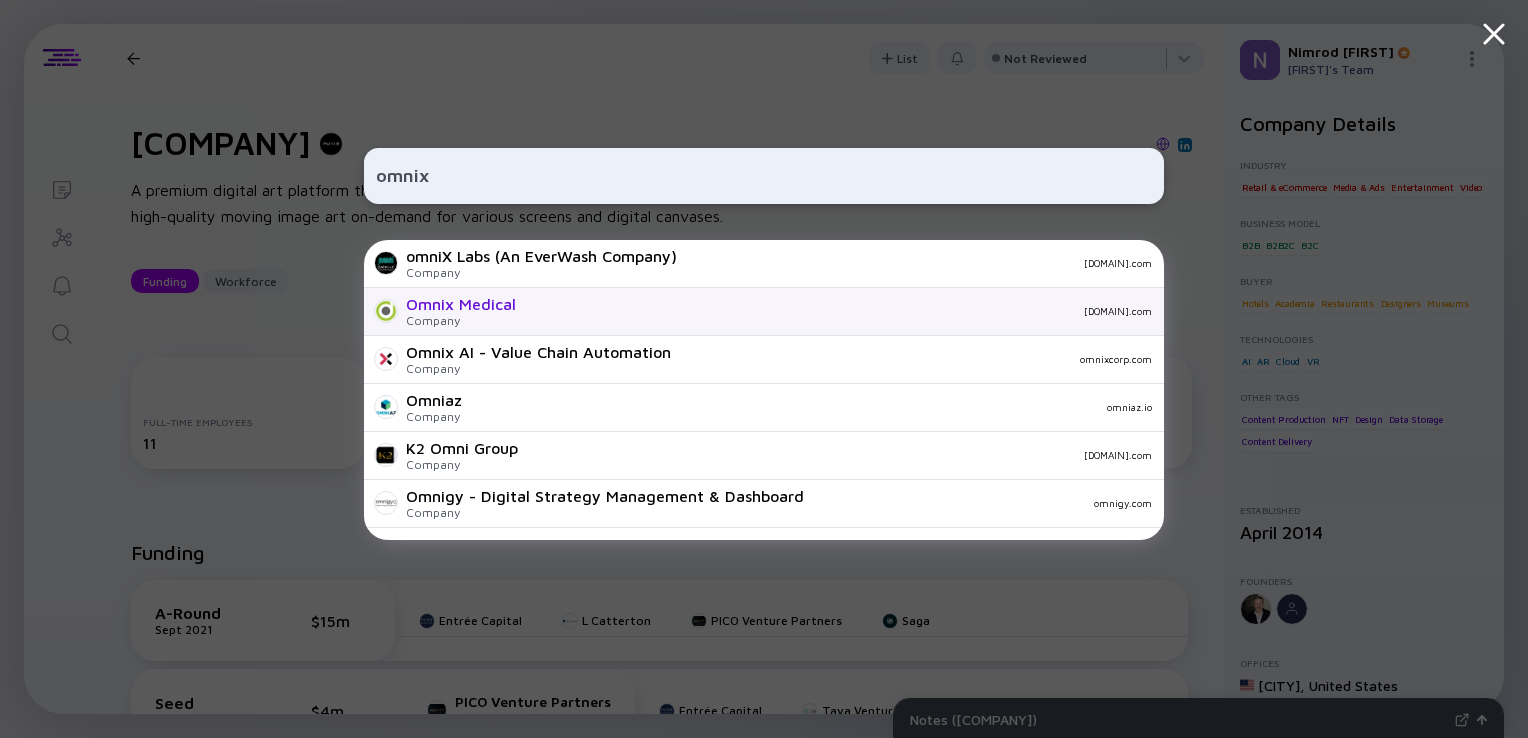 click on "Omnix Medical" at bounding box center (461, 304) 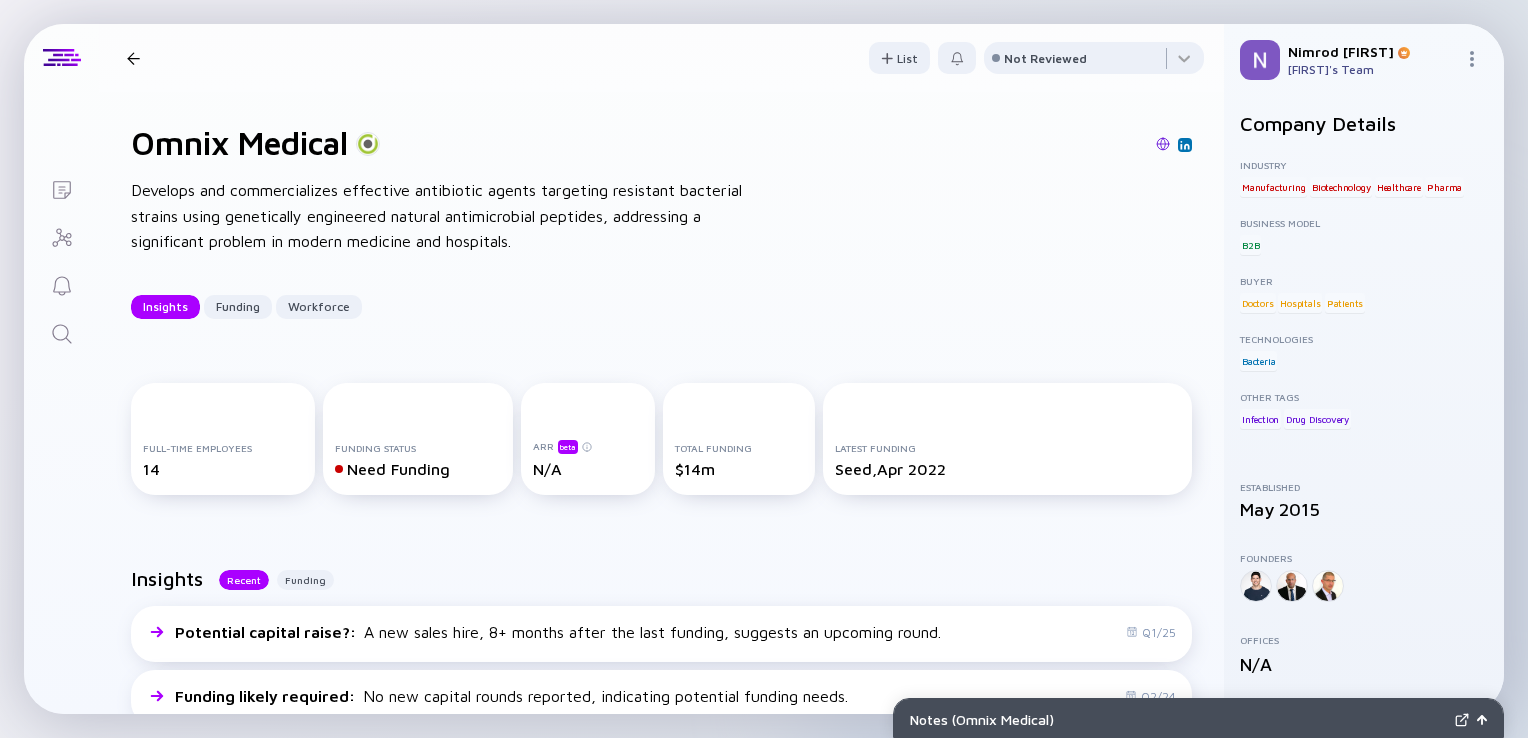 click 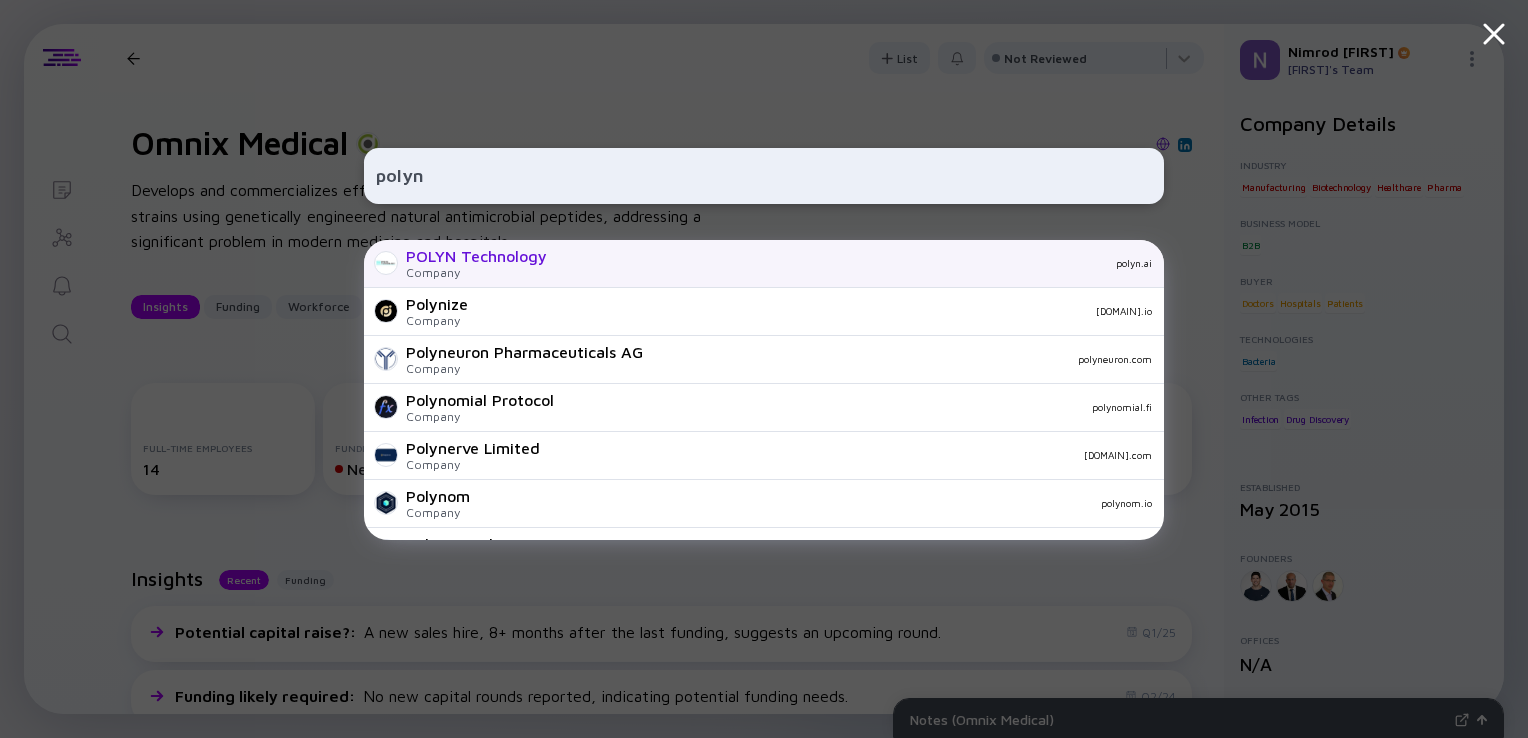 type on "polyn" 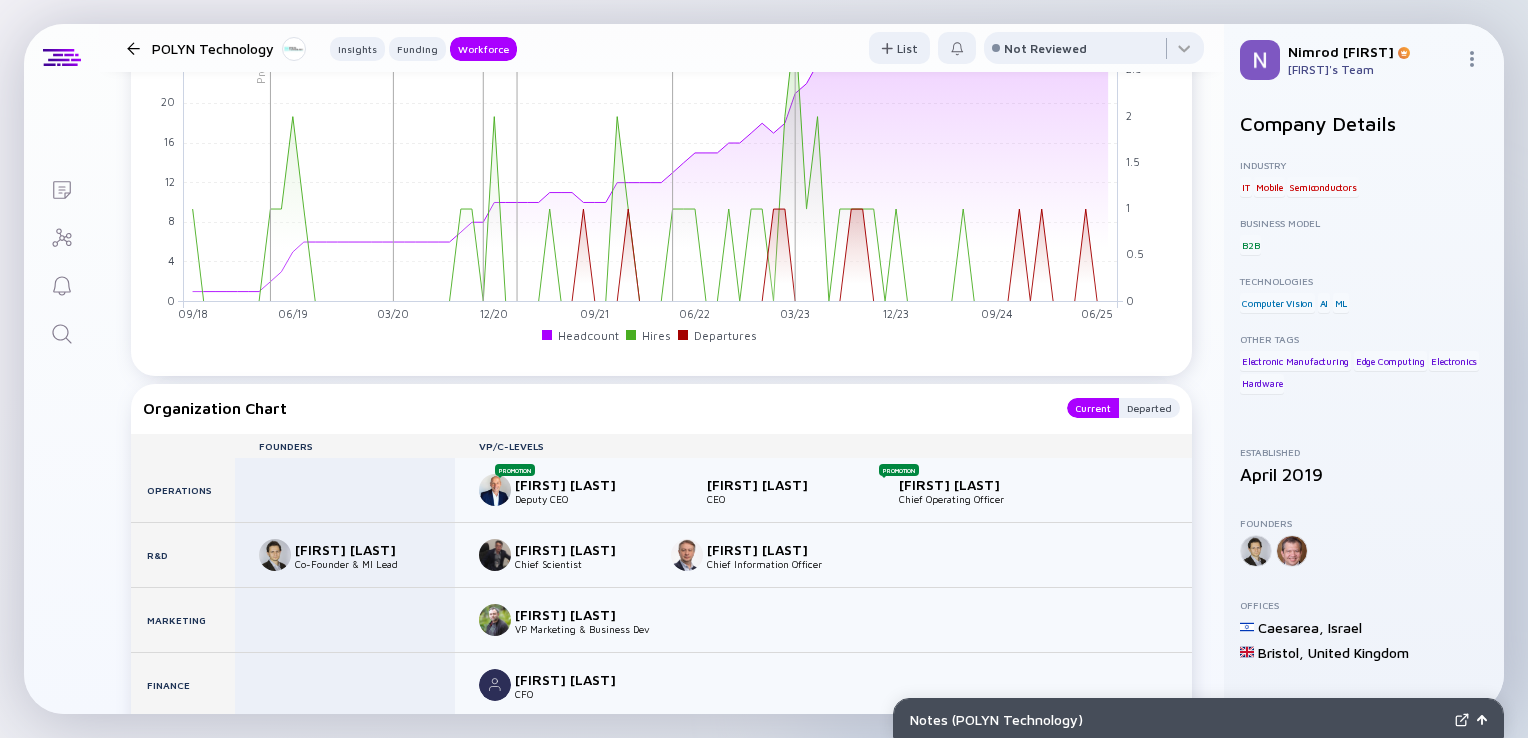 scroll, scrollTop: 1983, scrollLeft: 0, axis: vertical 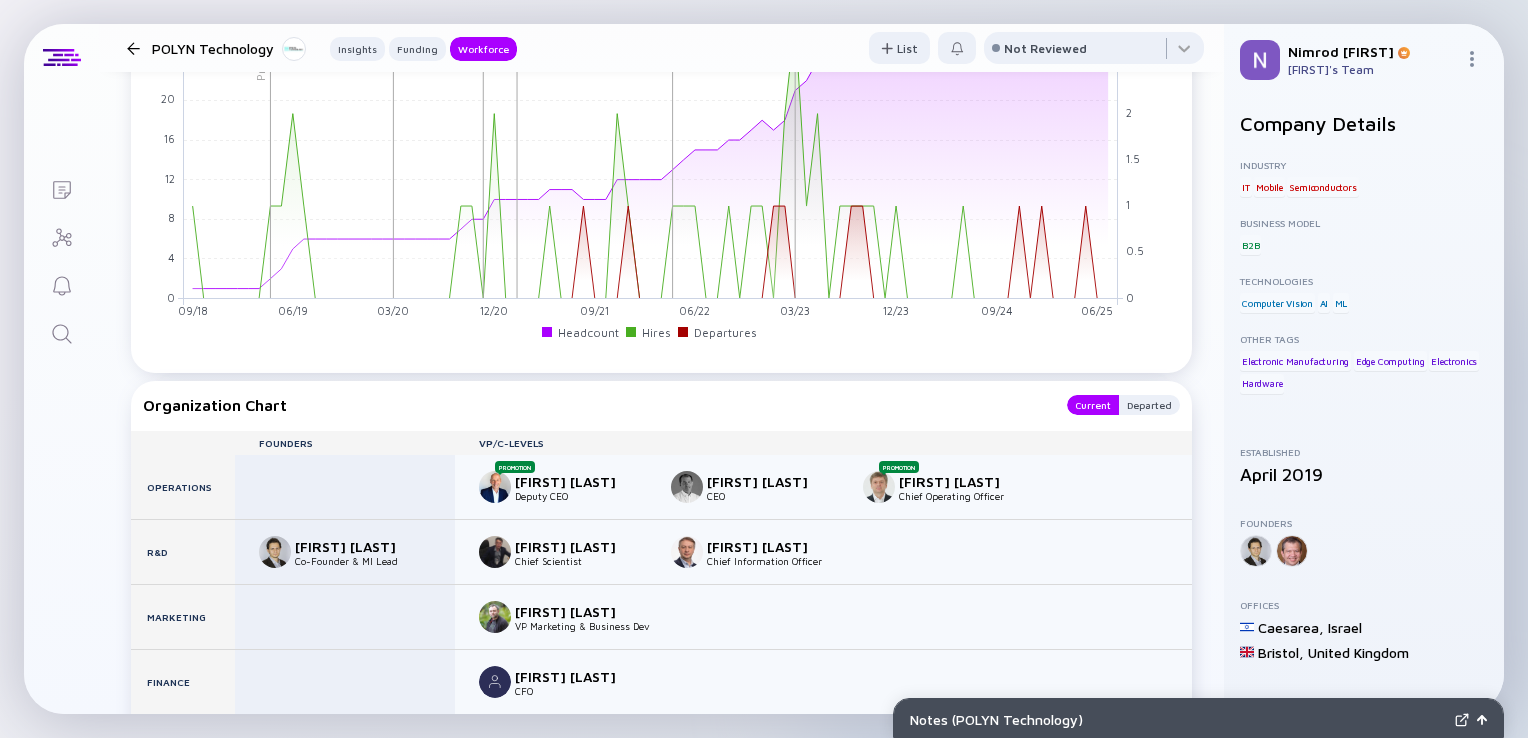 click 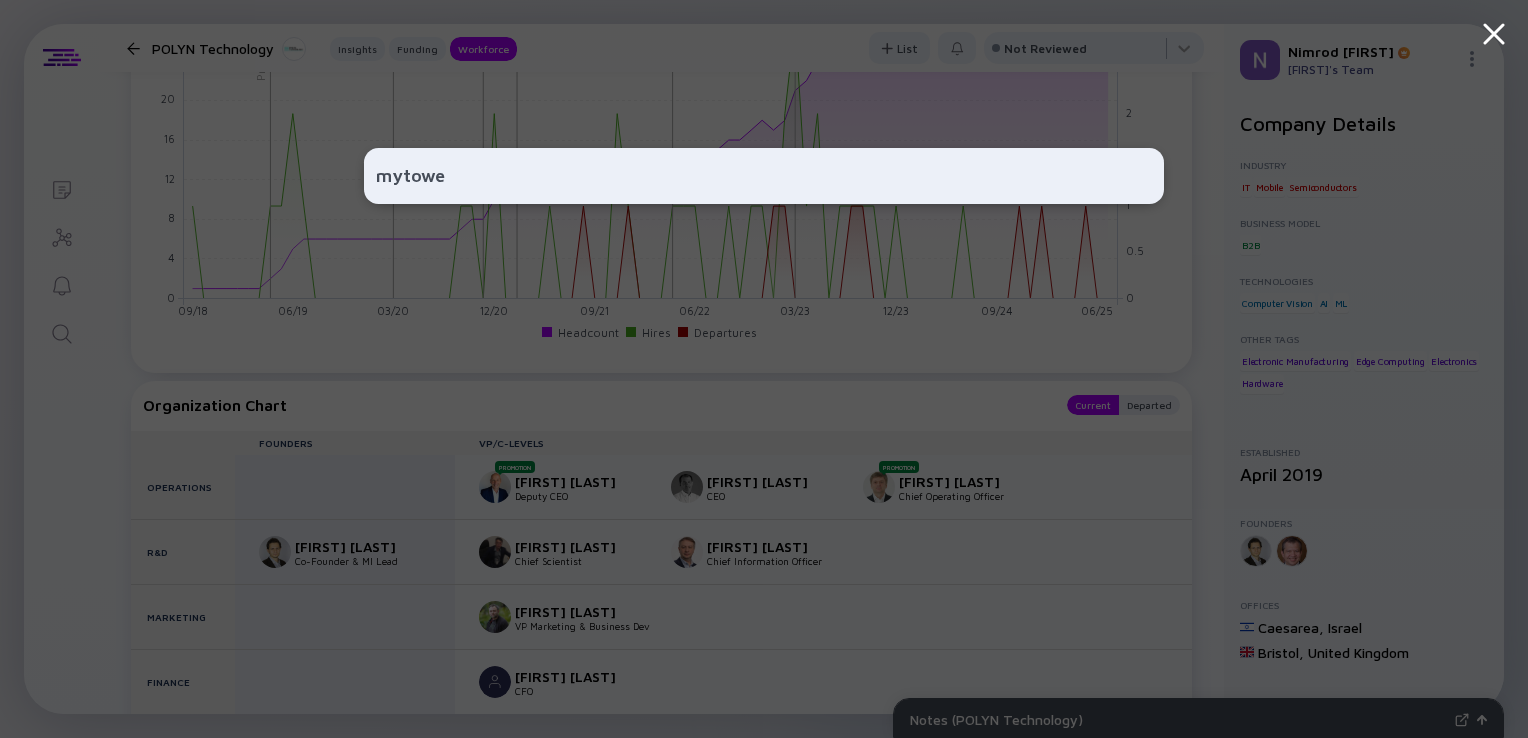 type on "mytower" 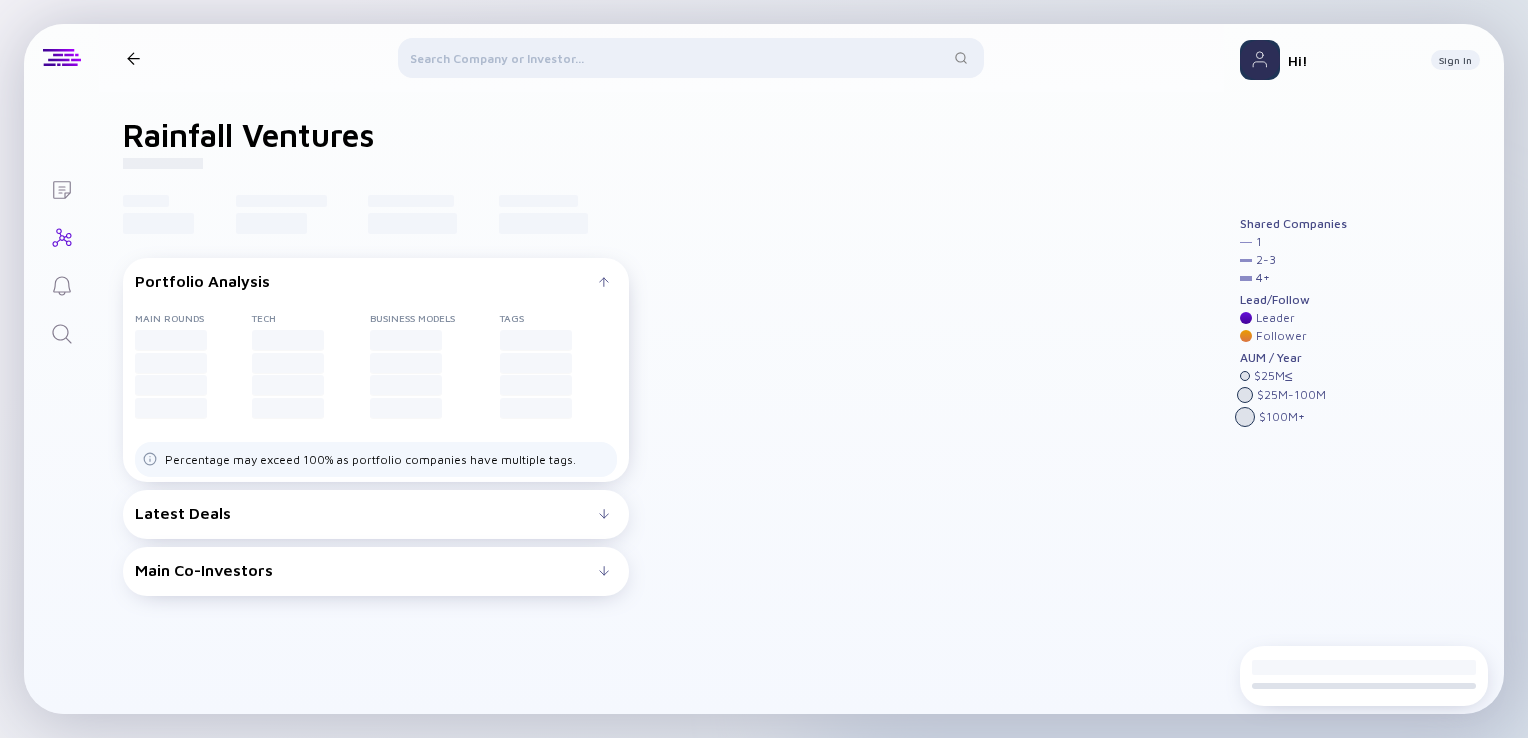 scroll, scrollTop: 0, scrollLeft: 0, axis: both 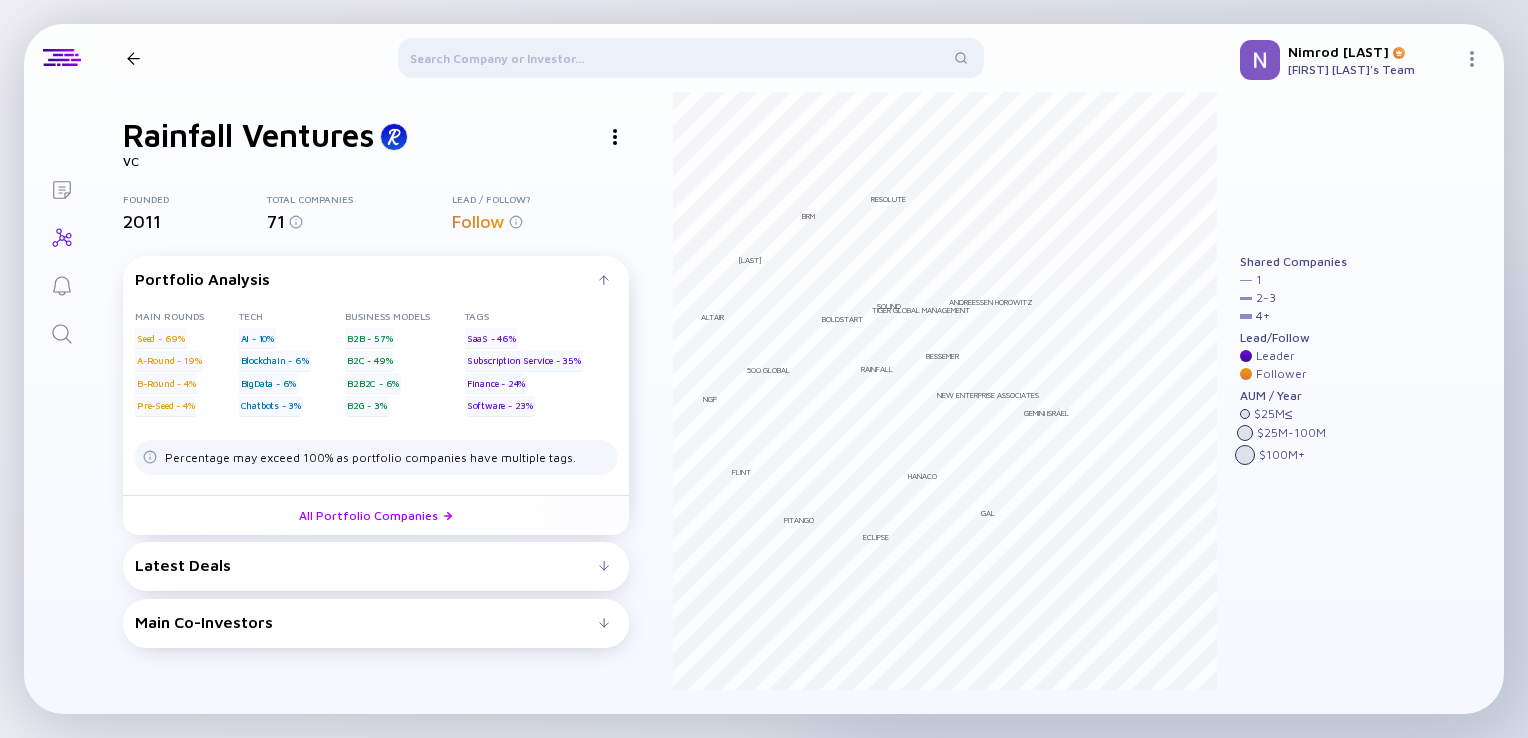 click on "Latest Deals" at bounding box center [367, 565] 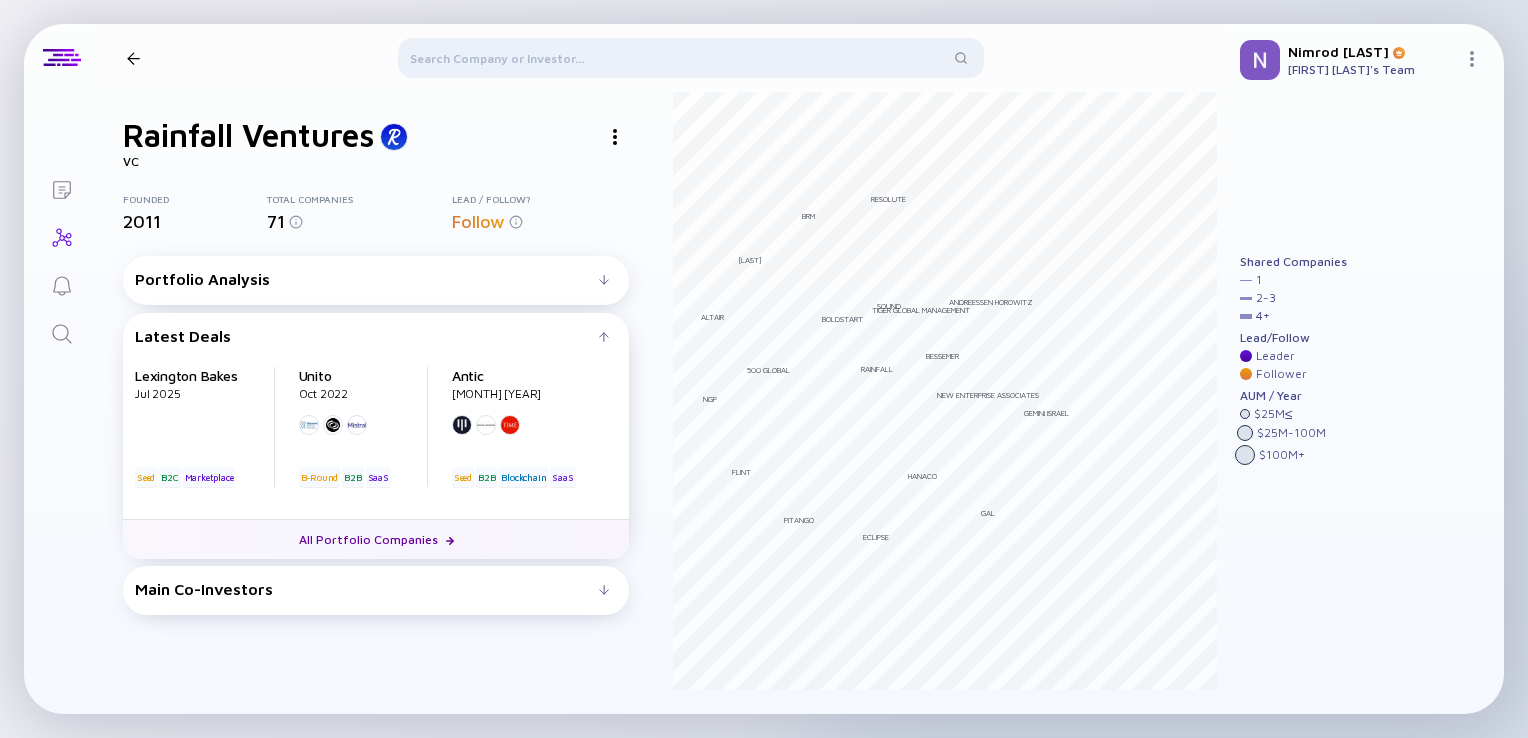 click on "All Portfolio Companies" at bounding box center [376, 539] 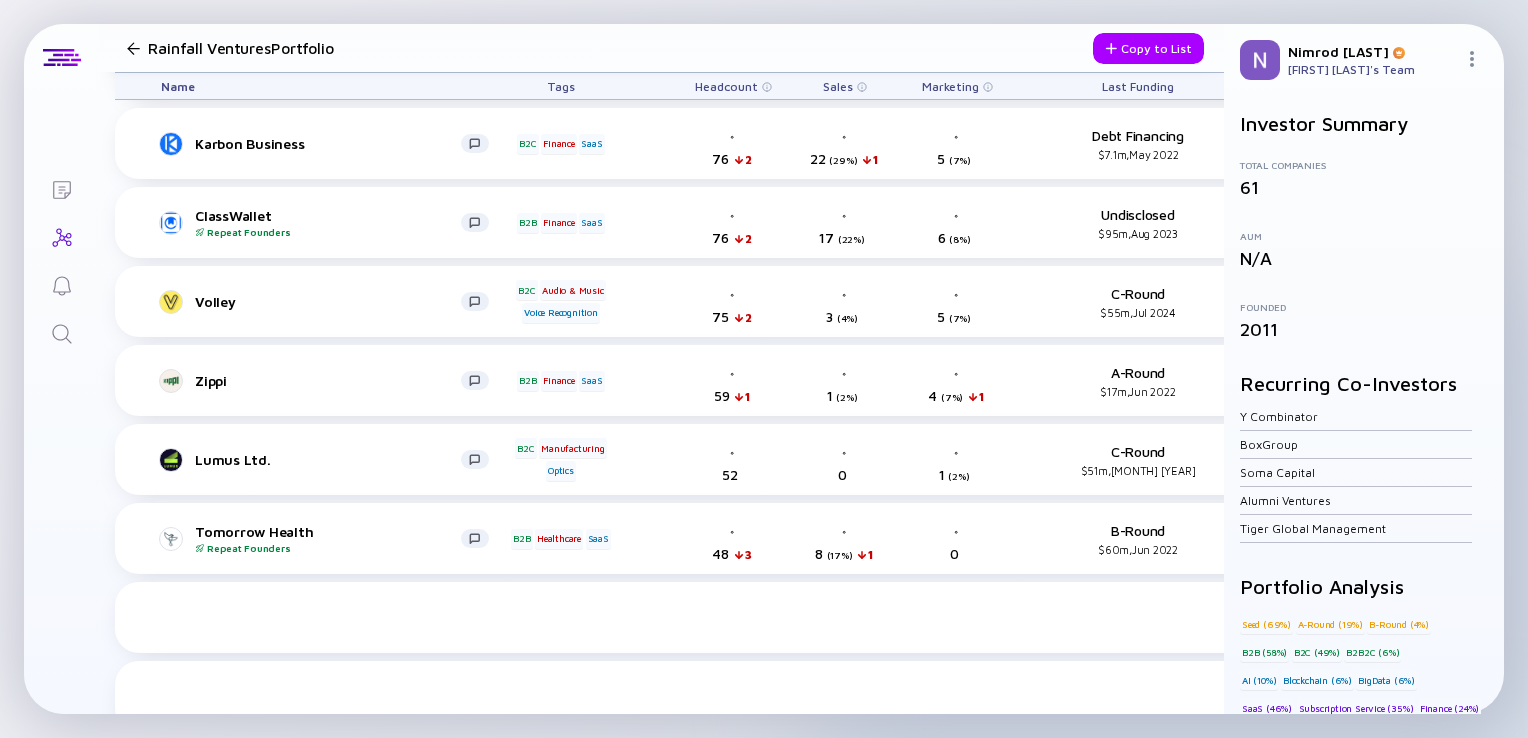 scroll, scrollTop: 0, scrollLeft: 0, axis: both 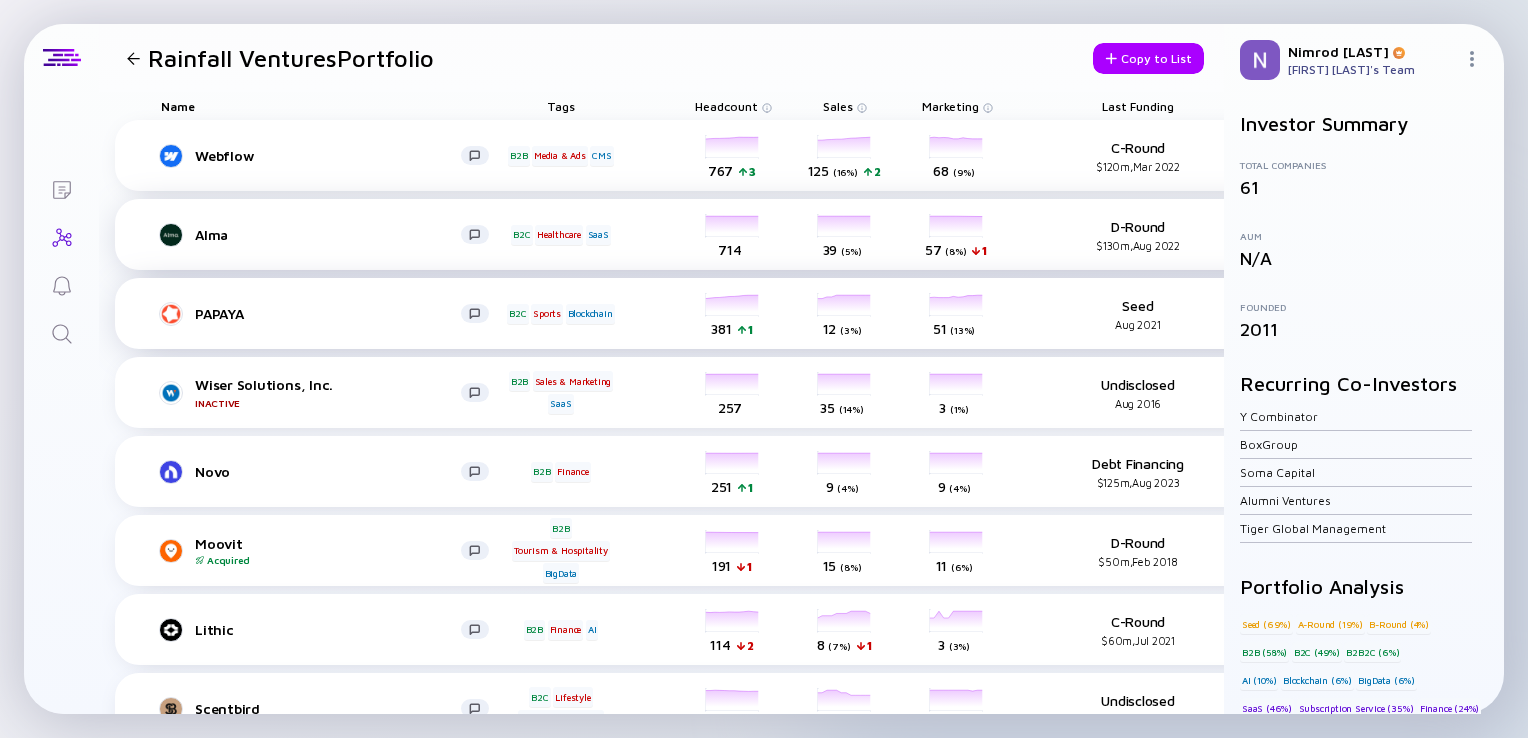 click on "PAPAYA" at bounding box center (328, 313) 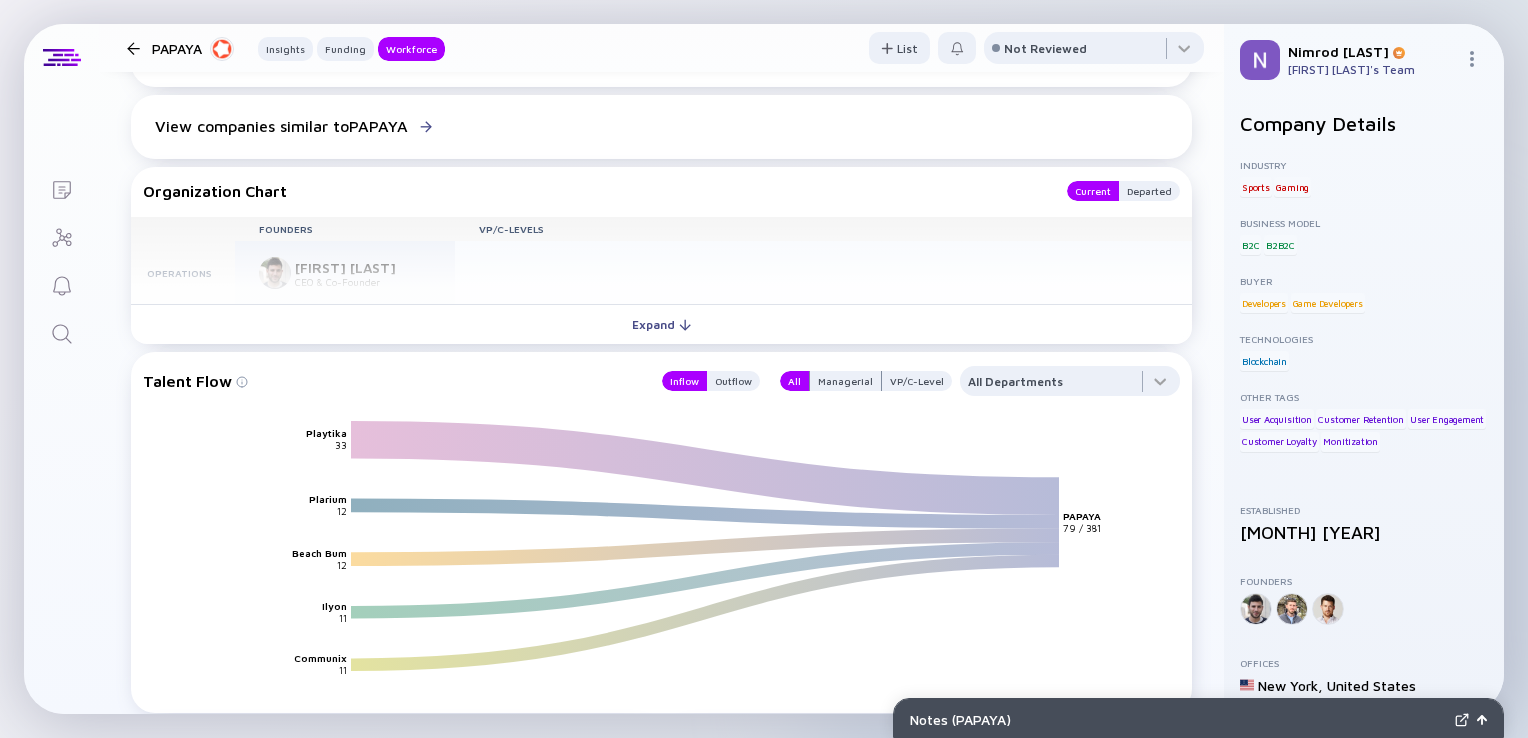 scroll, scrollTop: 1890, scrollLeft: 0, axis: vertical 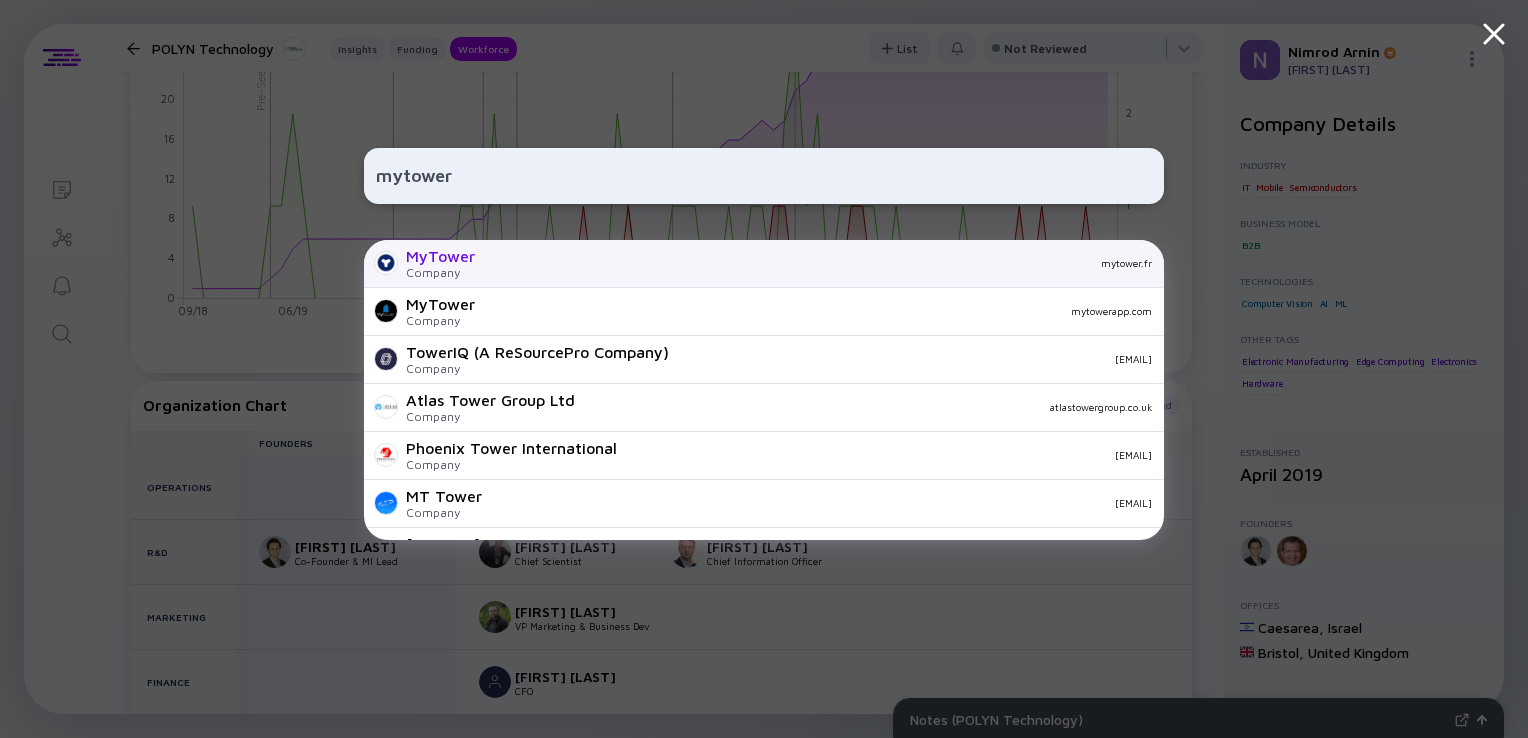 type on "mytower" 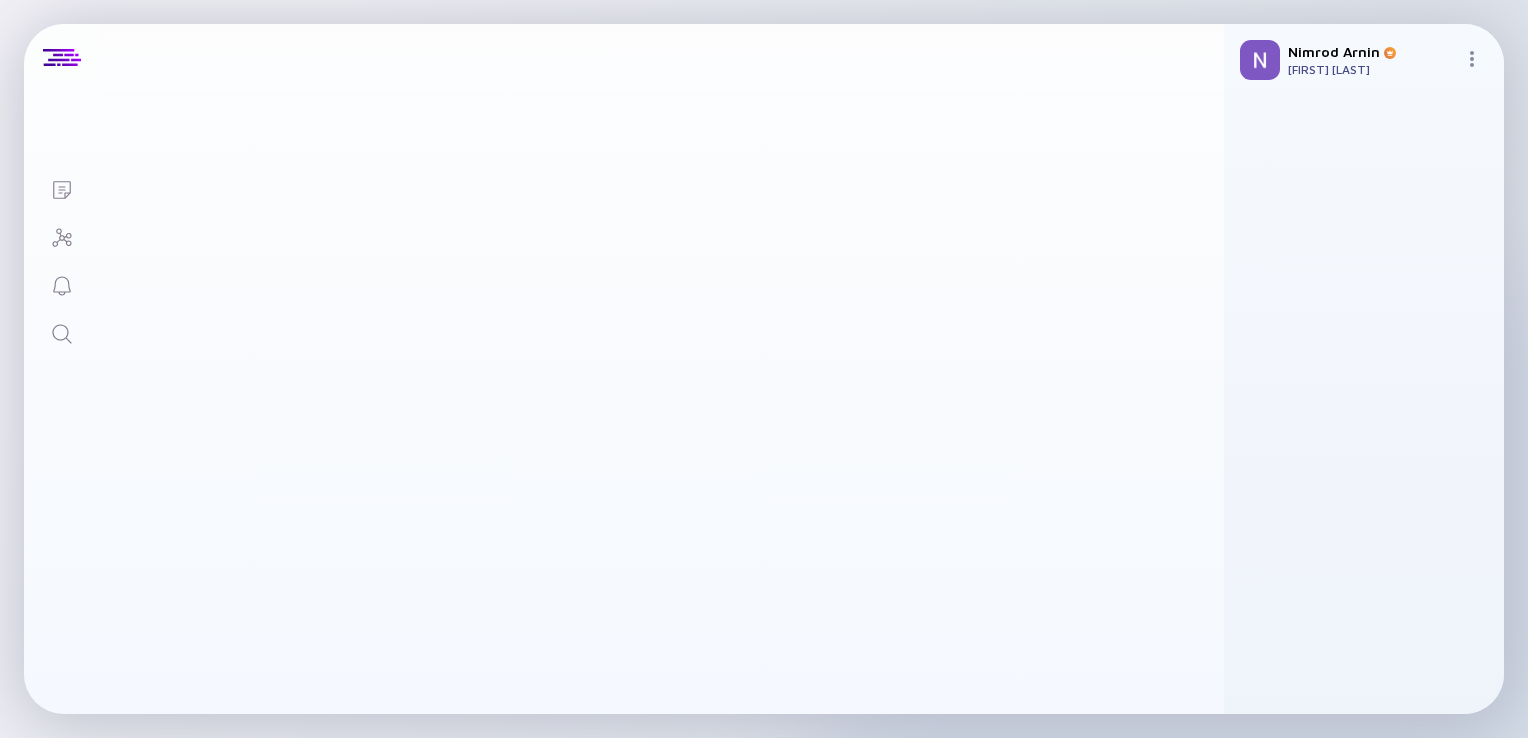 scroll, scrollTop: 0, scrollLeft: 0, axis: both 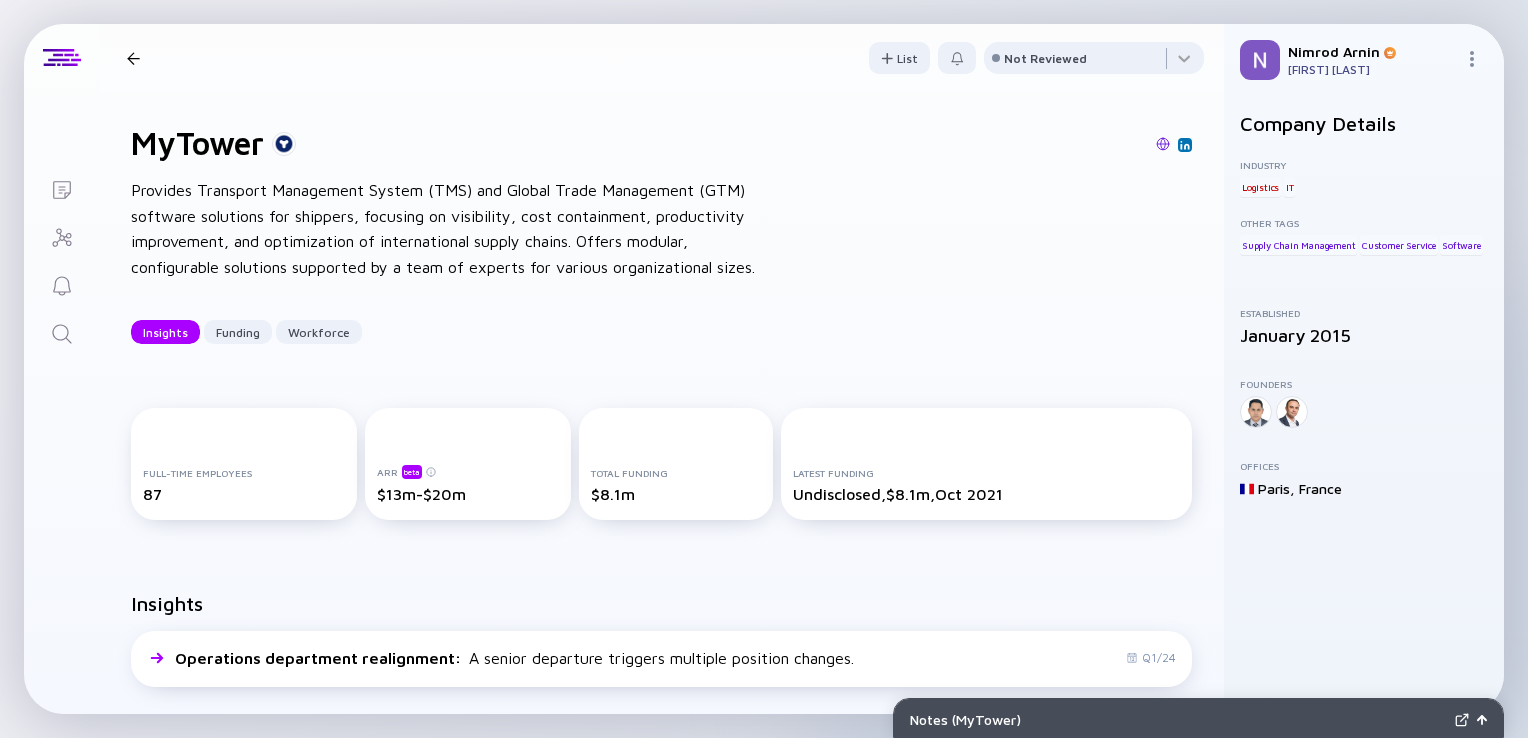 click 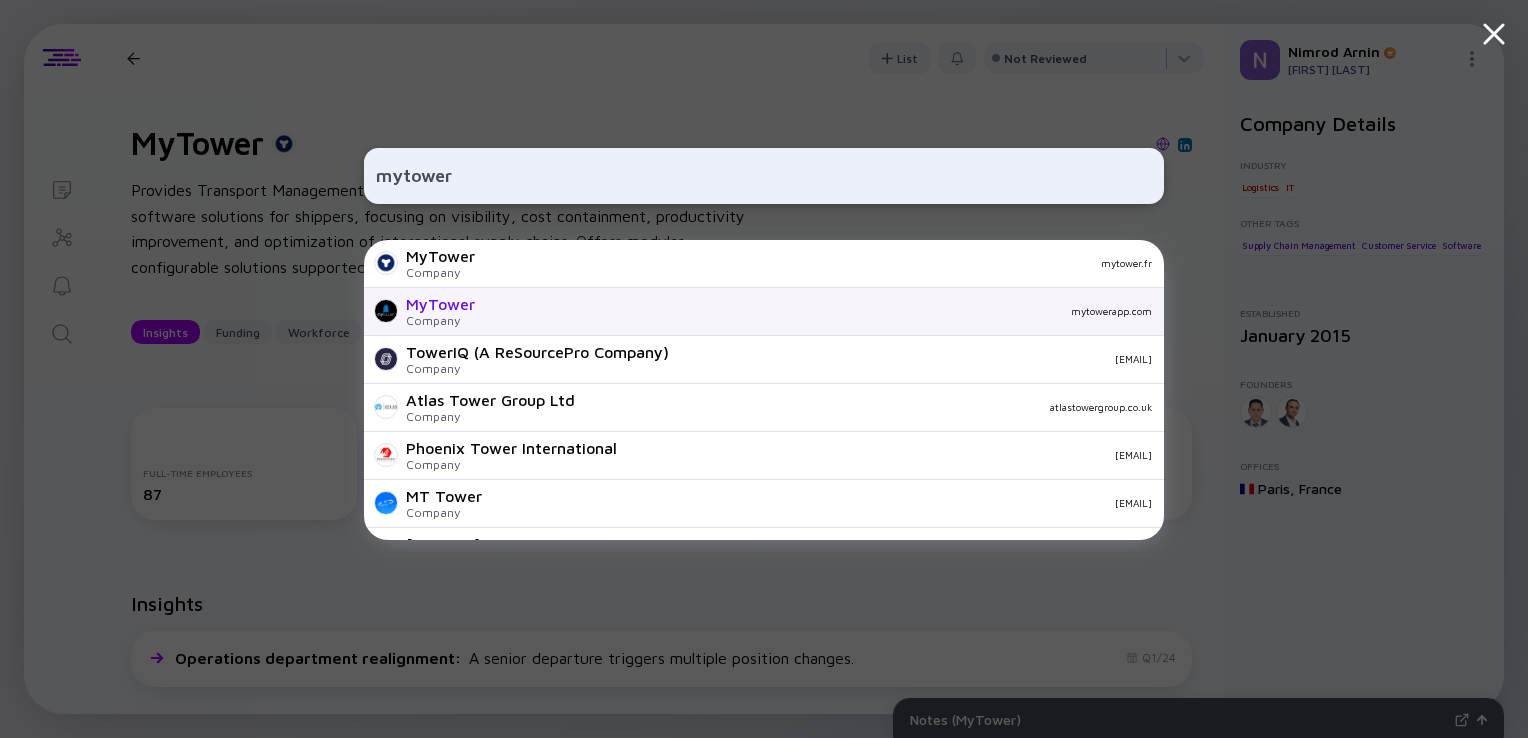 type on "mytower" 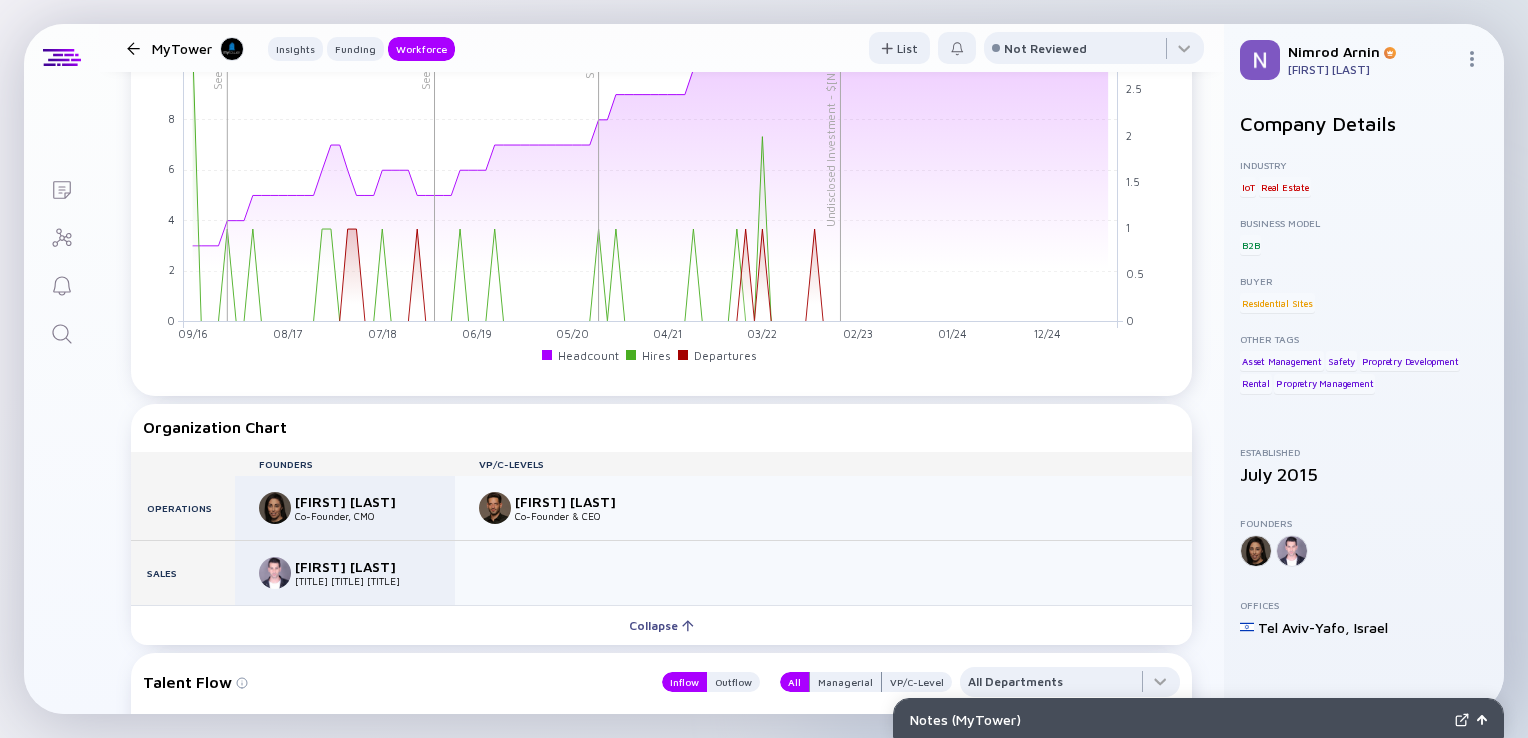 scroll, scrollTop: 1895, scrollLeft: 0, axis: vertical 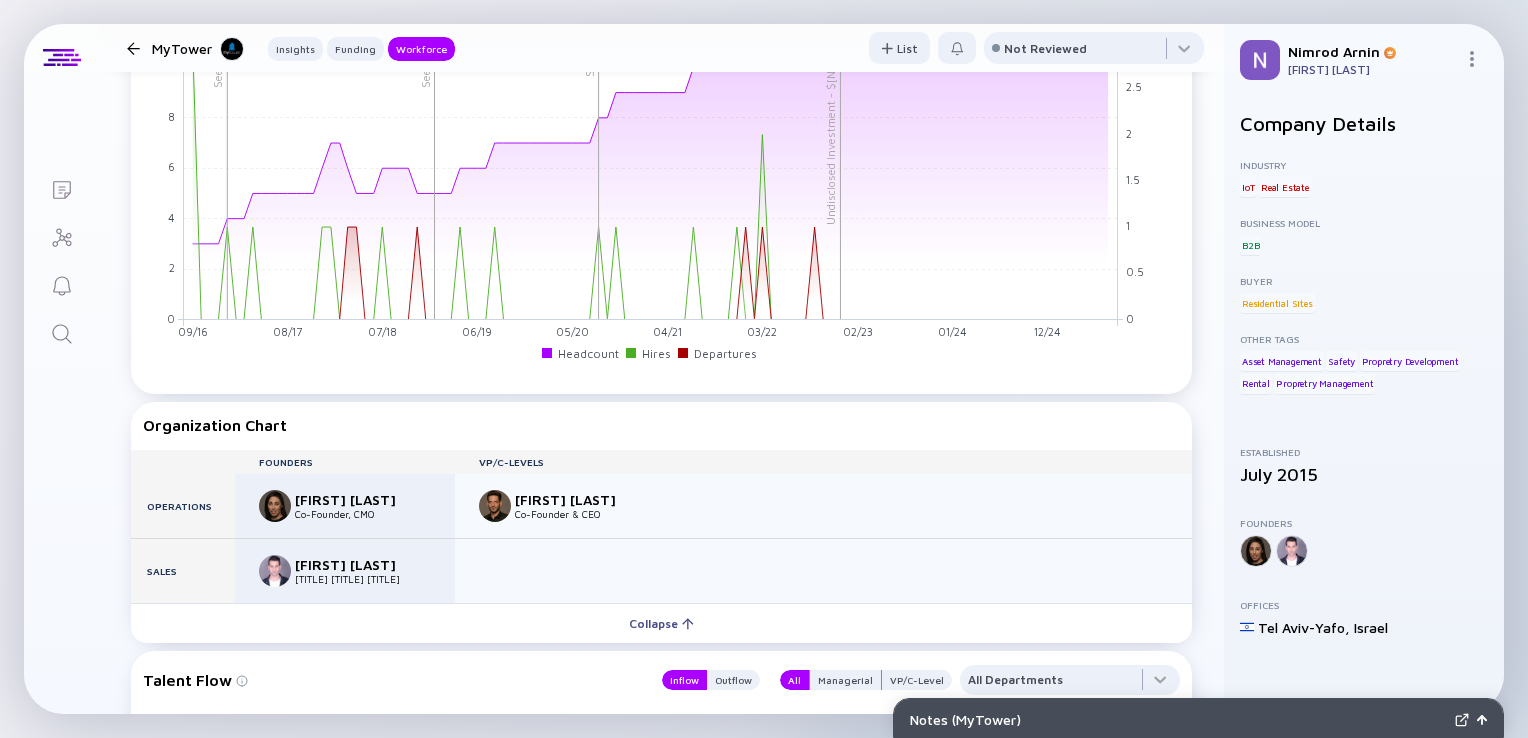 click 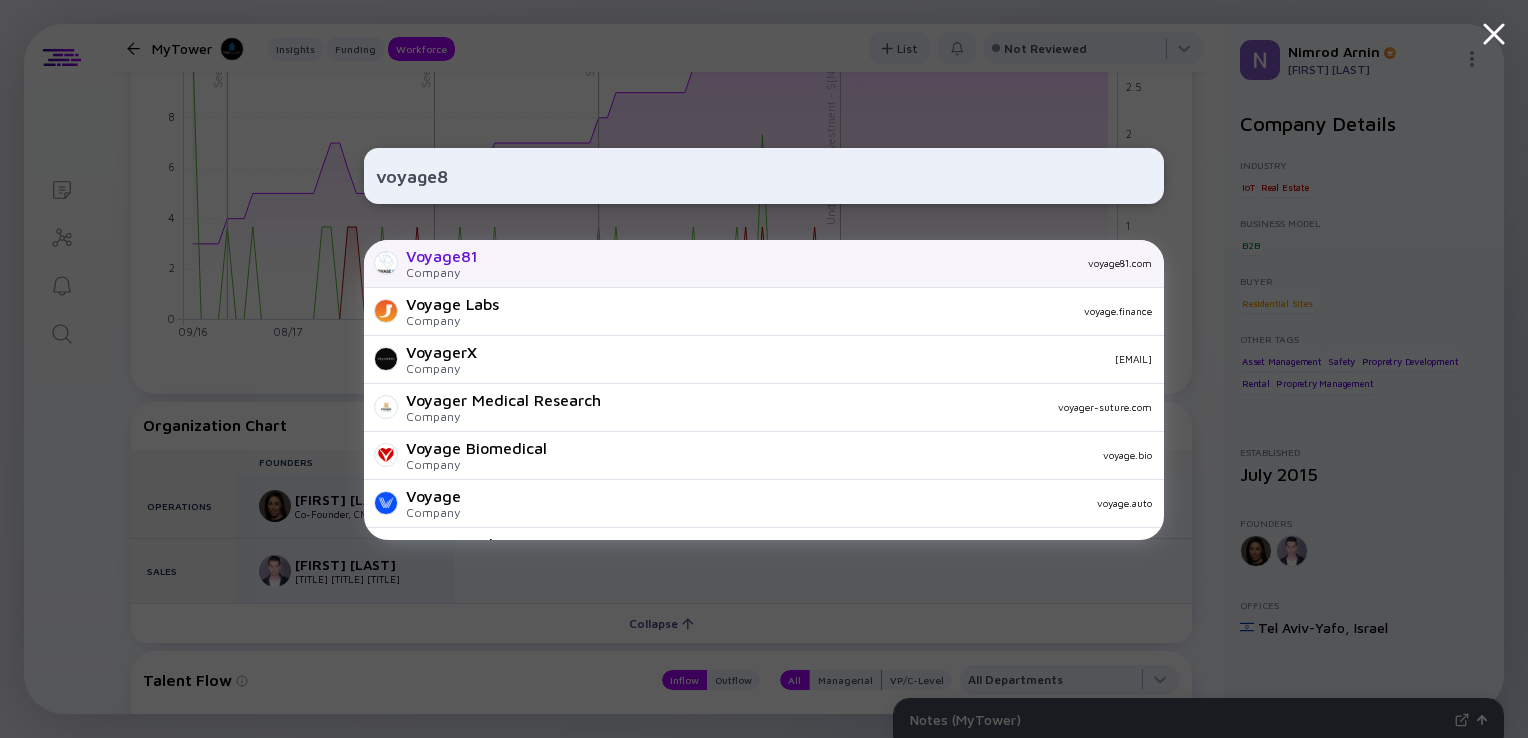 type on "voyage8" 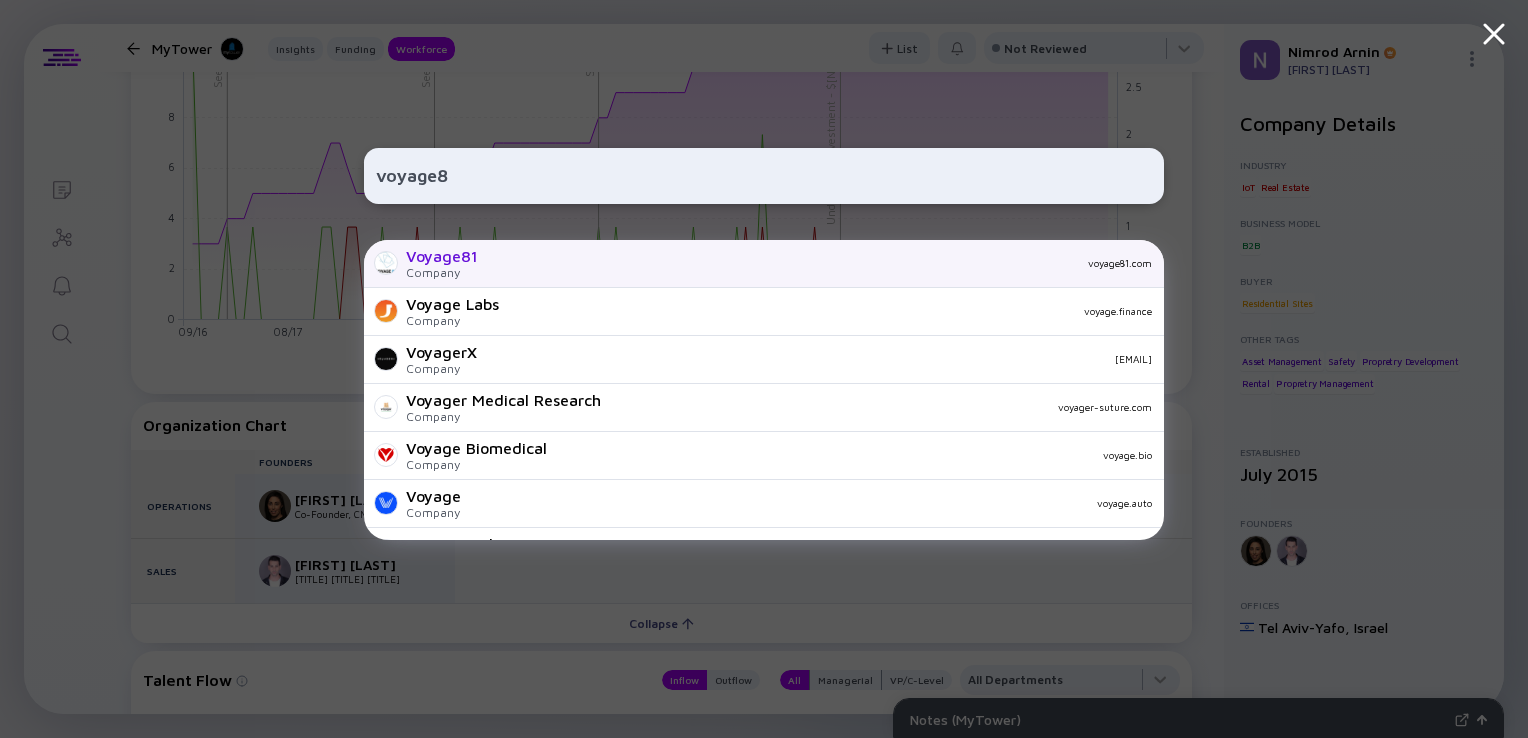 click on "Voyage81 Company voyage81.com" at bounding box center [764, 264] 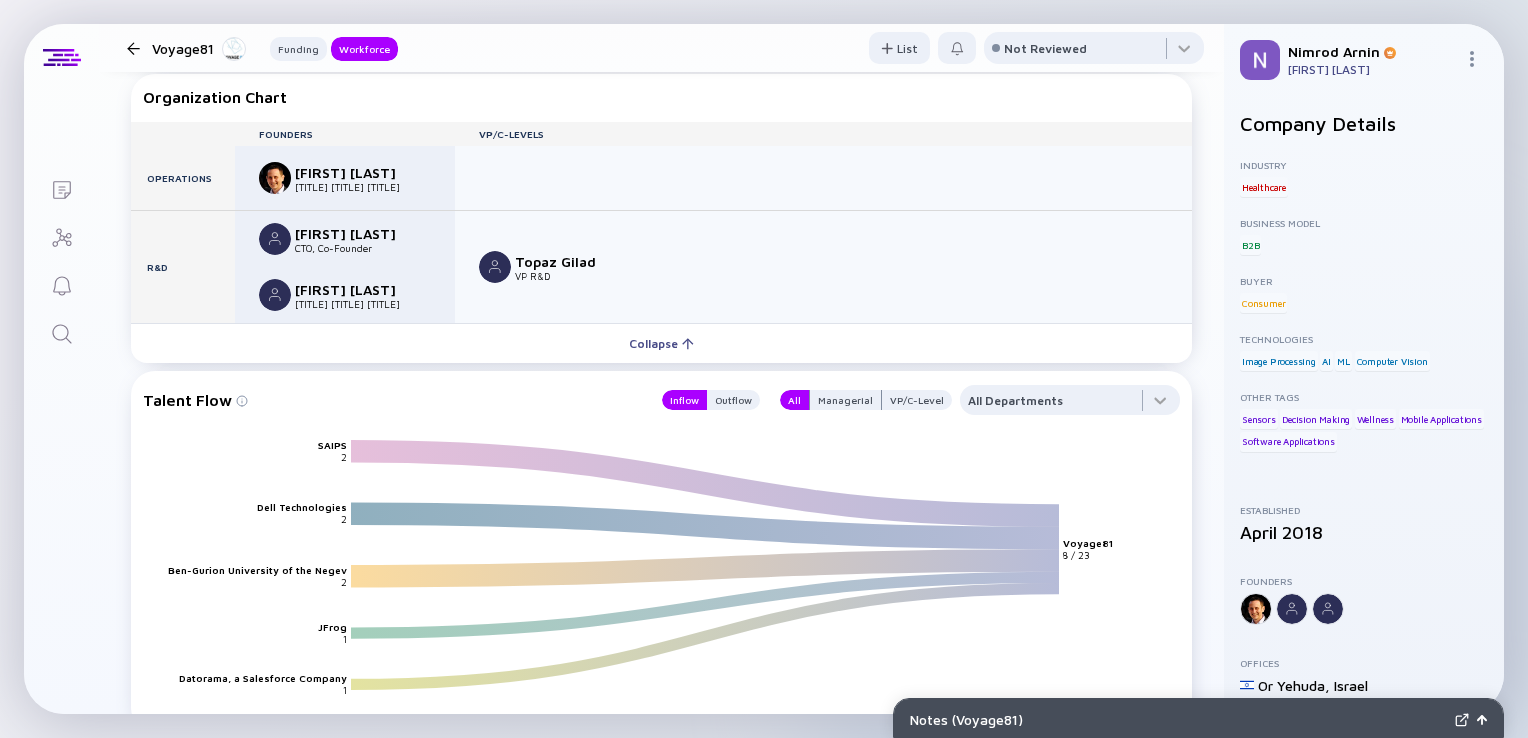 scroll, scrollTop: 1733, scrollLeft: 0, axis: vertical 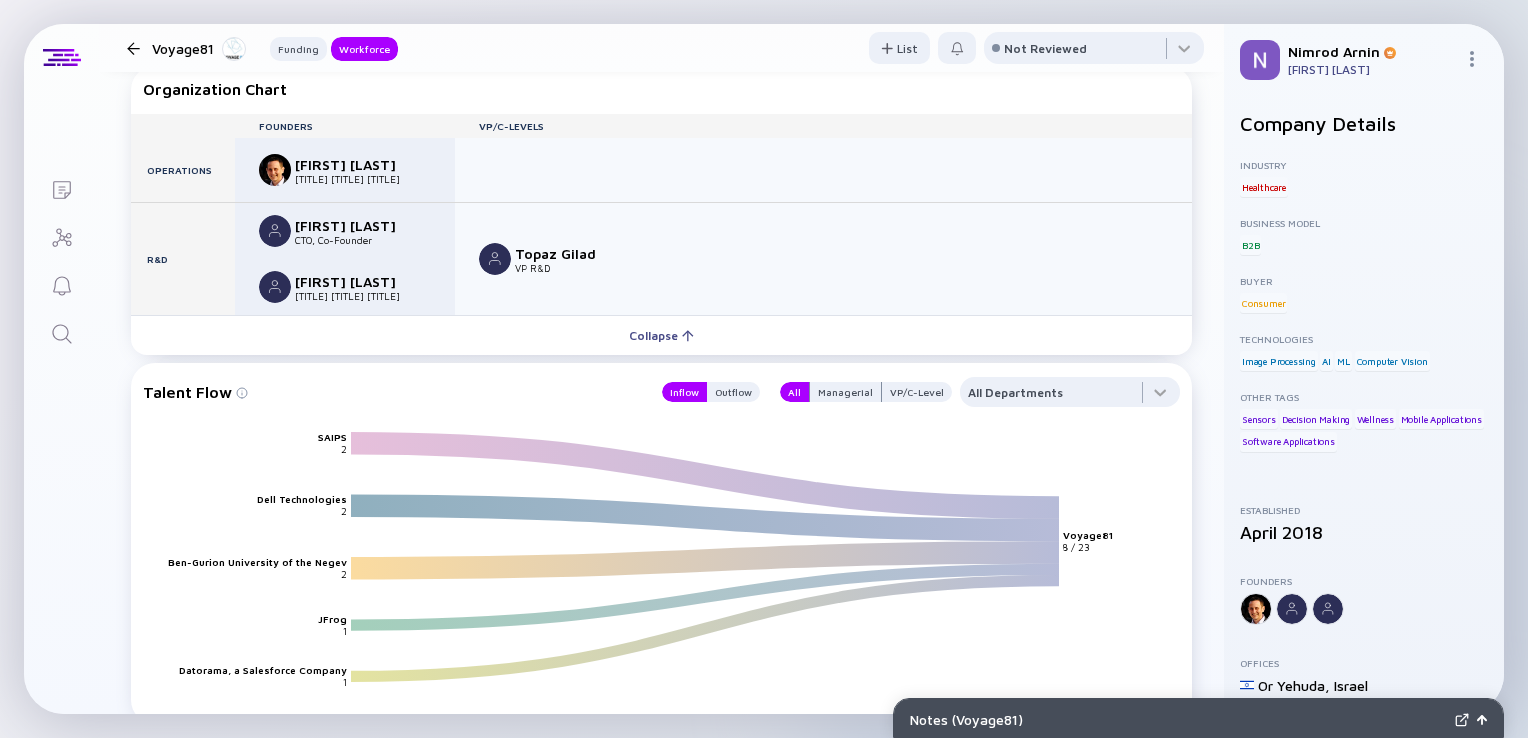 click at bounding box center (61, 332) 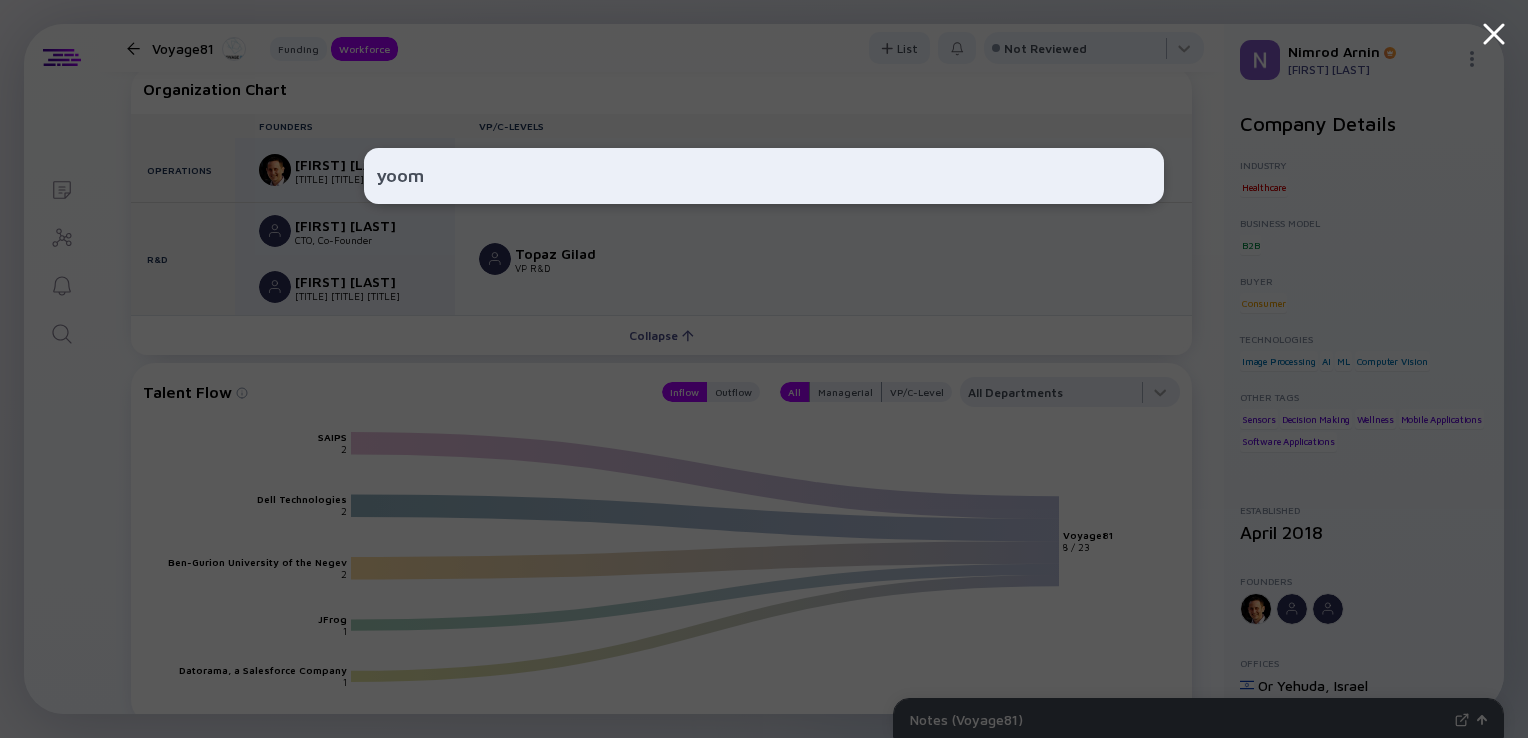 type on "yoom" 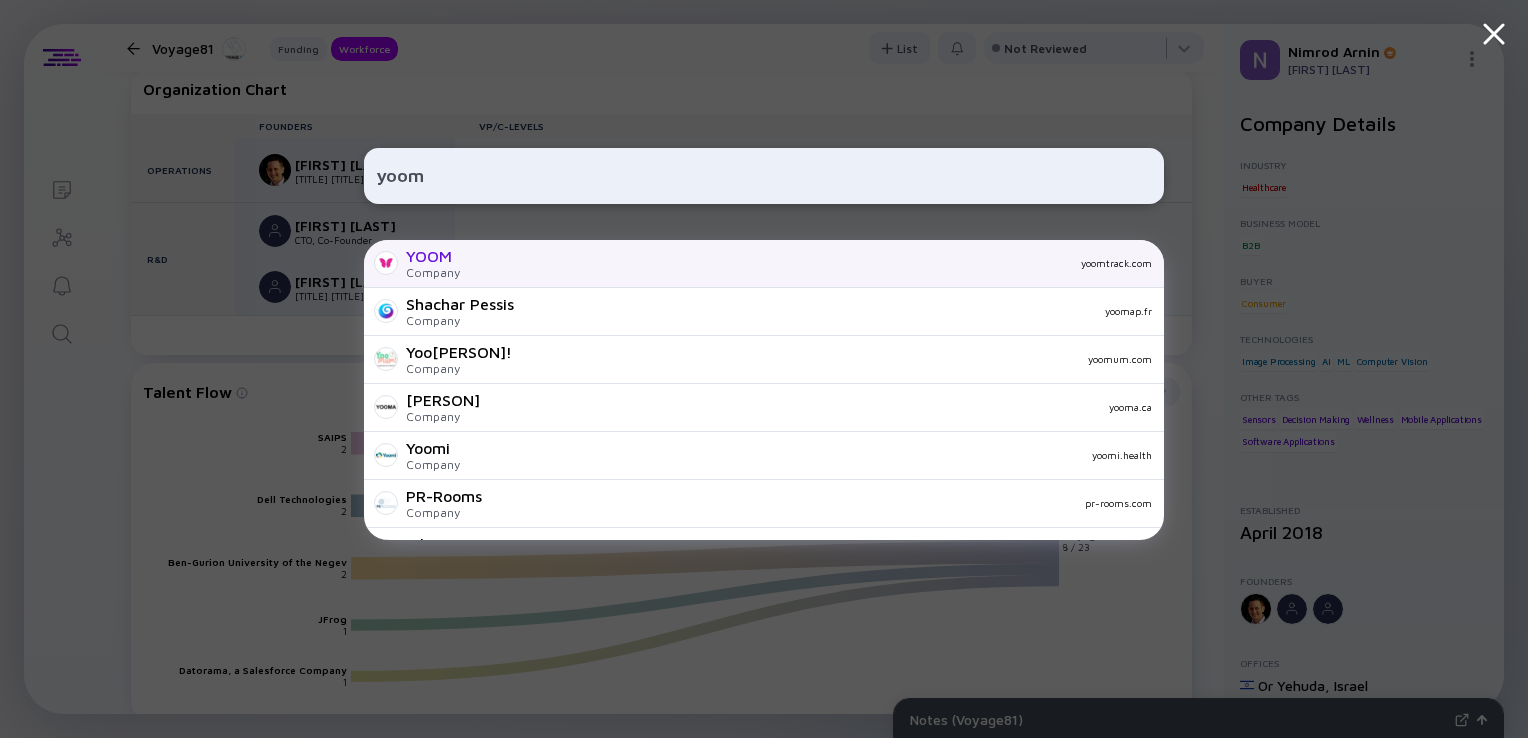 click on "yoomtrack.com" at bounding box center (814, 263) 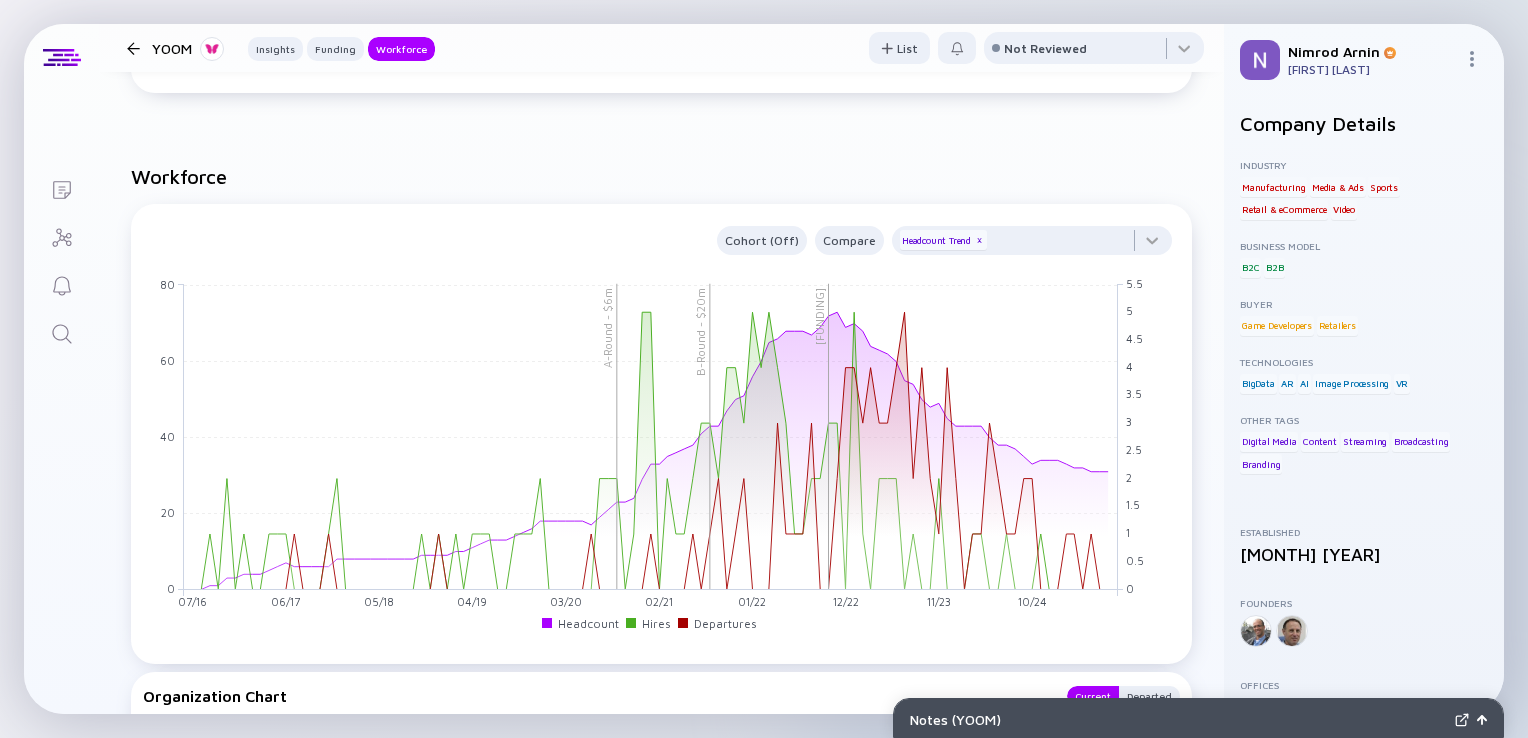 scroll, scrollTop: 2005, scrollLeft: 0, axis: vertical 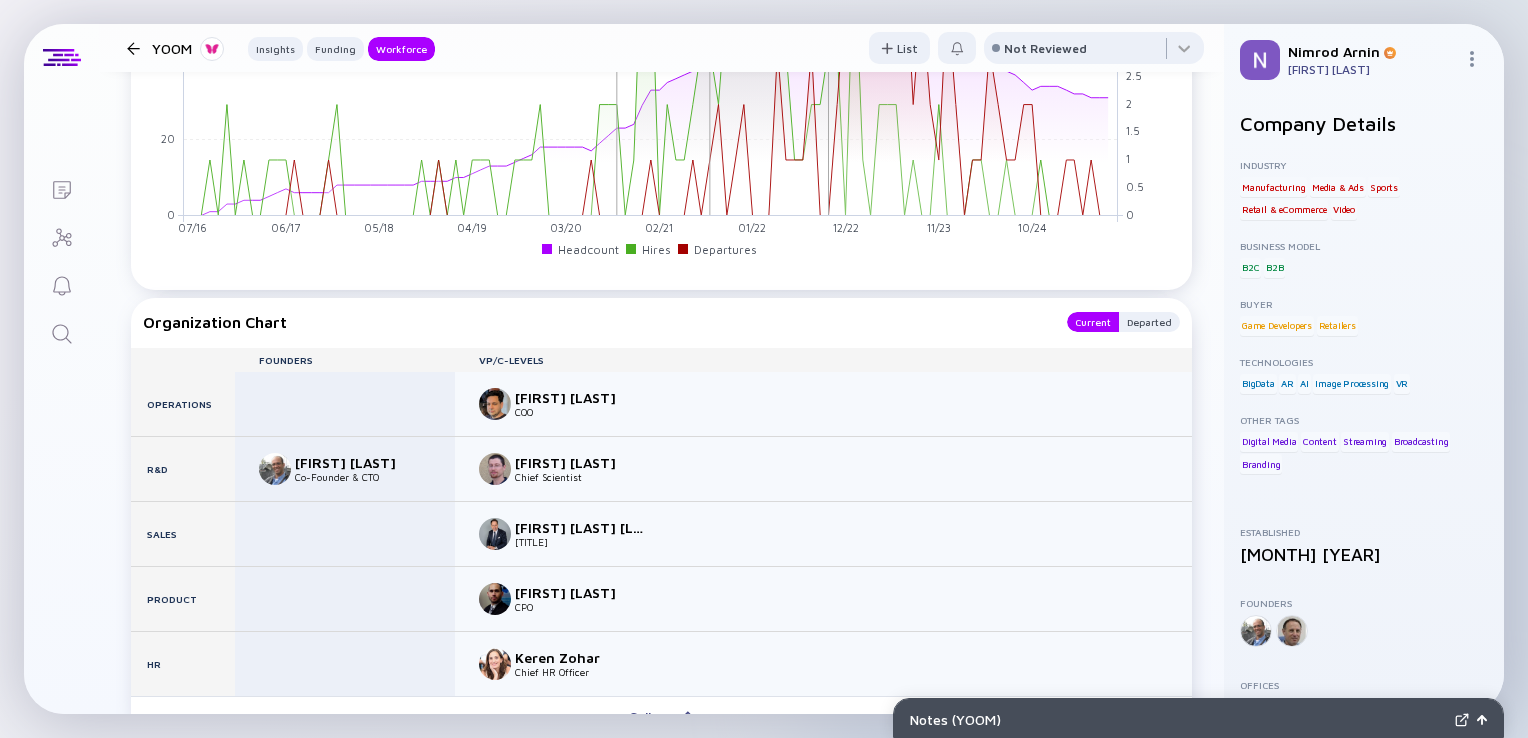click 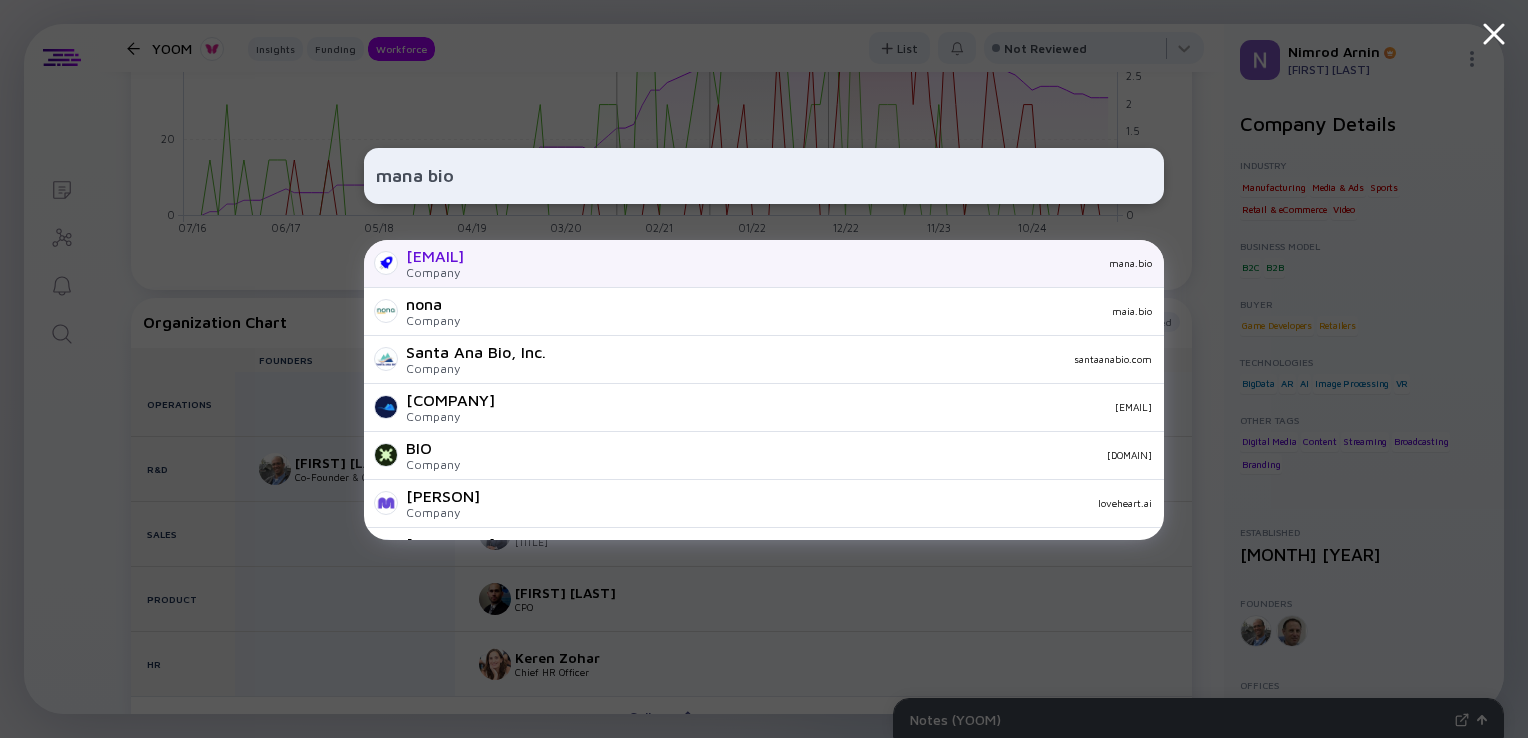 type on "mana bio" 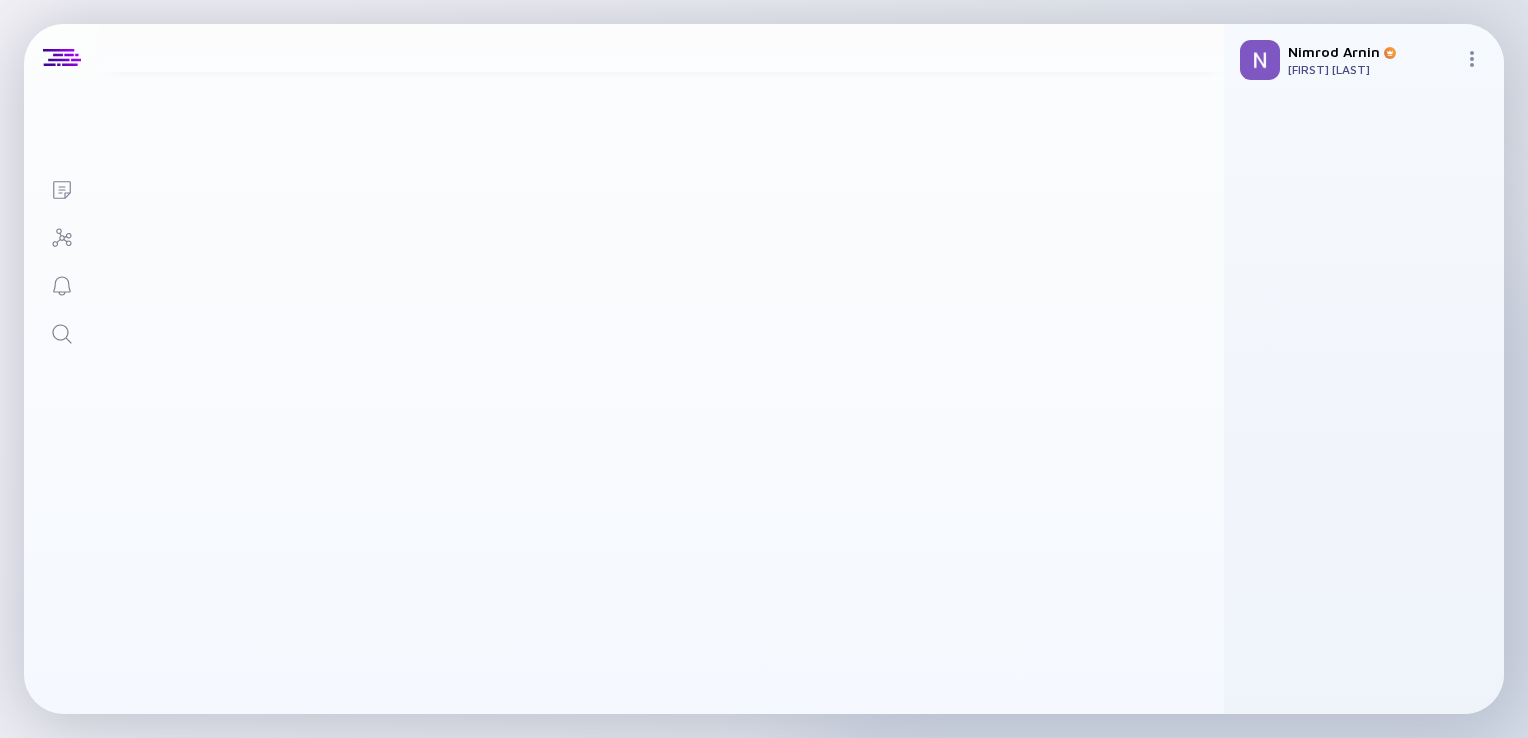 scroll, scrollTop: 0, scrollLeft: 0, axis: both 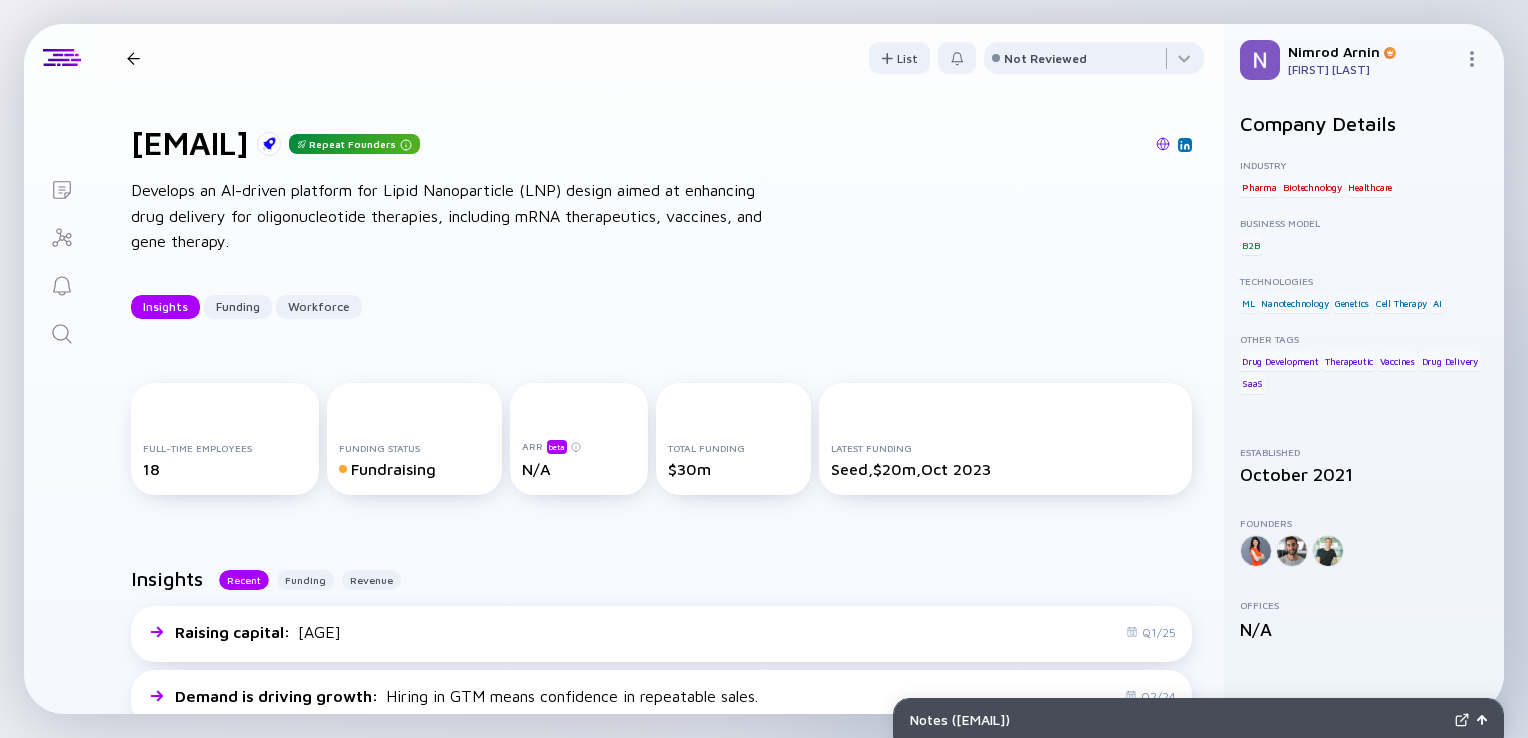 click 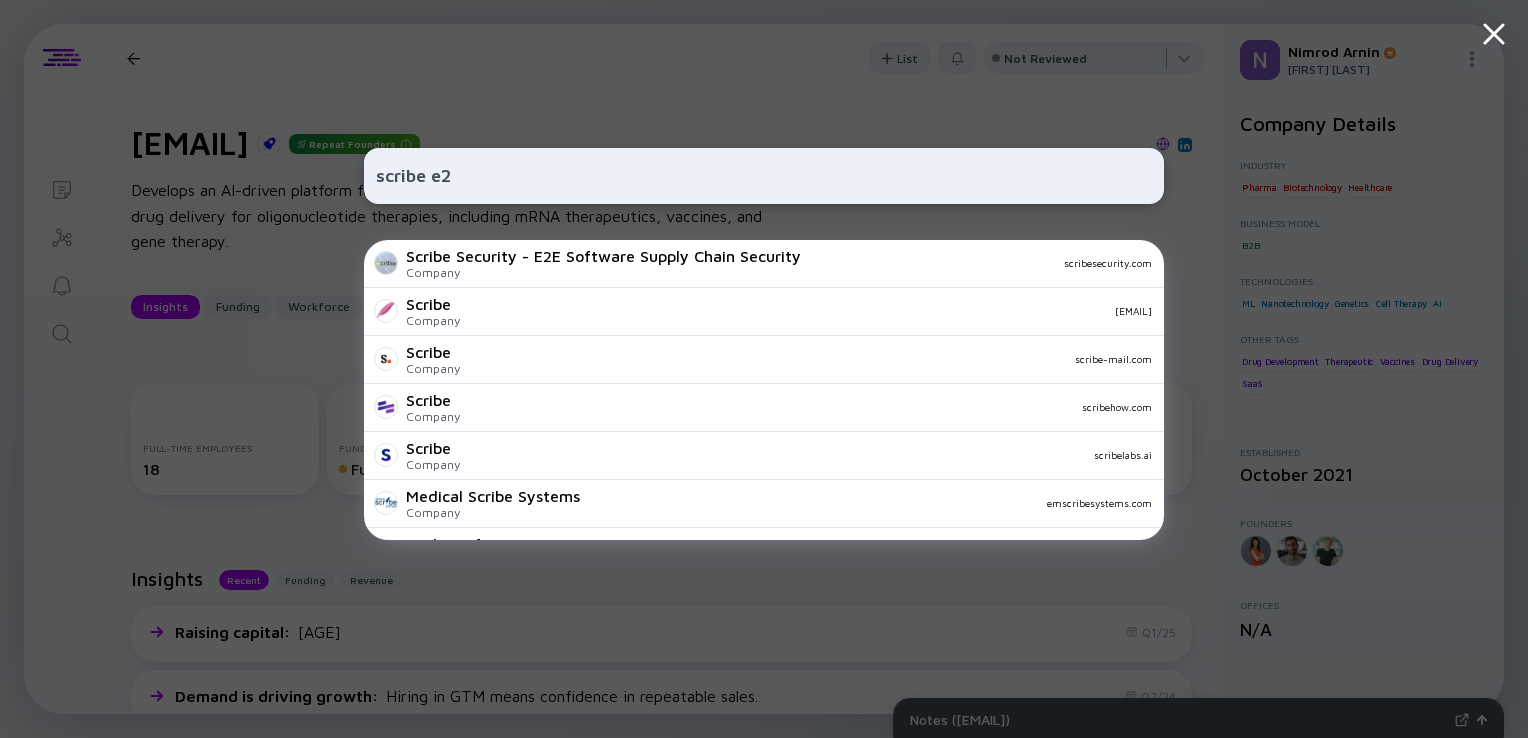 type on "scribe e2" 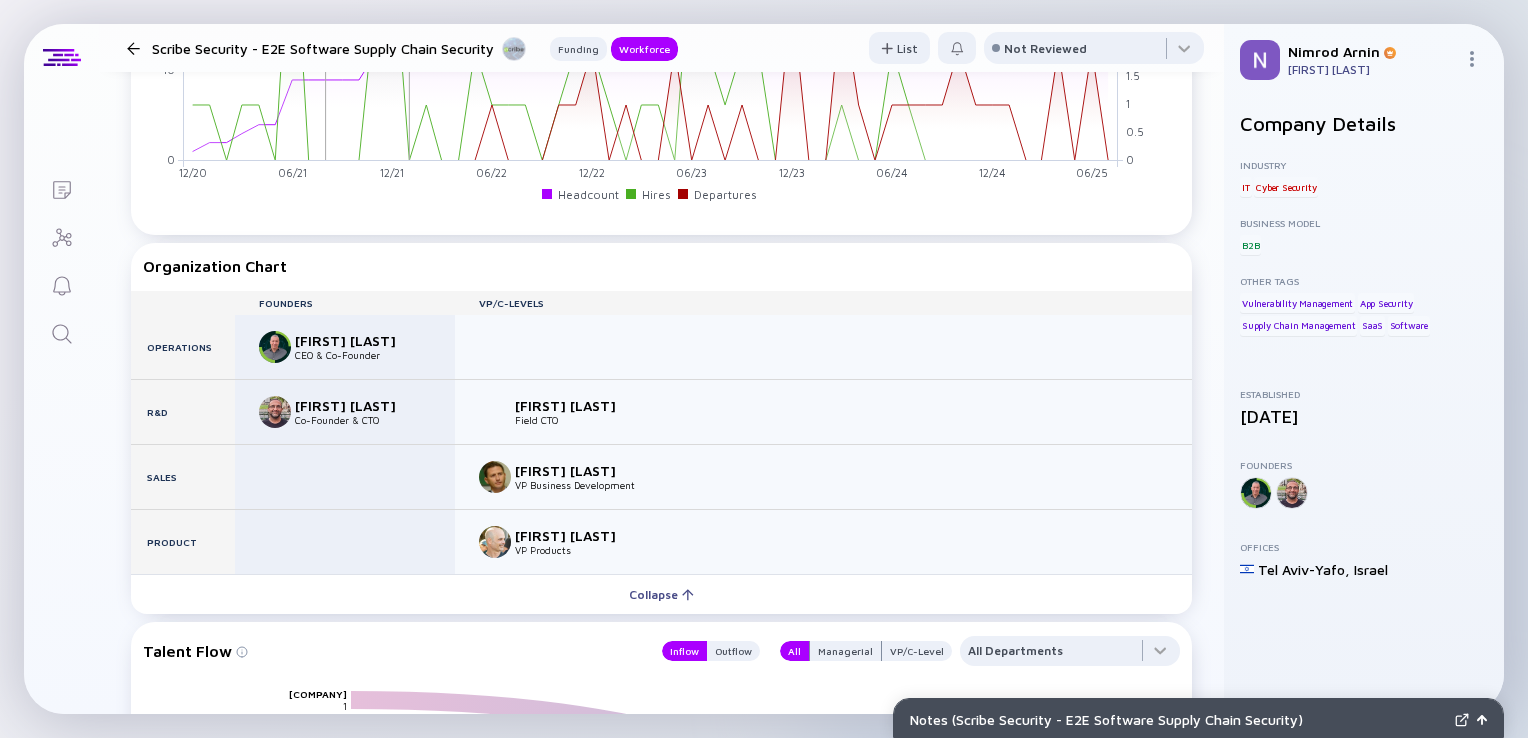 scroll, scrollTop: 1760, scrollLeft: 0, axis: vertical 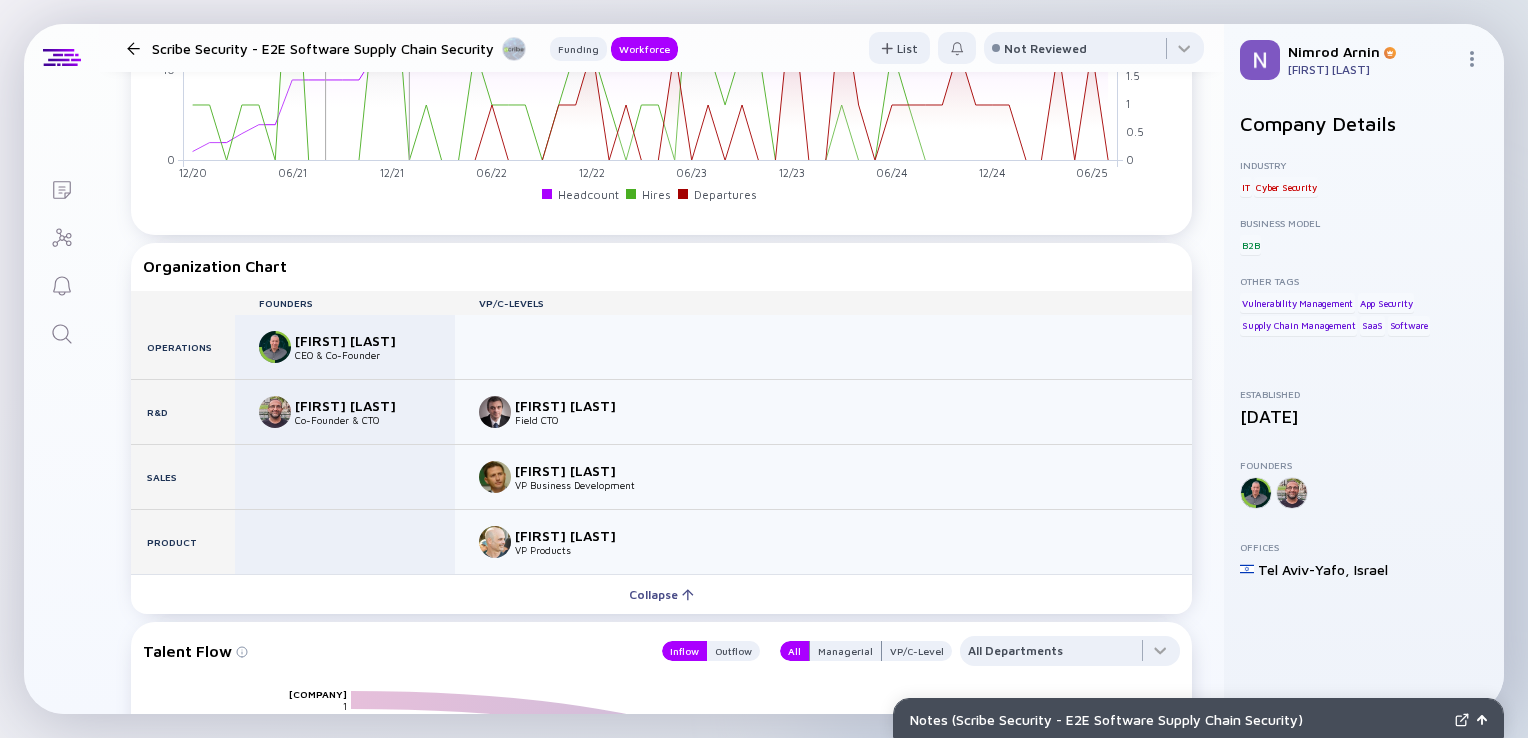 click at bounding box center (62, 335) 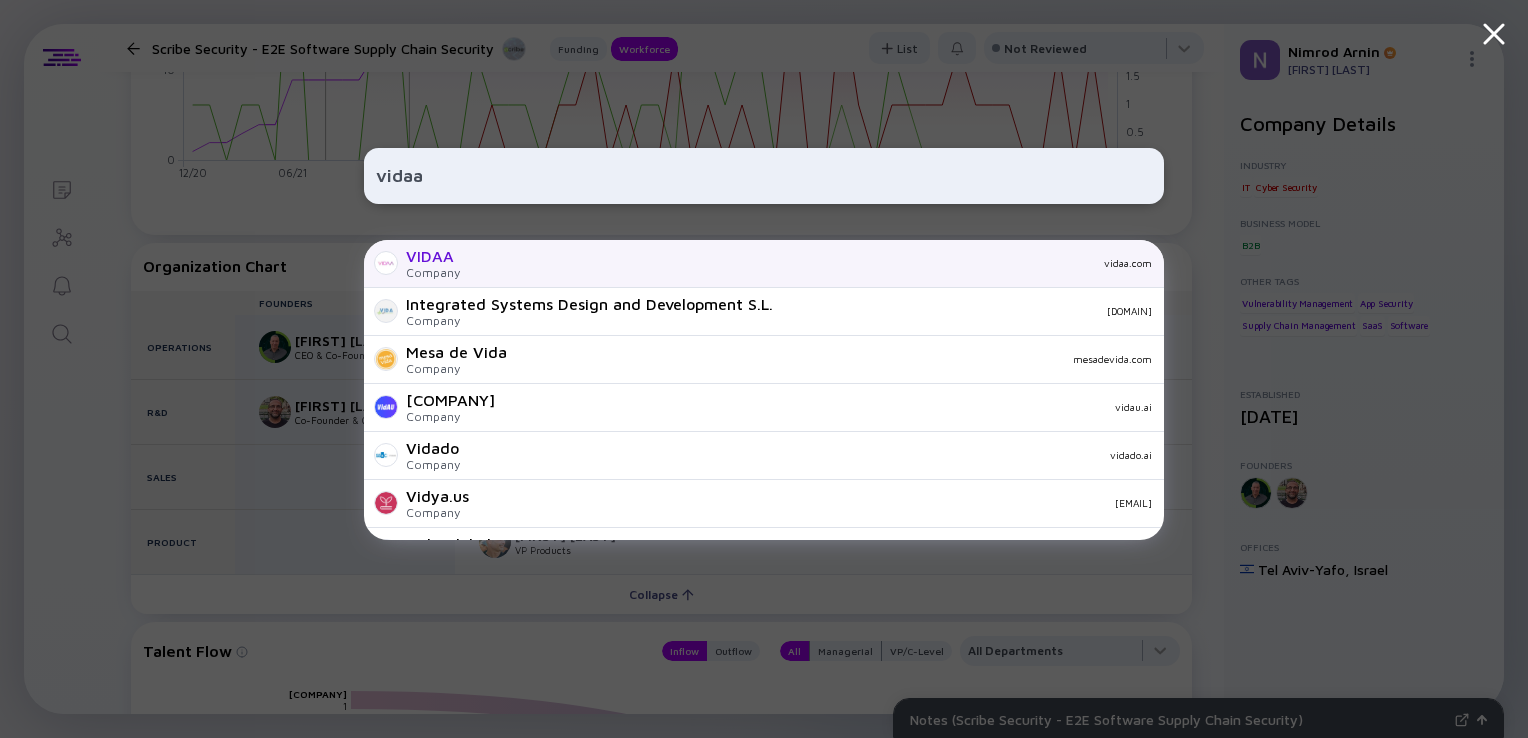 type on "vidaa" 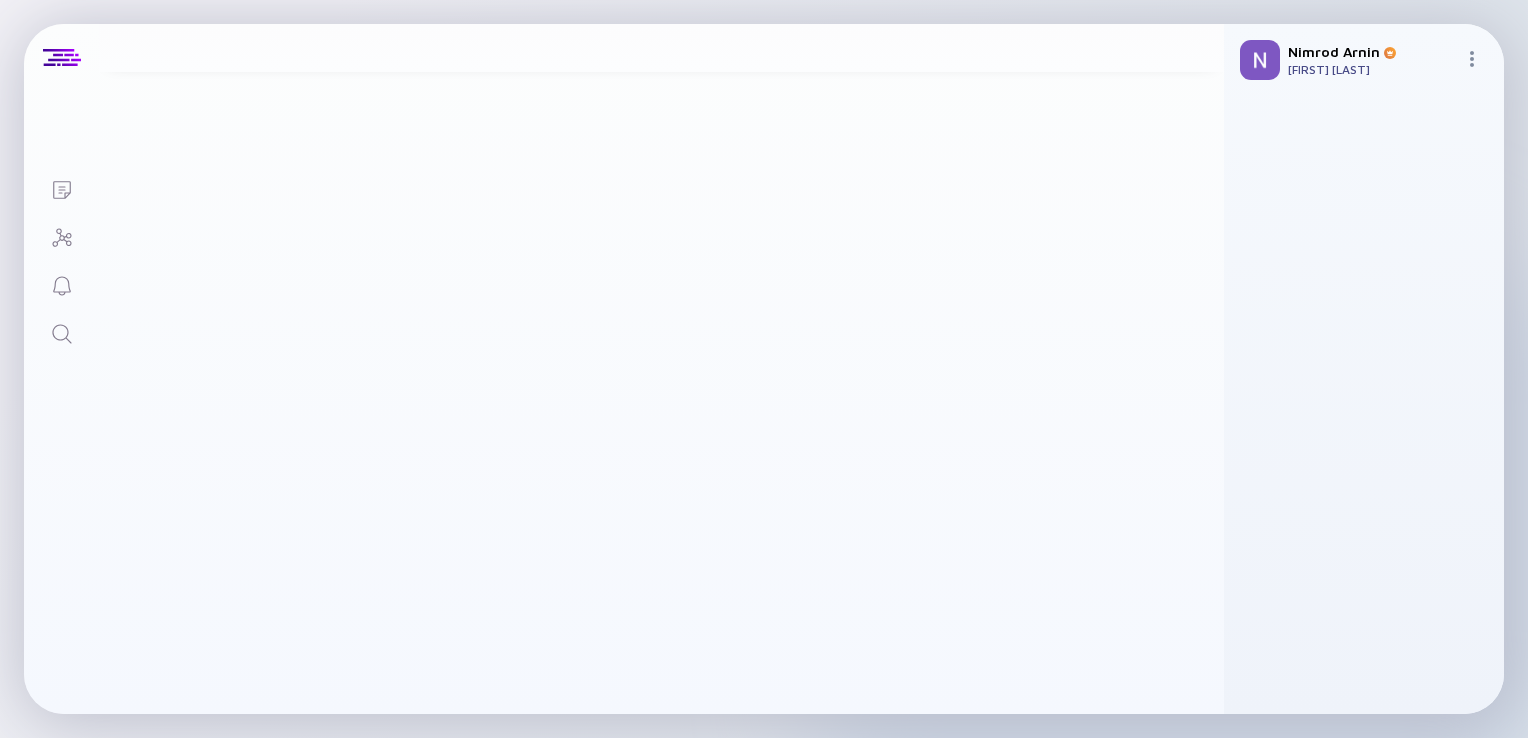 scroll, scrollTop: 0, scrollLeft: 0, axis: both 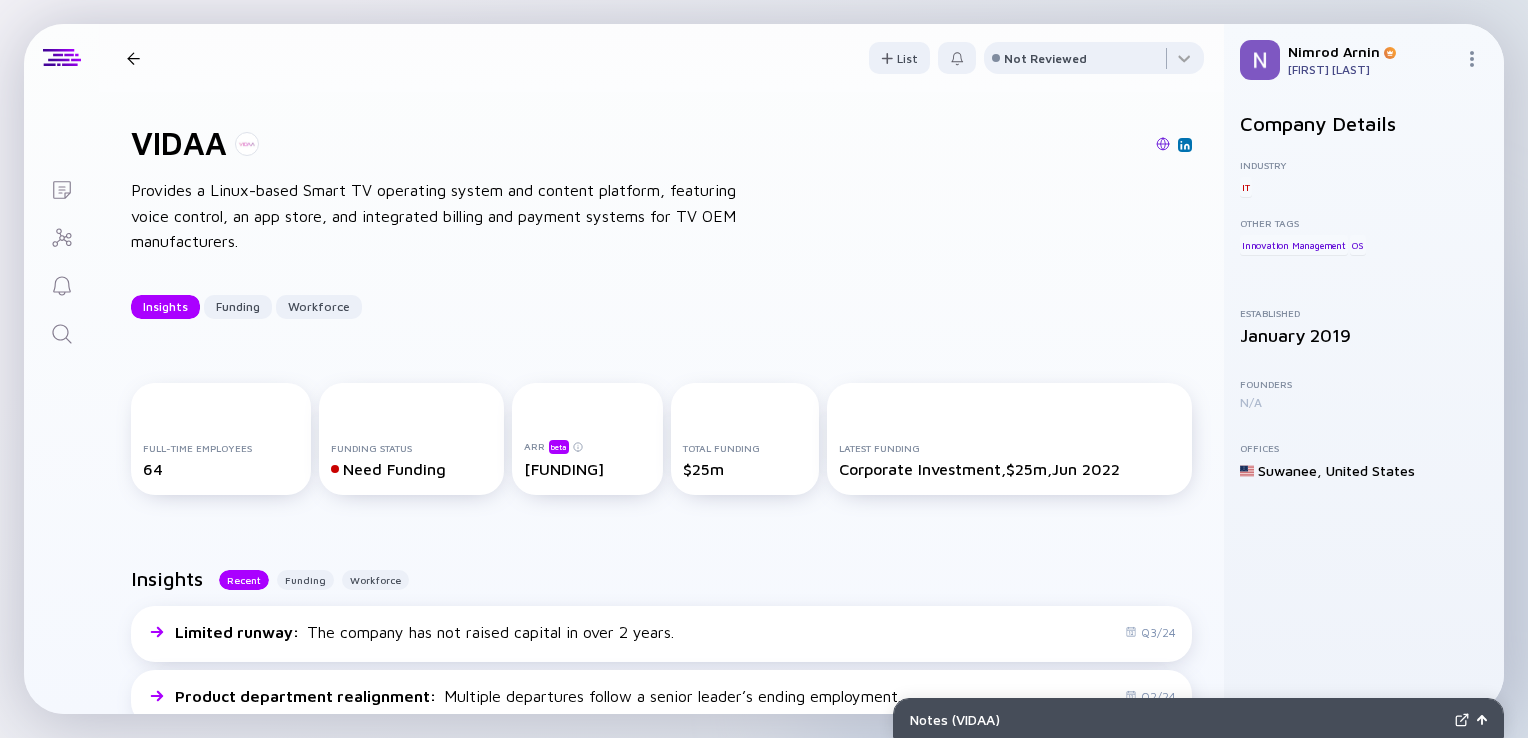 click 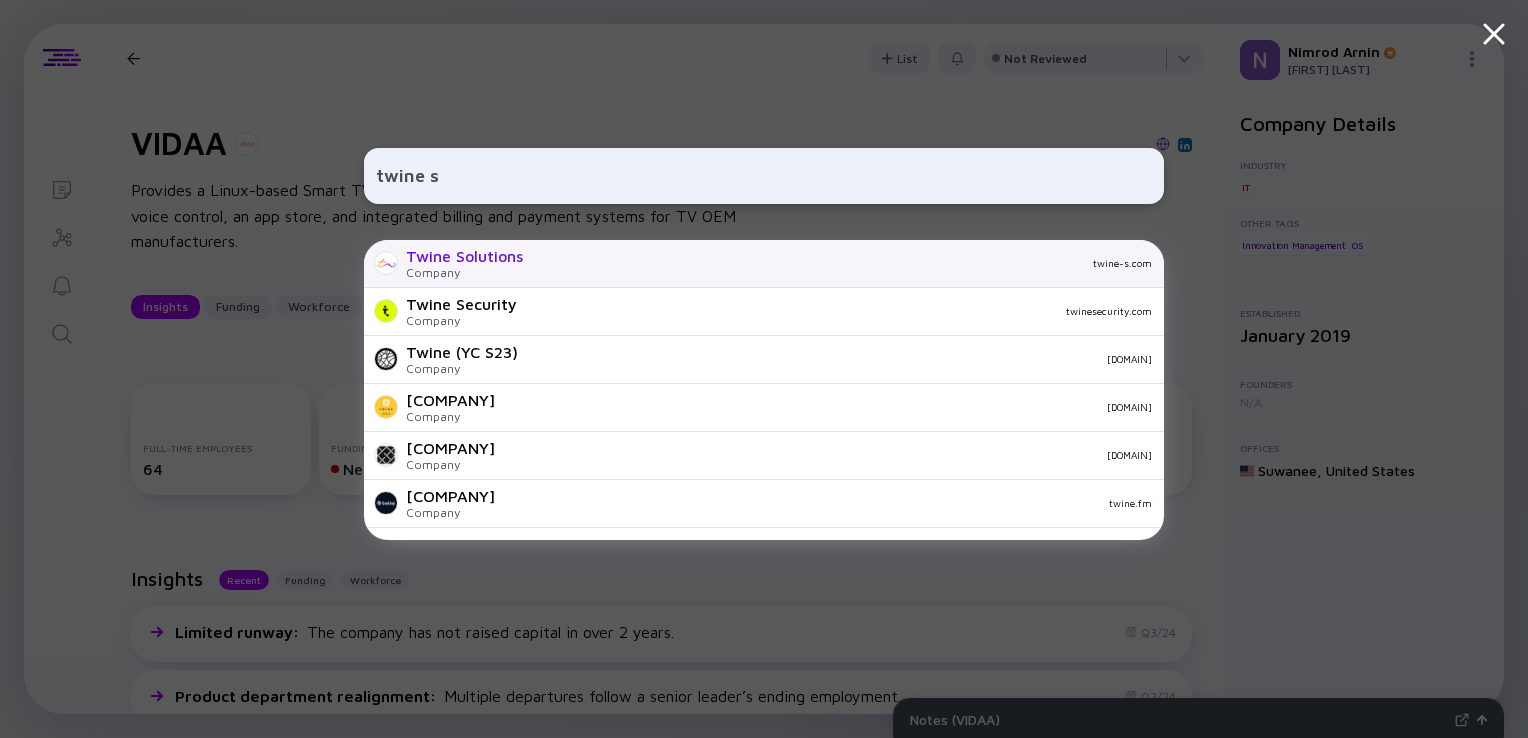 type on "twine s" 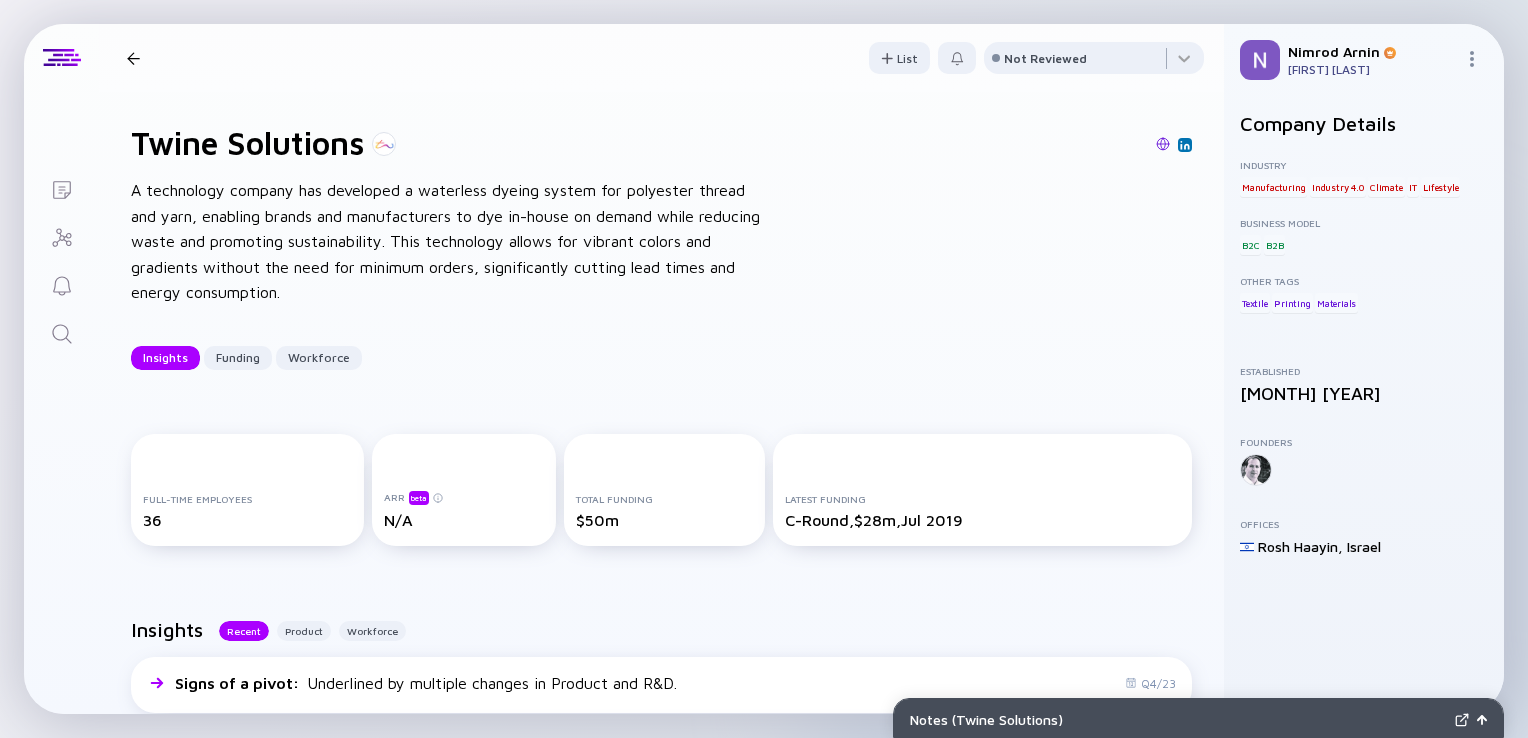 click at bounding box center [61, 332] 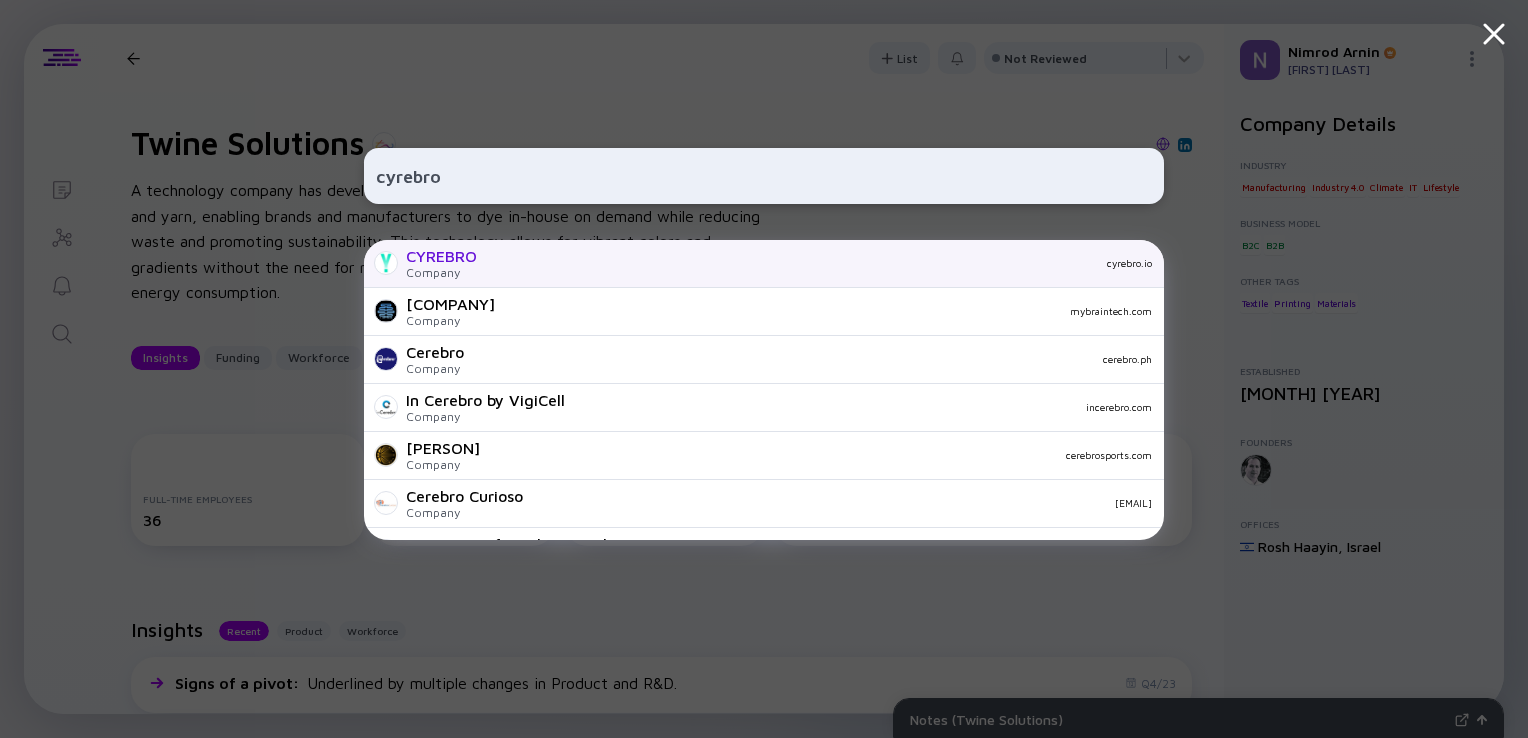 type on "cyrebro" 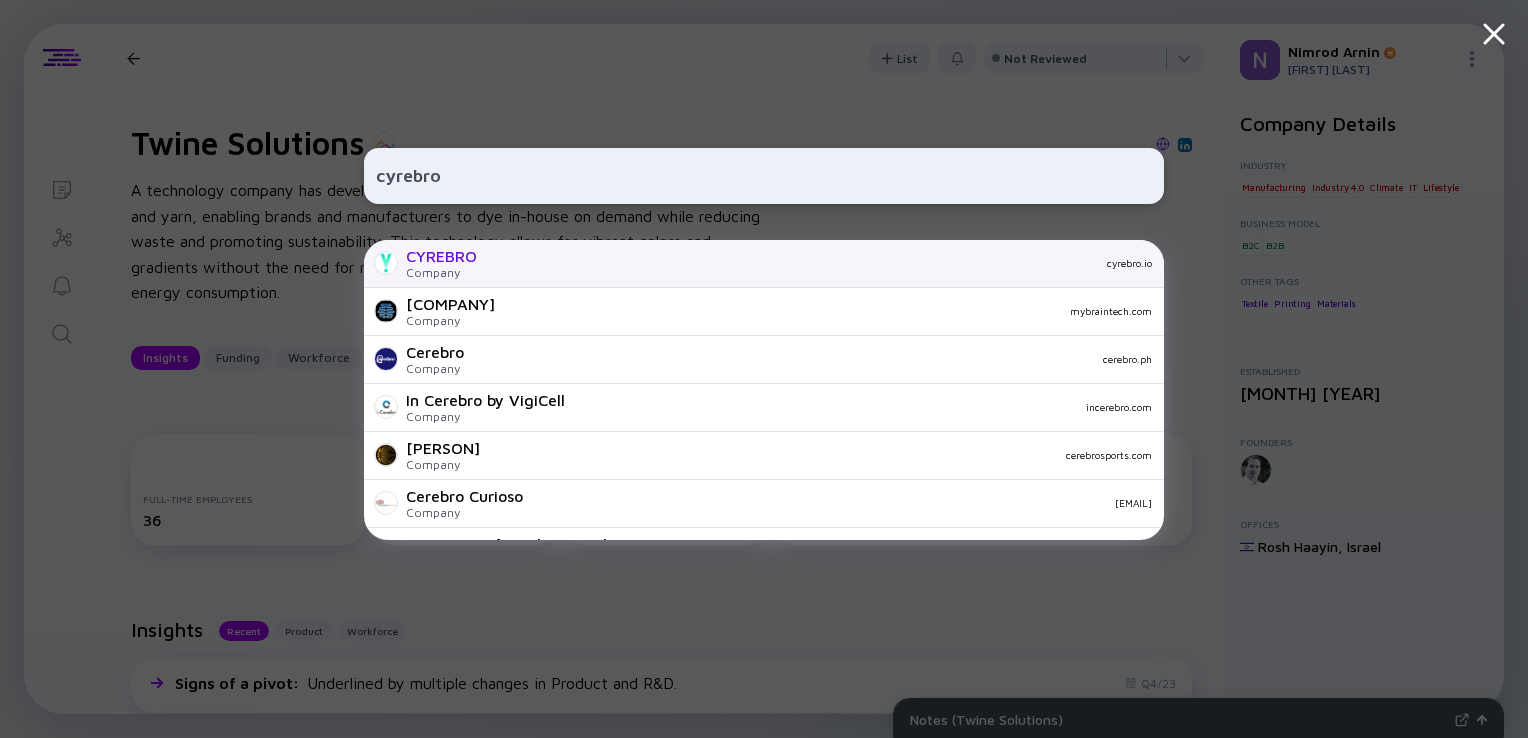 click on "CYREBRO Company cyrebro.io" at bounding box center (764, 264) 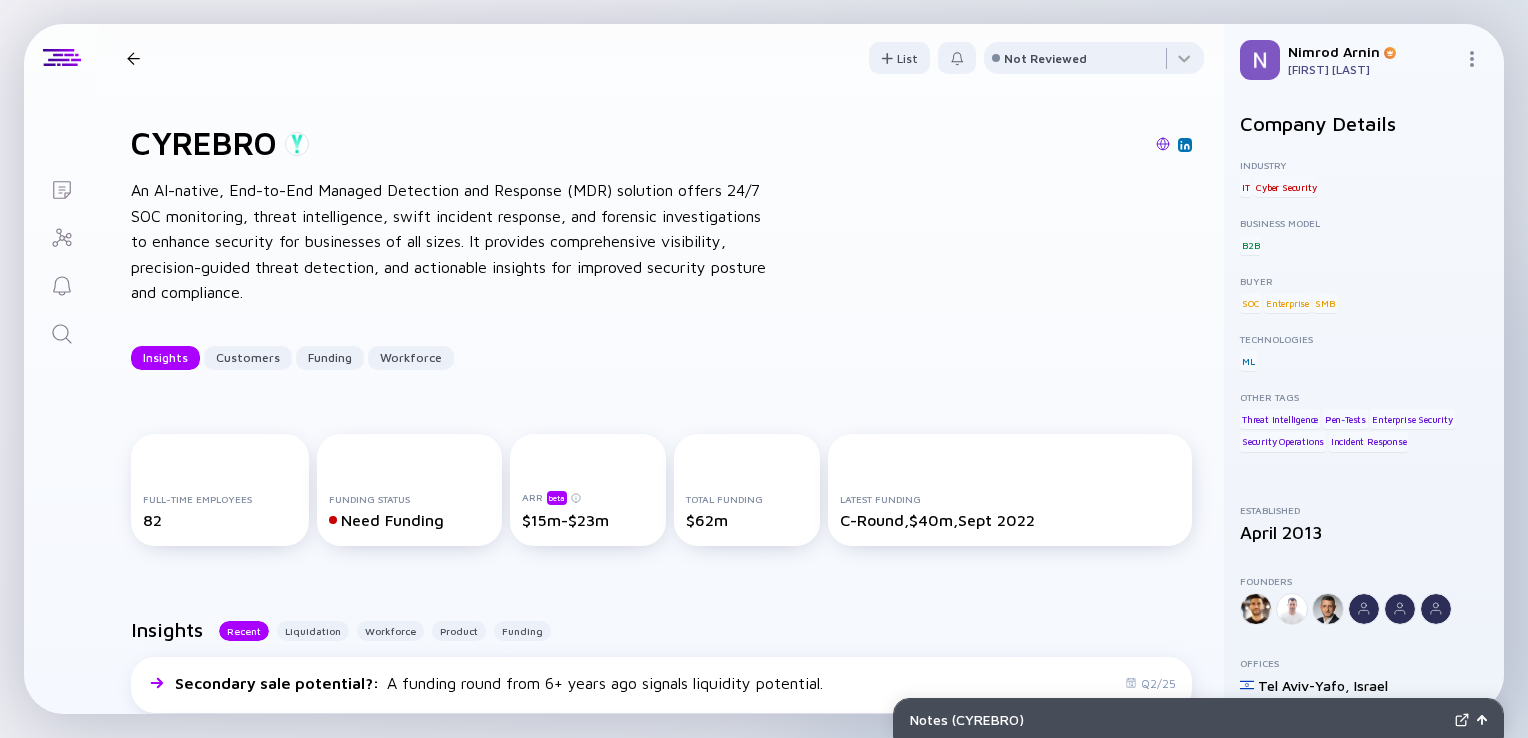 click 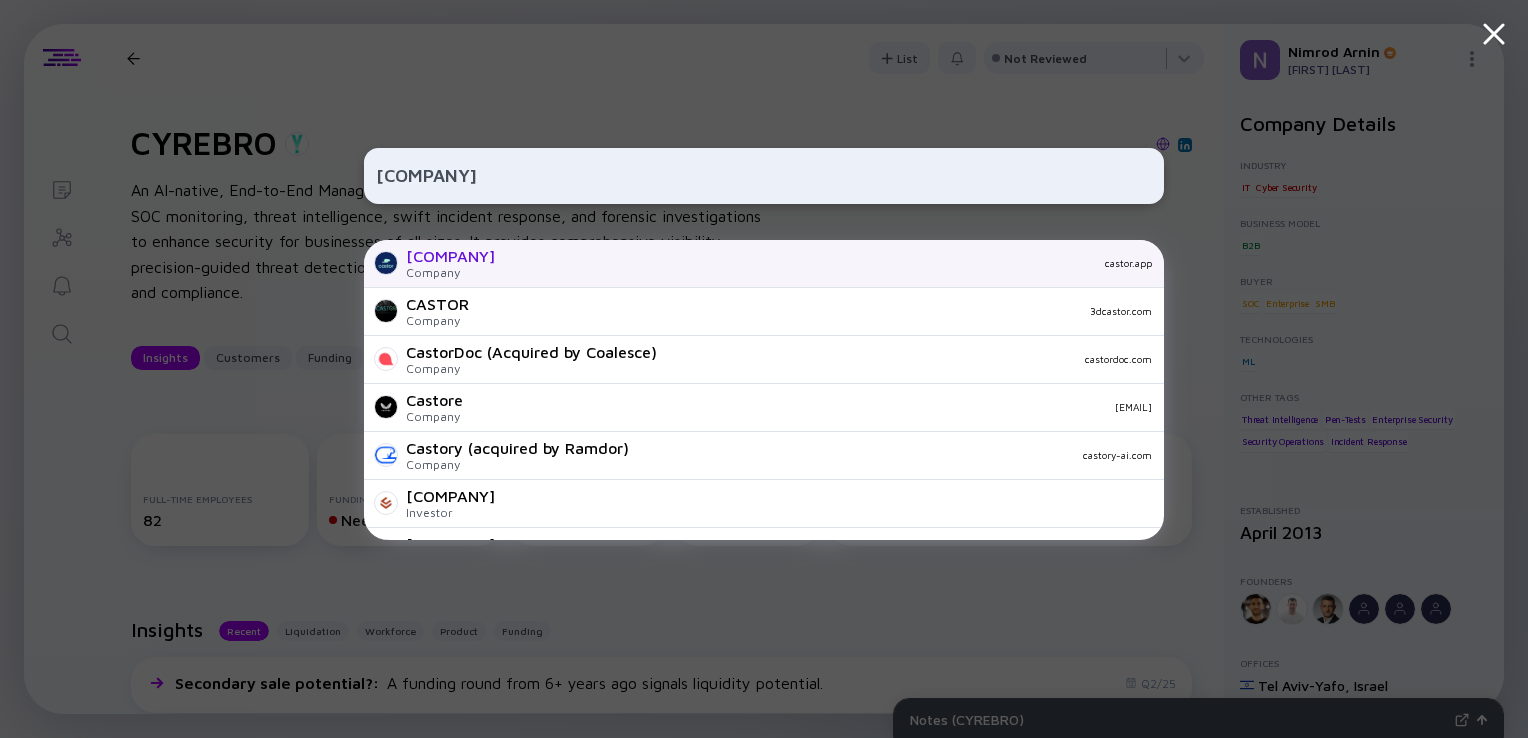 type on "castor" 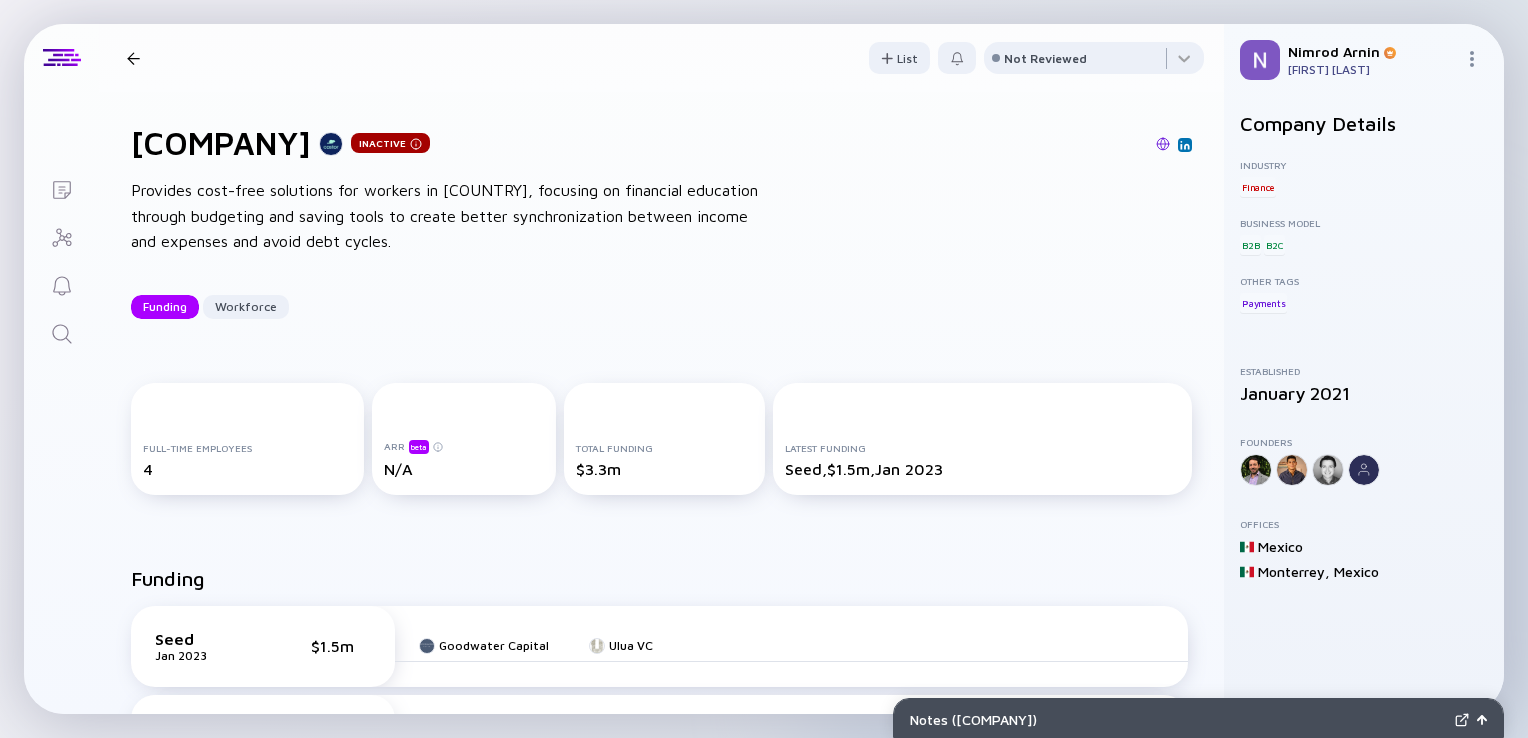 click 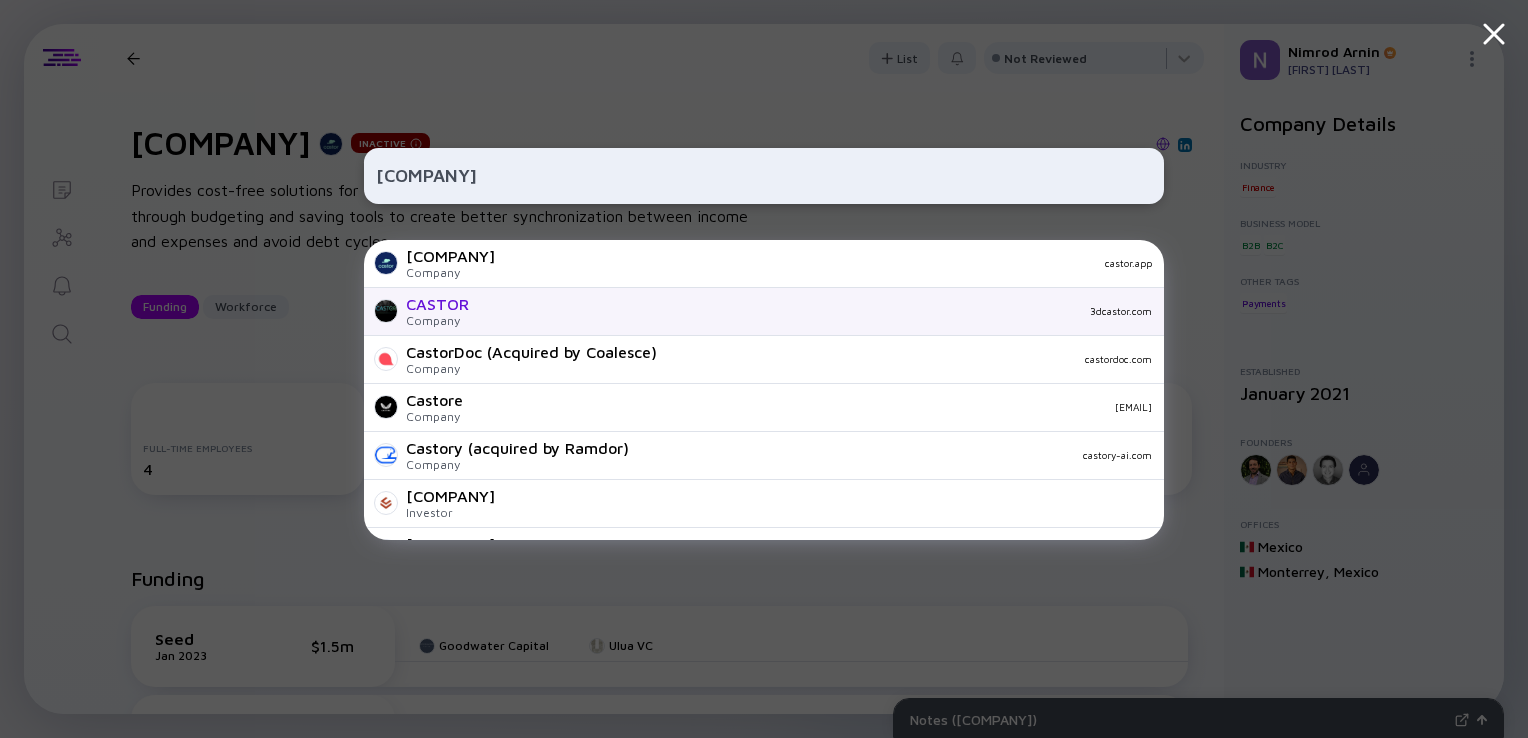 type on "castor" 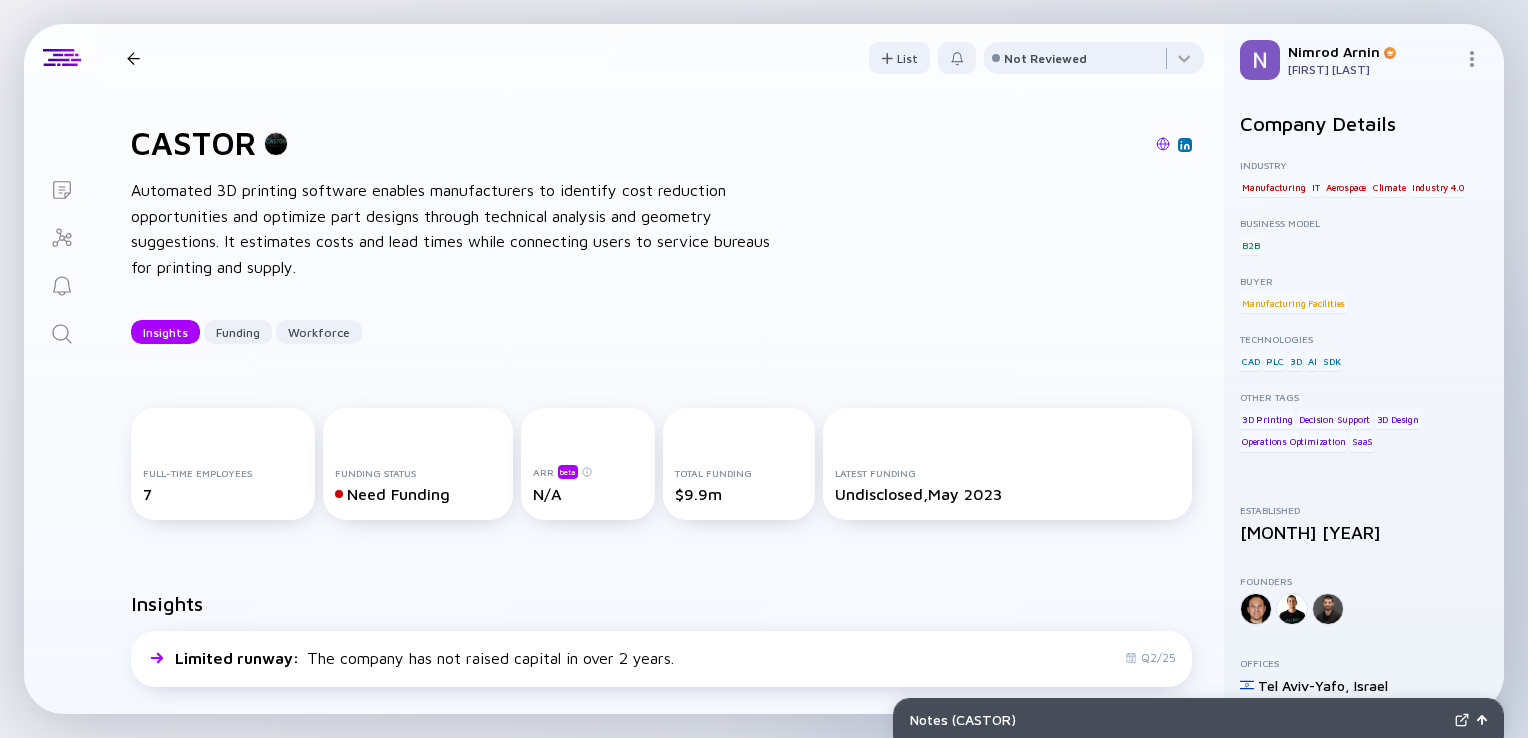 click 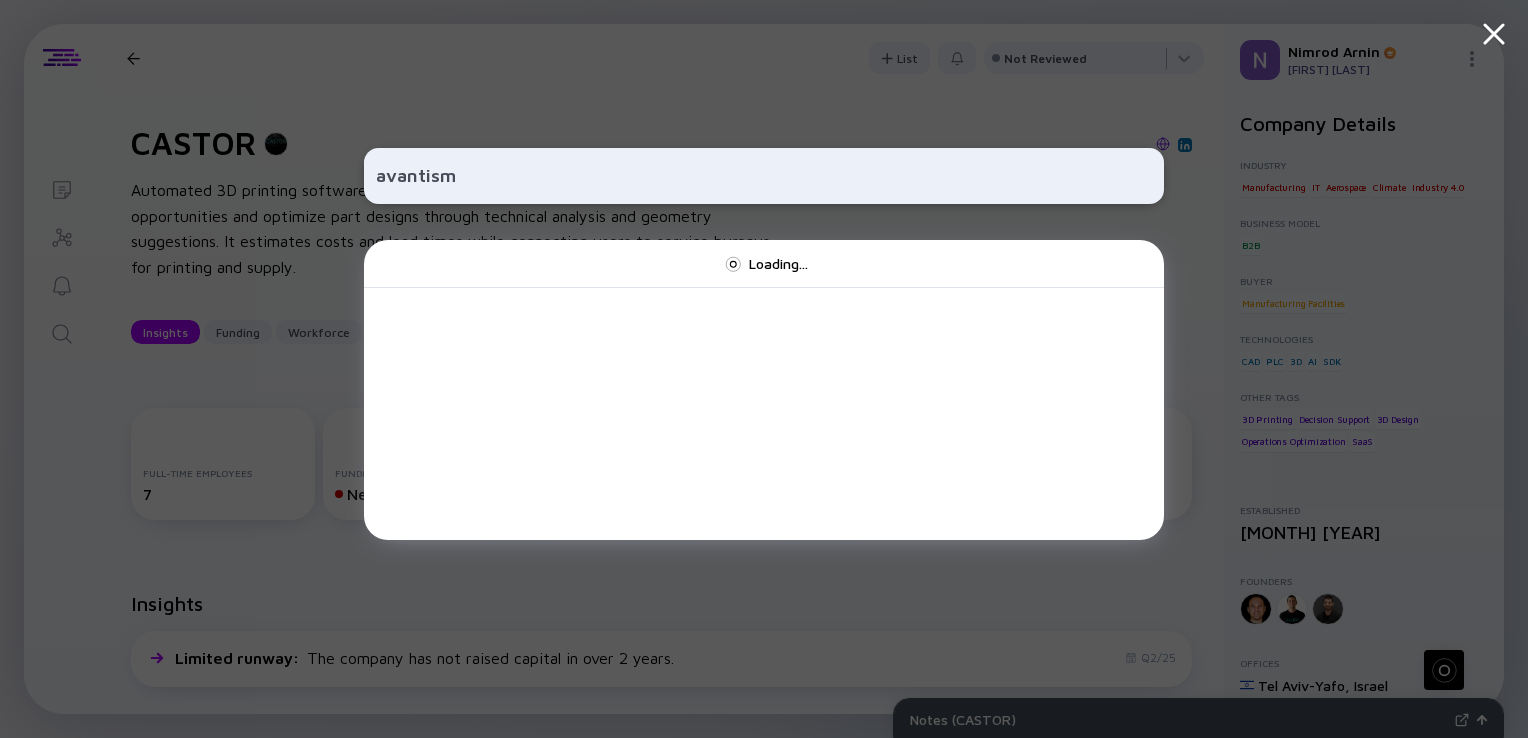 type on "avantism" 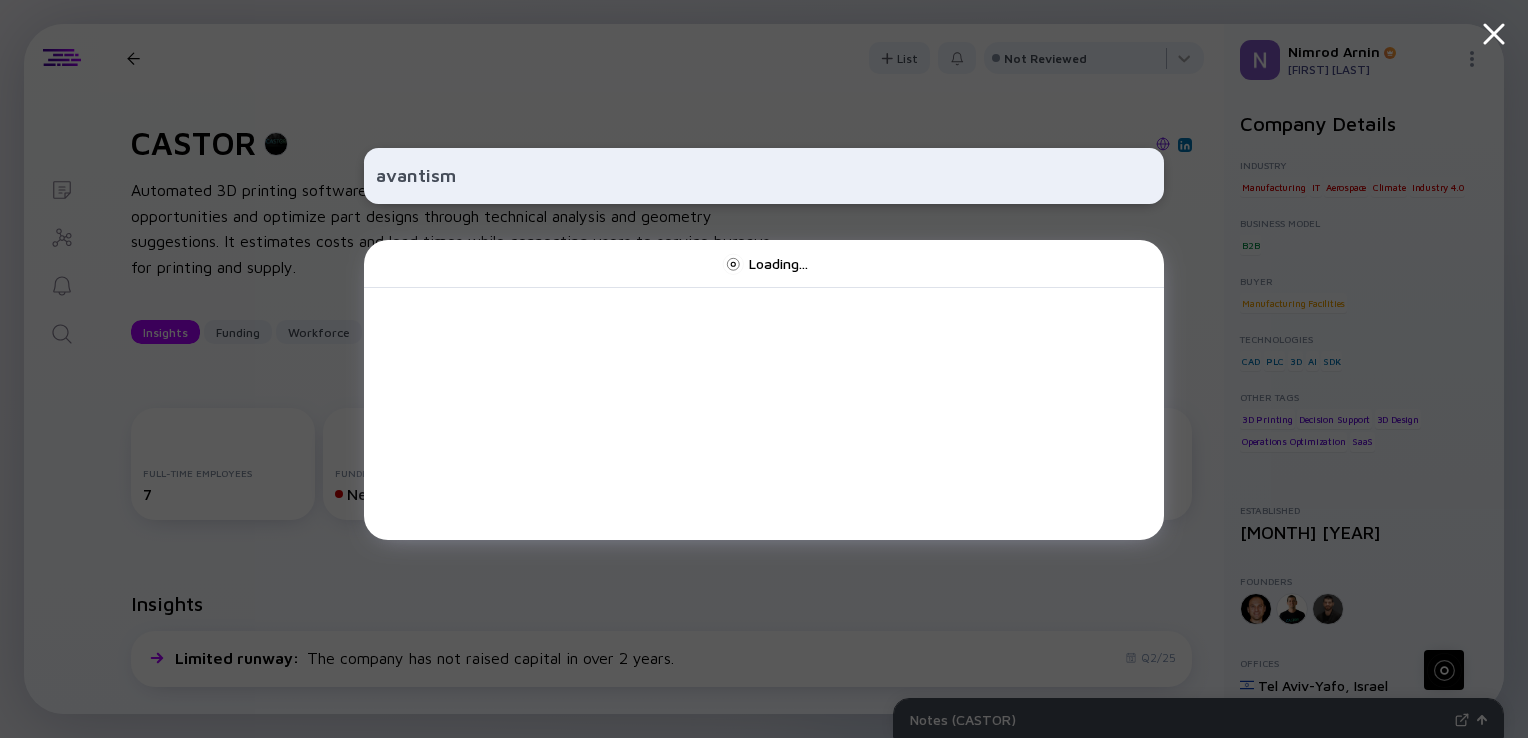 click on "avantism Loading..." at bounding box center [764, 369] 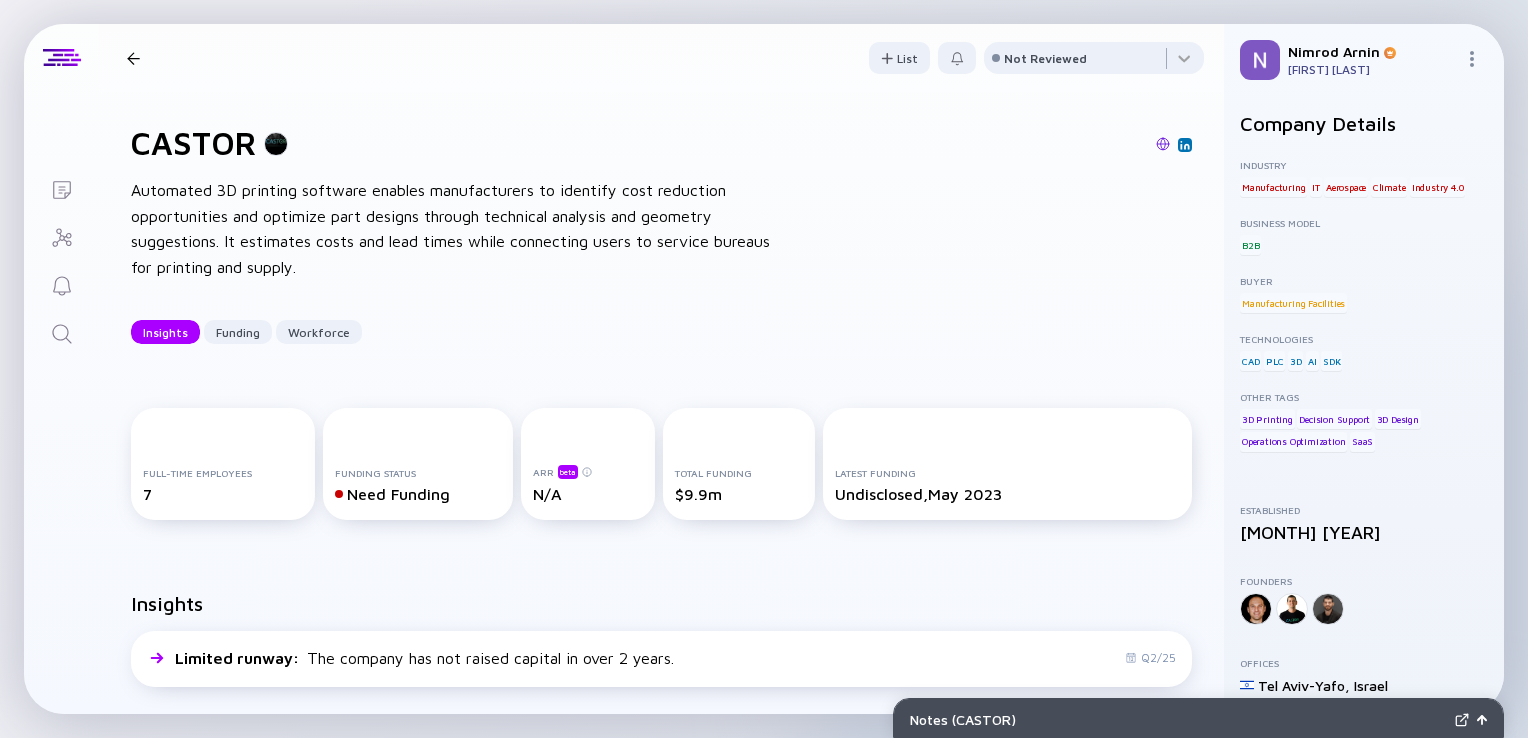 click 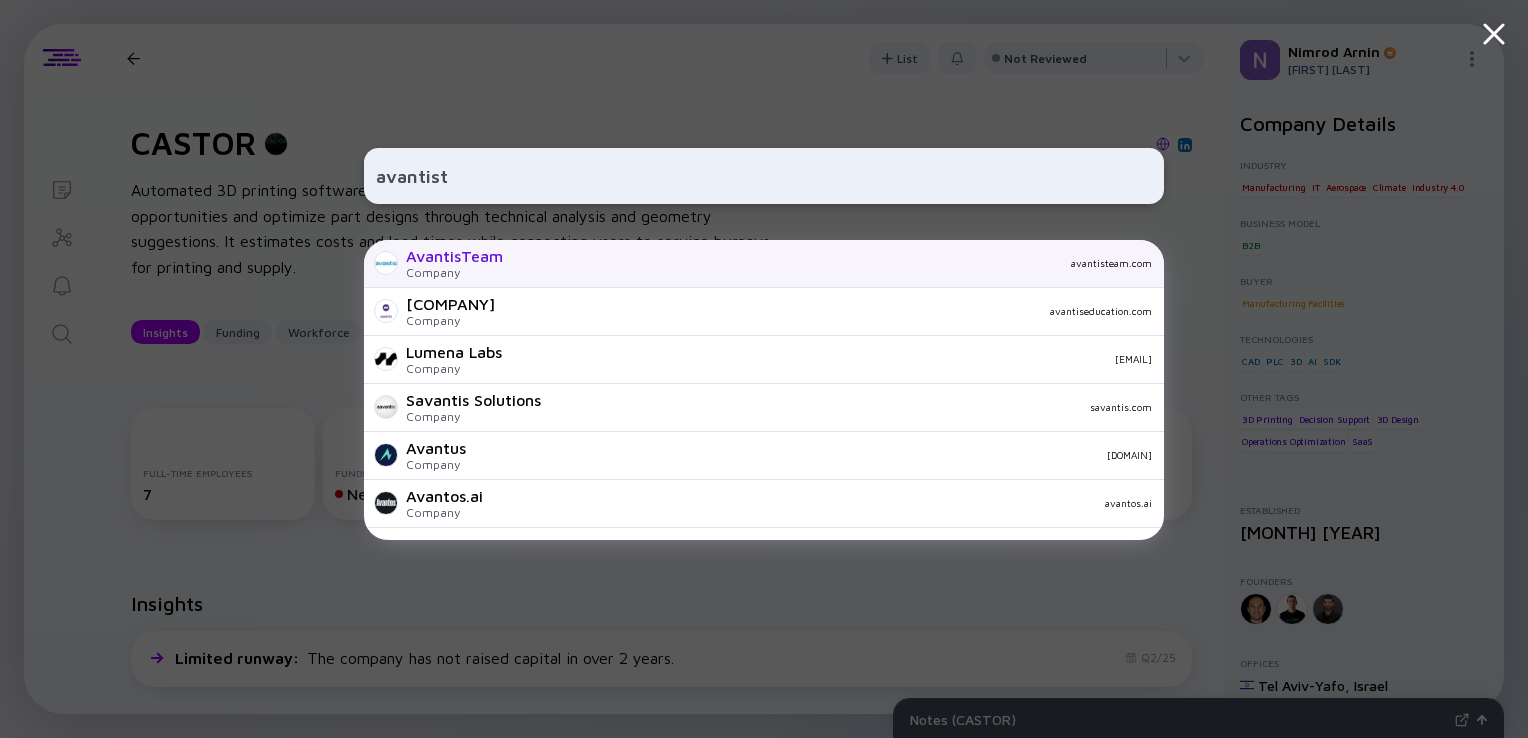 type on "avantist" 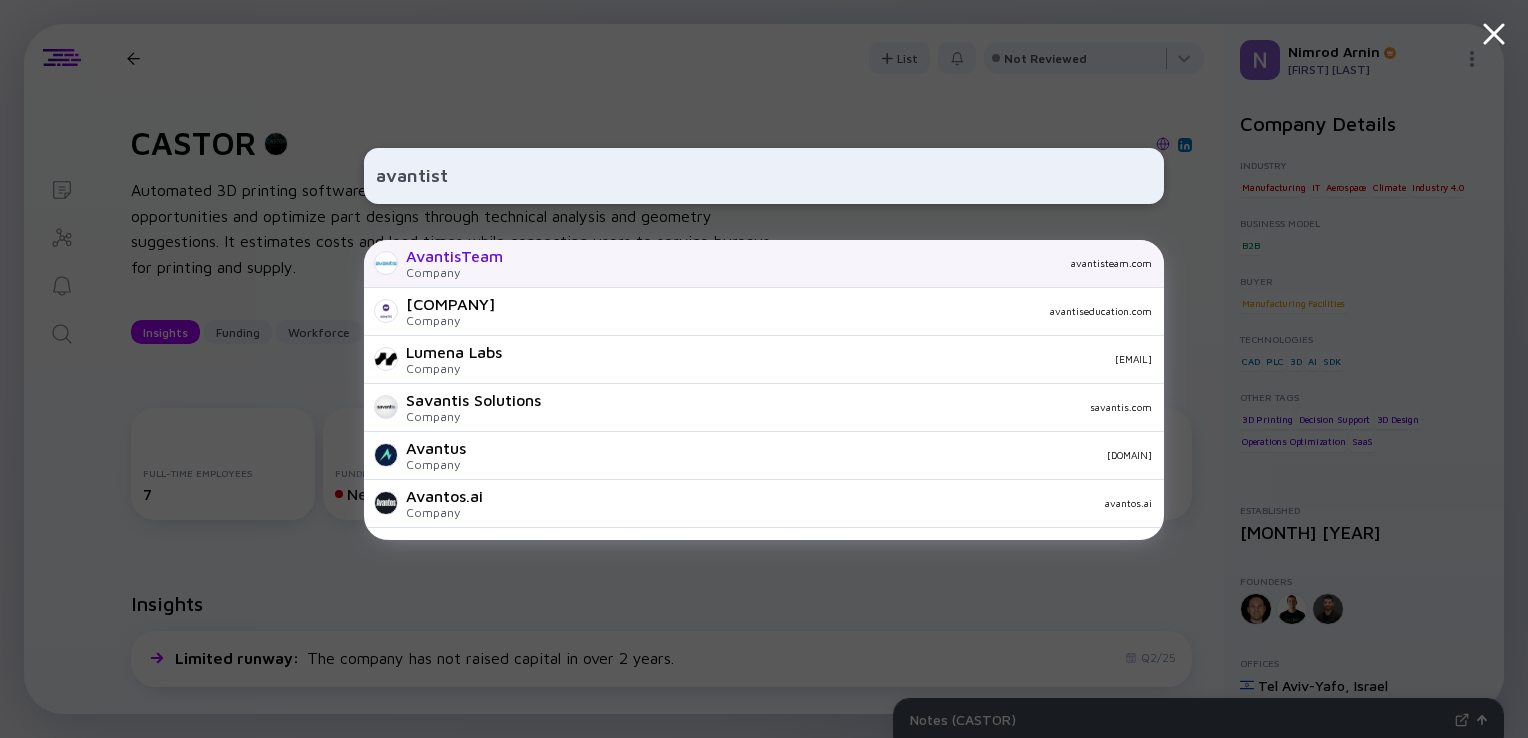 click on "Company" at bounding box center (454, 272) 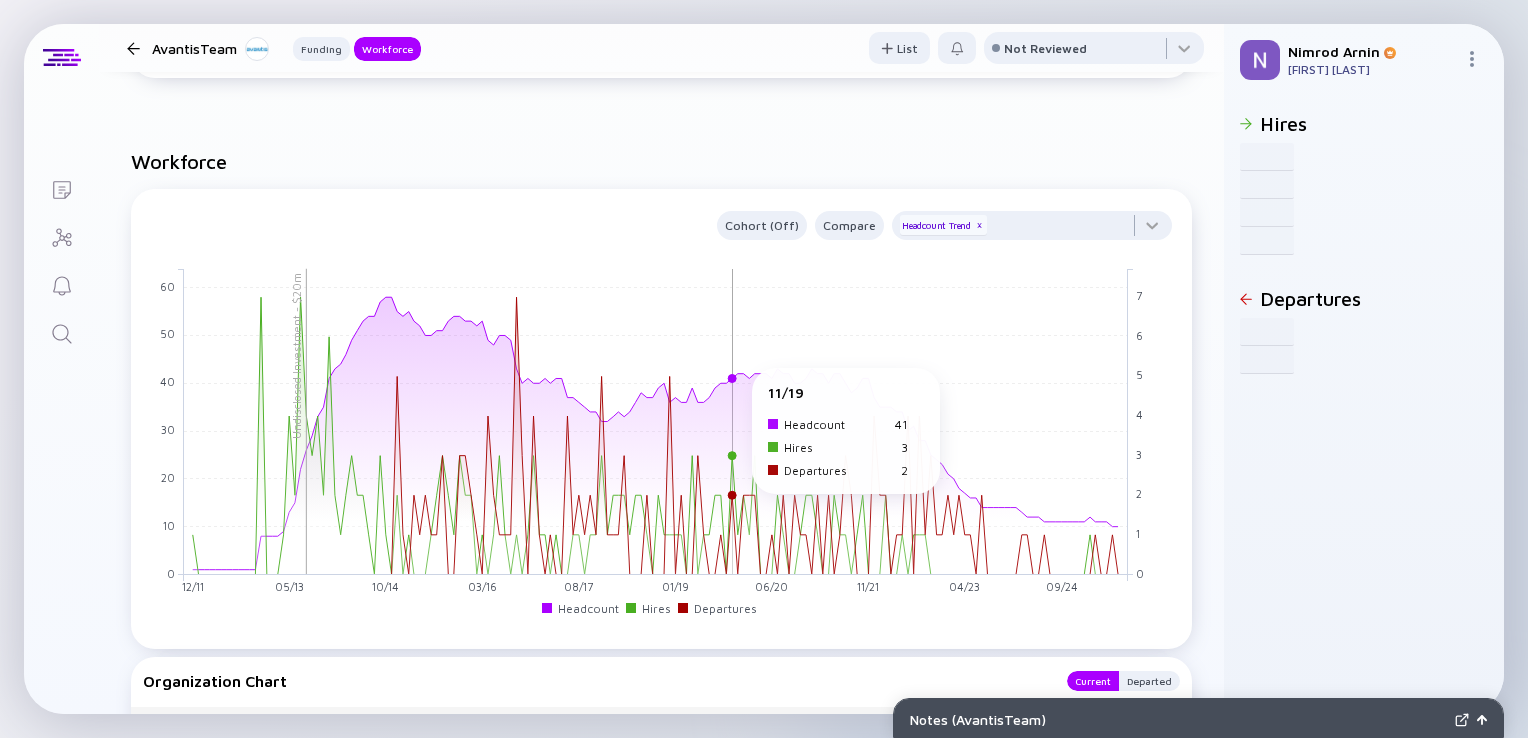 scroll, scrollTop: 1774, scrollLeft: 0, axis: vertical 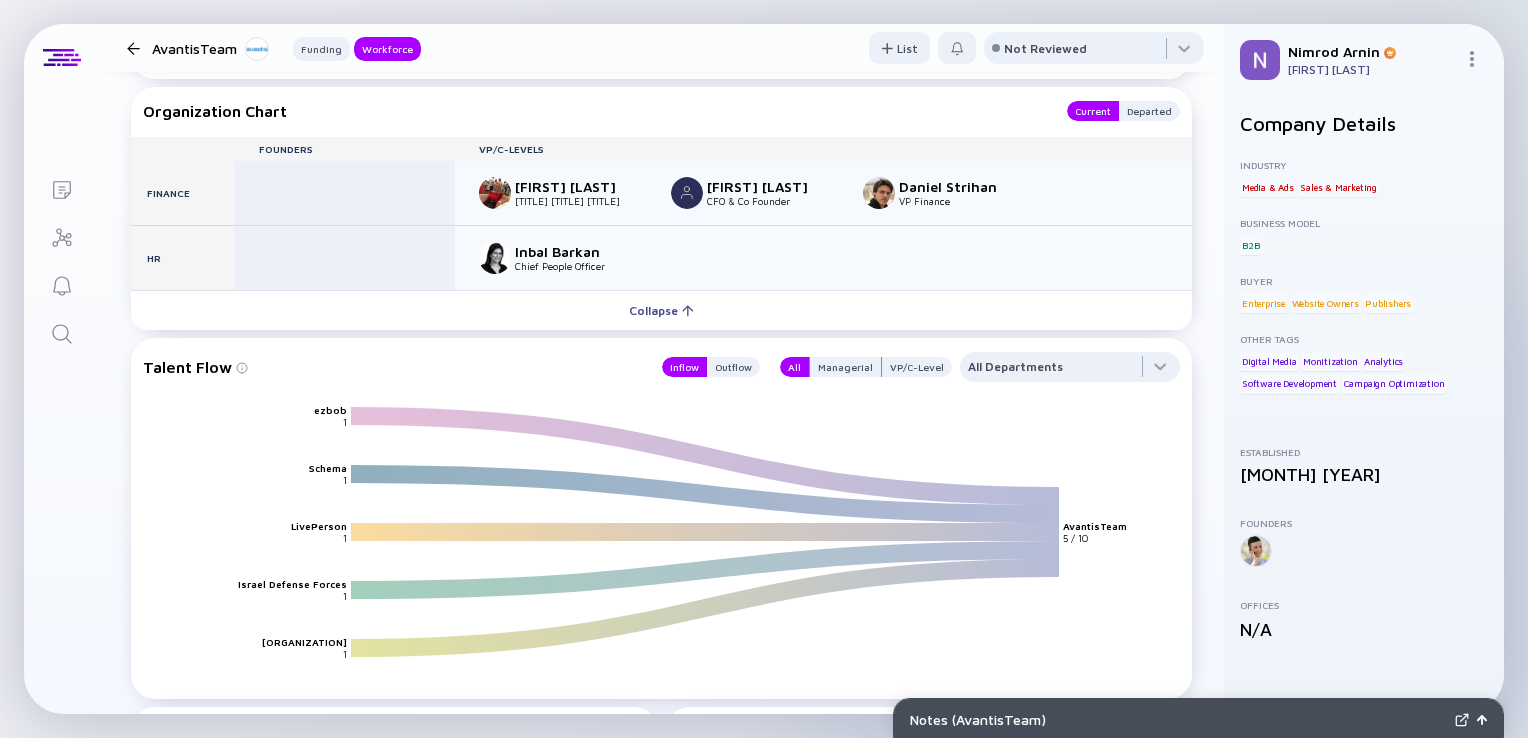 click 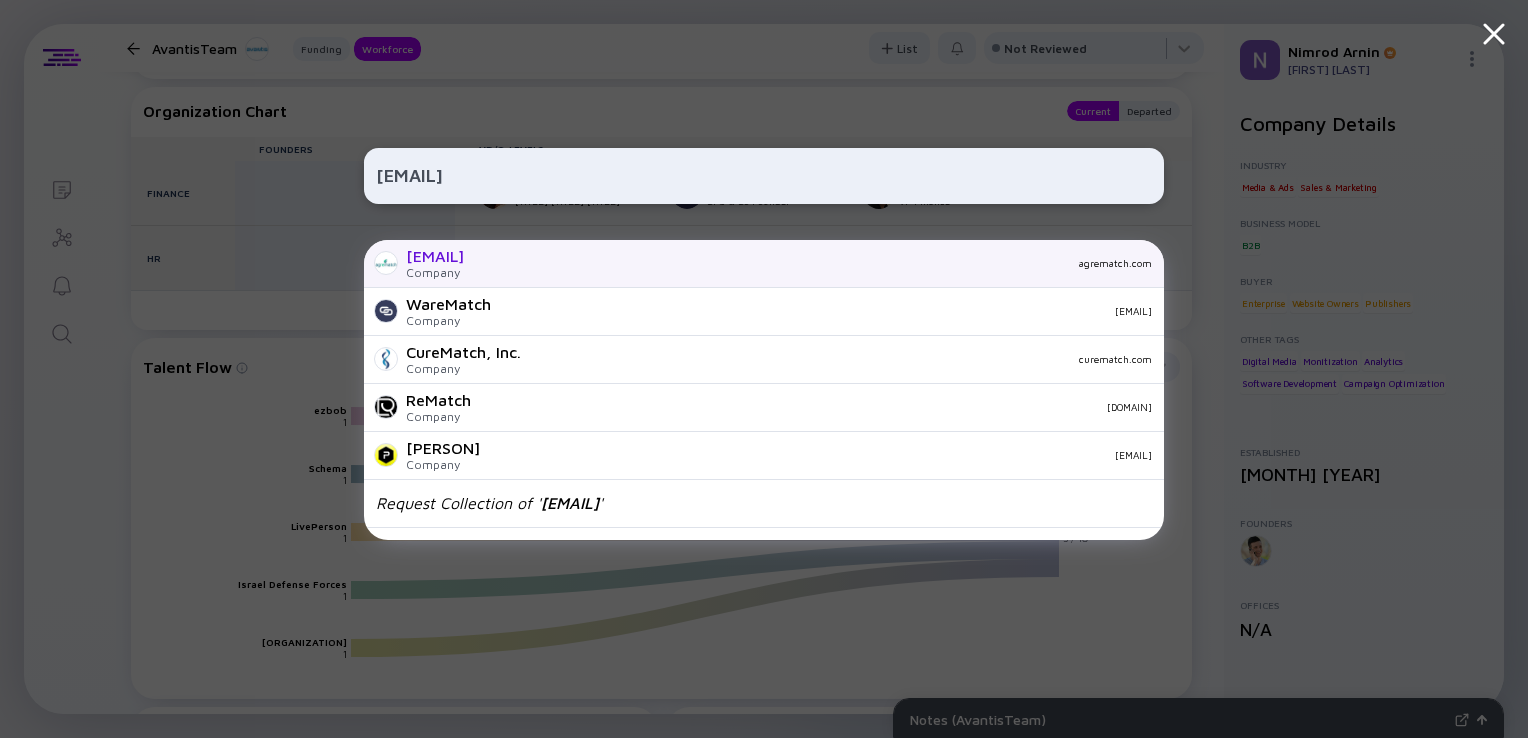 type on "agrematch" 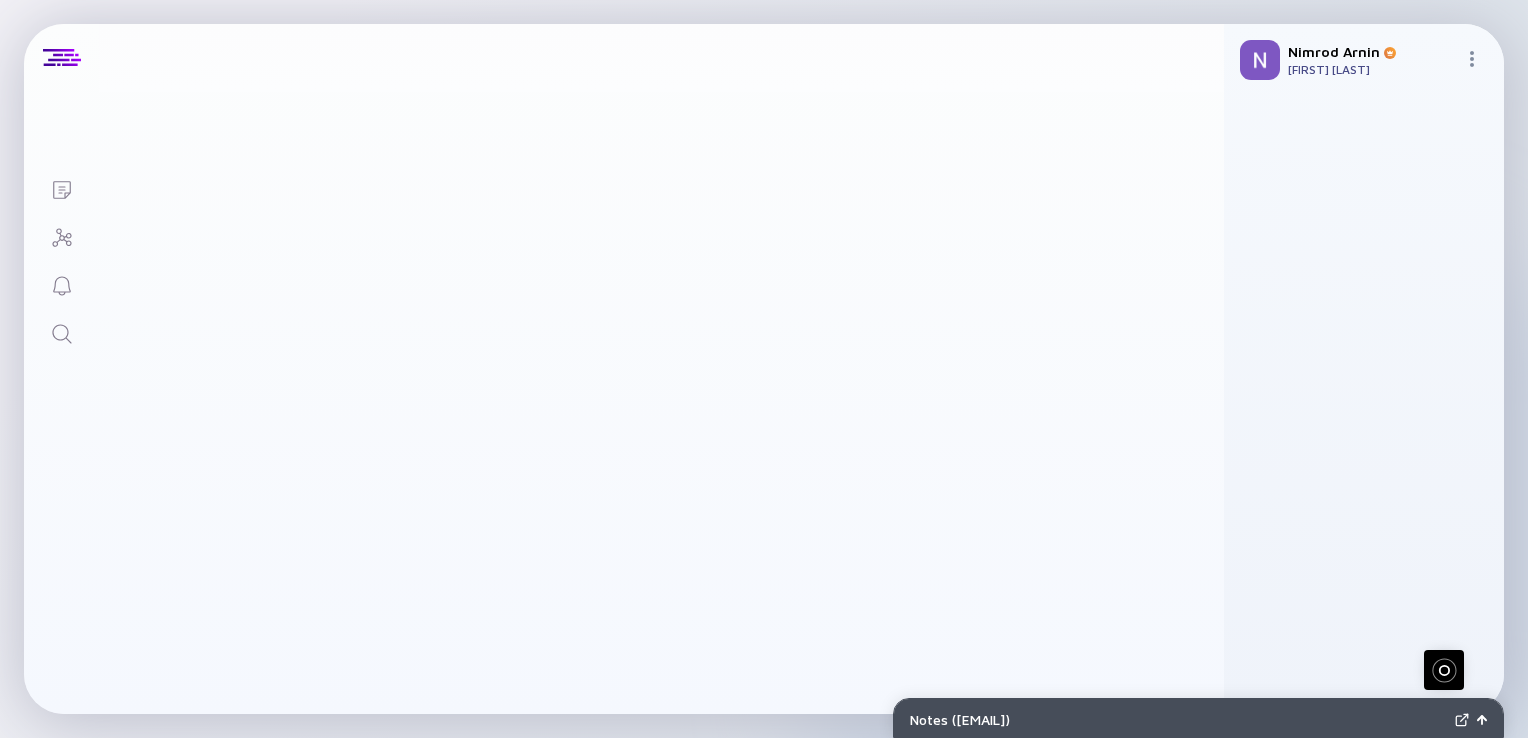 scroll, scrollTop: 0, scrollLeft: 0, axis: both 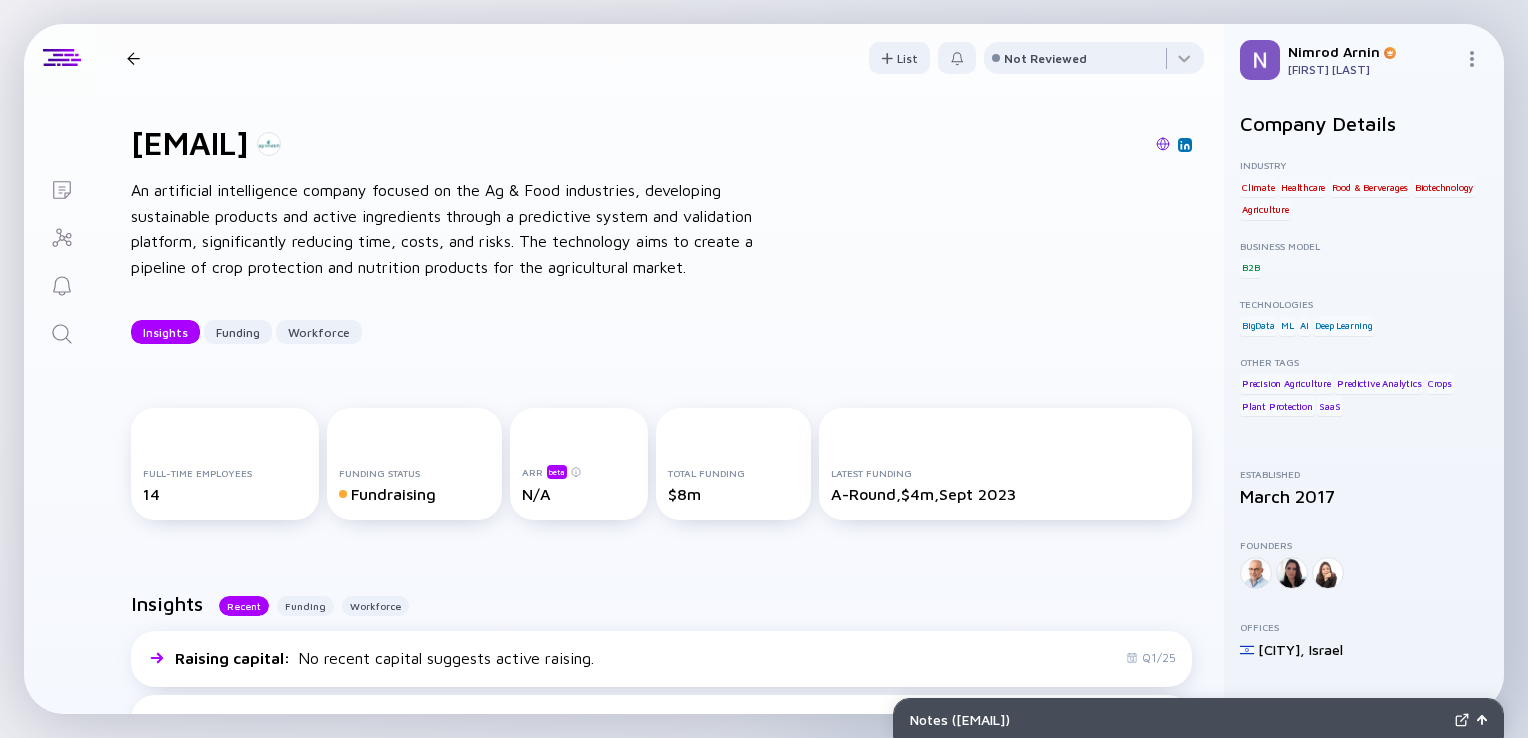 click 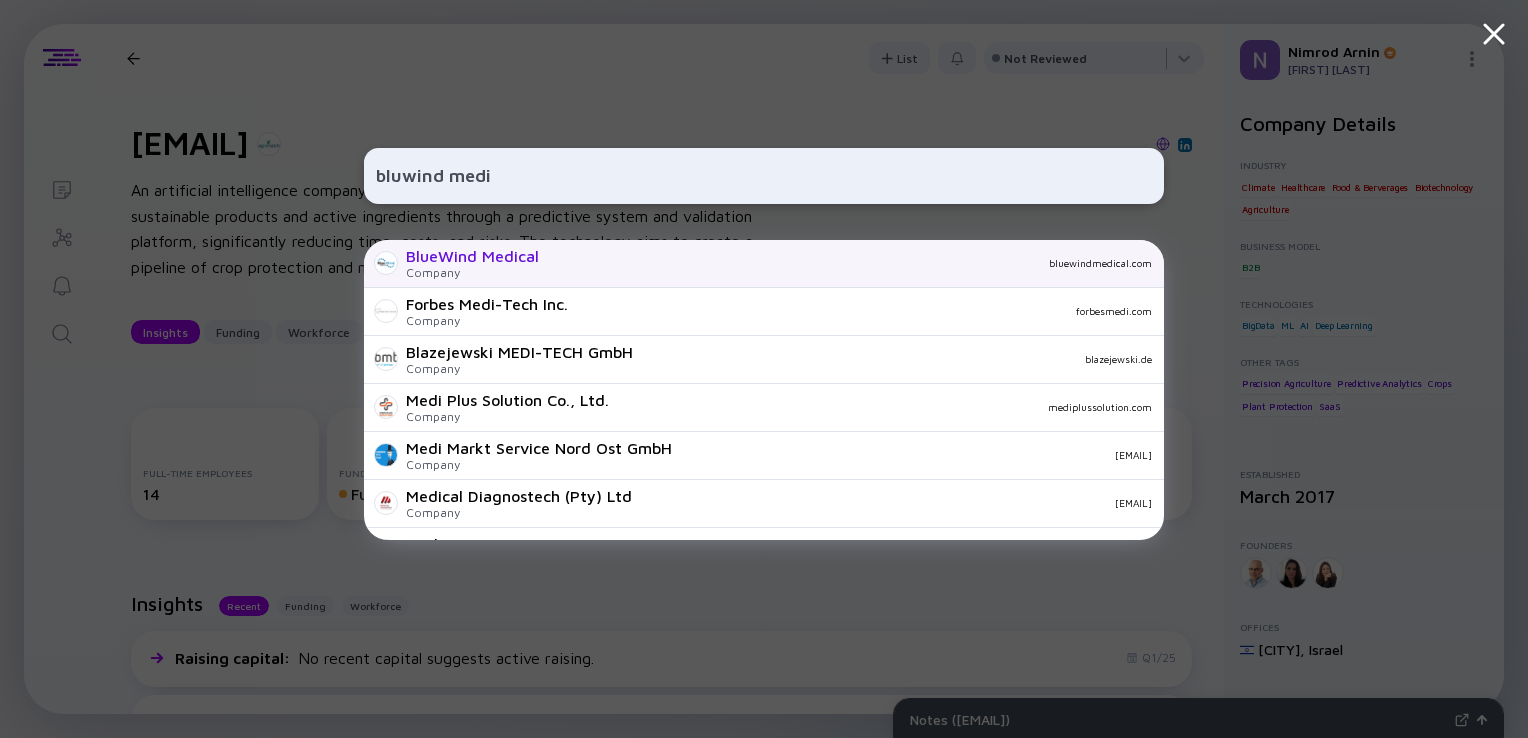 type on "bluwind medi" 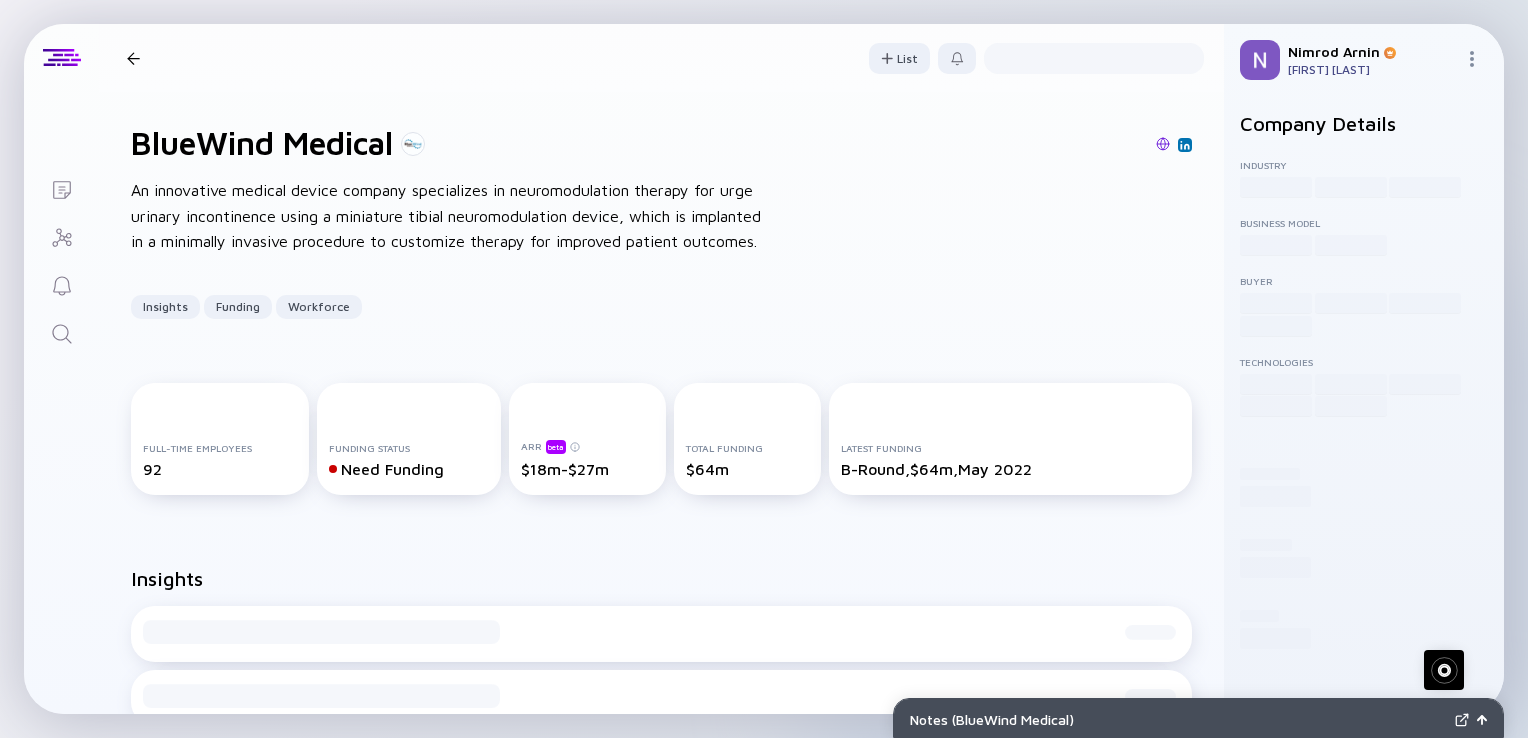scroll, scrollTop: 0, scrollLeft: 0, axis: both 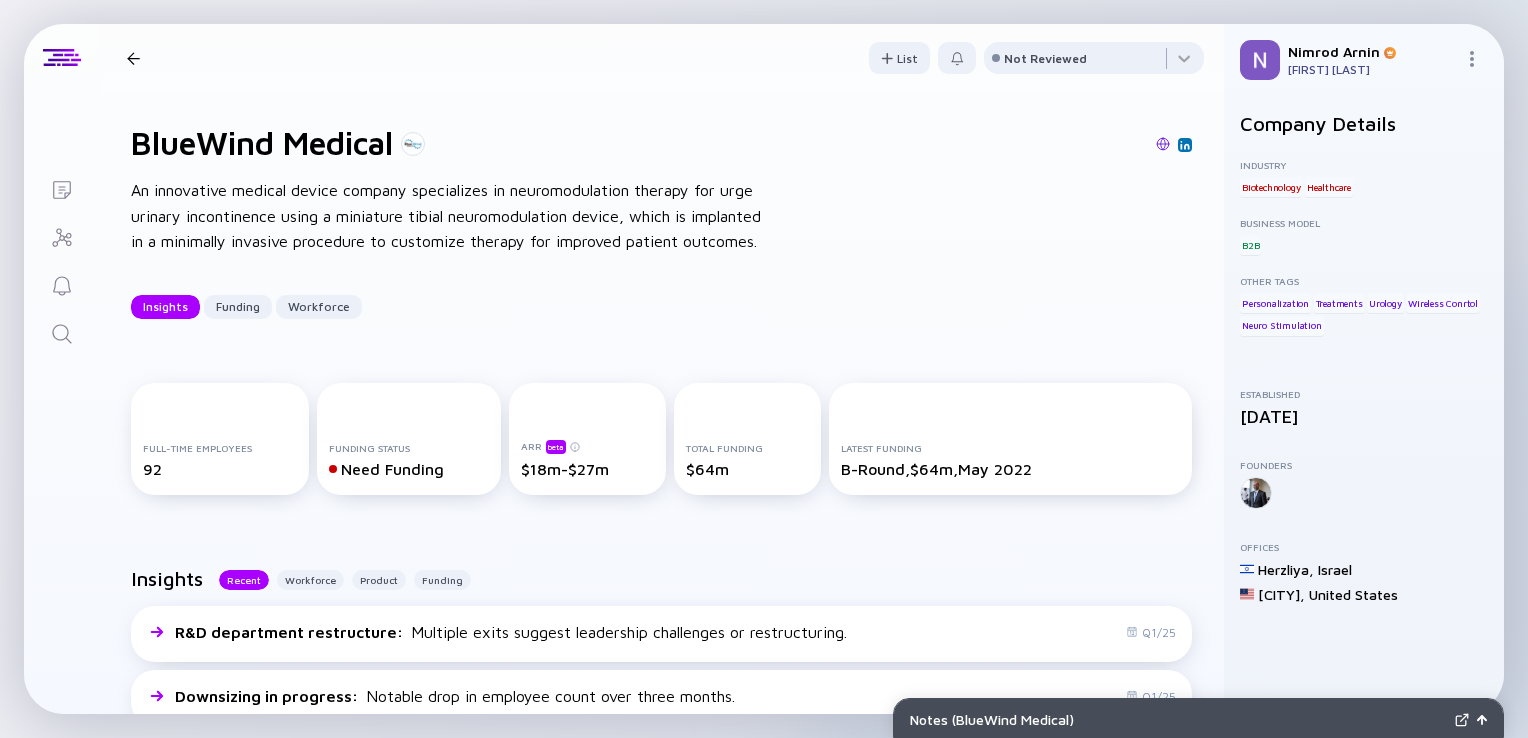 click 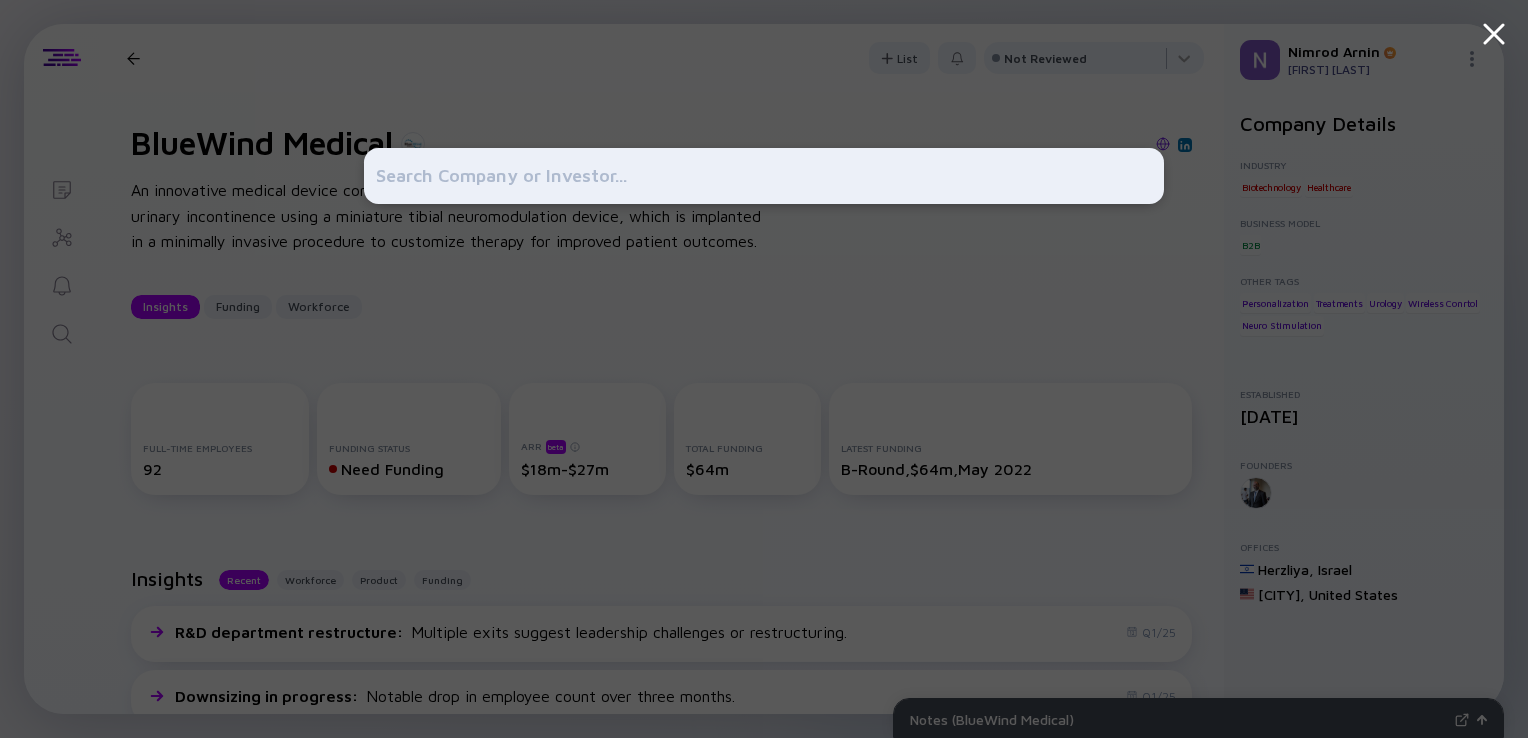 type on "r" 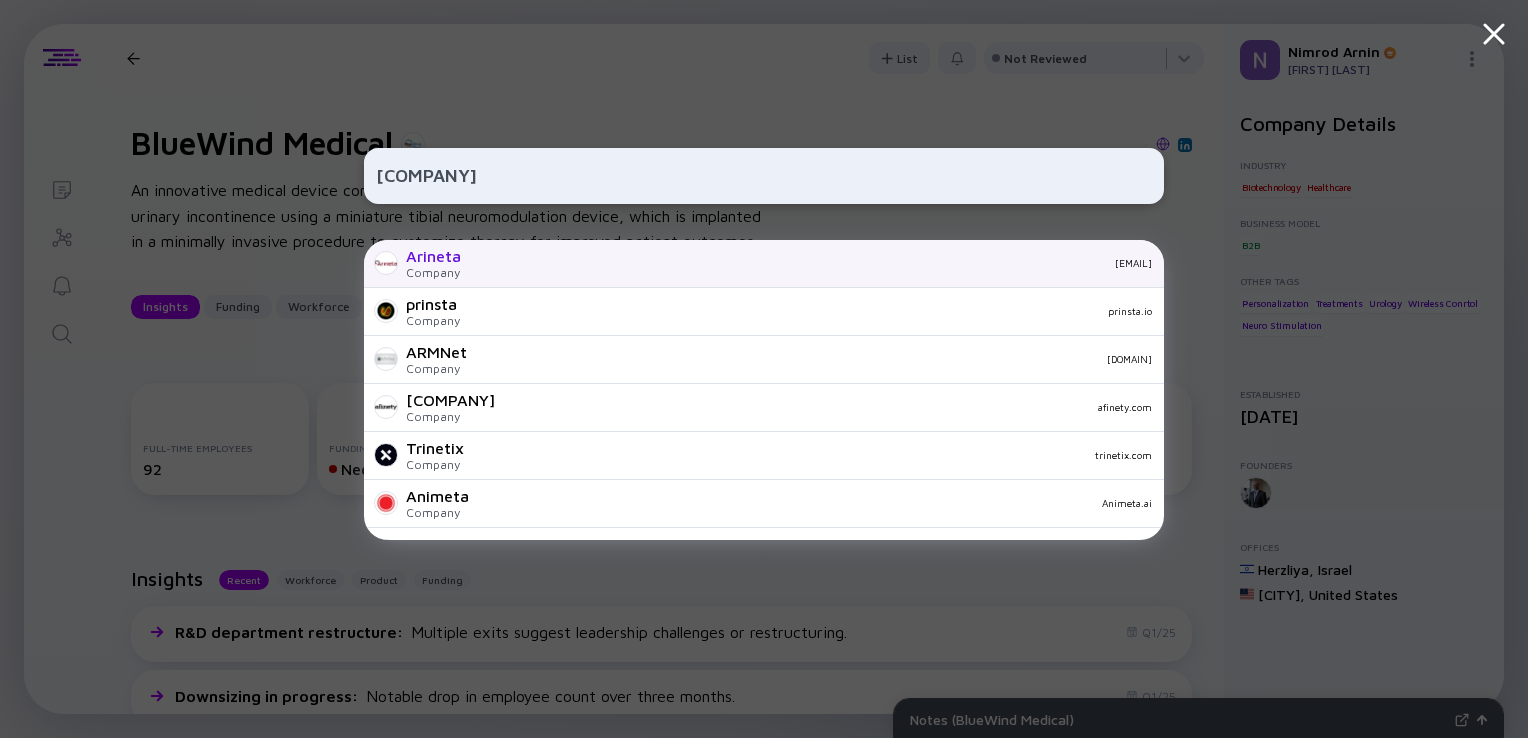 type on "arineta" 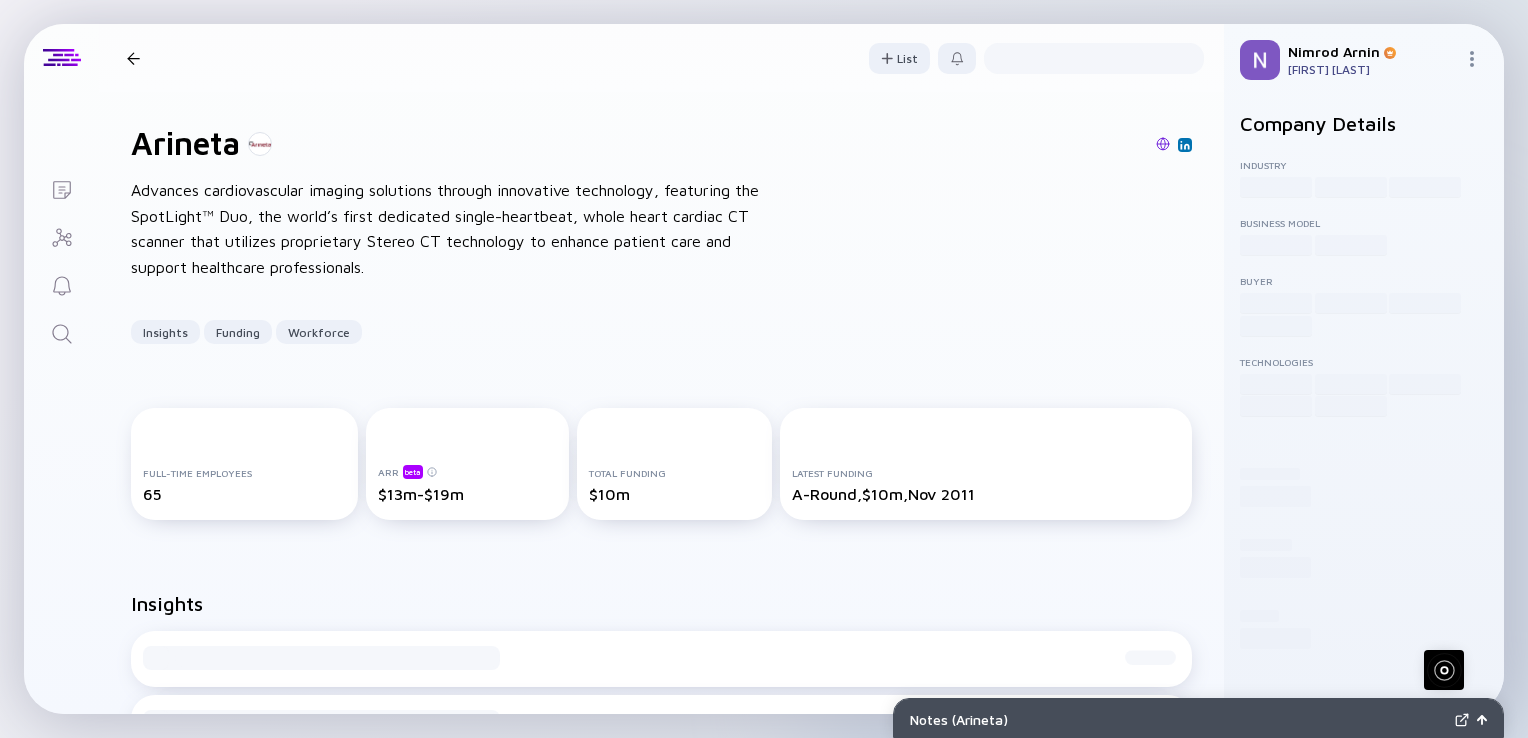 scroll, scrollTop: 0, scrollLeft: 0, axis: both 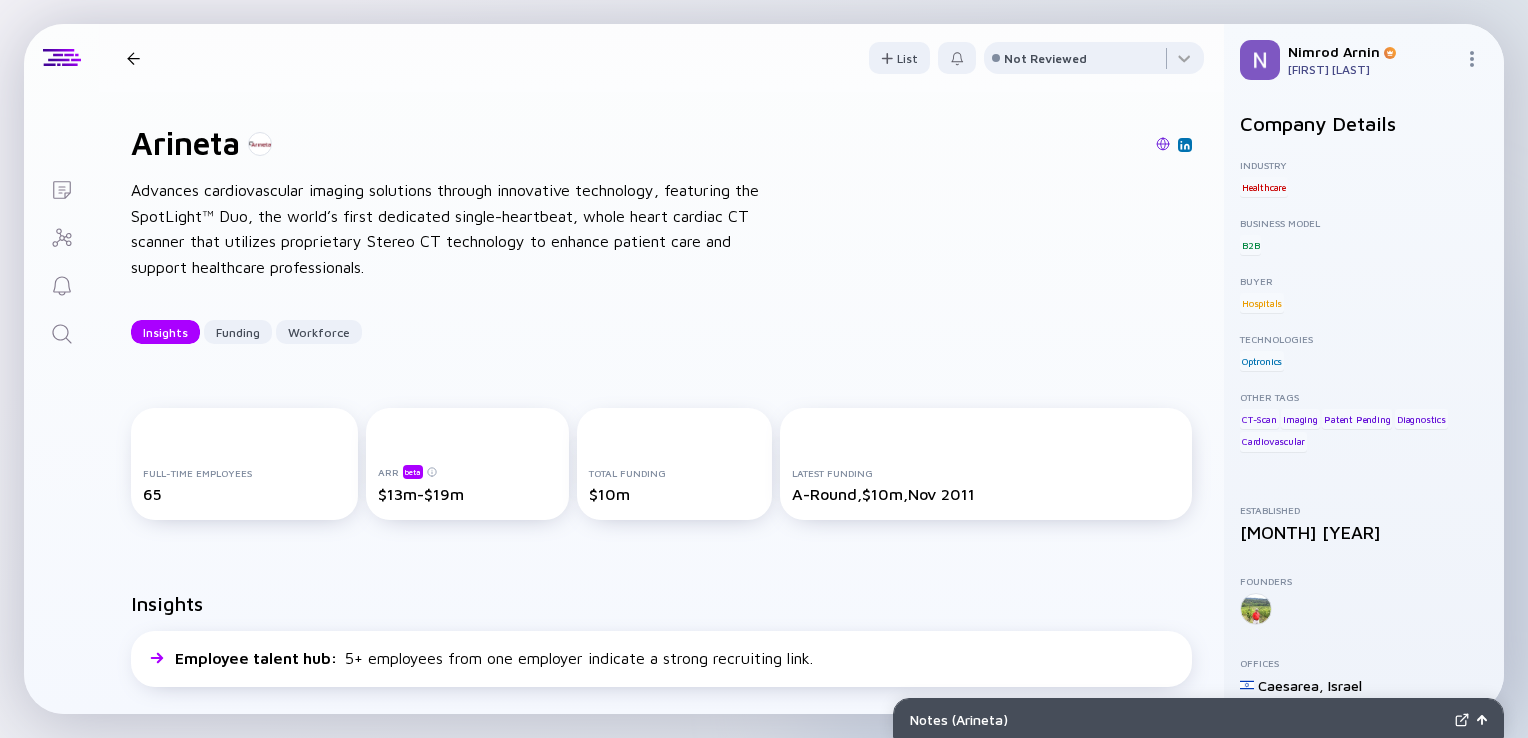 click on "Advances cardiovascular imaging solutions through innovative technology, featuring the SpotLight™ Duo, the world’s first dedicated single-heartbeat, whole heart cardiac CT scanner that utilizes proprietary Stereo CT technology to enhance patient care and support healthcare professionals." at bounding box center [451, 229] 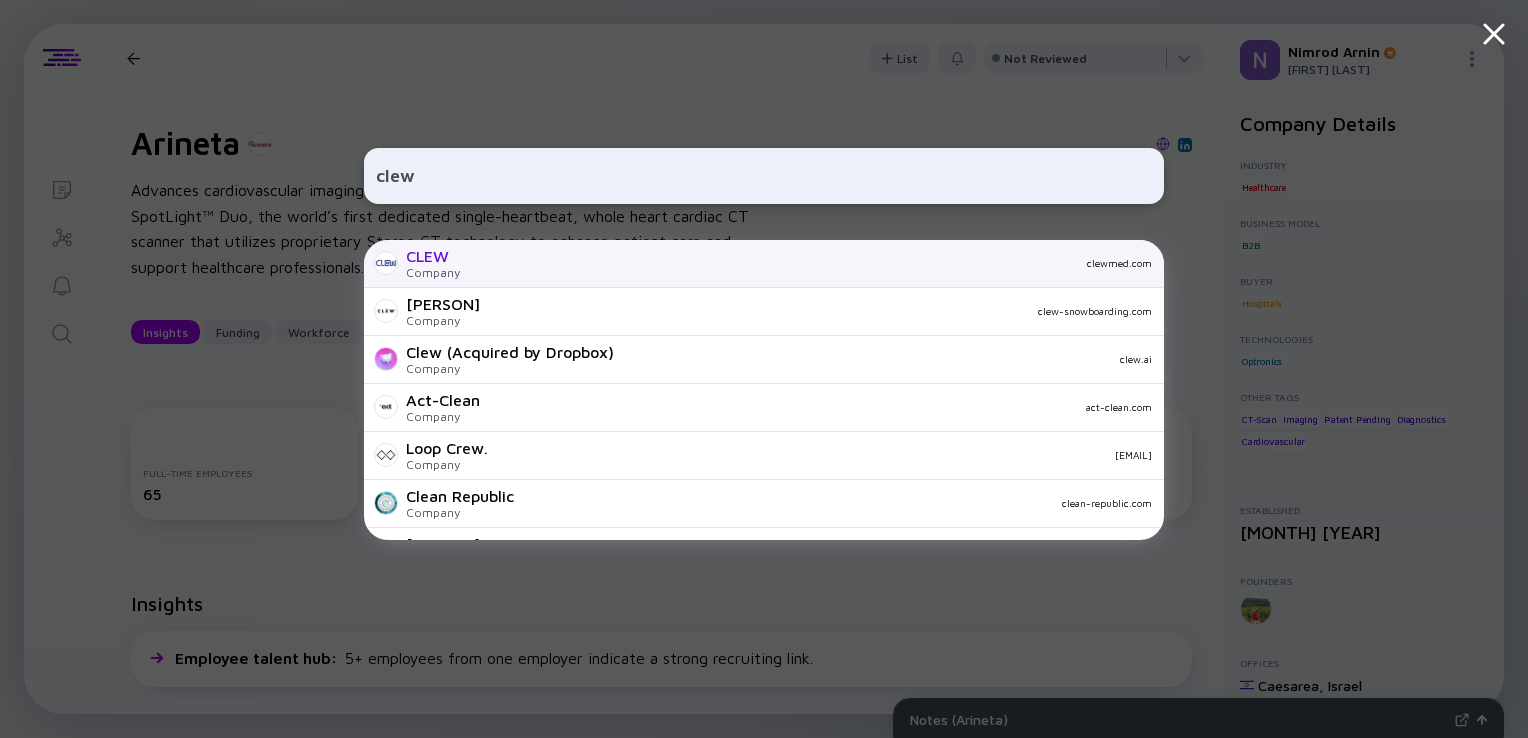 type on "clew" 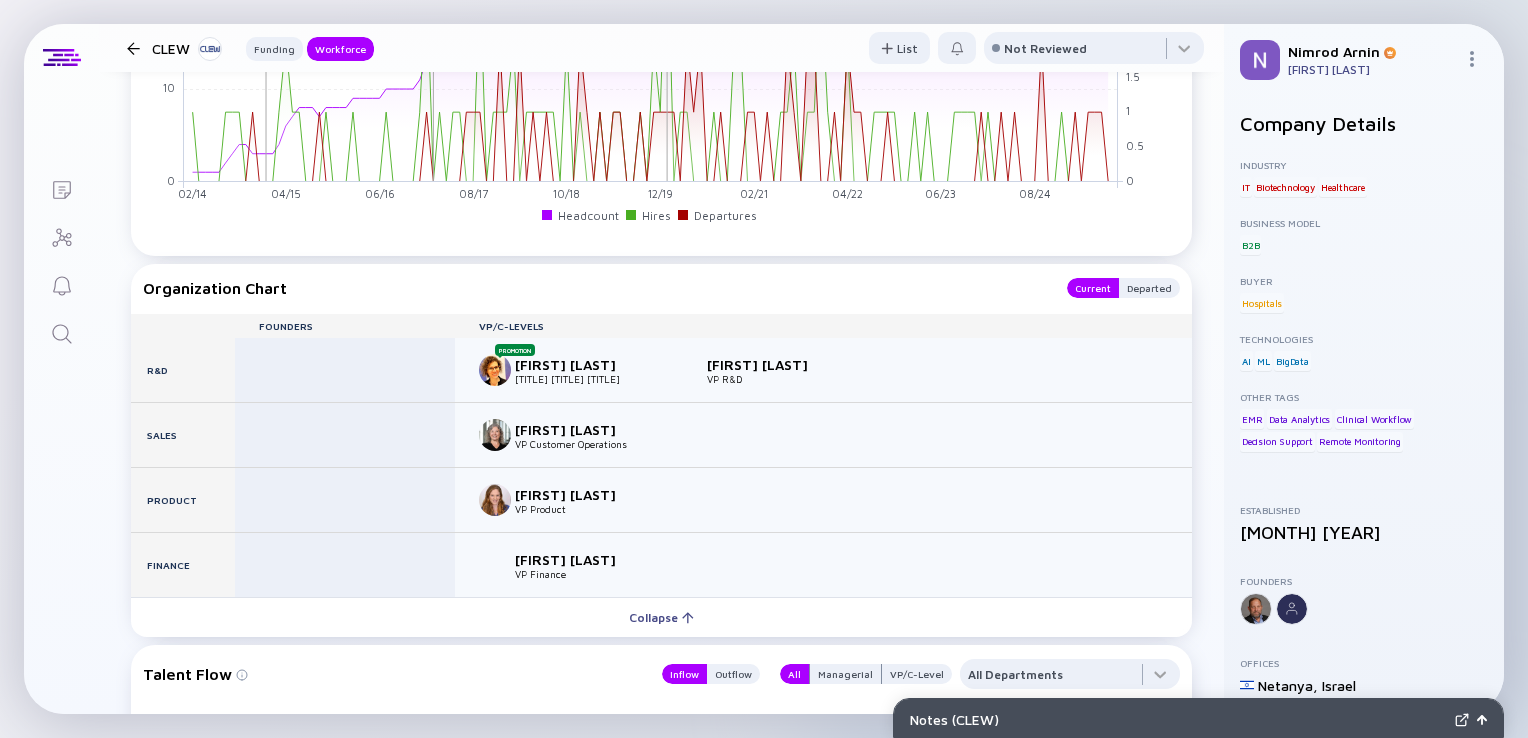 scroll, scrollTop: 1805, scrollLeft: 0, axis: vertical 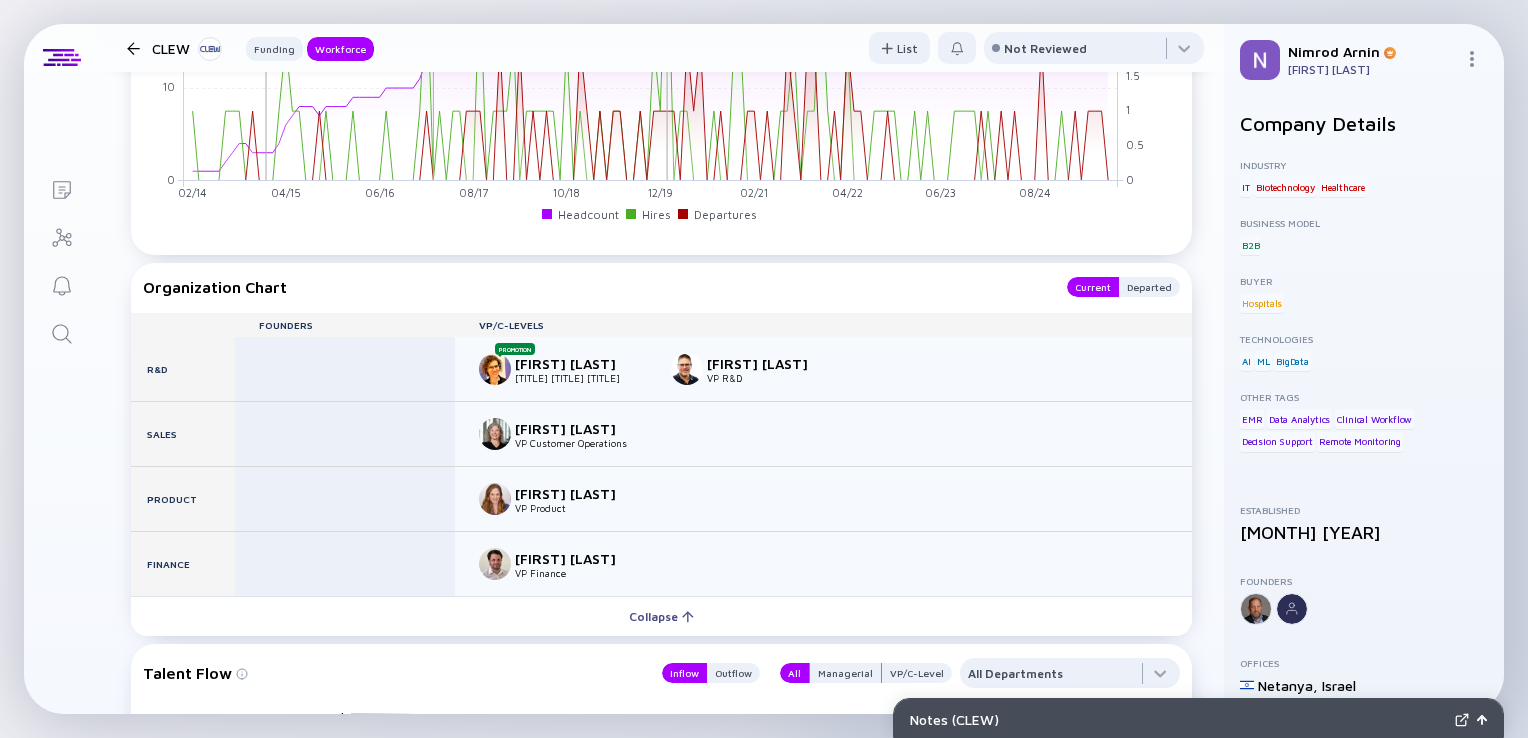 click 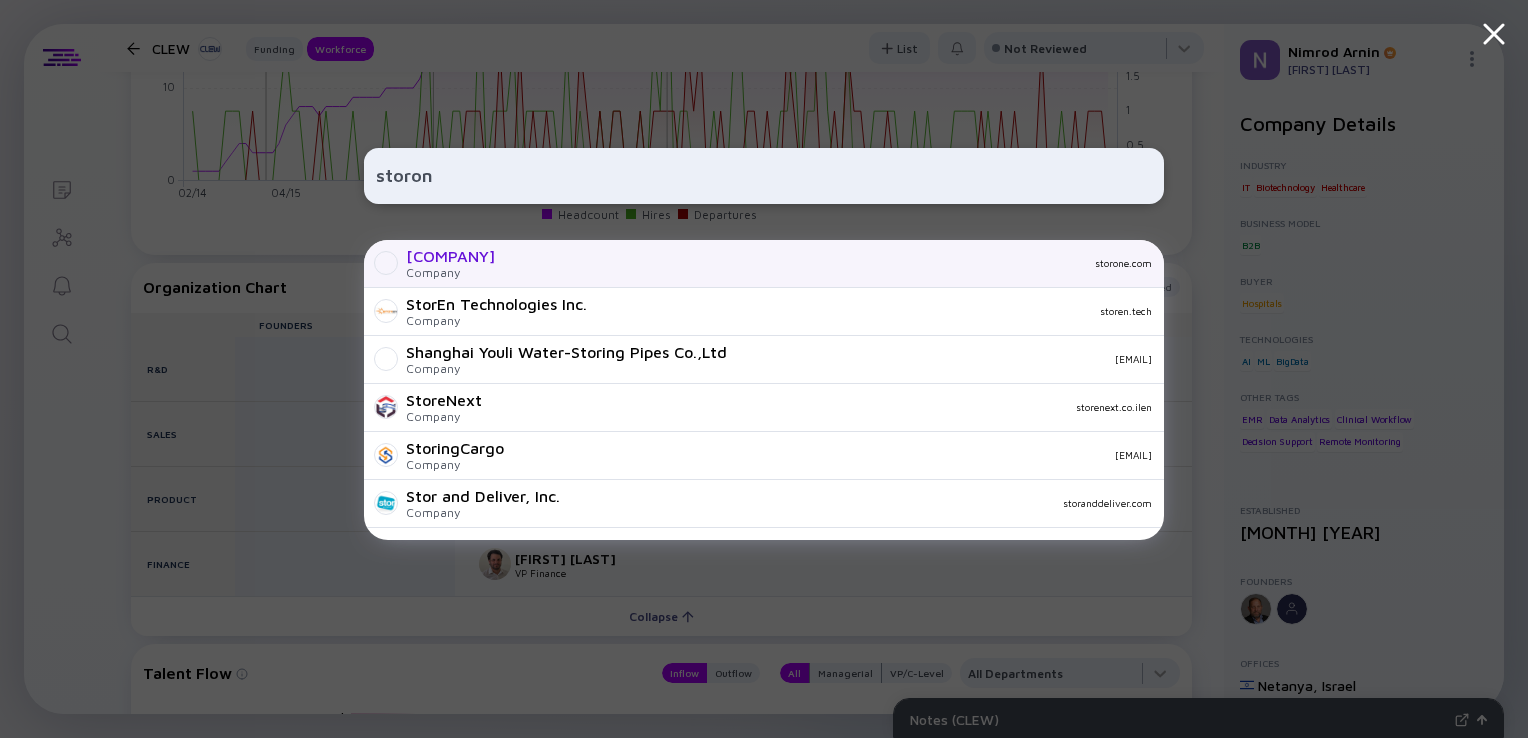 type on "storon" 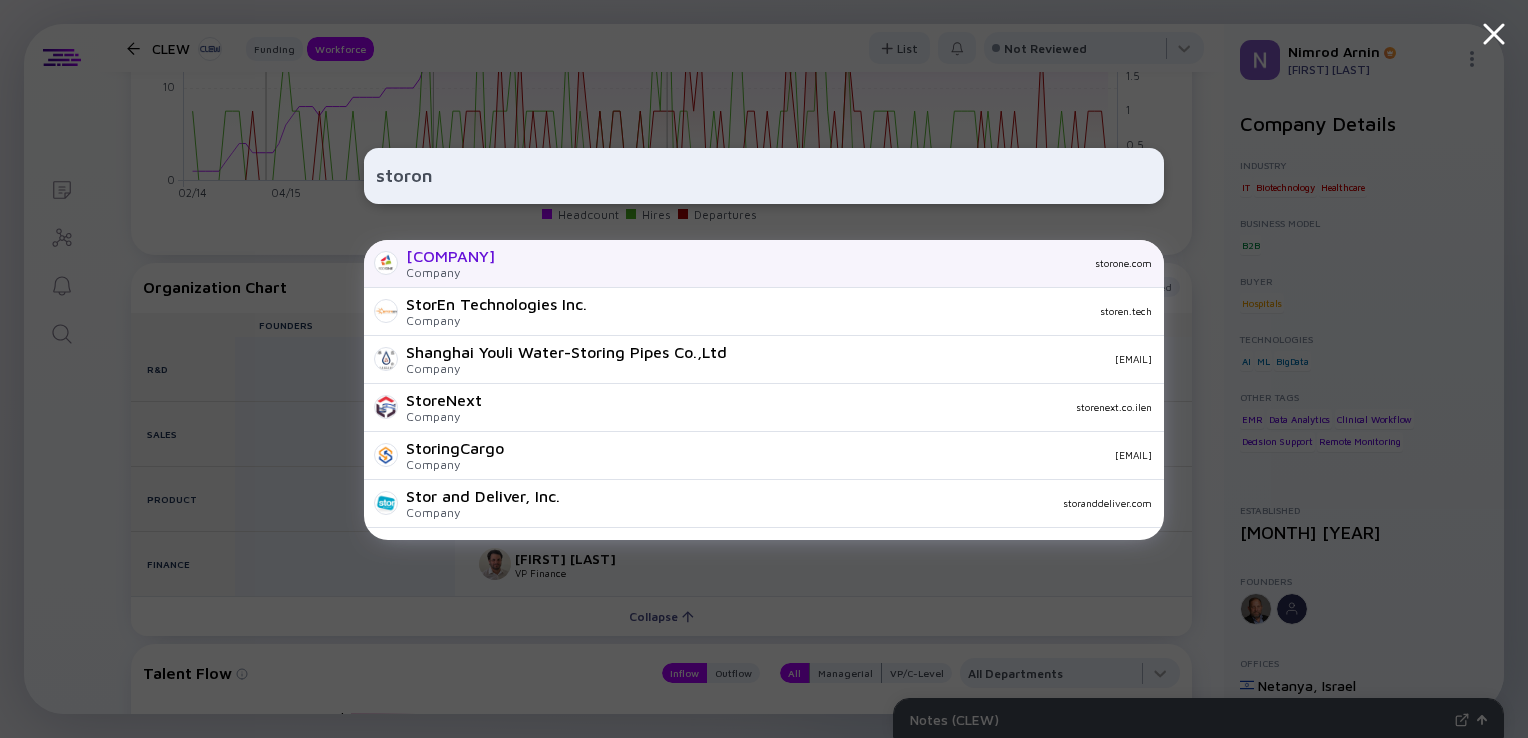 click on "Company" at bounding box center (450, 272) 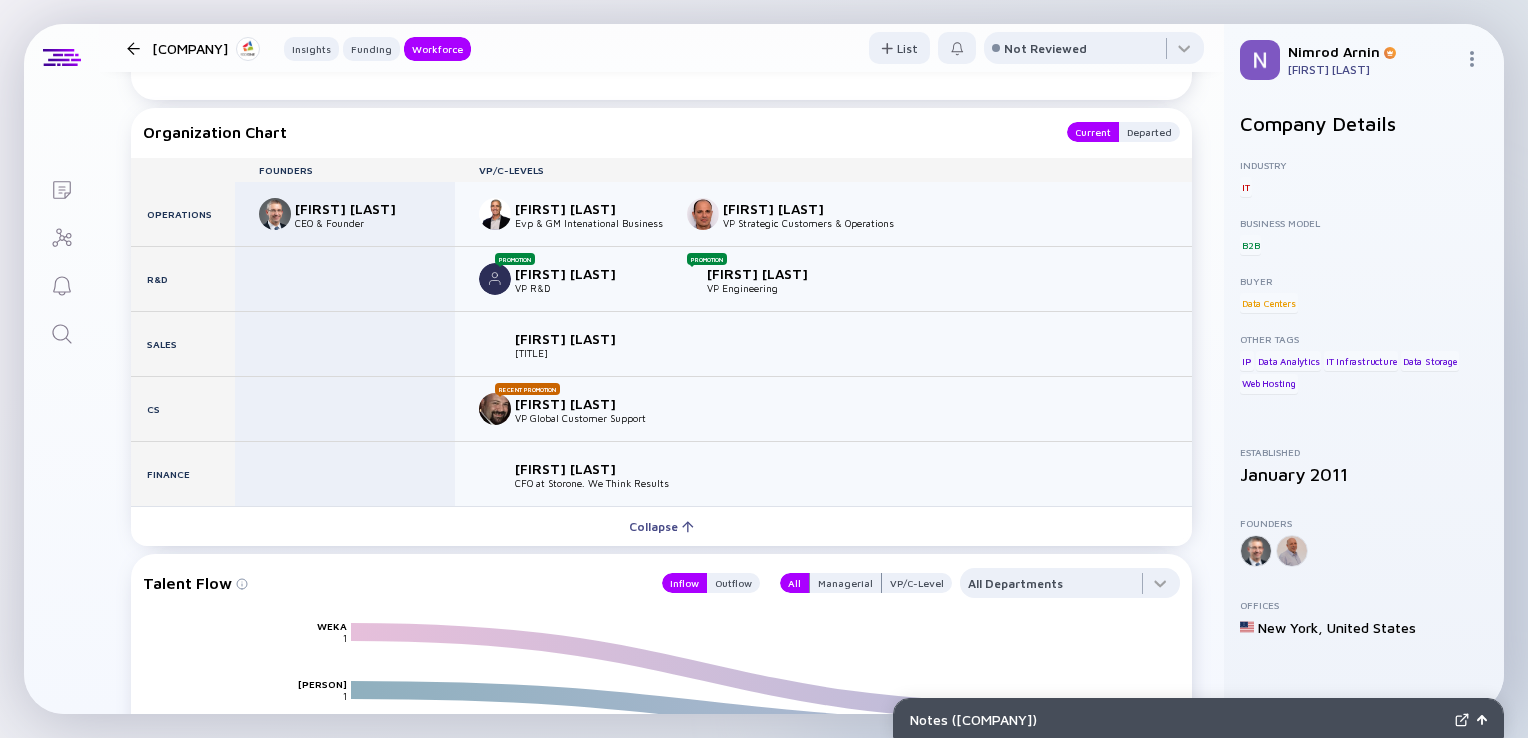 scroll, scrollTop: 2243, scrollLeft: 0, axis: vertical 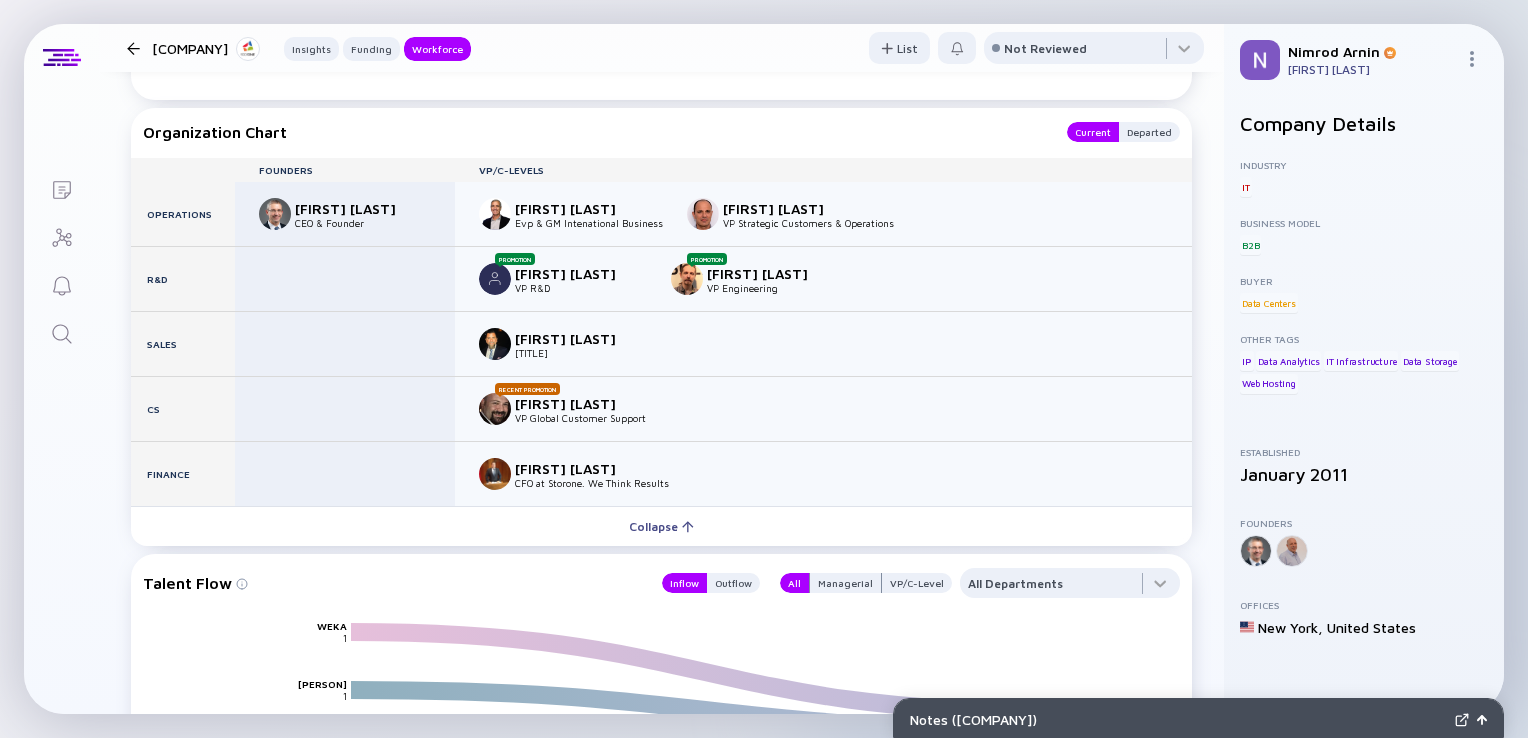 click 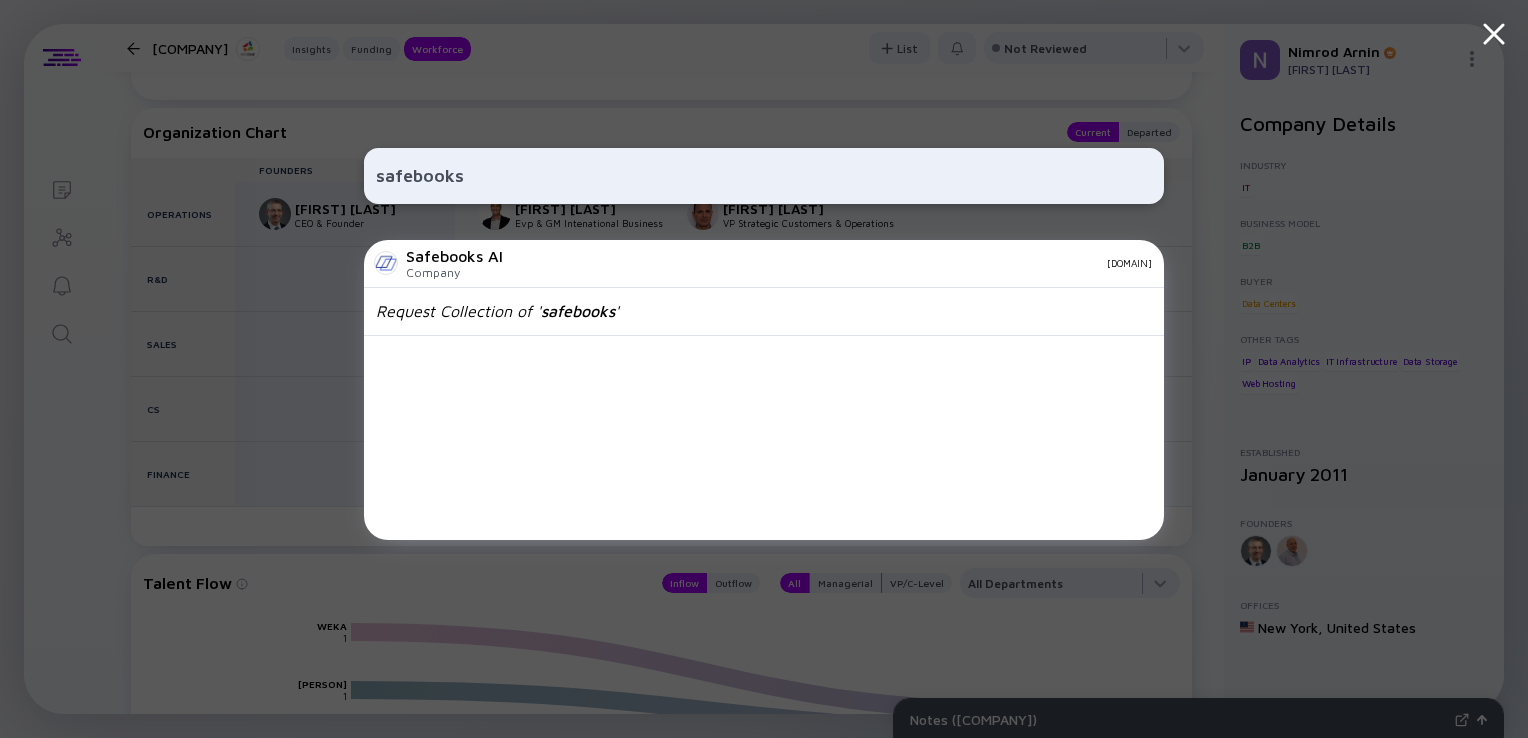 type on "safebooks" 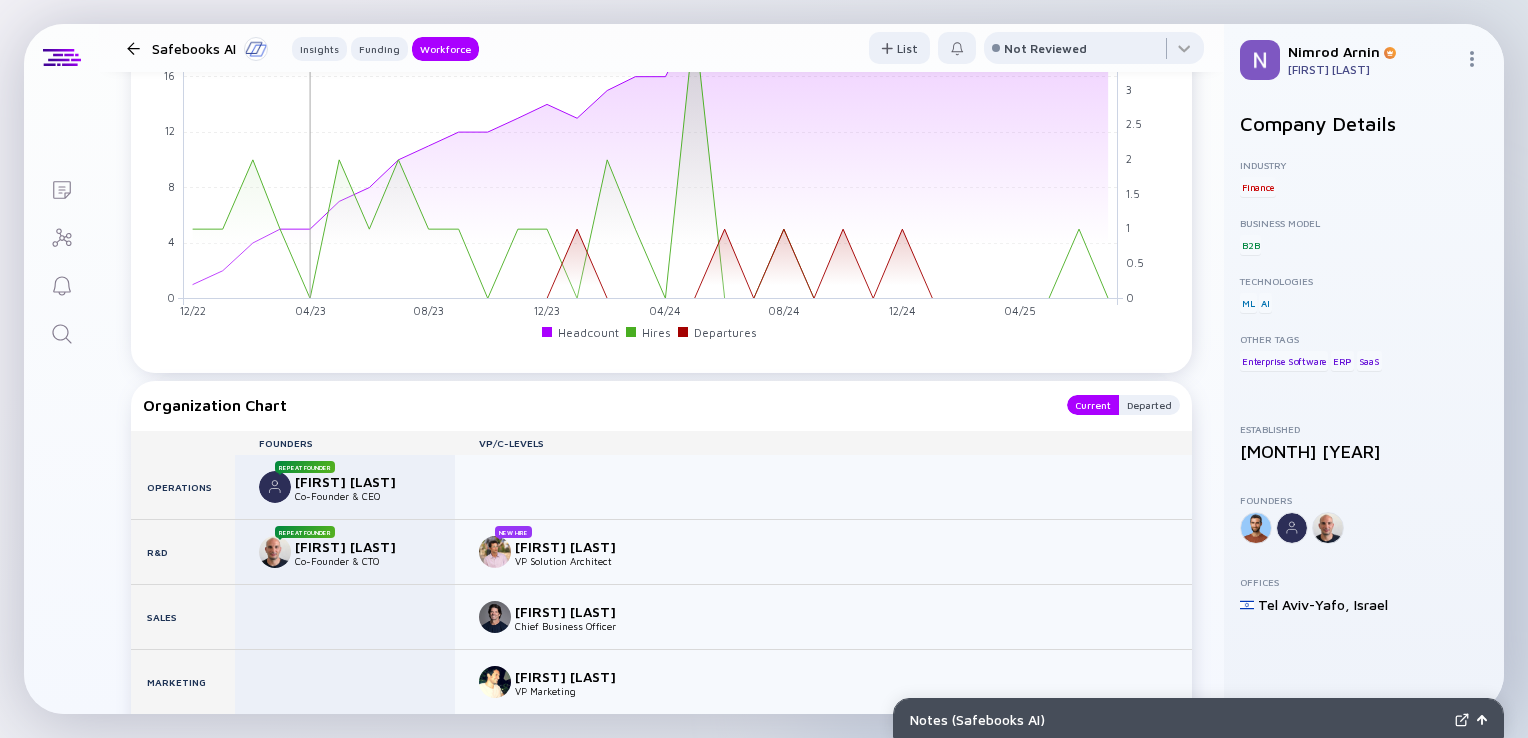 scroll, scrollTop: 1874, scrollLeft: 0, axis: vertical 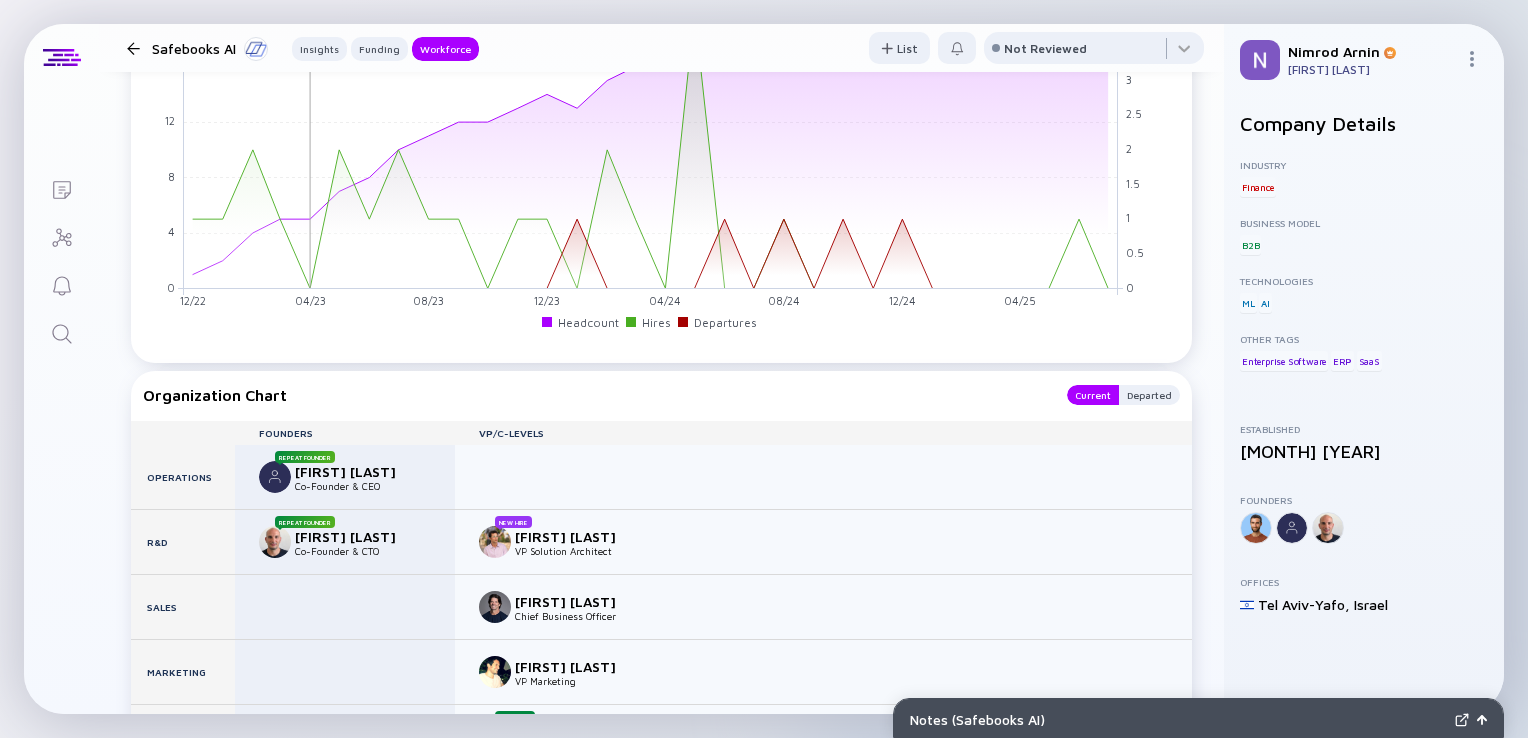 click 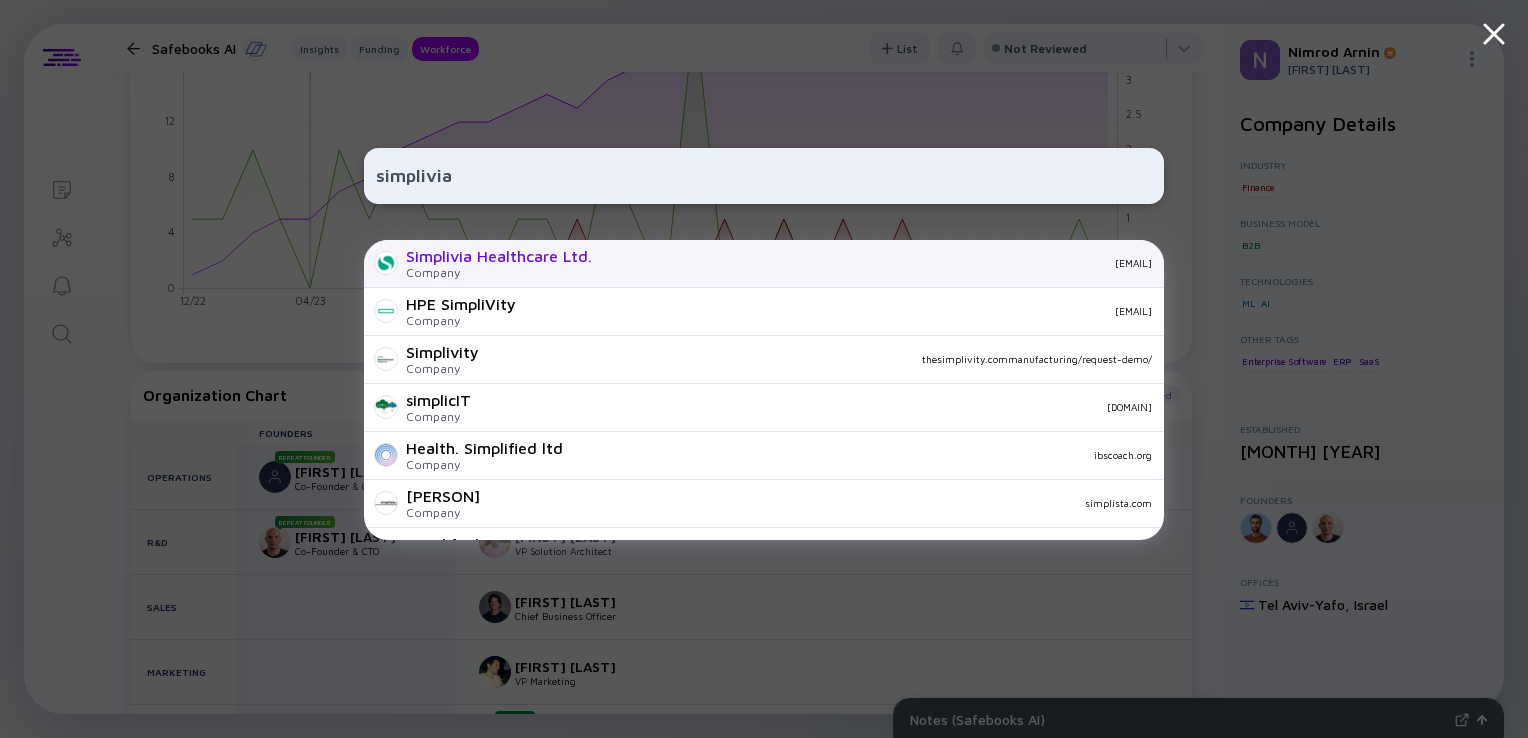 type on "simplivia" 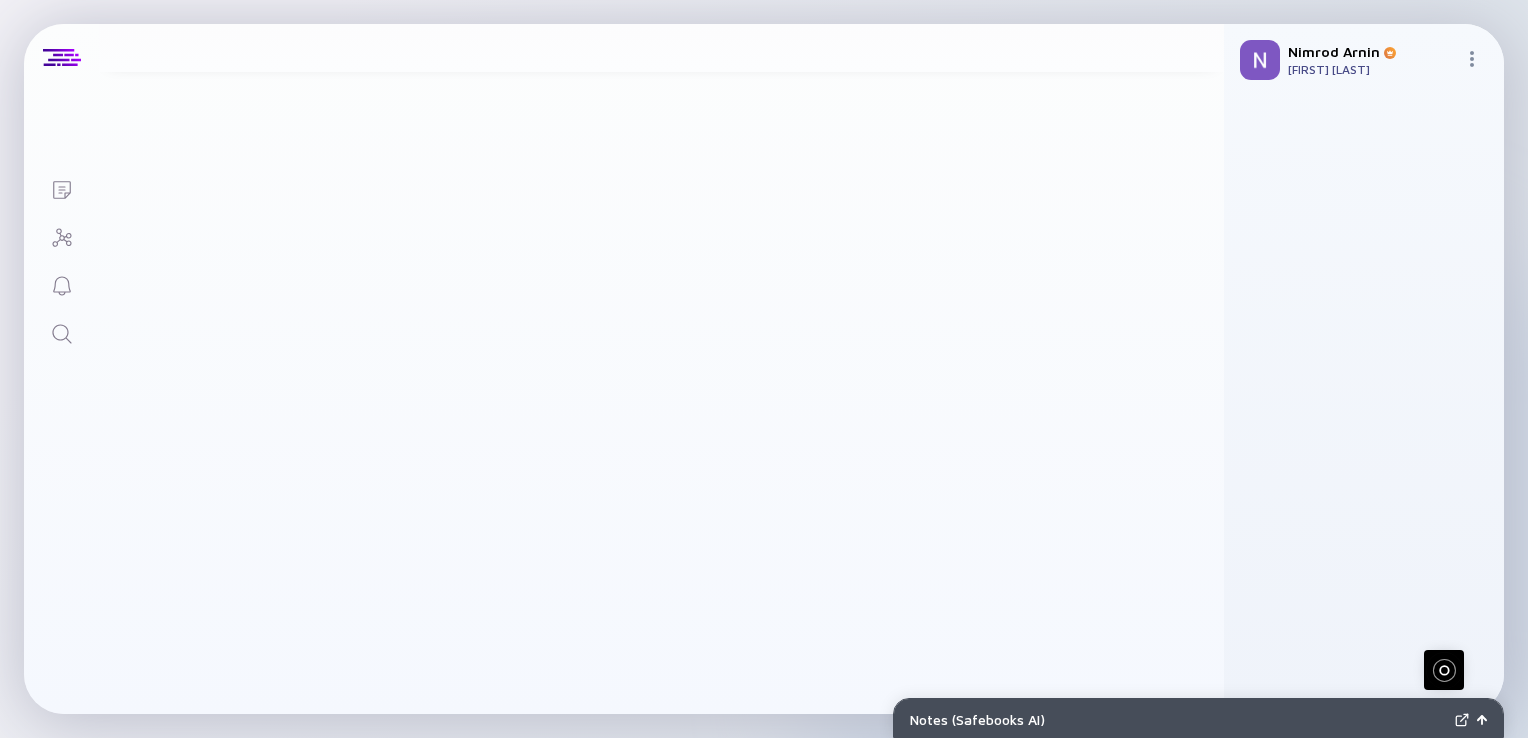 scroll, scrollTop: 0, scrollLeft: 0, axis: both 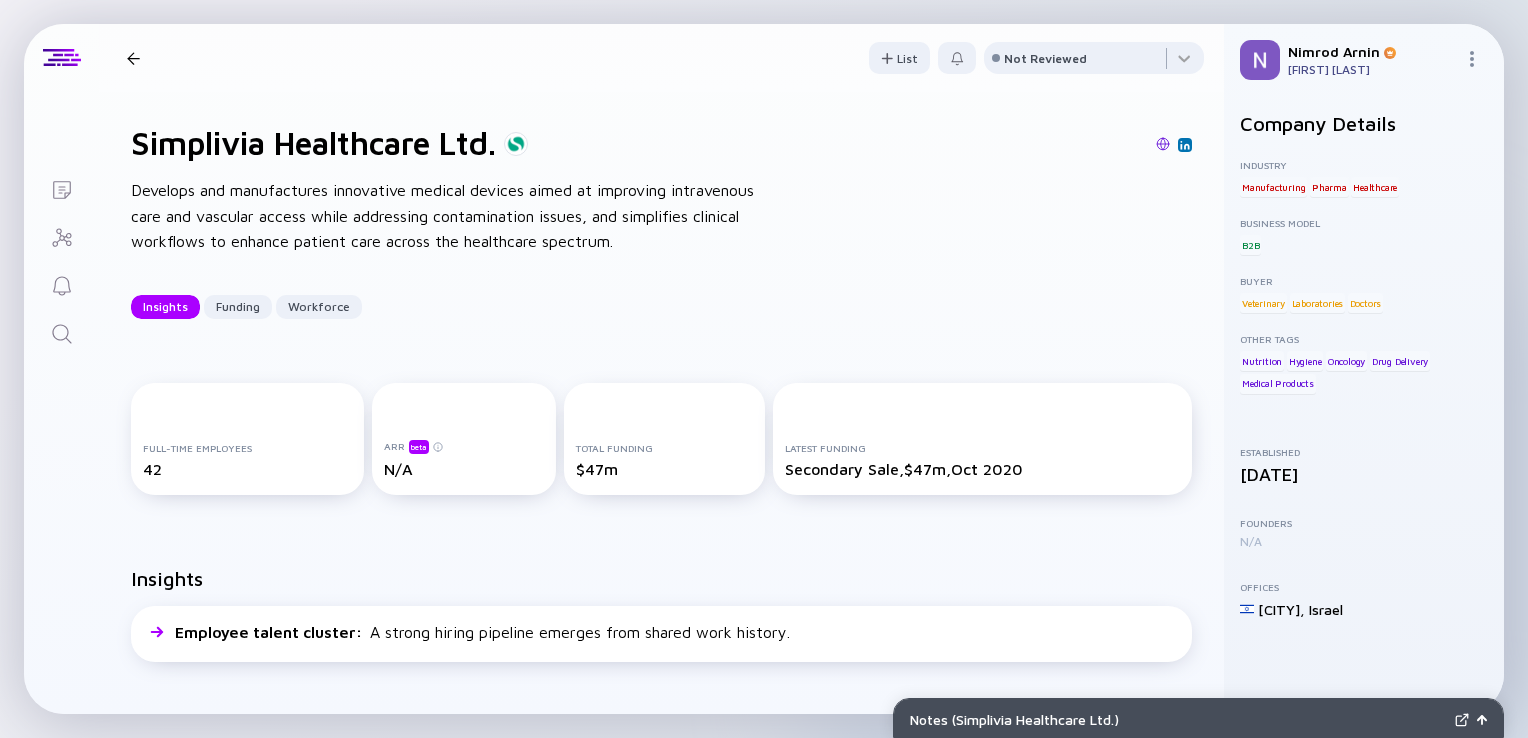 click 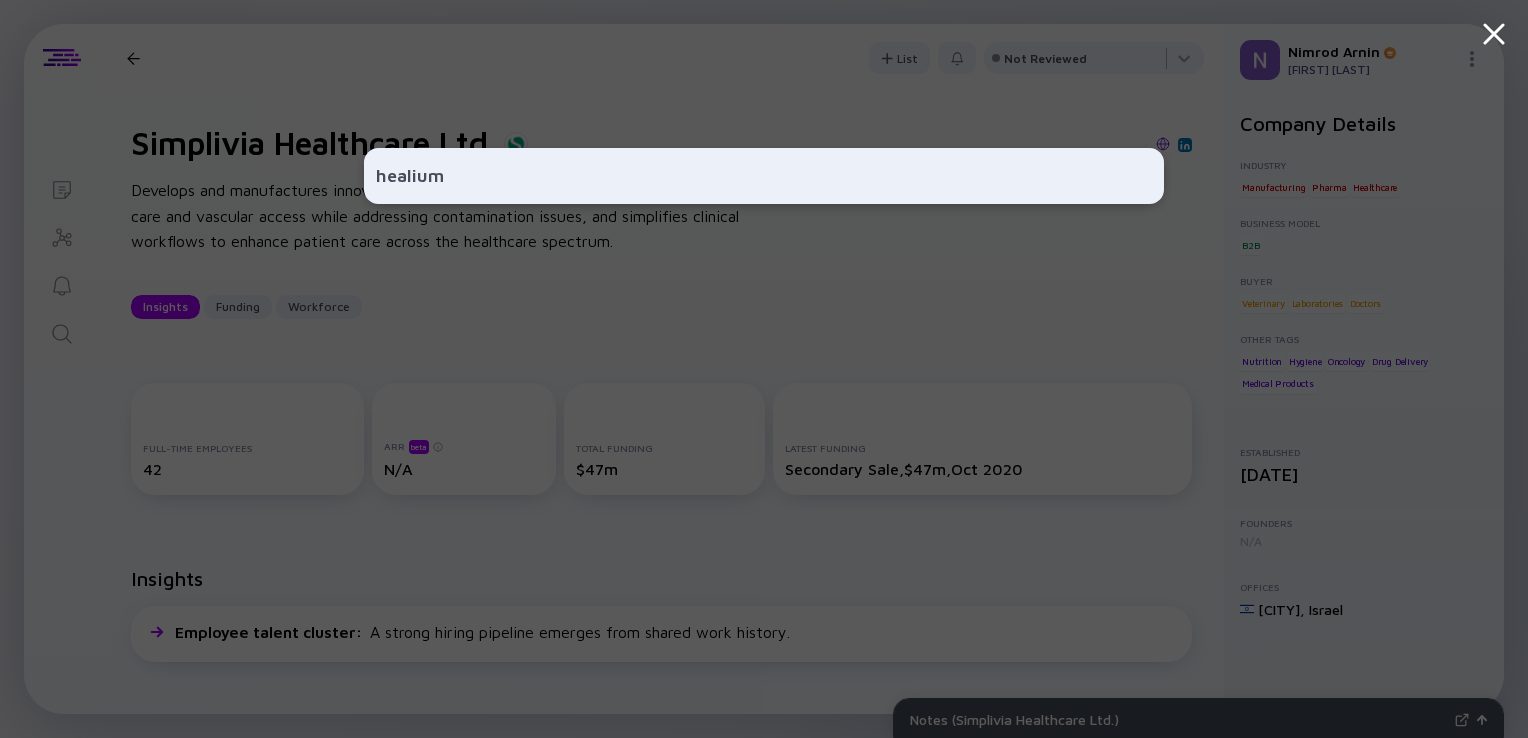 type on "healium" 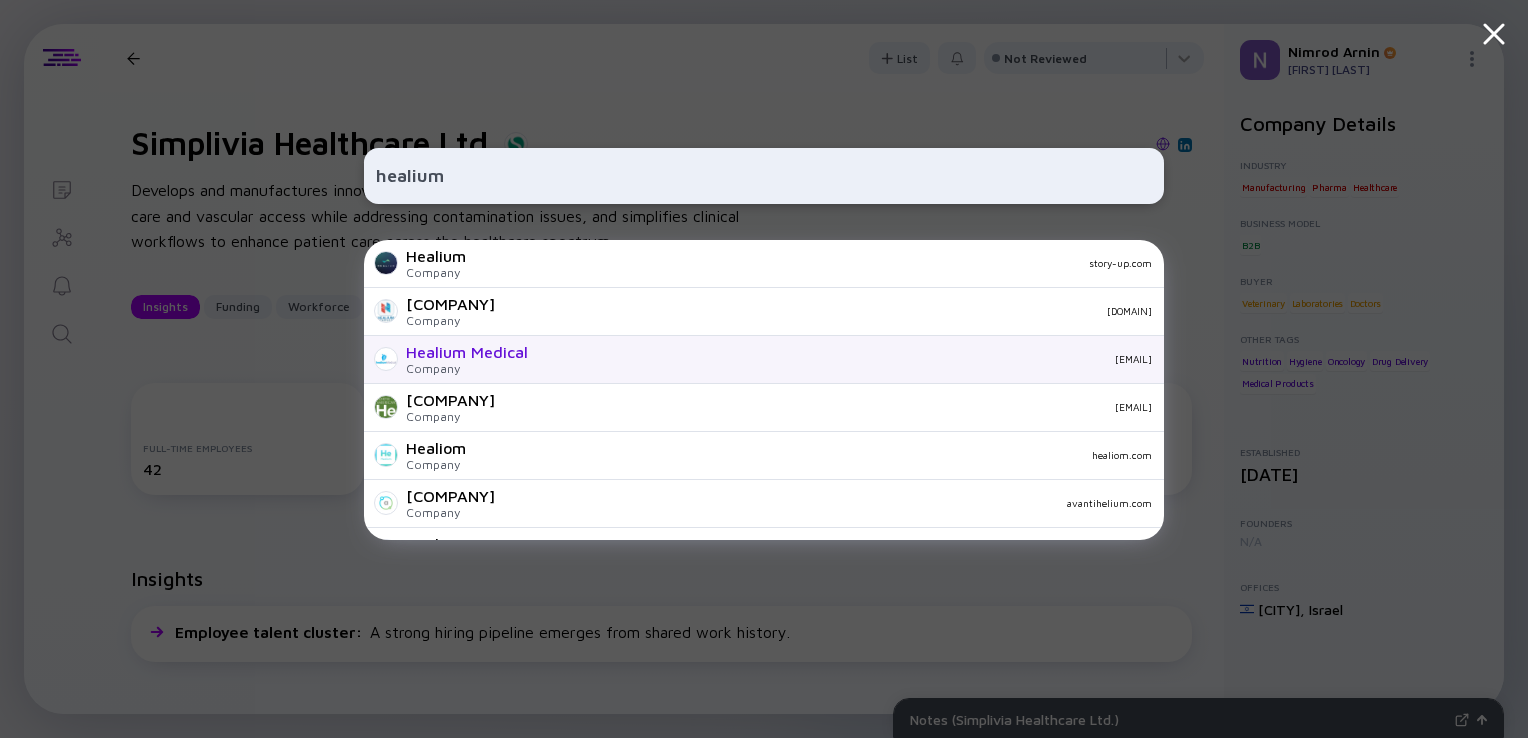 click on "Healium Medical Company healiumedical.com" at bounding box center [764, 360] 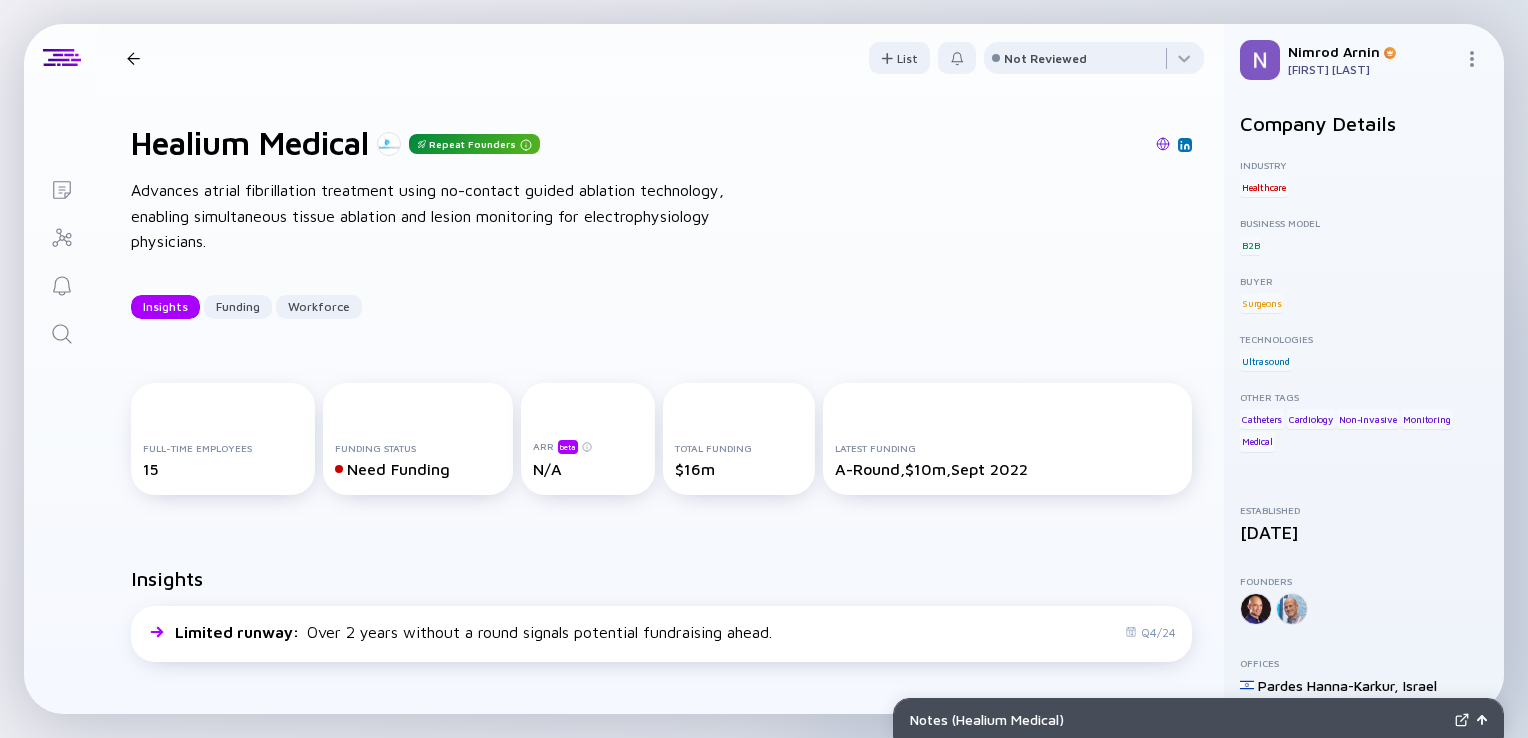 click 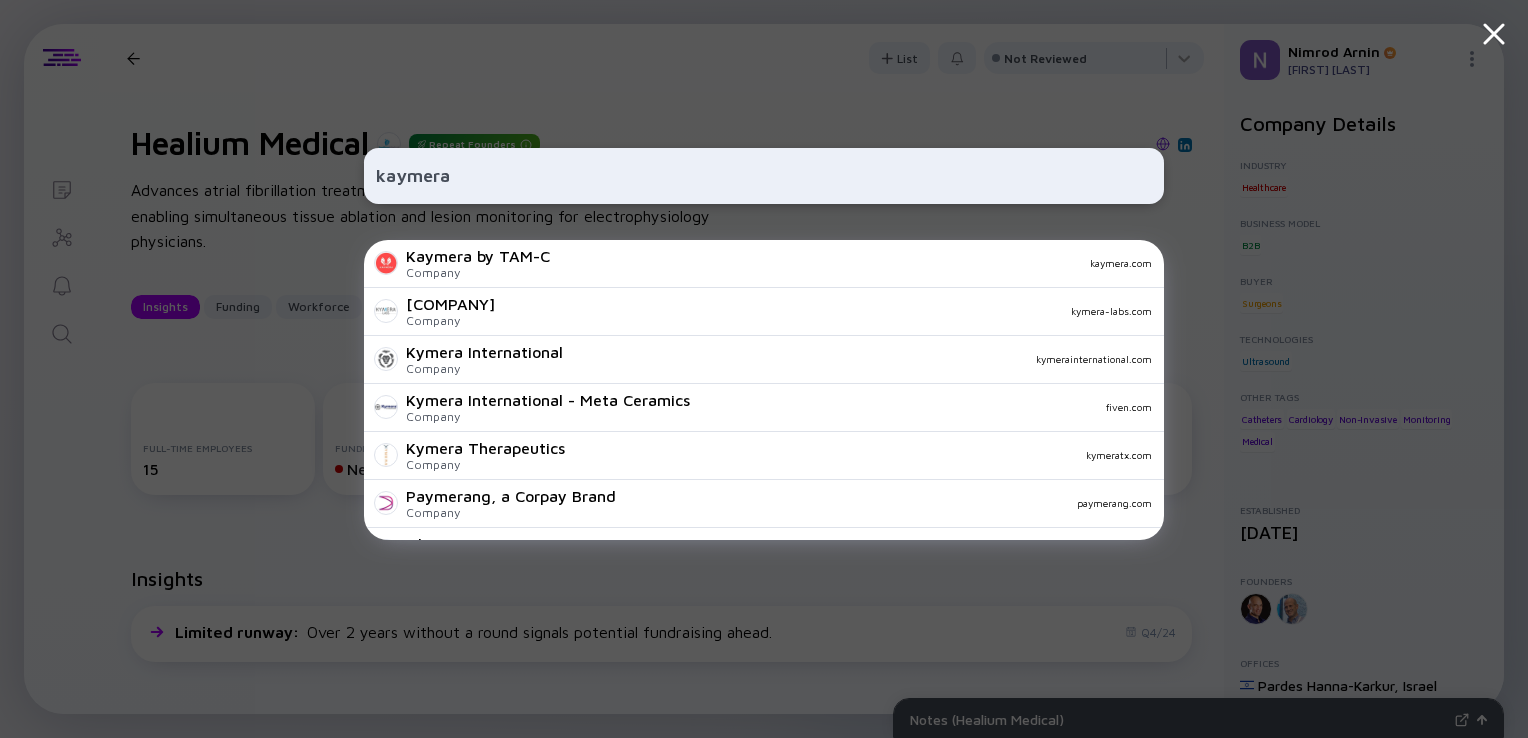type on "kaymera" 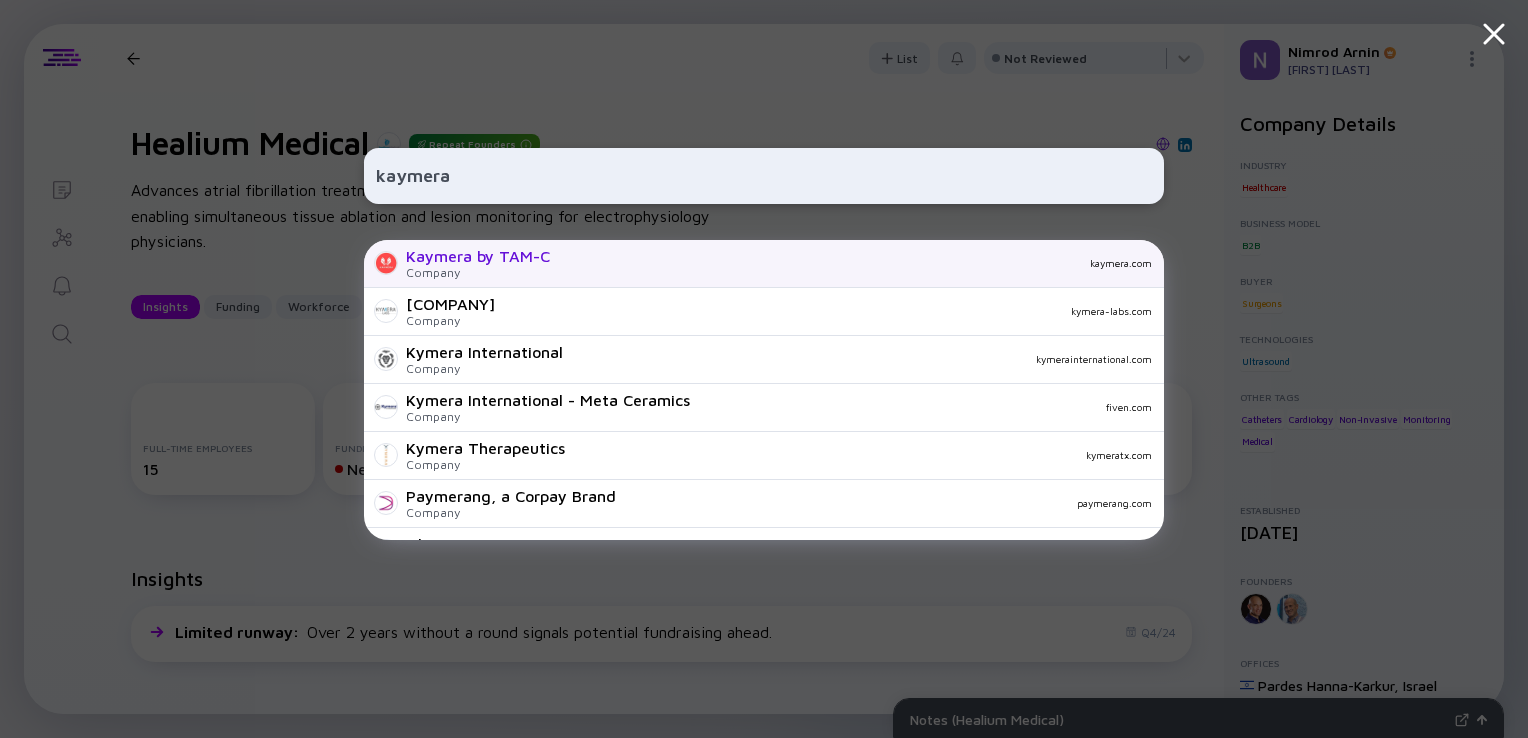 click on "Kaymera by TAM-C" at bounding box center (478, 256) 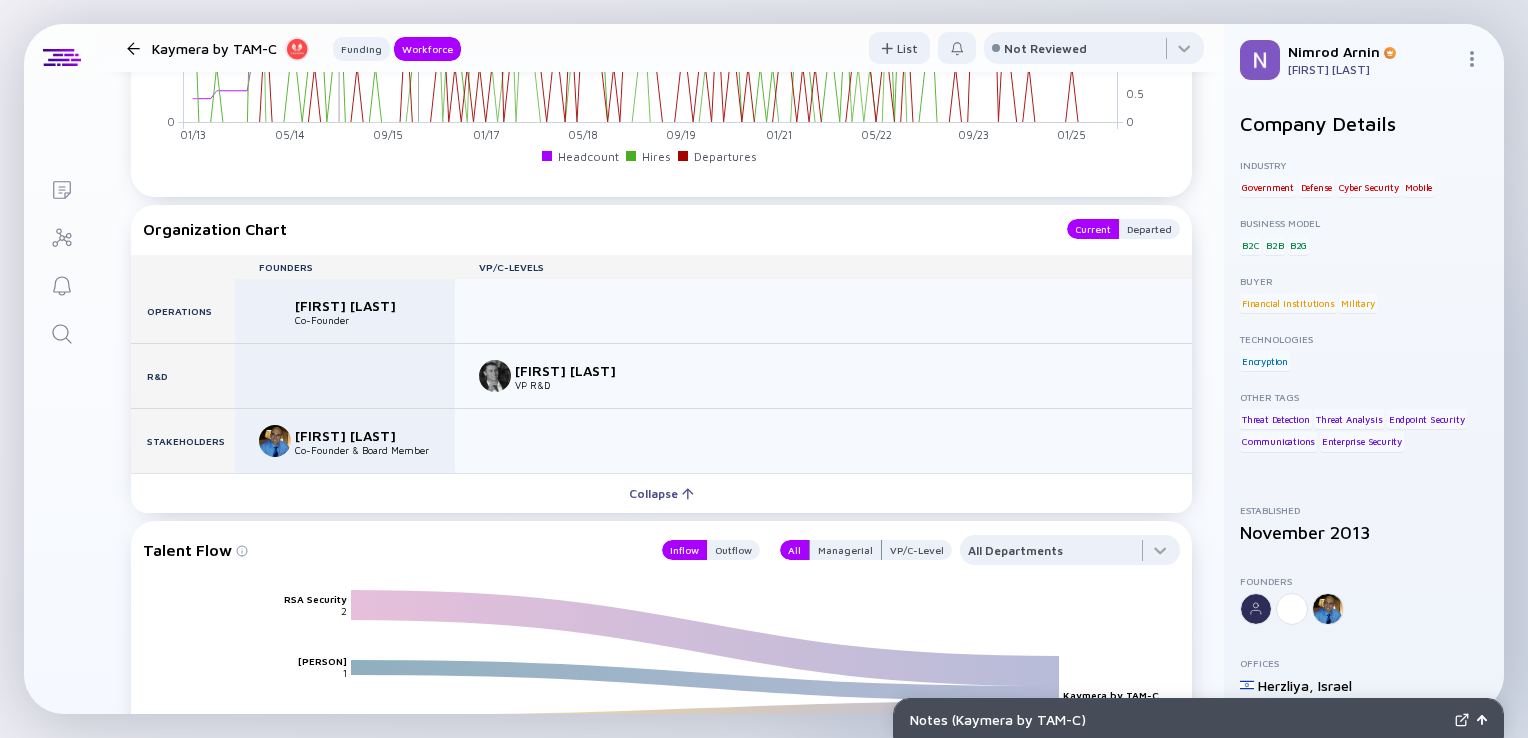 scroll, scrollTop: 1723, scrollLeft: 0, axis: vertical 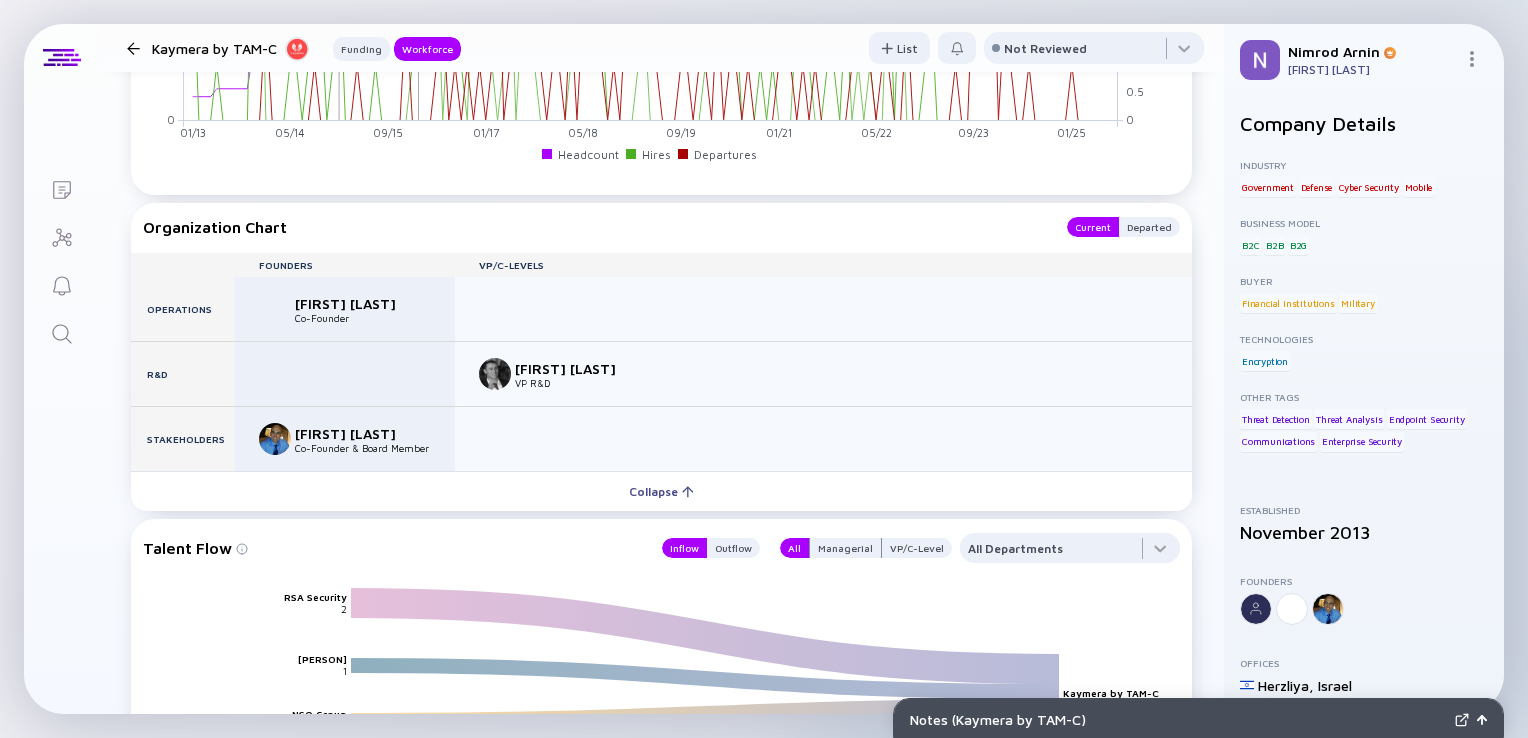 click 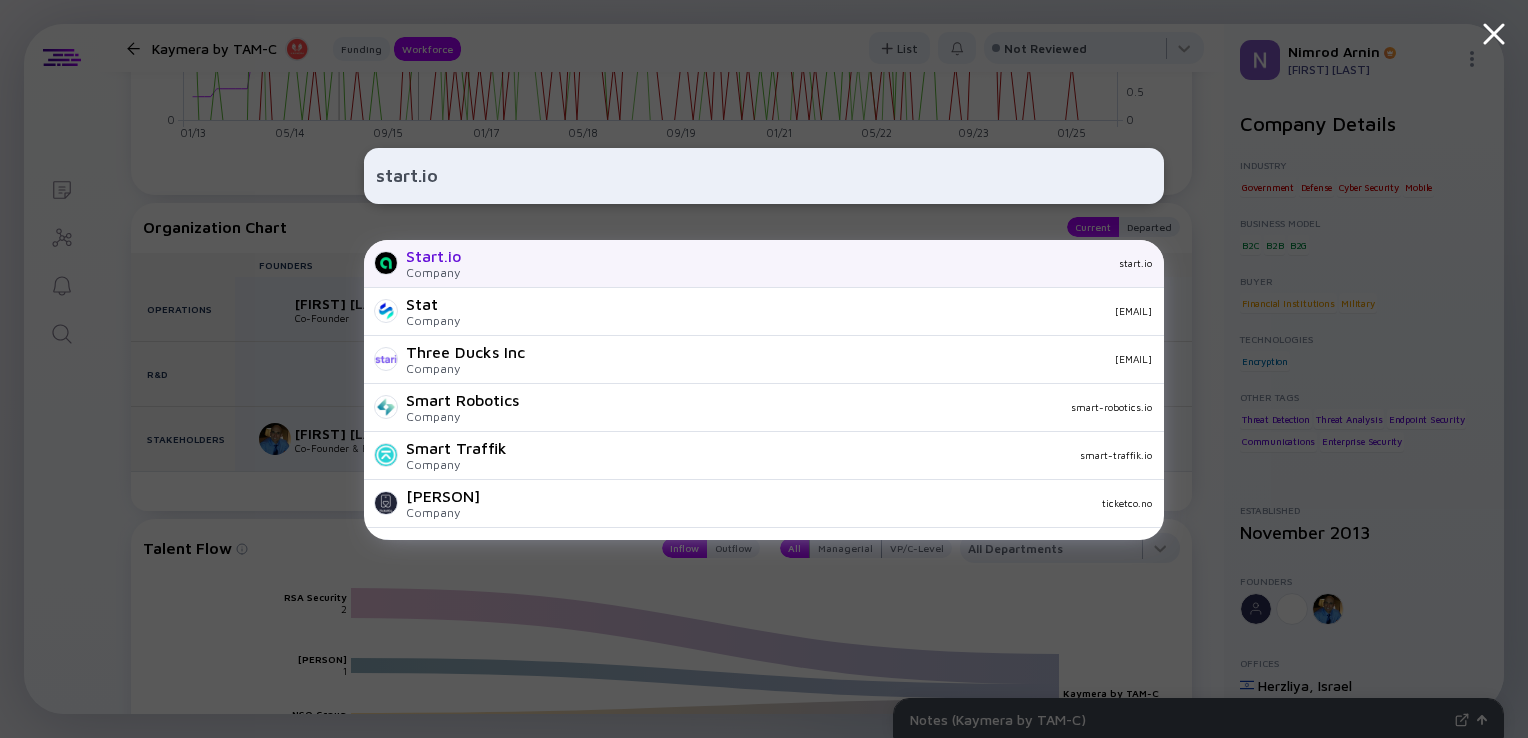 type on "start.io" 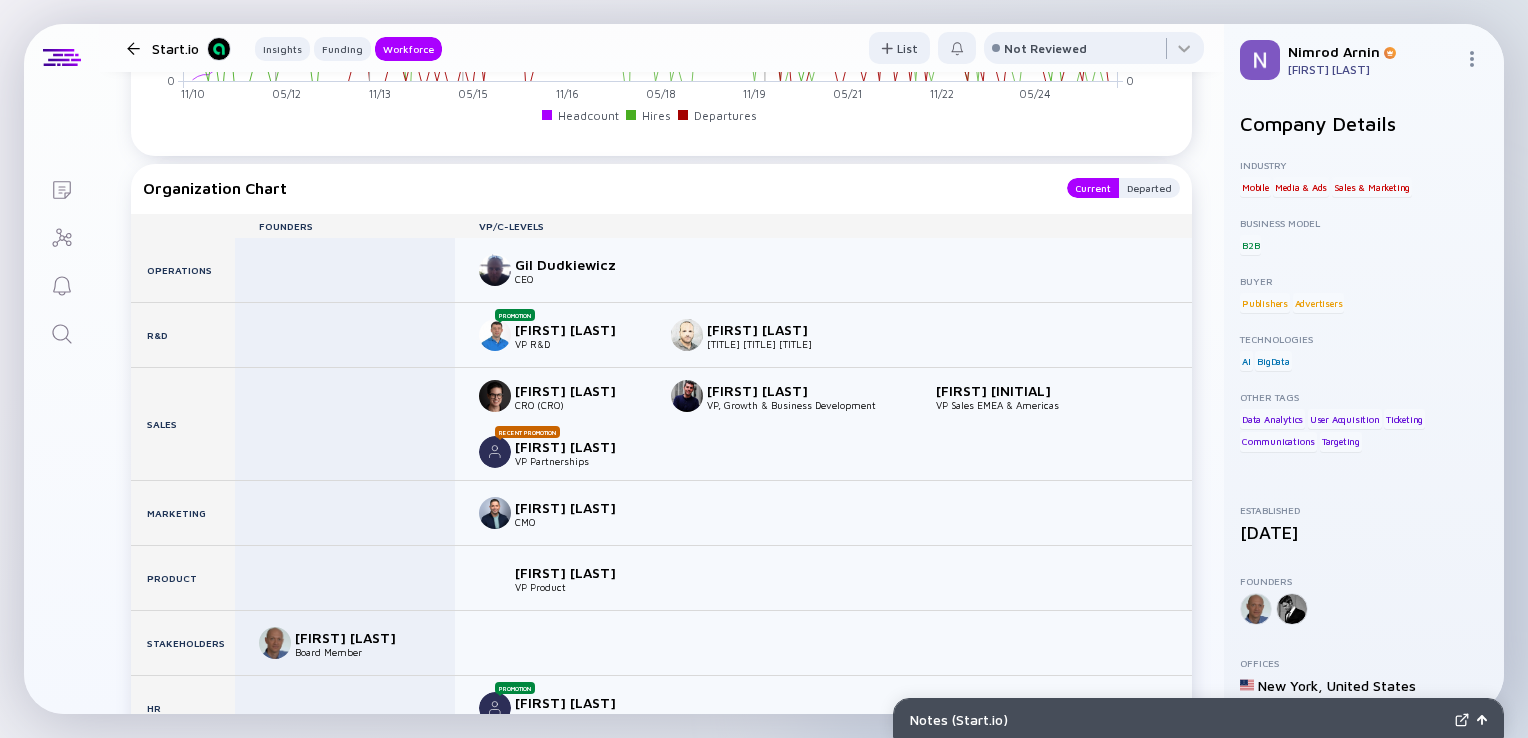 scroll, scrollTop: 2223, scrollLeft: 0, axis: vertical 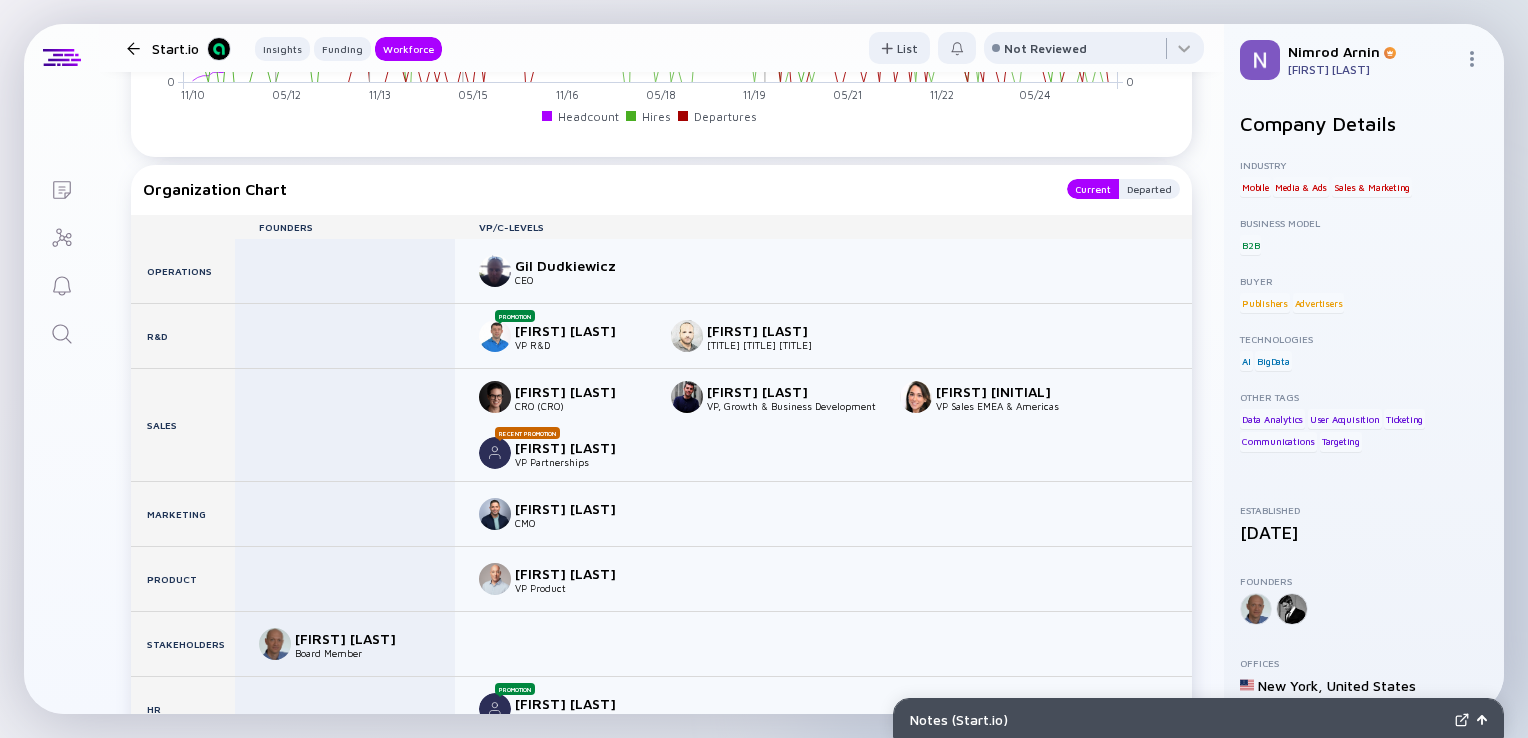 click 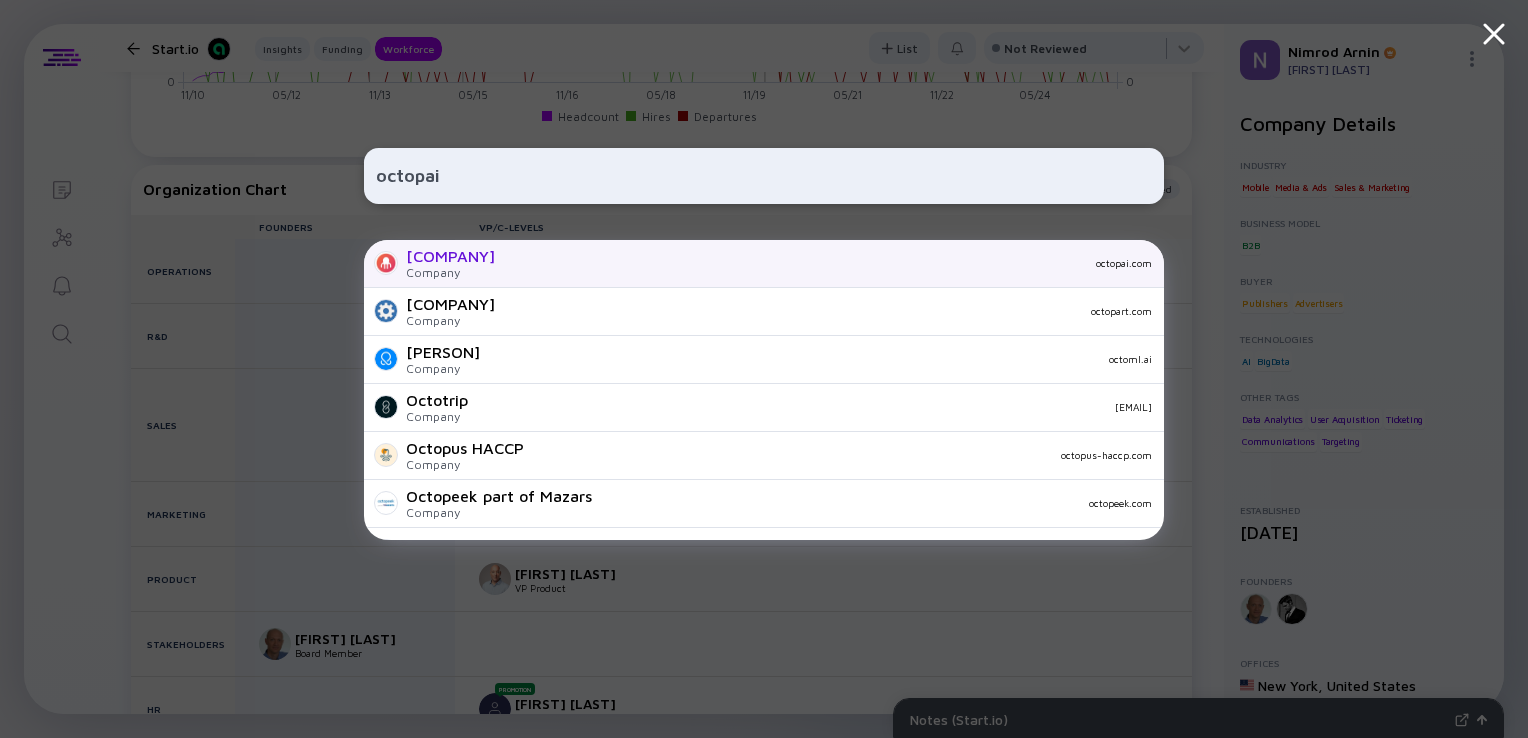 type on "octopai" 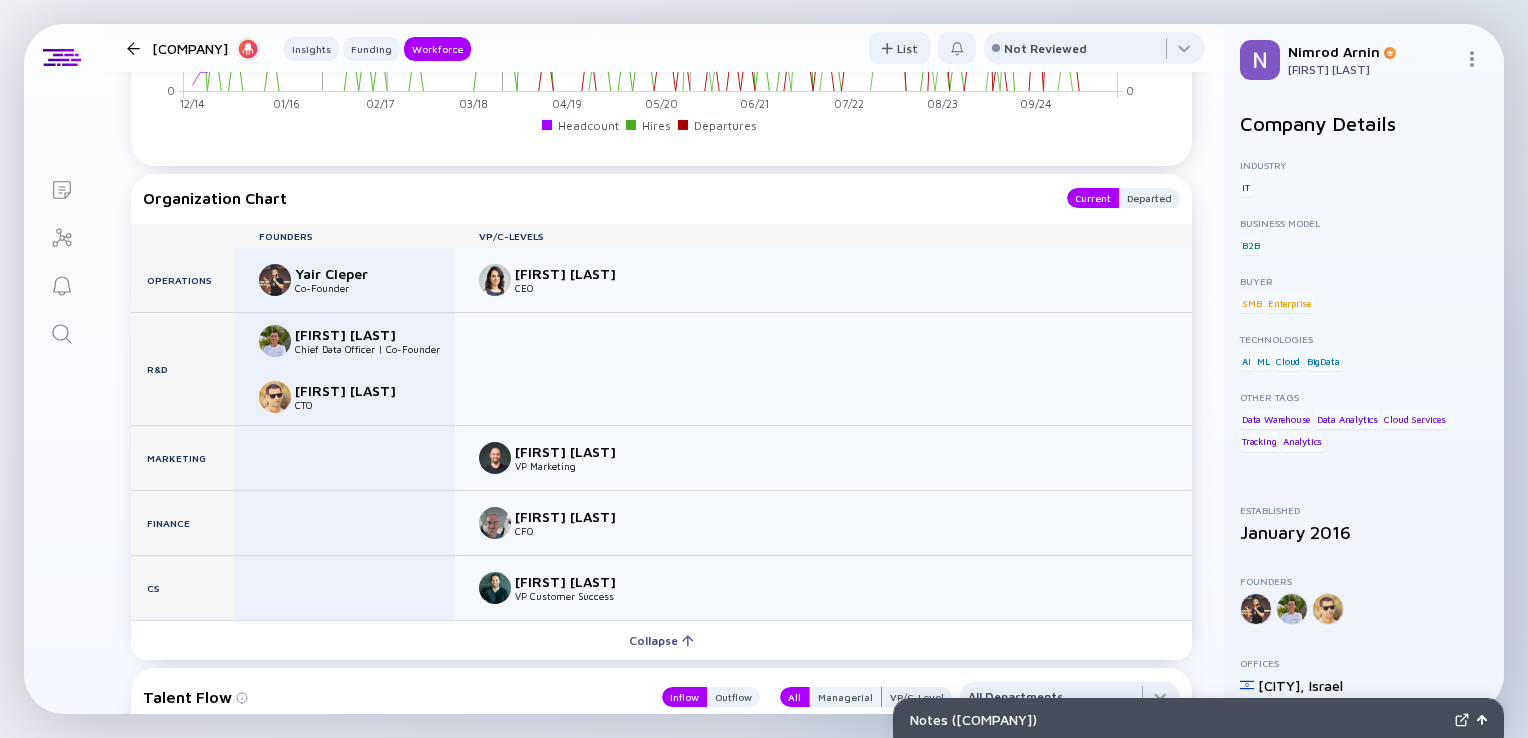 scroll, scrollTop: 2137, scrollLeft: 0, axis: vertical 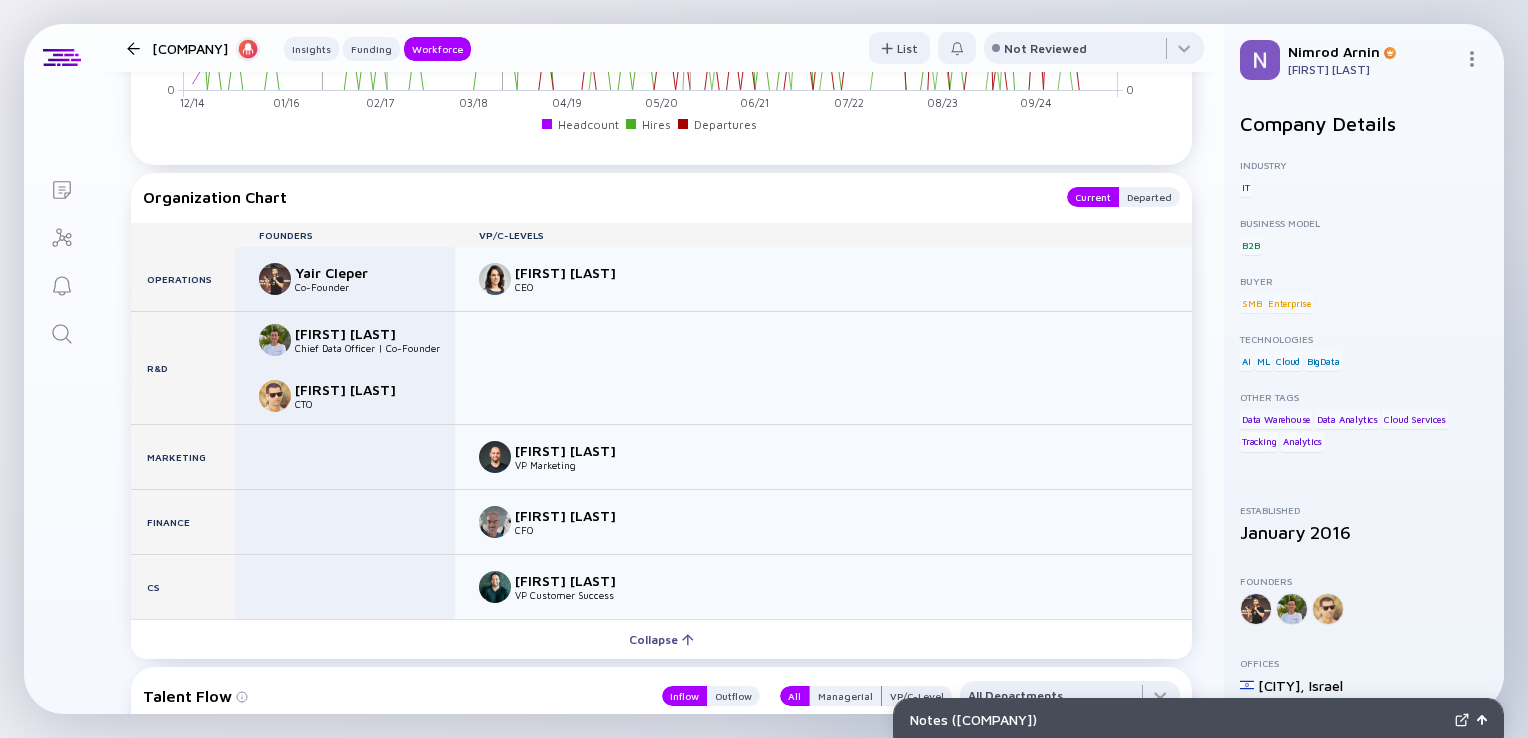 click at bounding box center (823, 368) 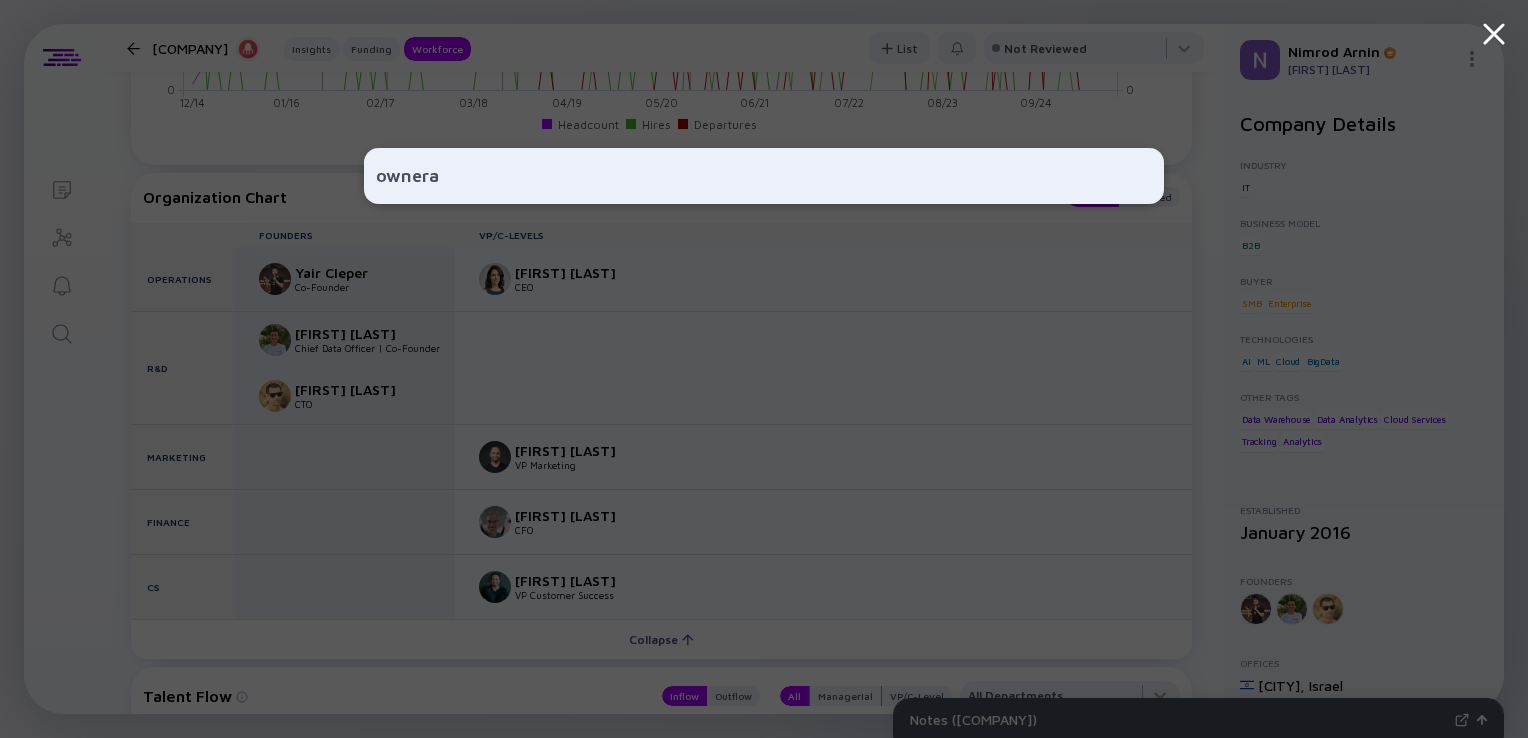 type on "ownera" 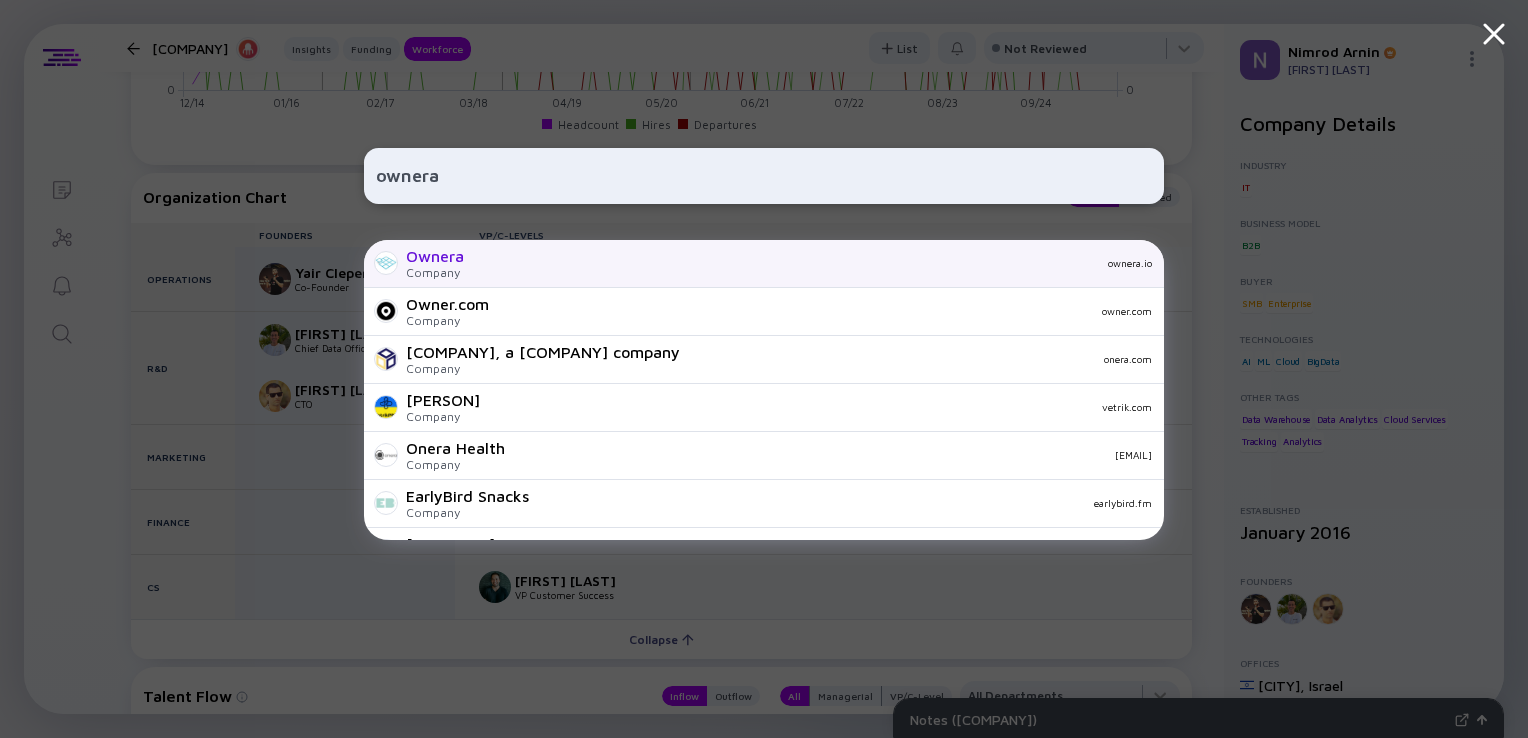 click on "Ownera Company ownera.io" at bounding box center [764, 264] 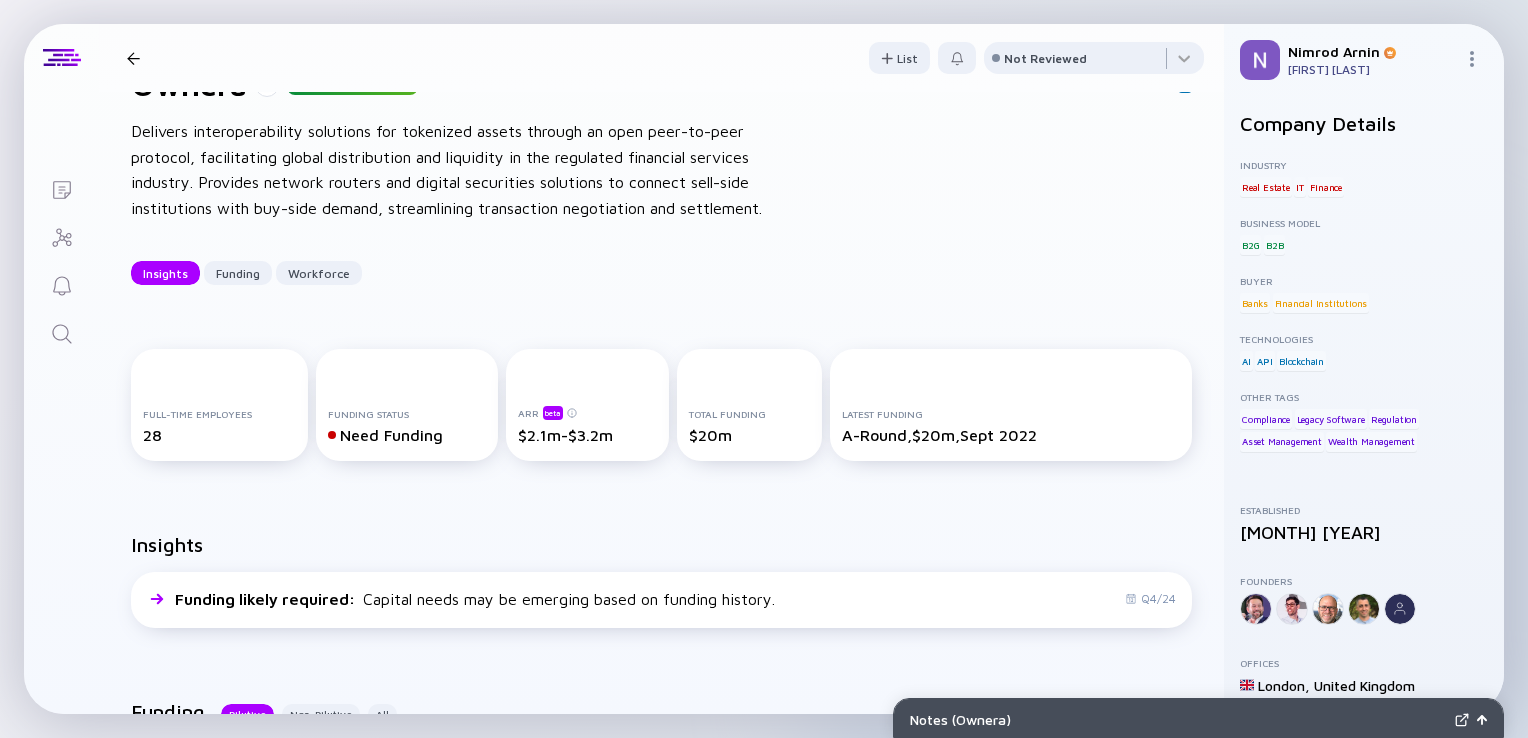 scroll, scrollTop: 68, scrollLeft: 0, axis: vertical 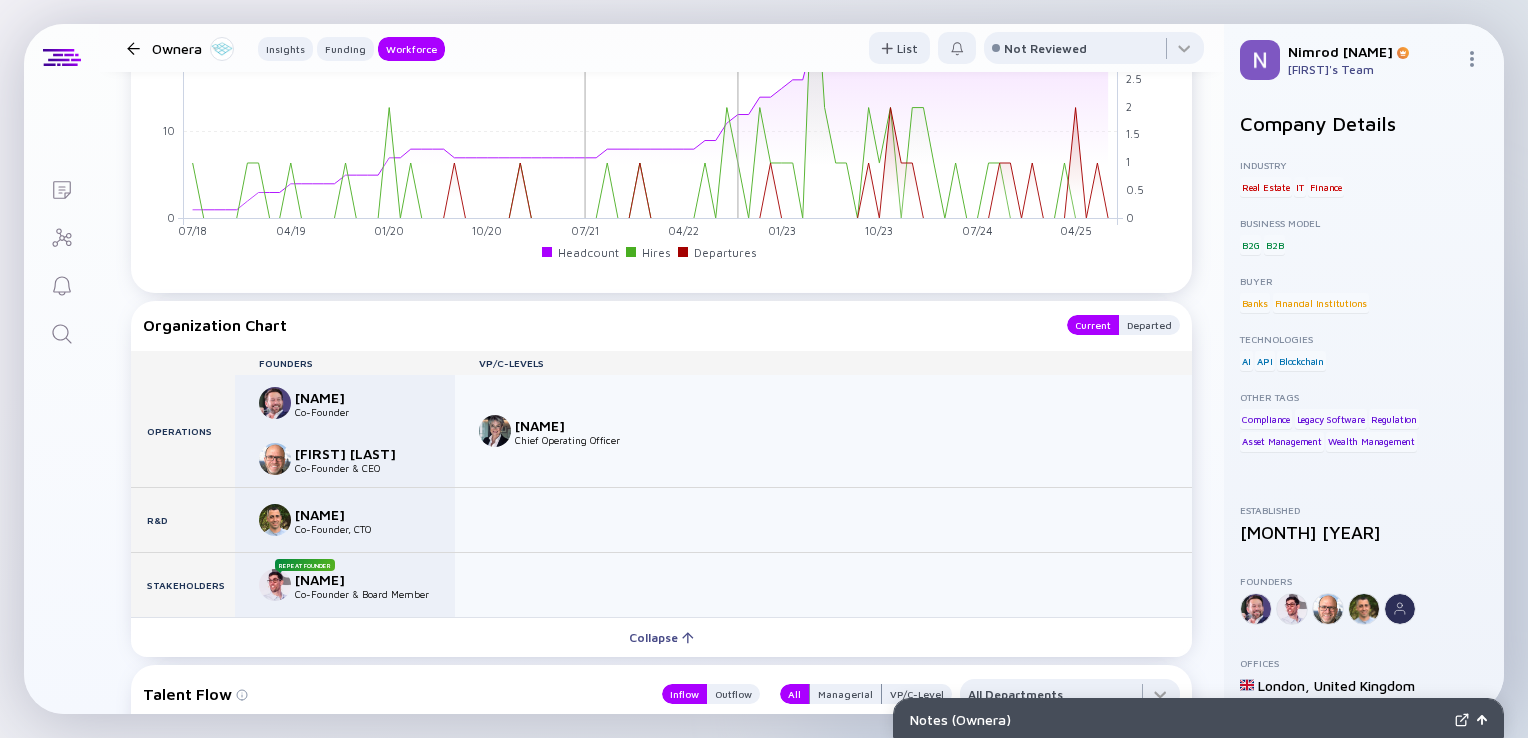 click 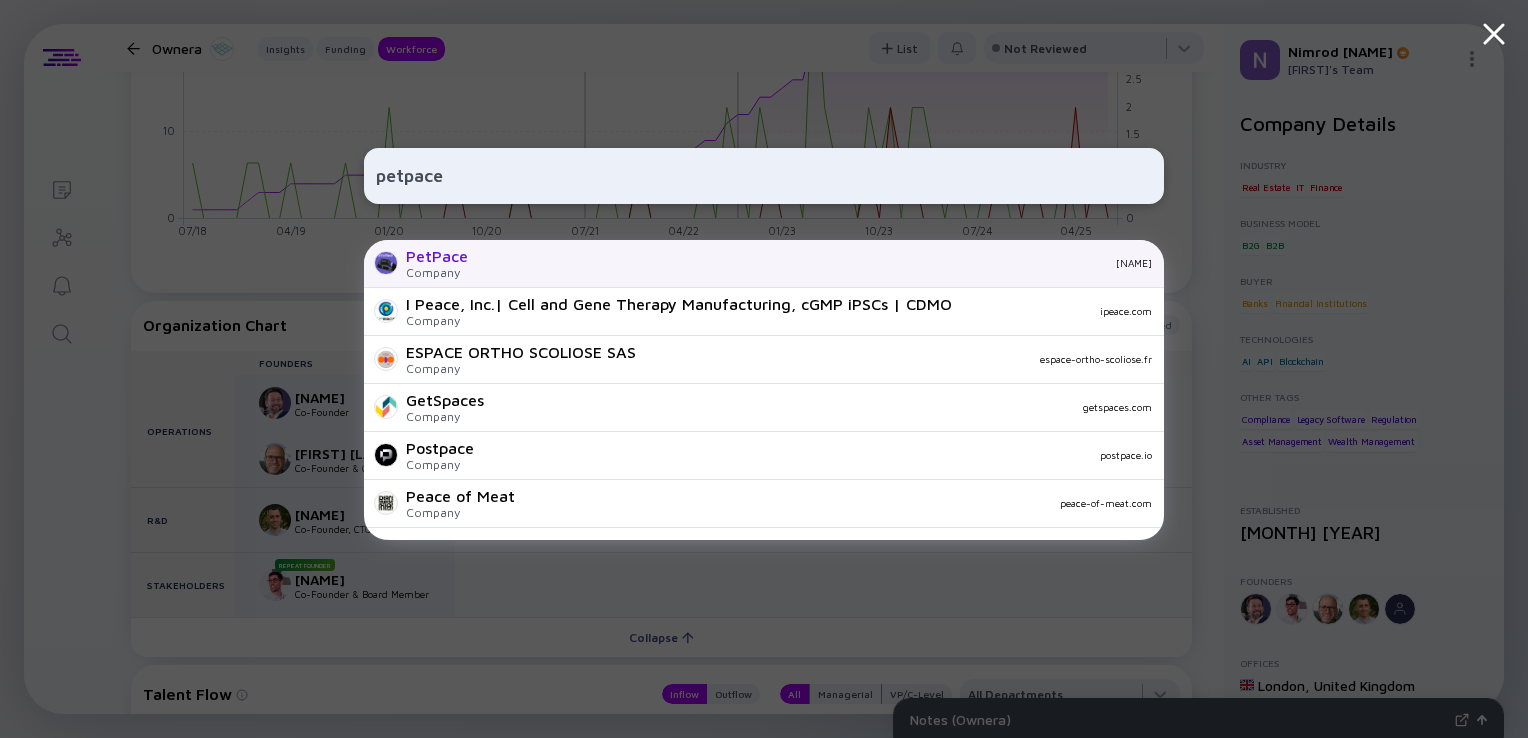 type on "petpace" 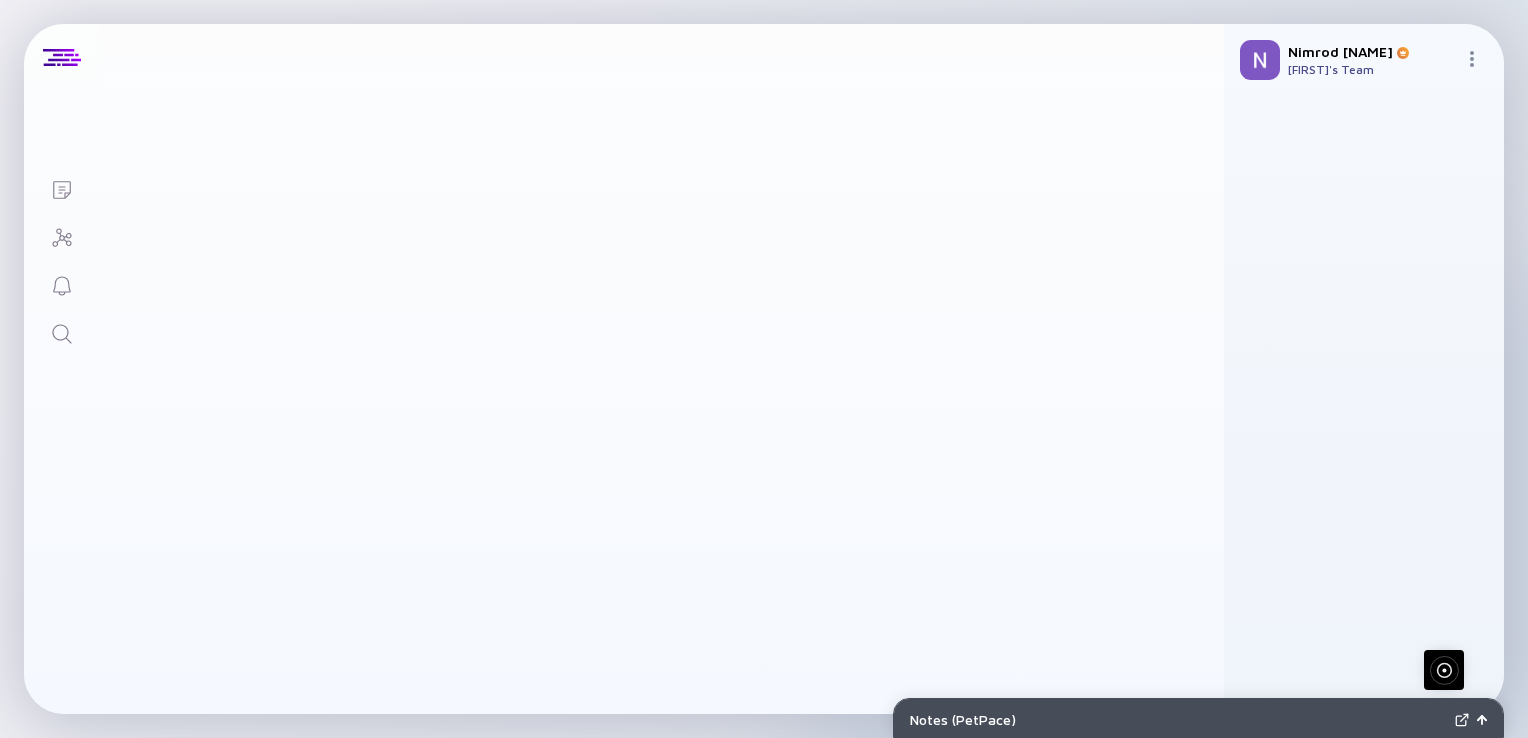 scroll, scrollTop: 0, scrollLeft: 0, axis: both 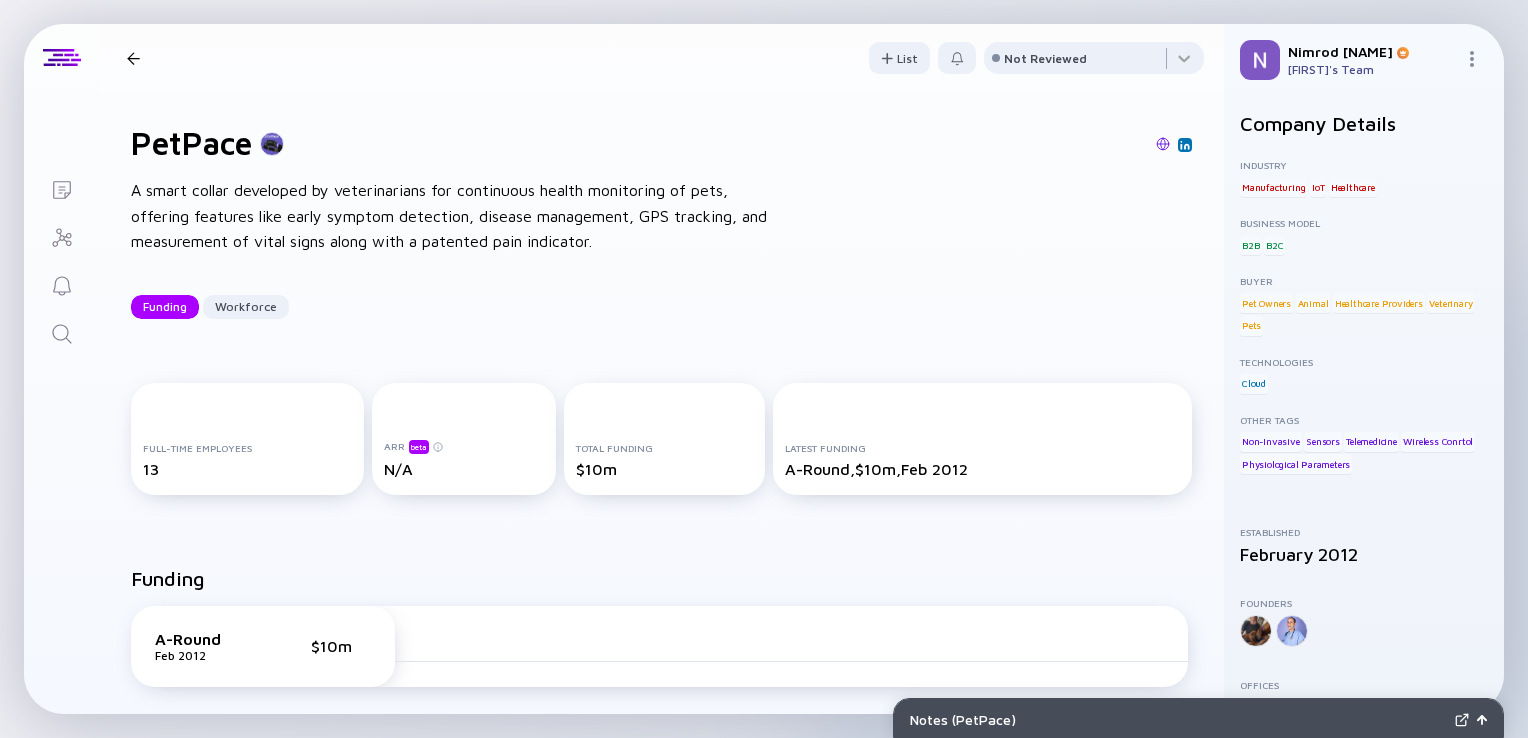 click at bounding box center [61, 332] 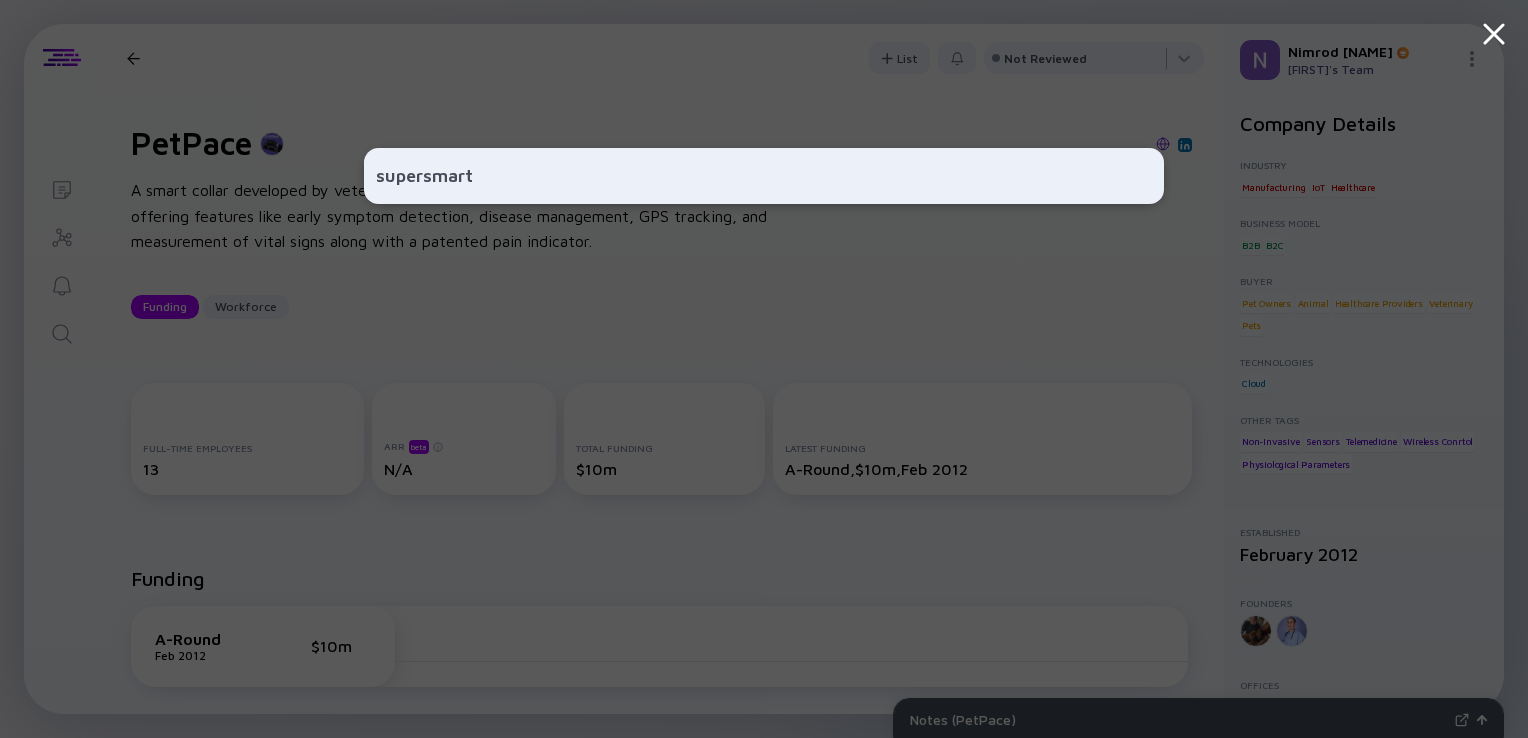 type on "supersmart" 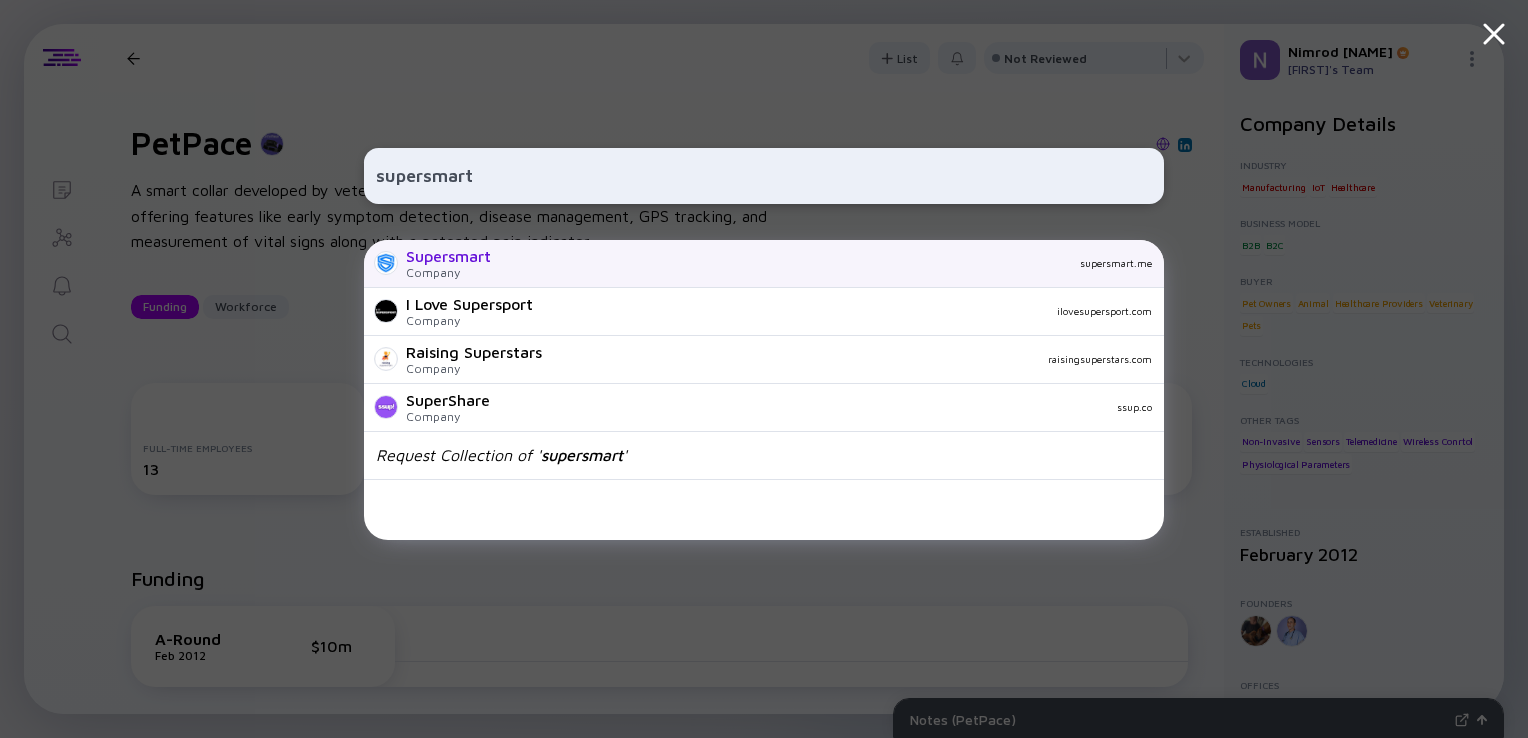 click on "Supersmart Company supersmart.me" at bounding box center [764, 264] 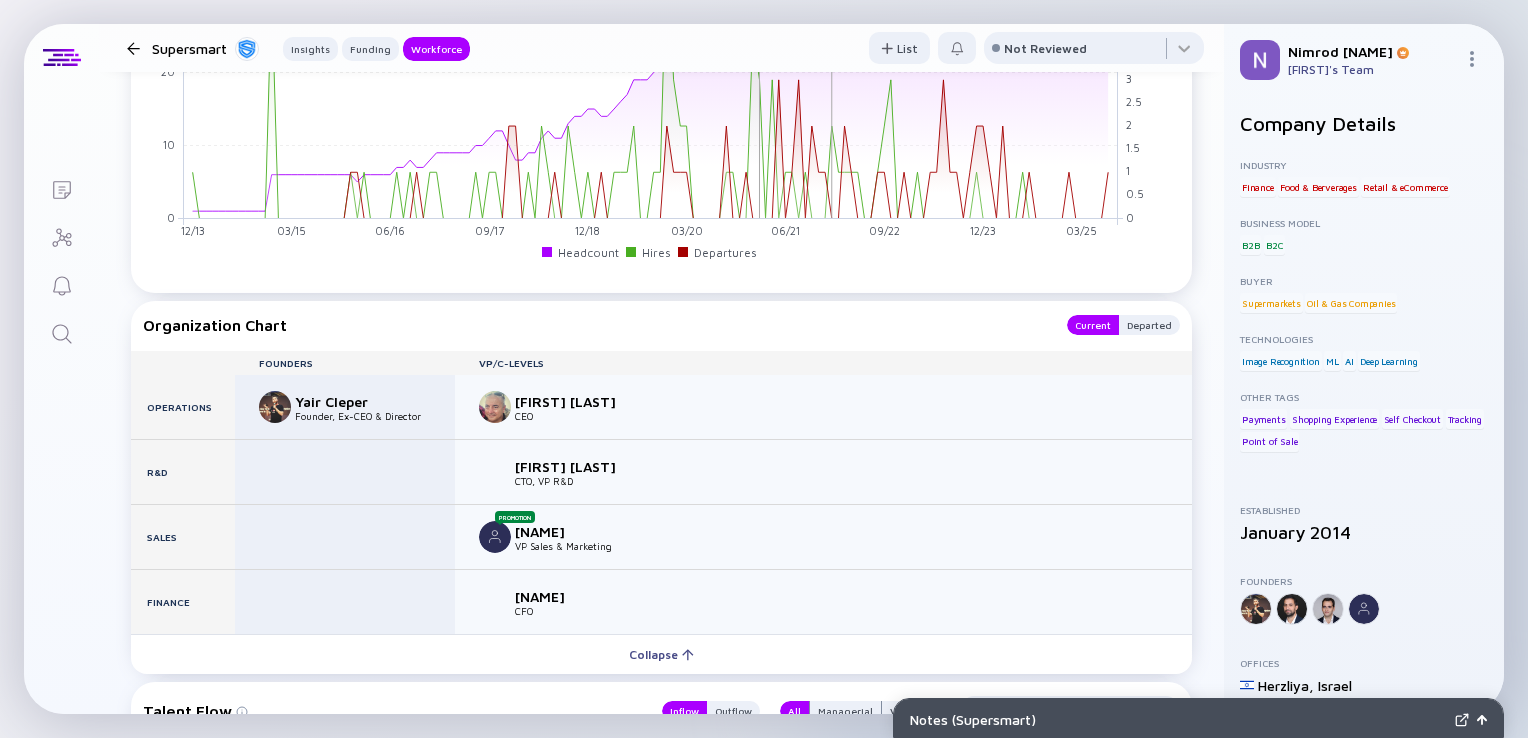scroll, scrollTop: 1843, scrollLeft: 0, axis: vertical 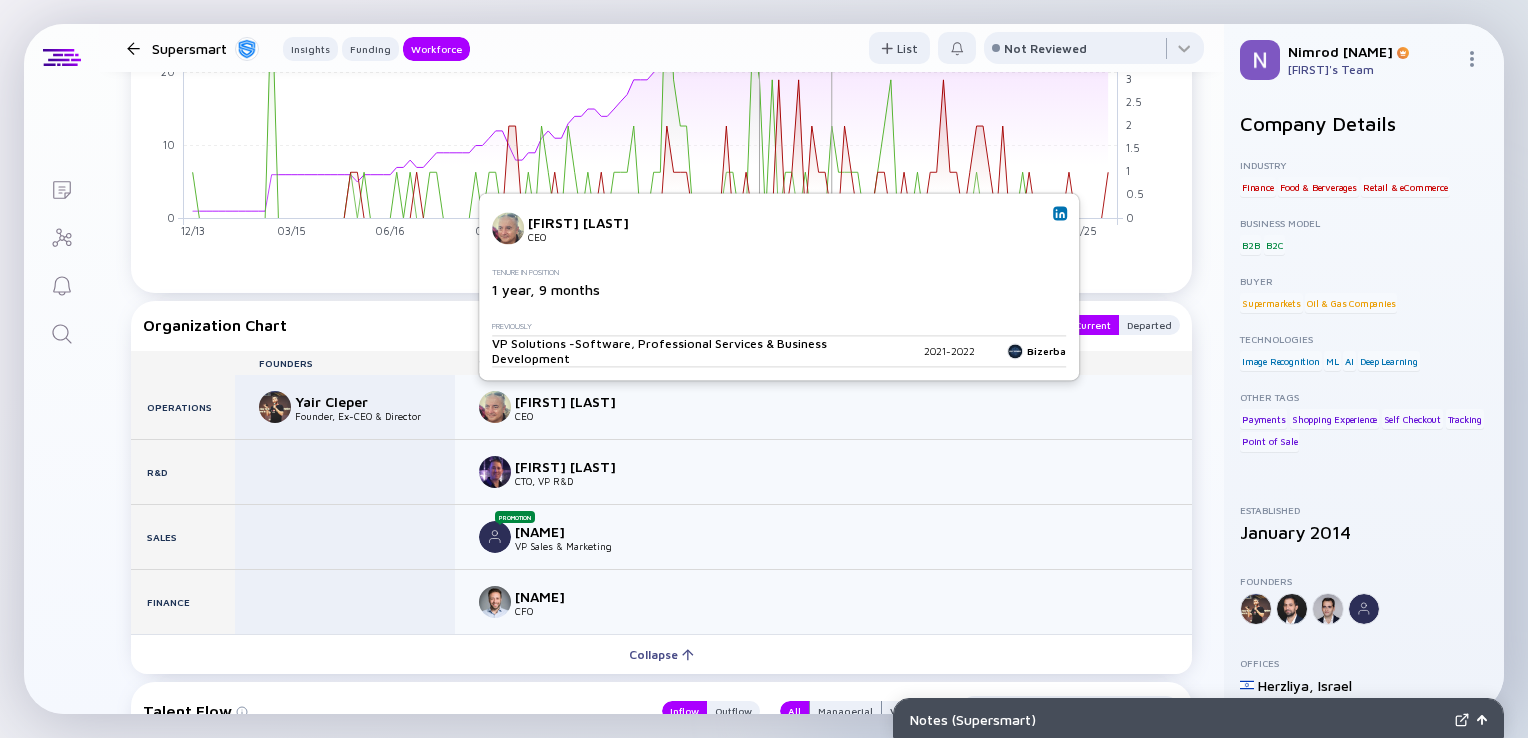 click at bounding box center [1060, 213] 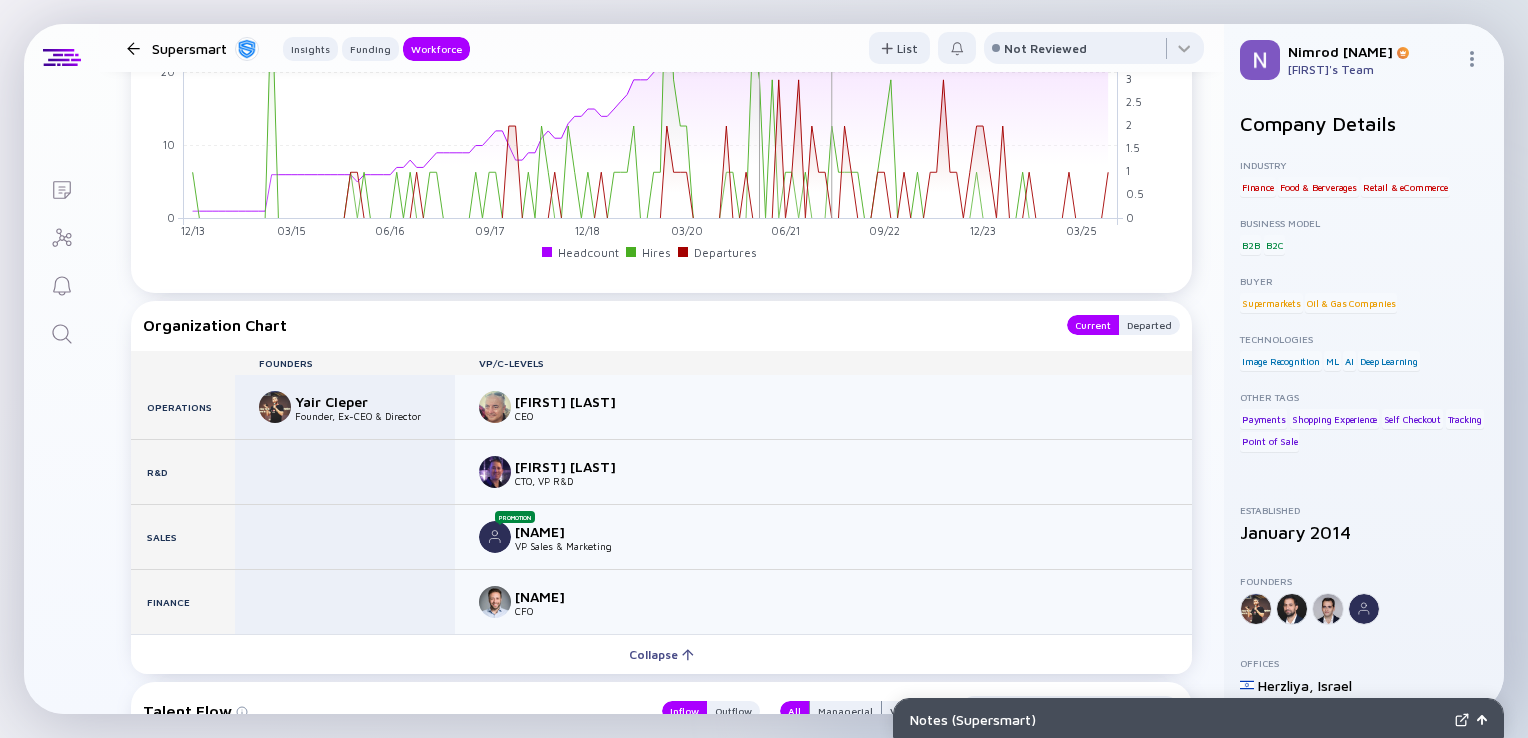 click 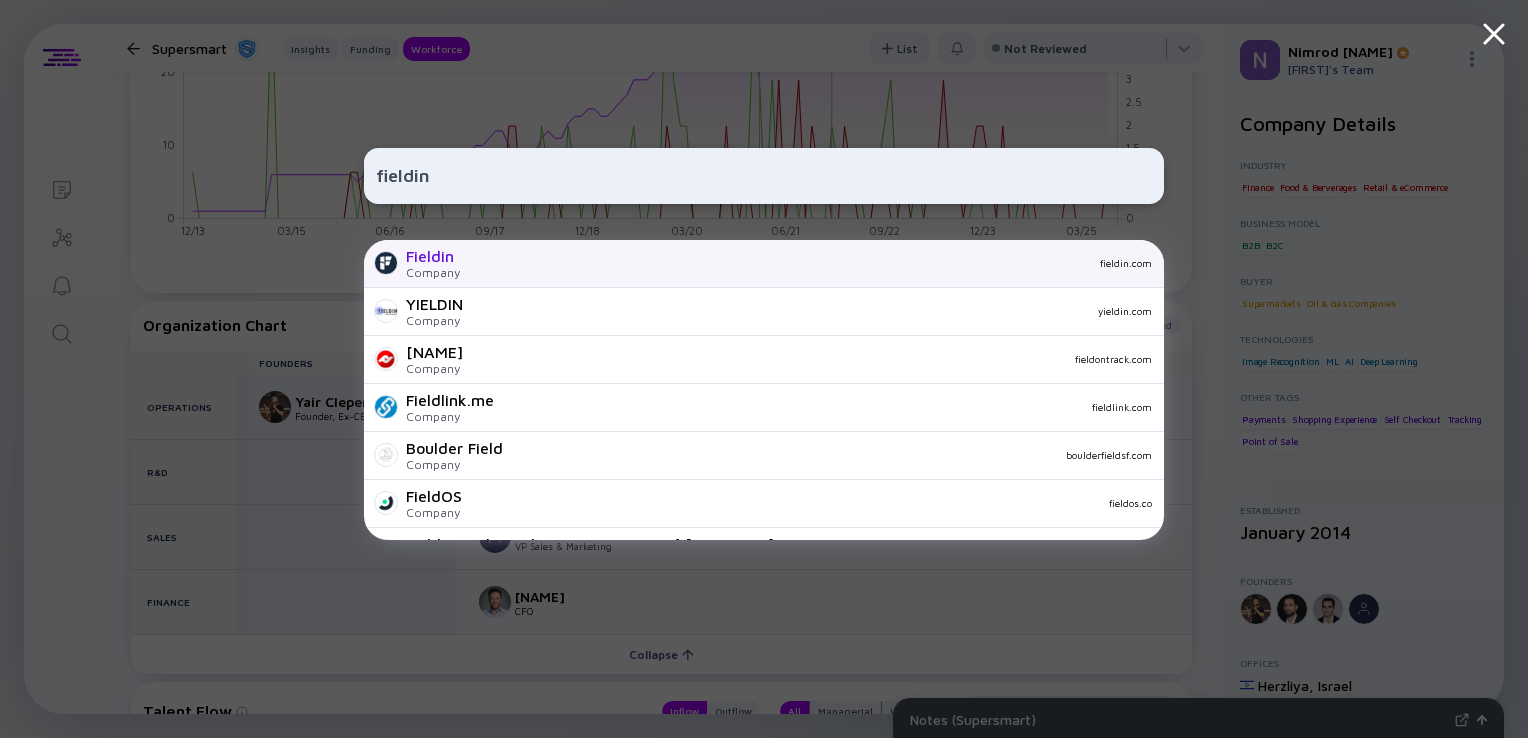 type on "fieldin" 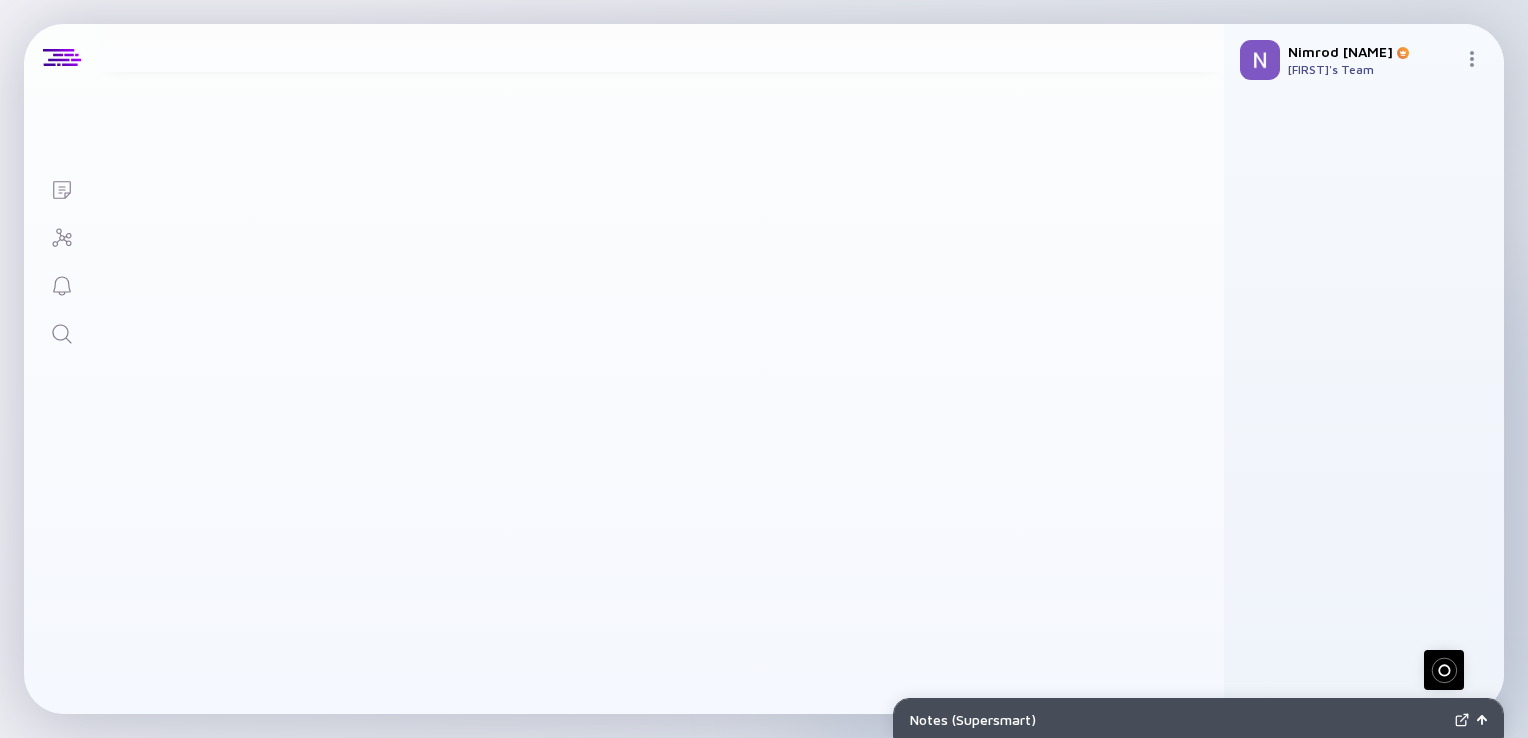 scroll, scrollTop: 0, scrollLeft: 0, axis: both 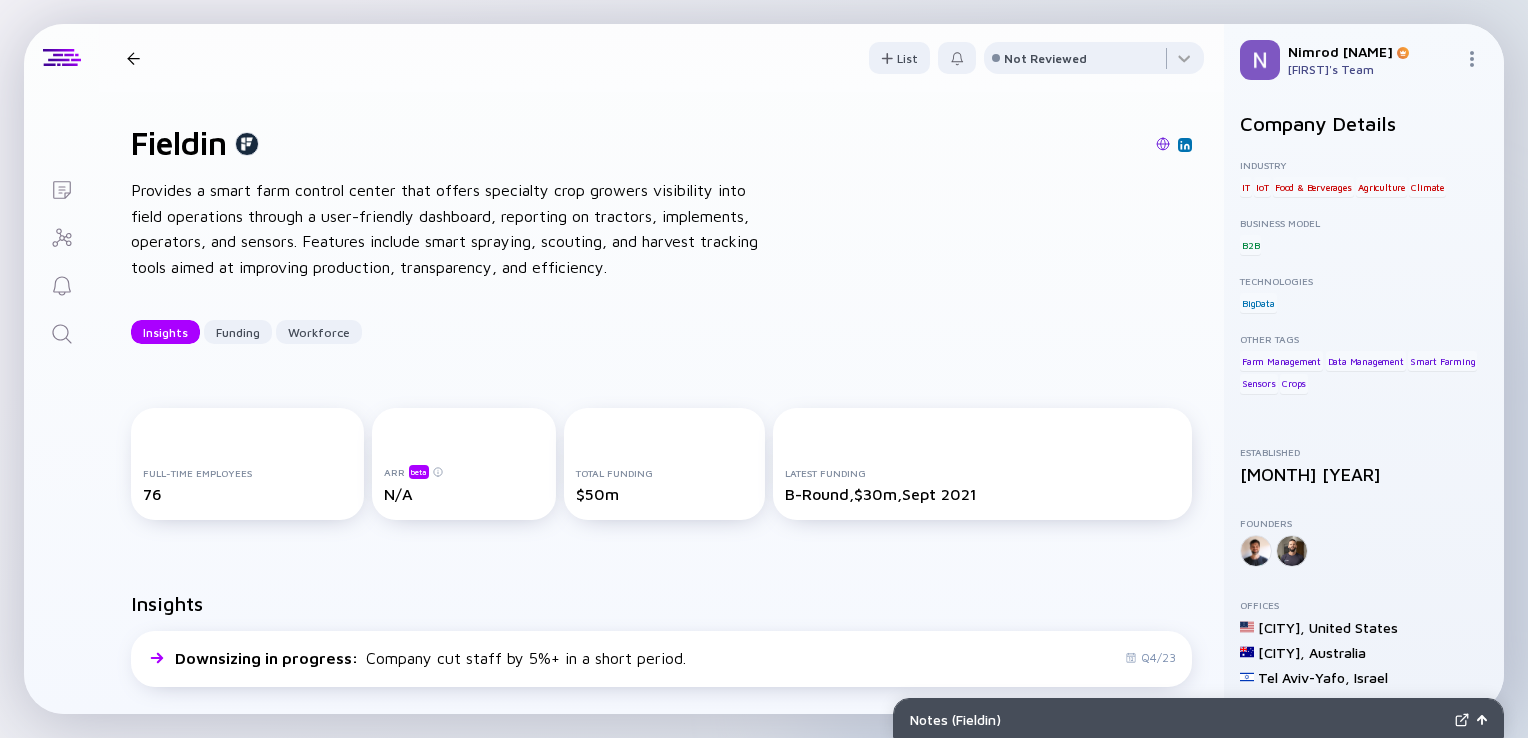 click 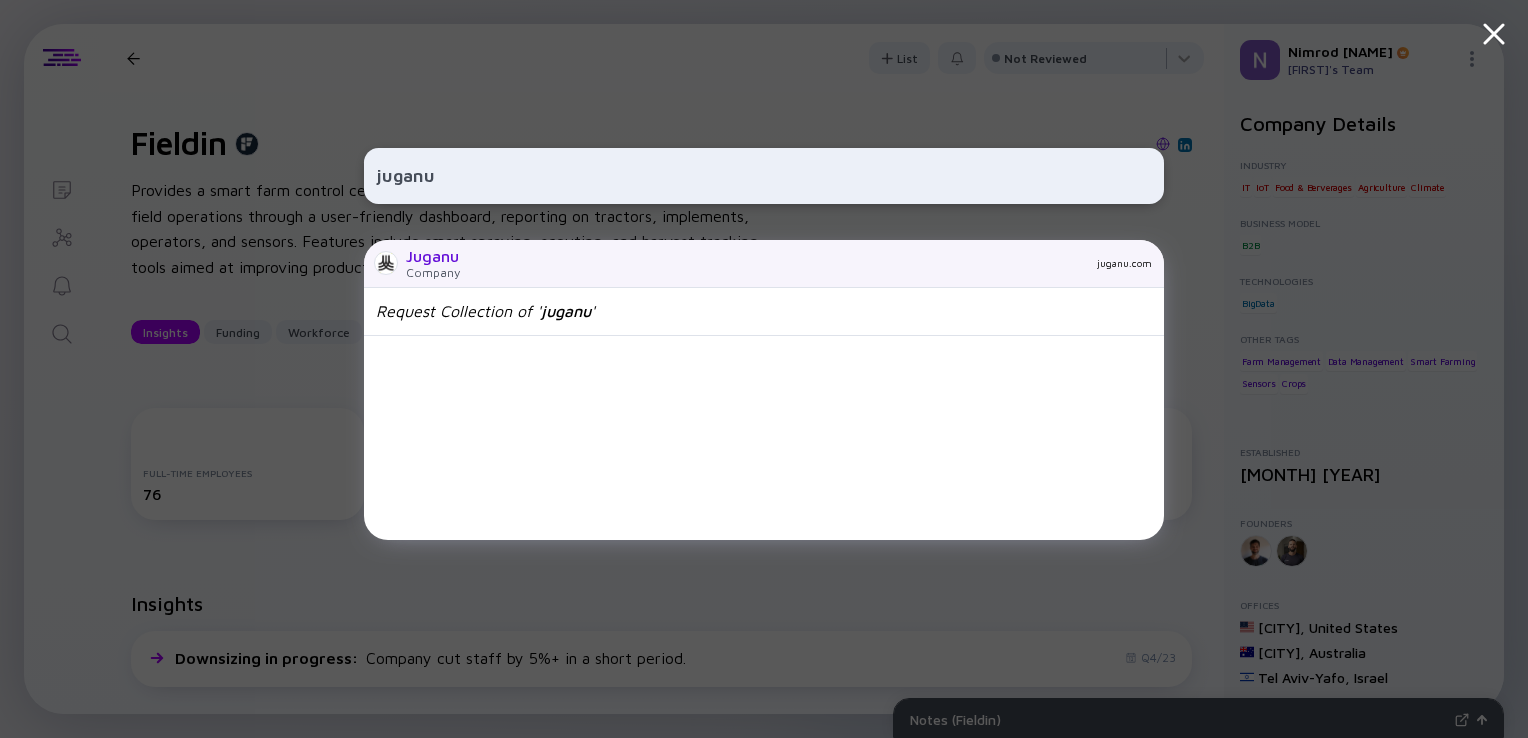 type on "juganu" 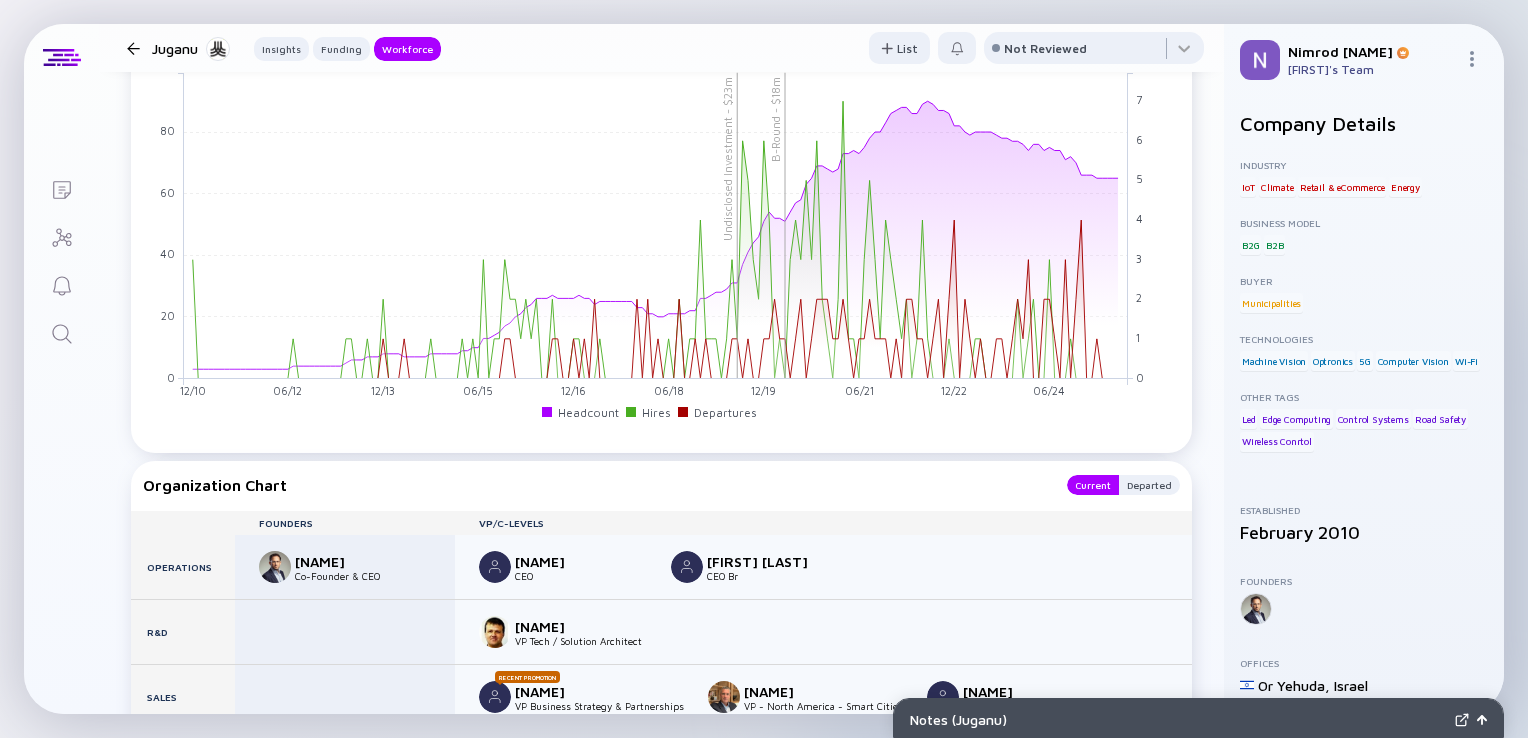 scroll, scrollTop: 1872, scrollLeft: 0, axis: vertical 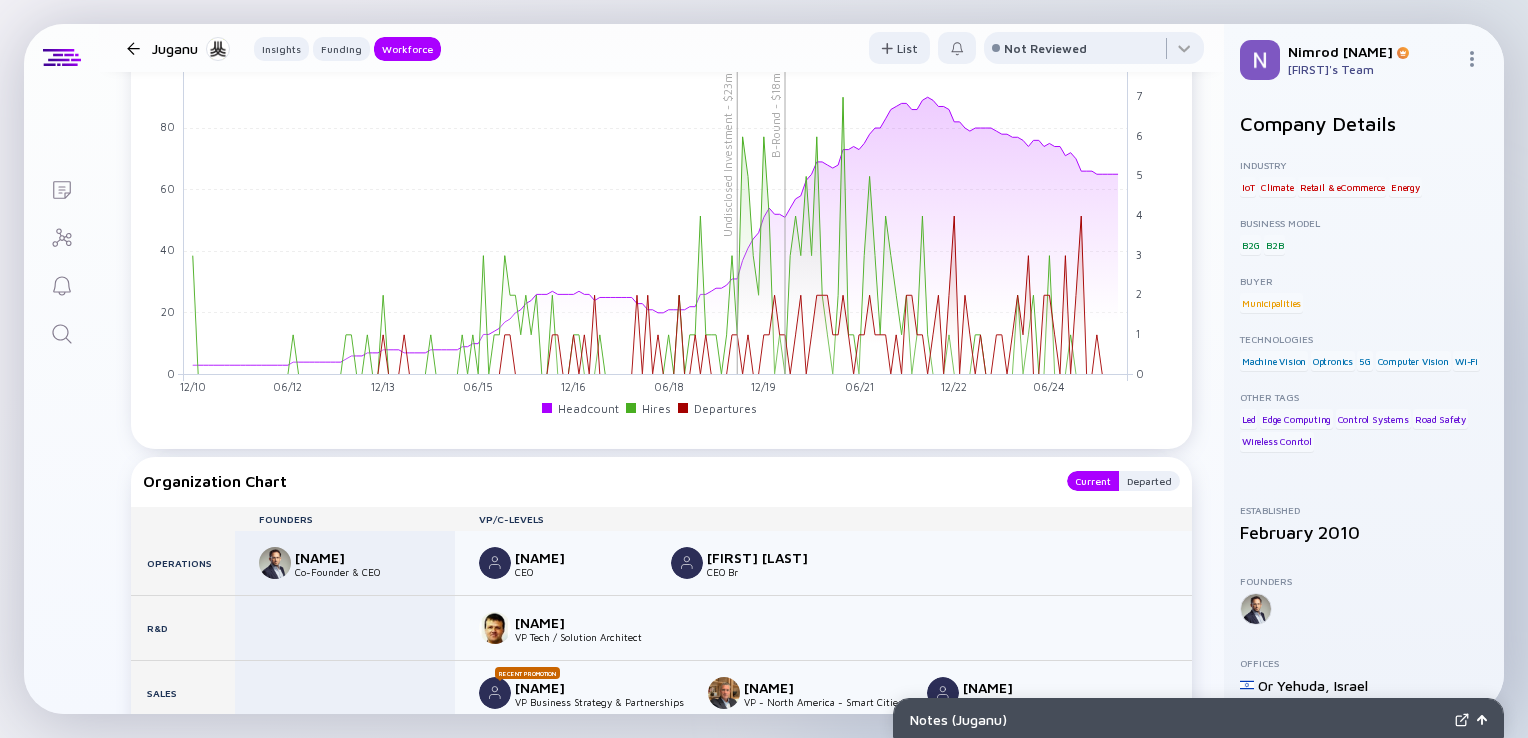 click 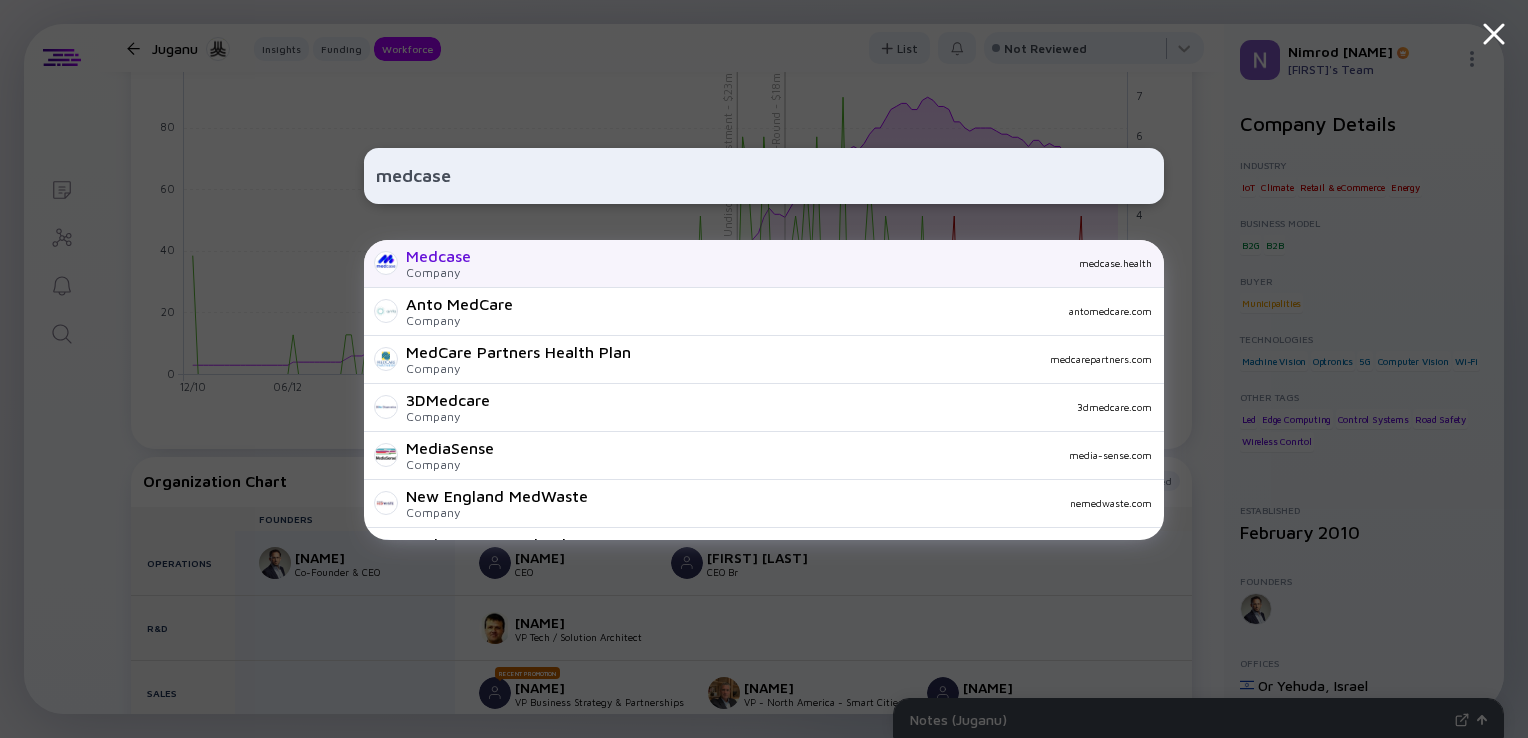 type on "medcase" 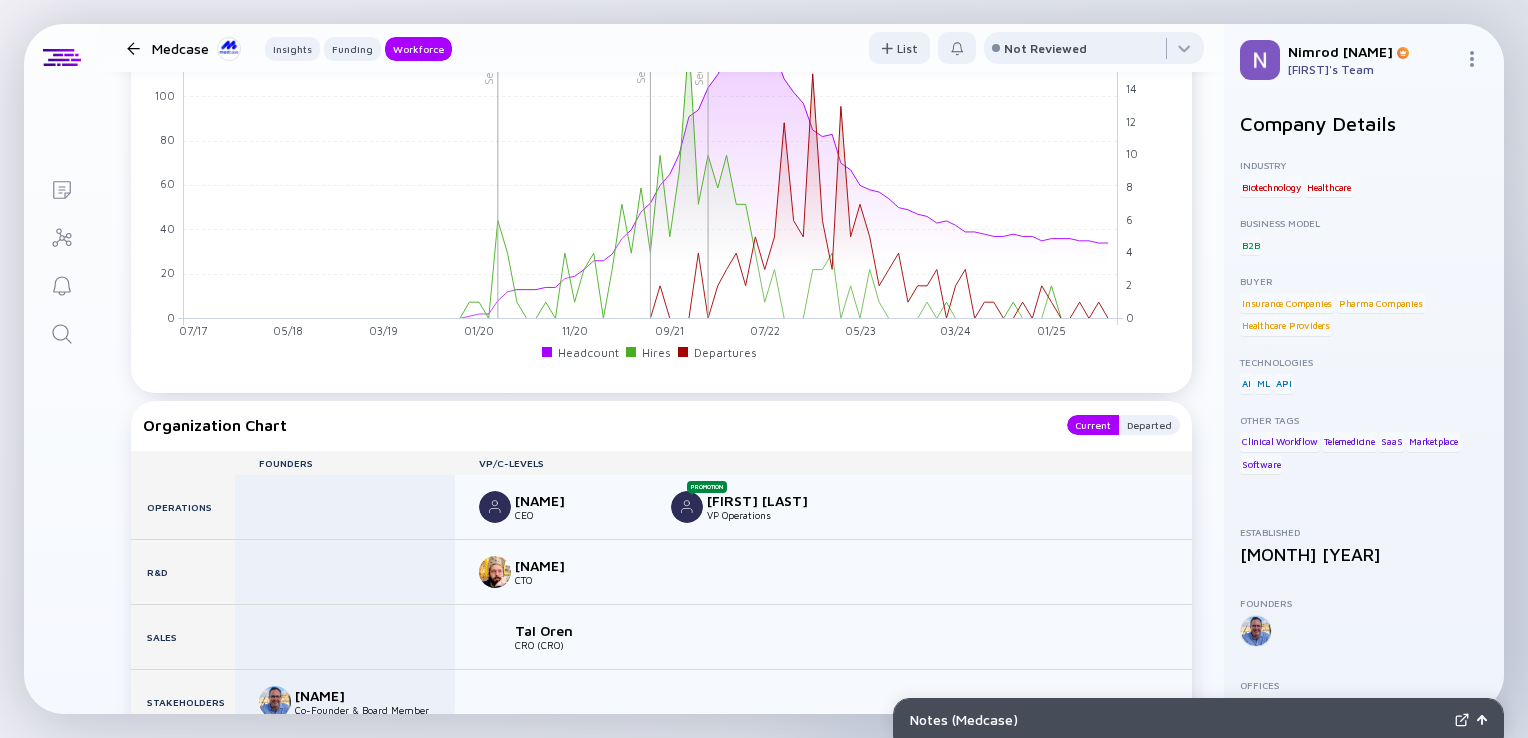 scroll, scrollTop: 1807, scrollLeft: 0, axis: vertical 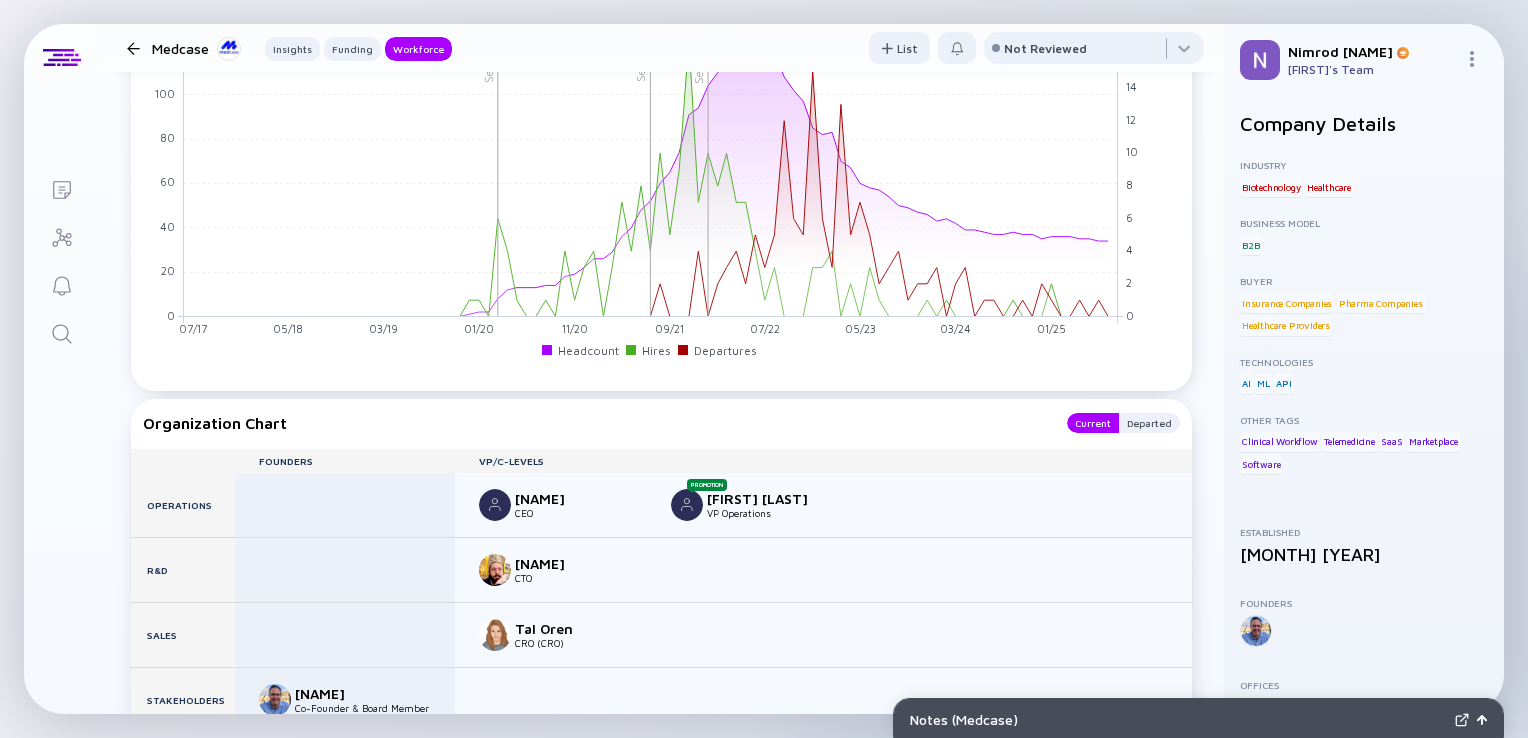 click at bounding box center (61, 332) 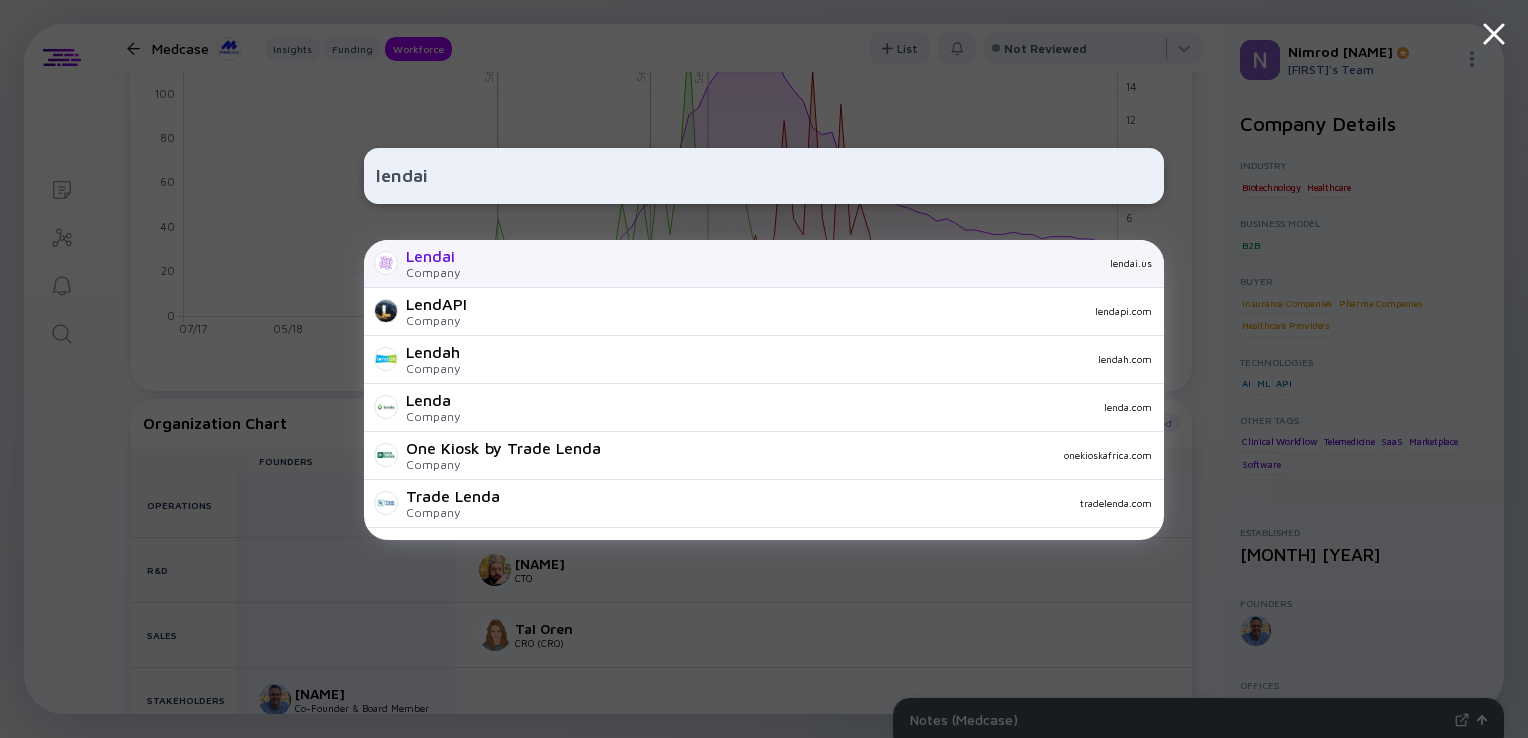 type on "lendai" 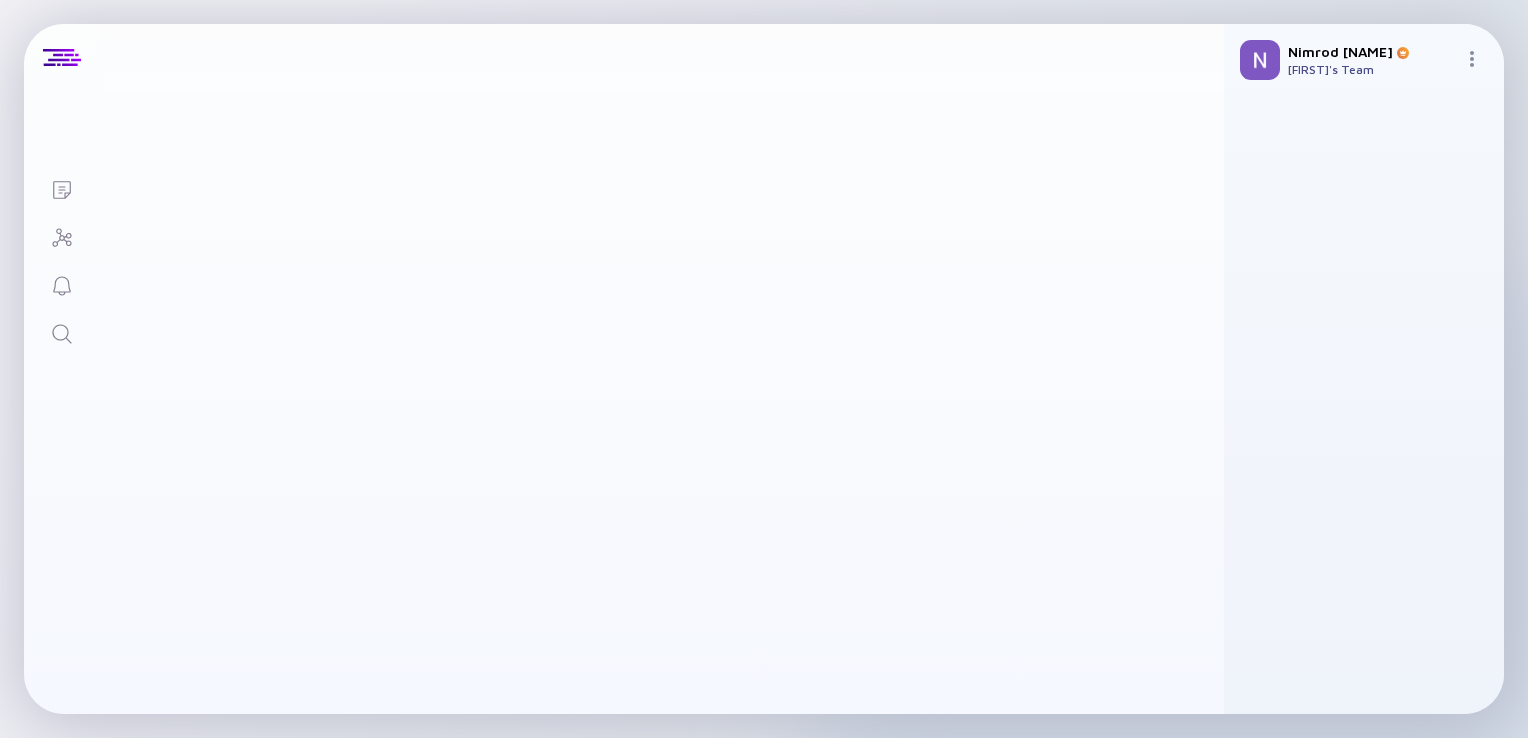 scroll, scrollTop: 0, scrollLeft: 0, axis: both 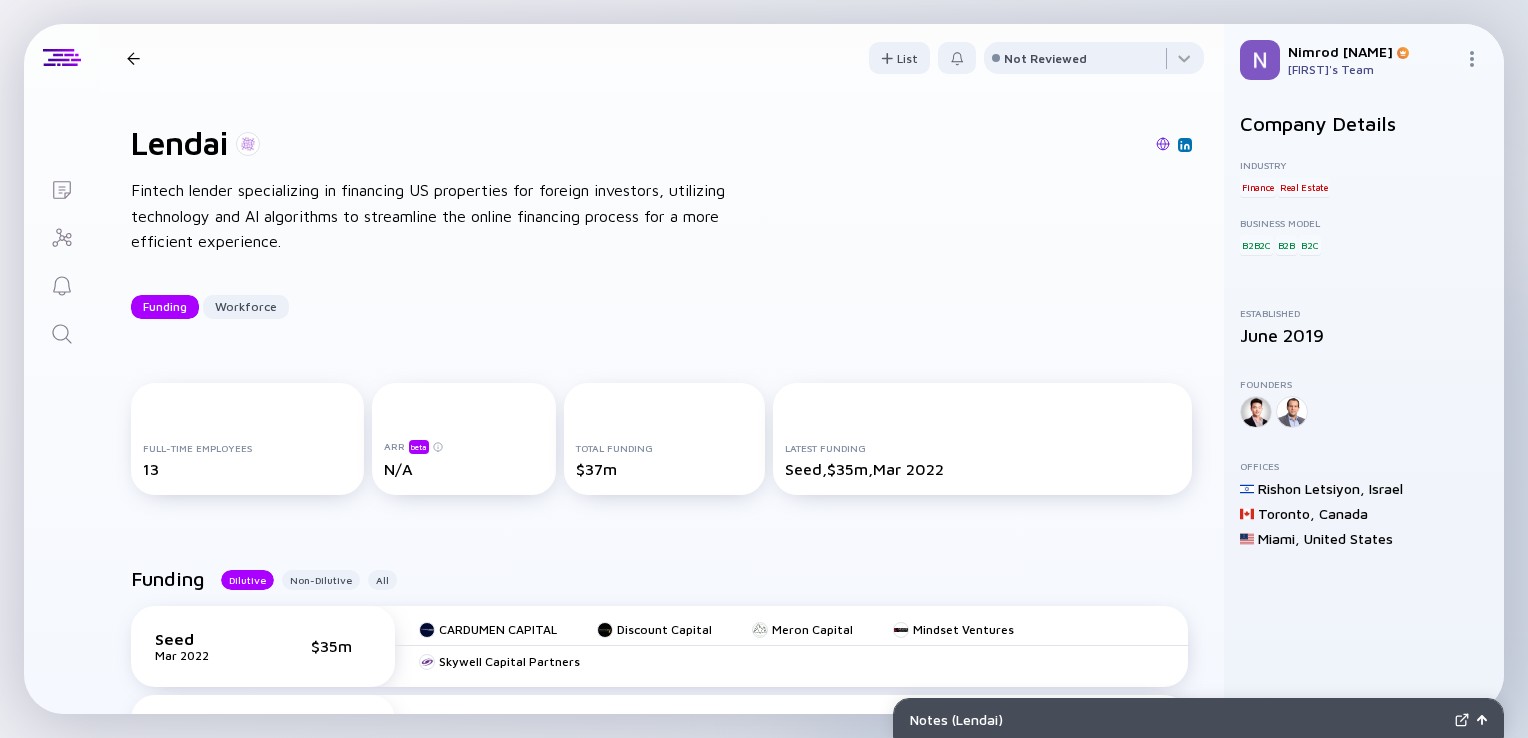 click 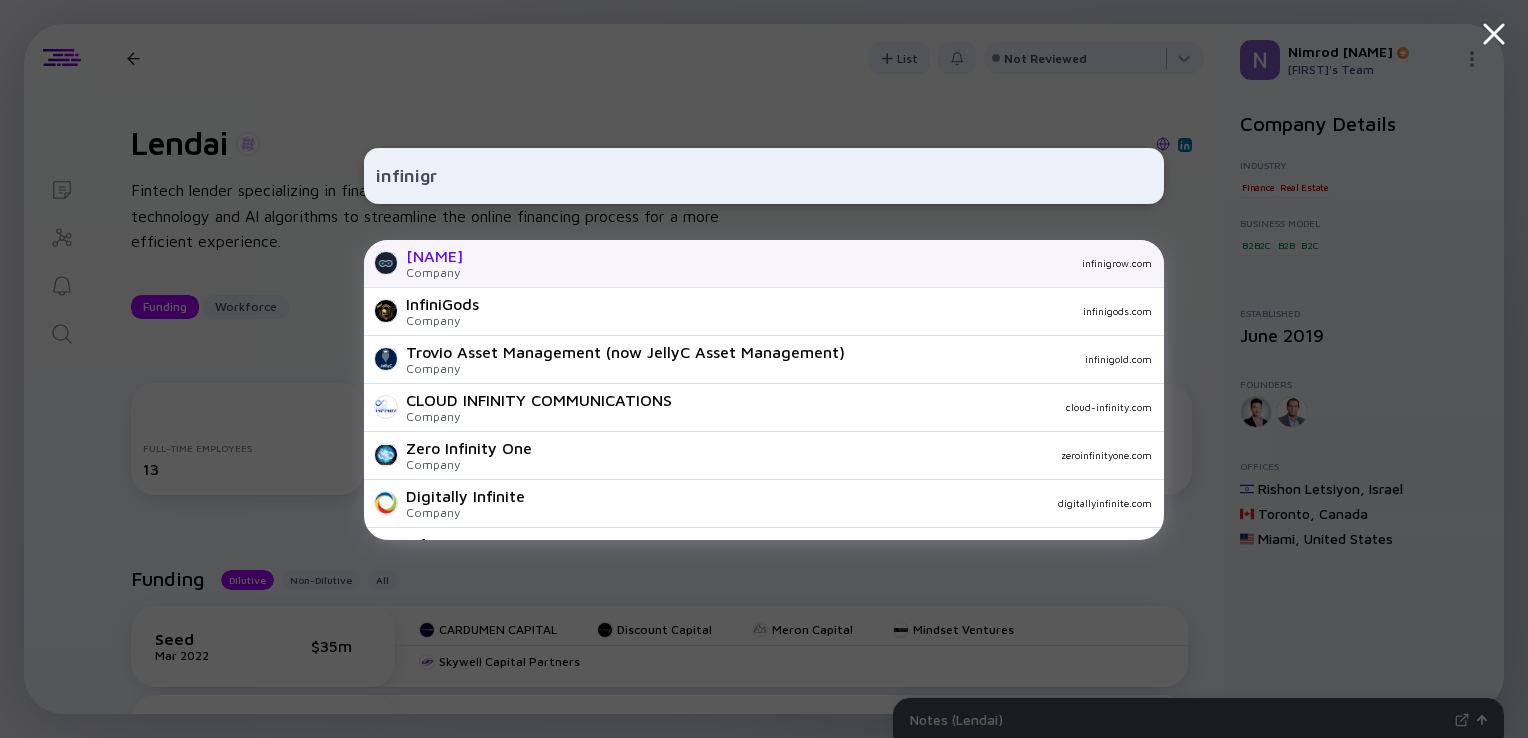 type on "infinigr" 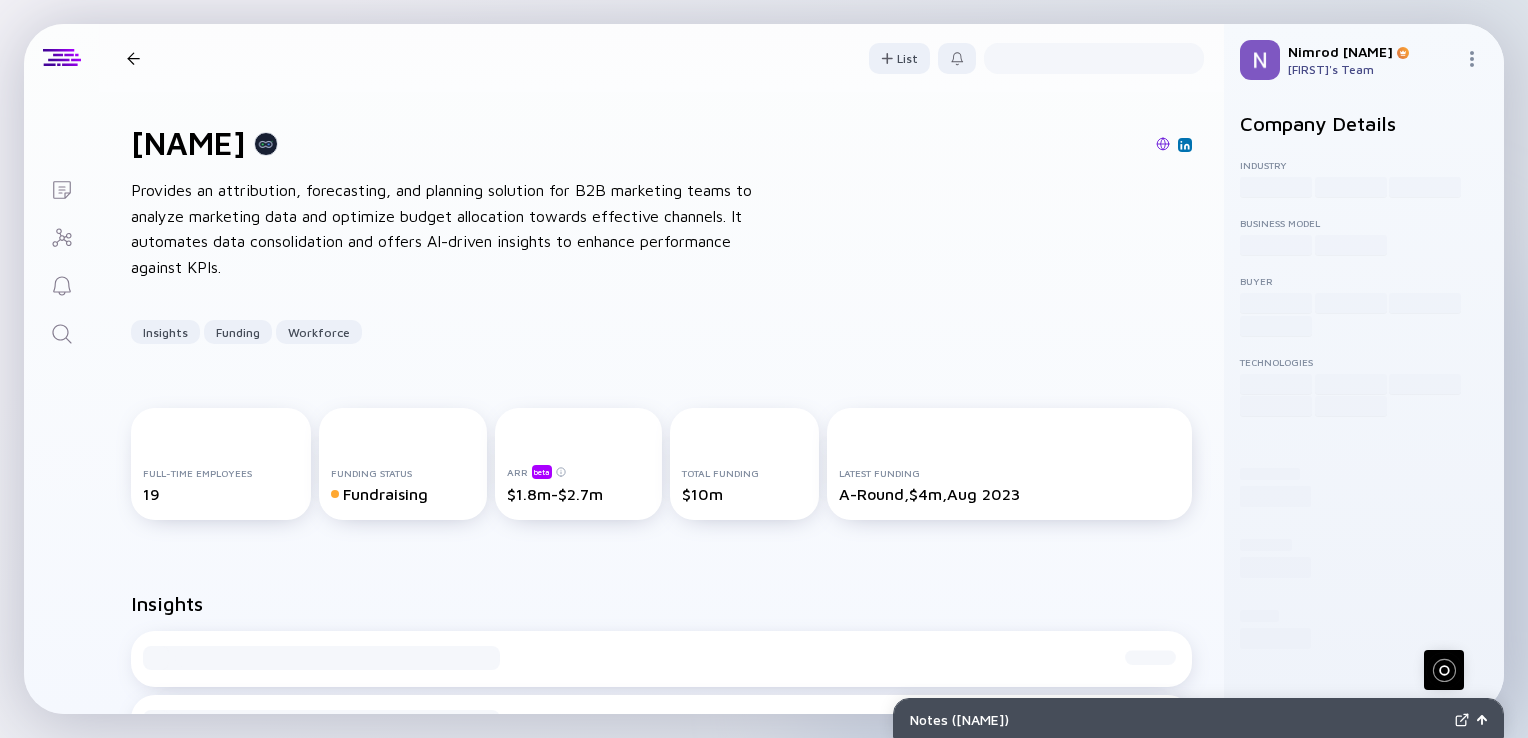 scroll, scrollTop: 0, scrollLeft: 0, axis: both 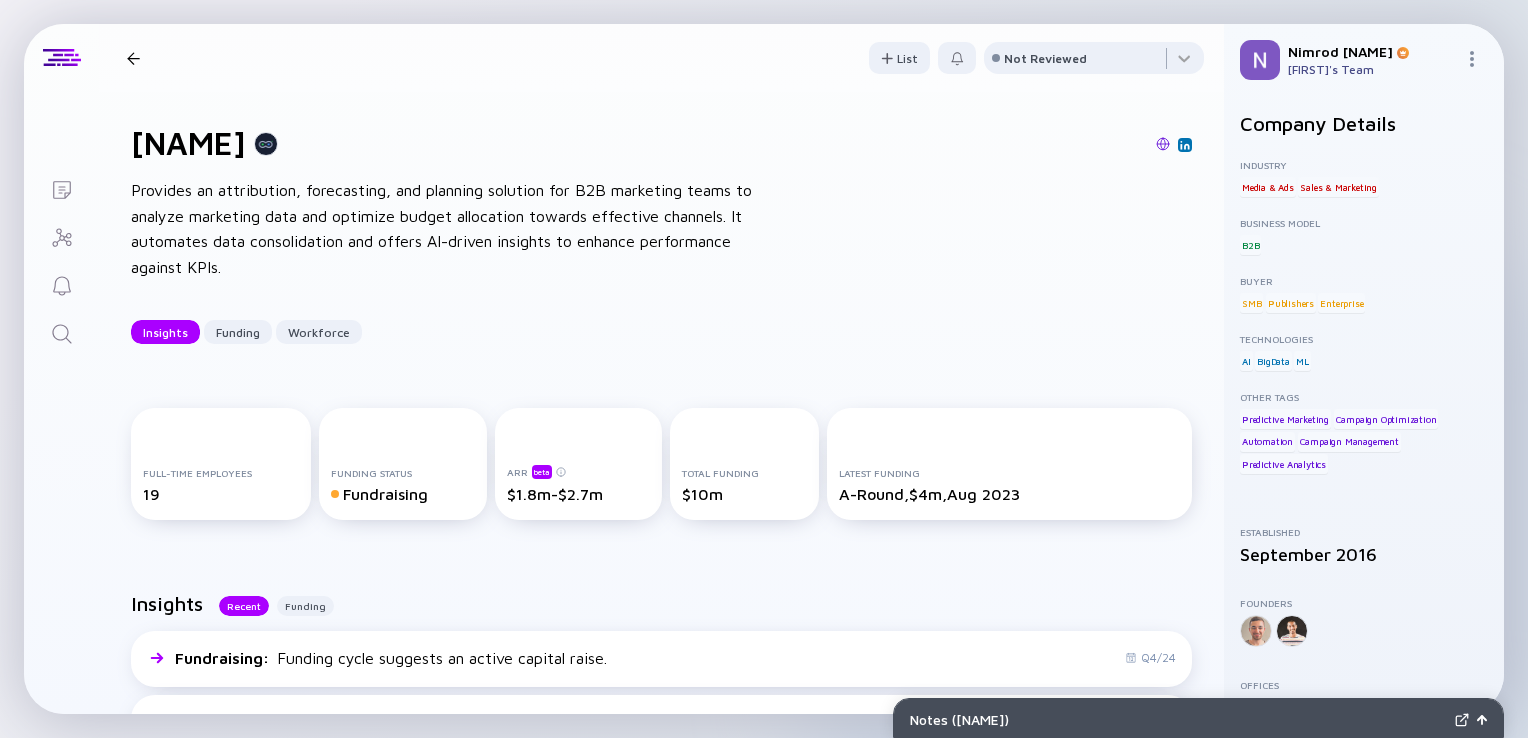 click at bounding box center (61, 332) 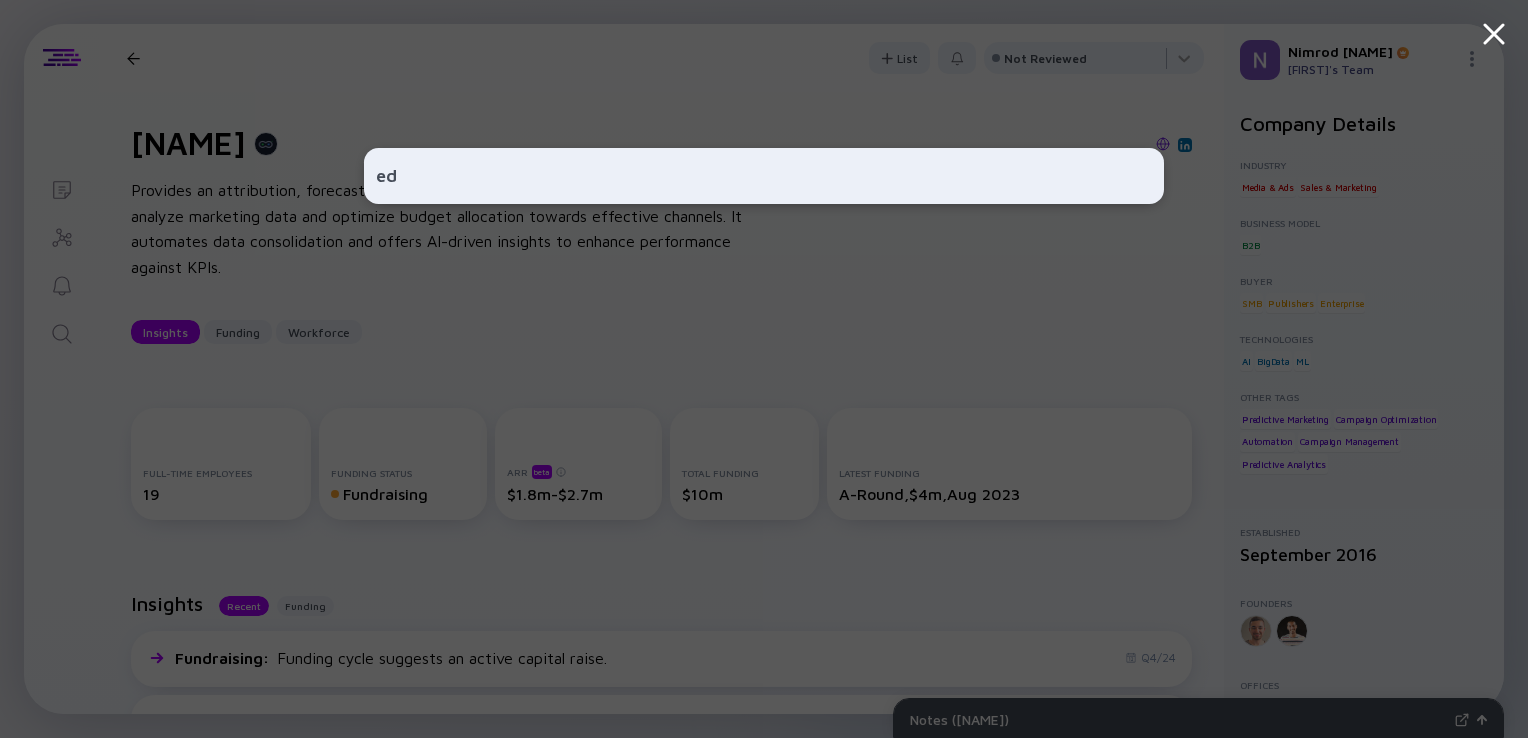 type on "e" 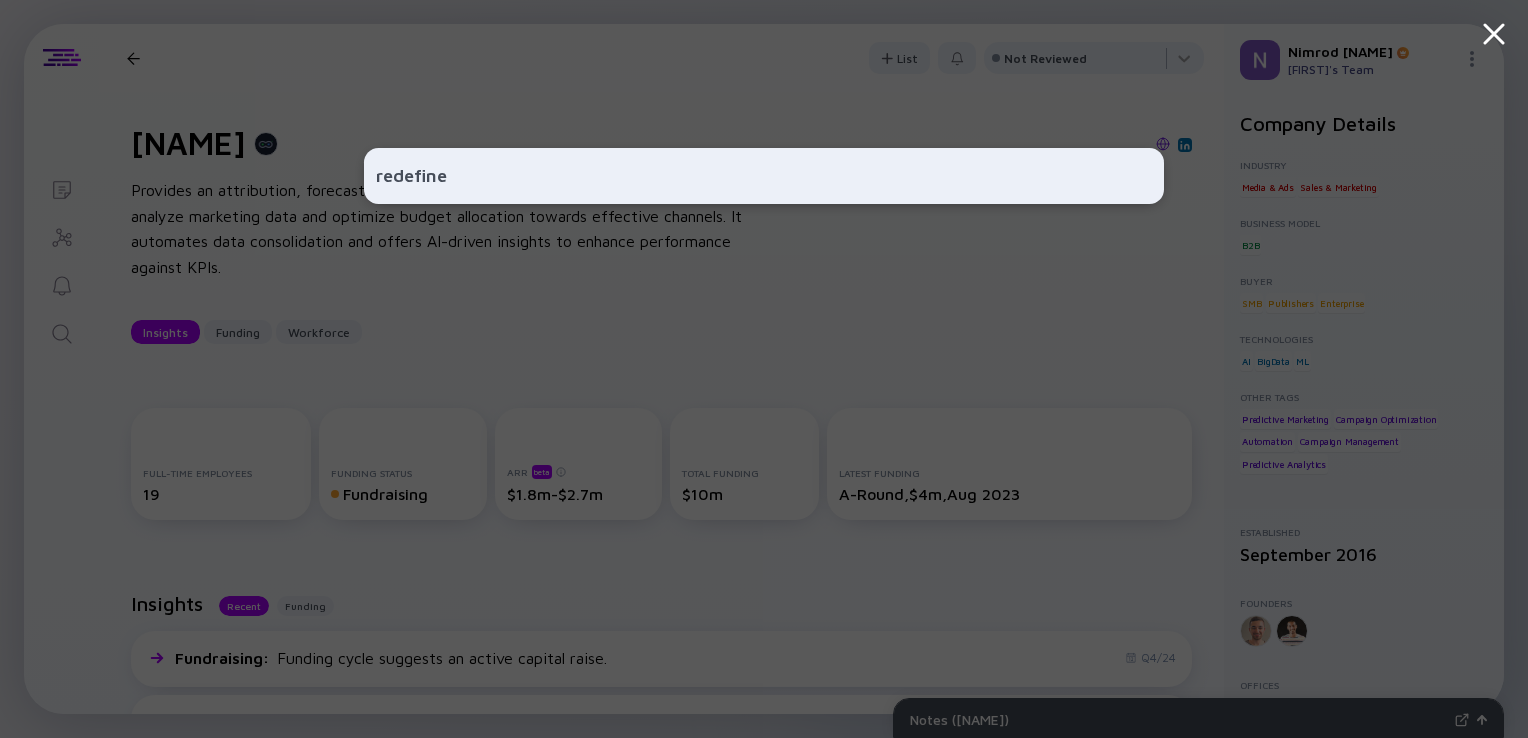 type on "redefine" 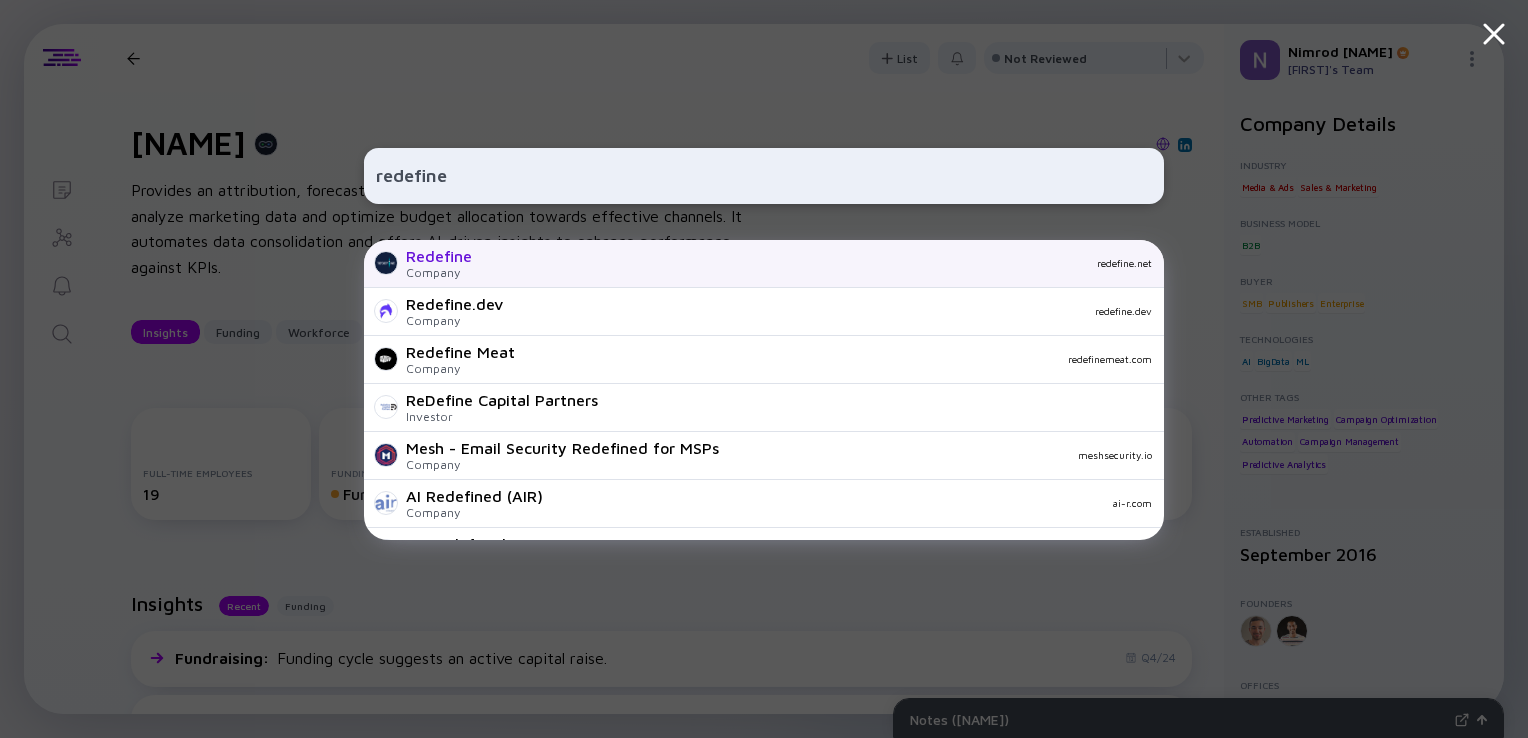 click on "Redefine Company redefine.net" at bounding box center [764, 264] 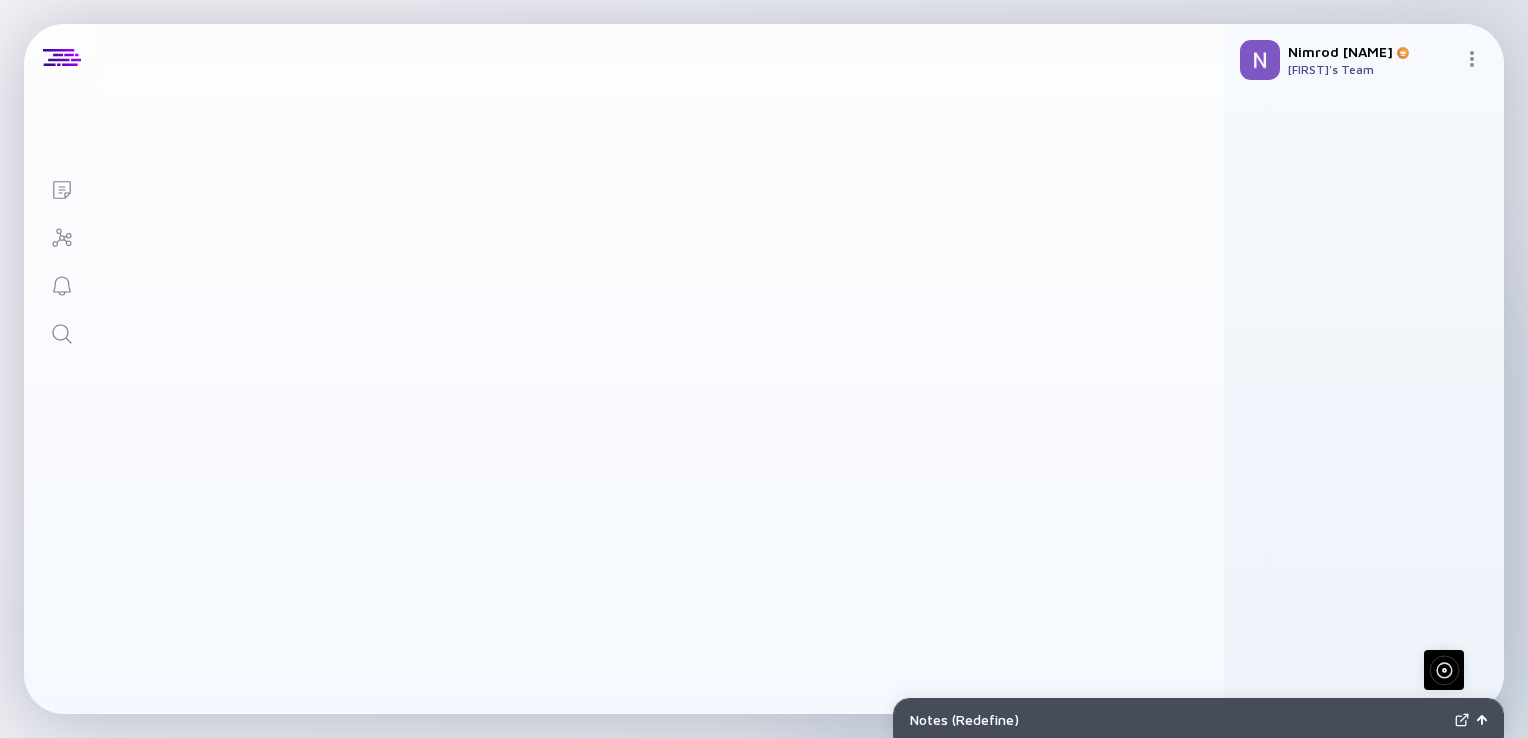 scroll, scrollTop: 0, scrollLeft: 0, axis: both 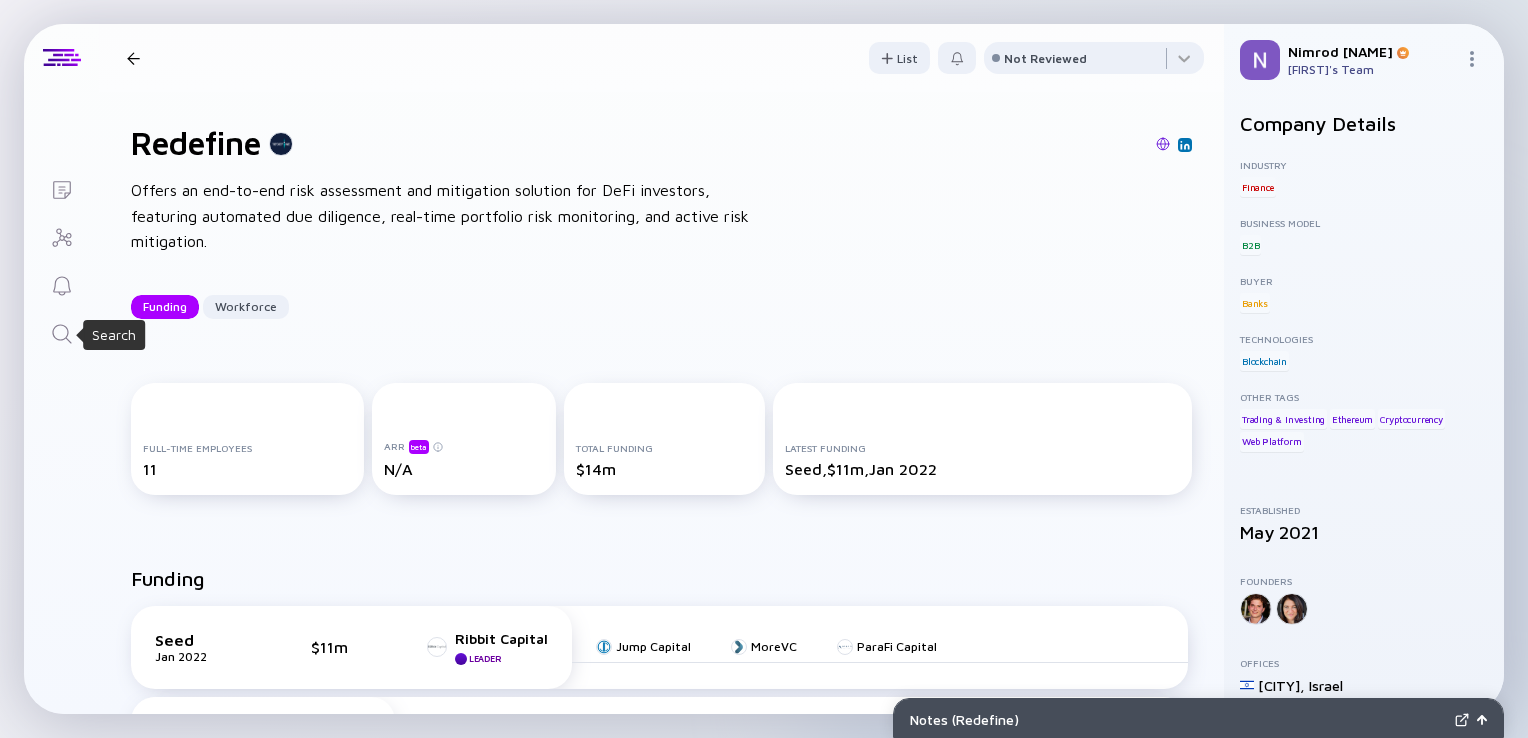 click 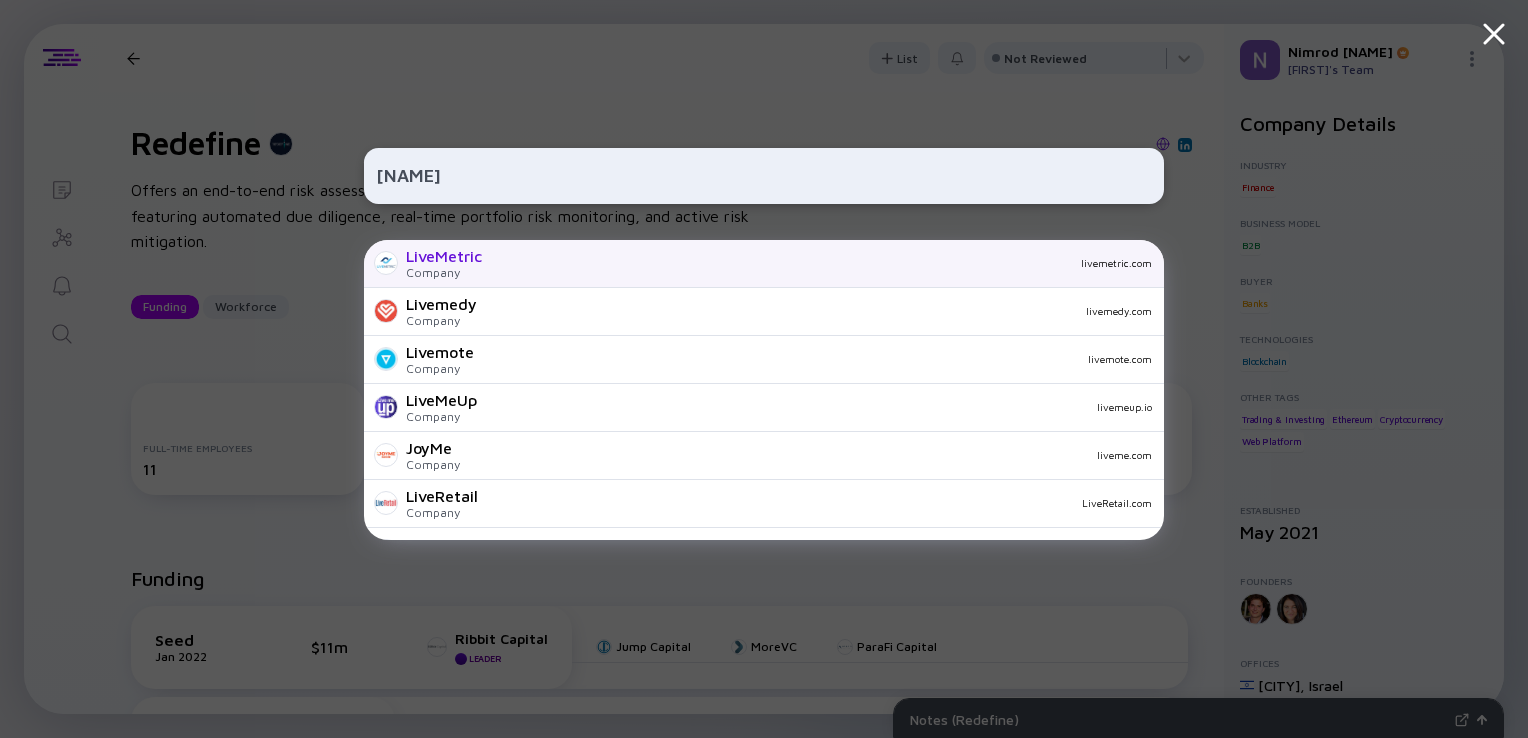 type on "[NAME]" 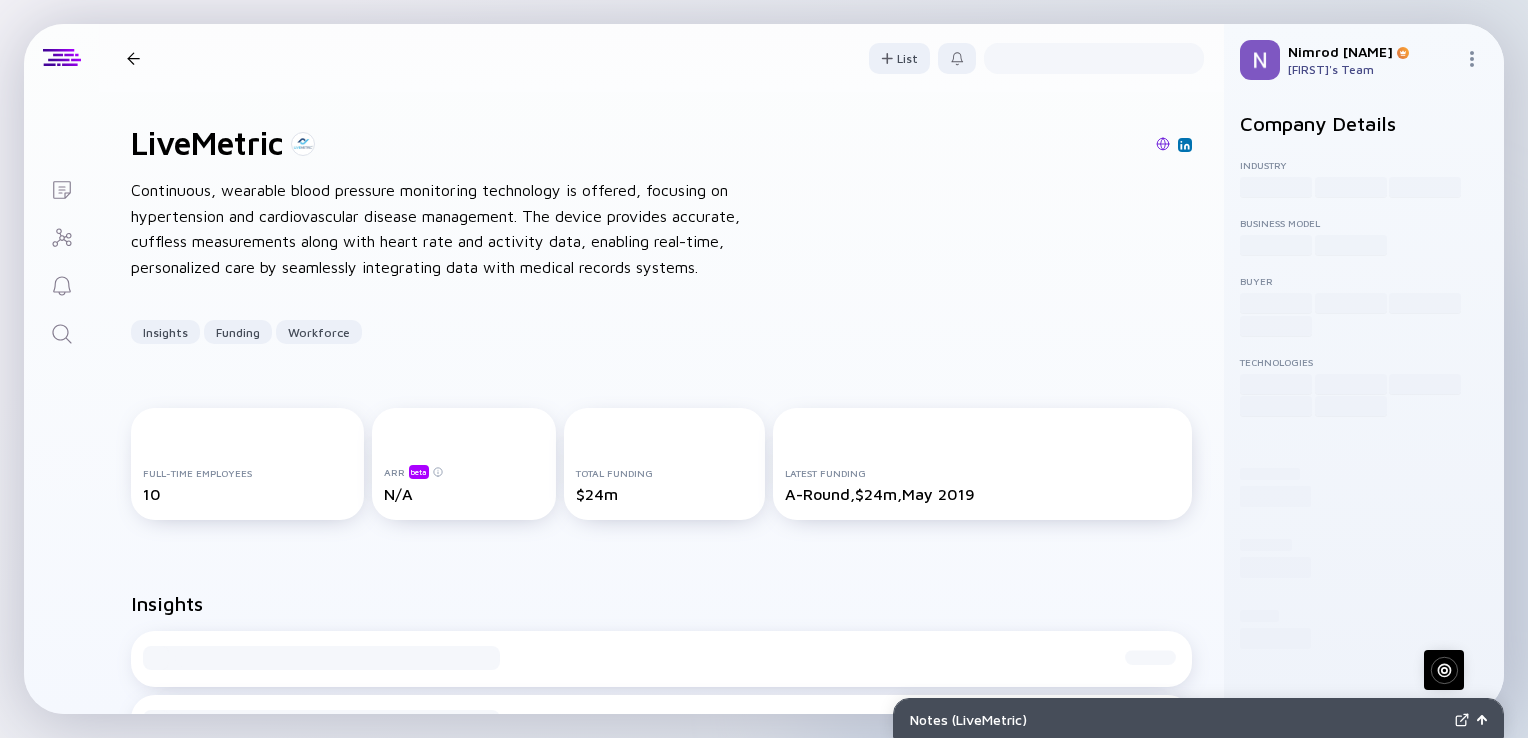 scroll, scrollTop: 0, scrollLeft: 0, axis: both 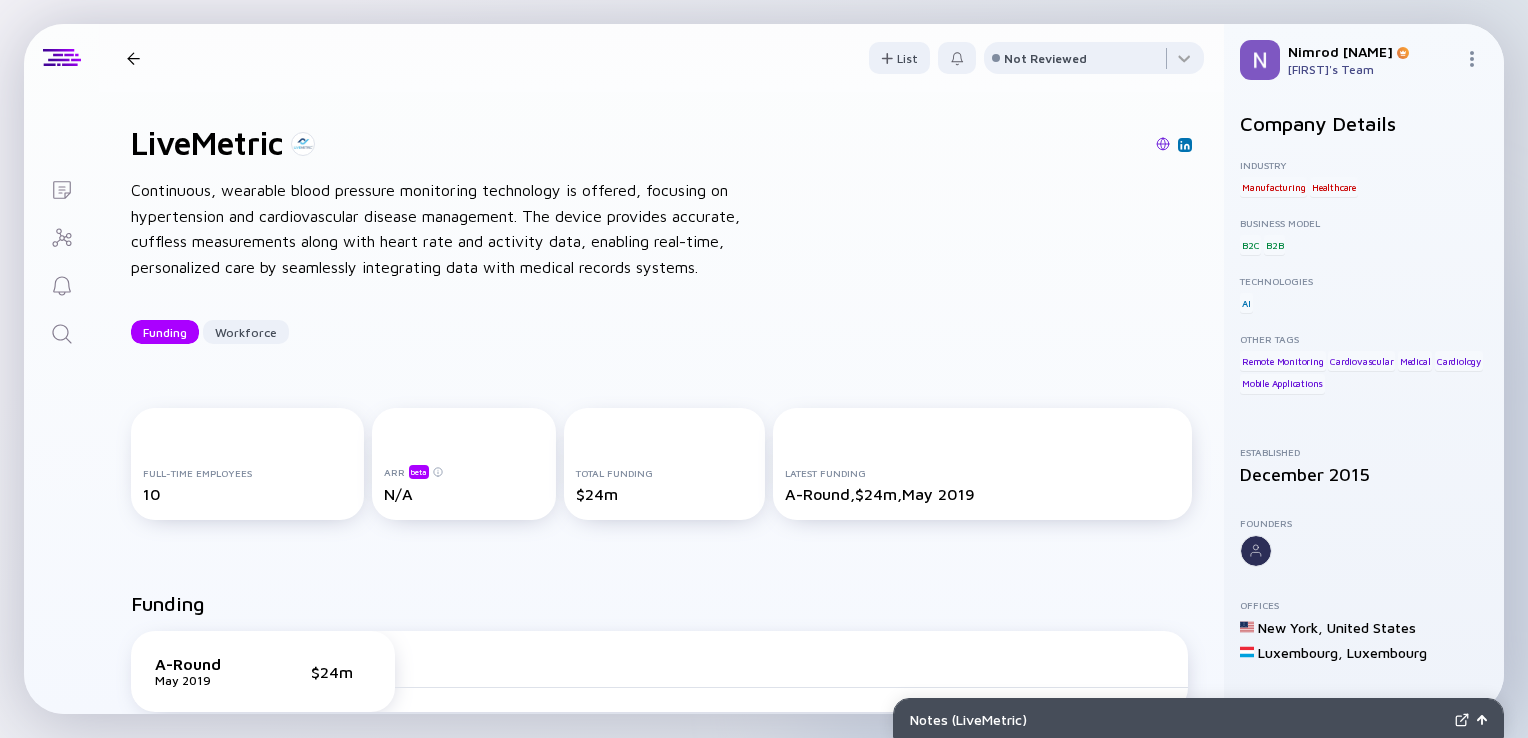 click at bounding box center (61, 332) 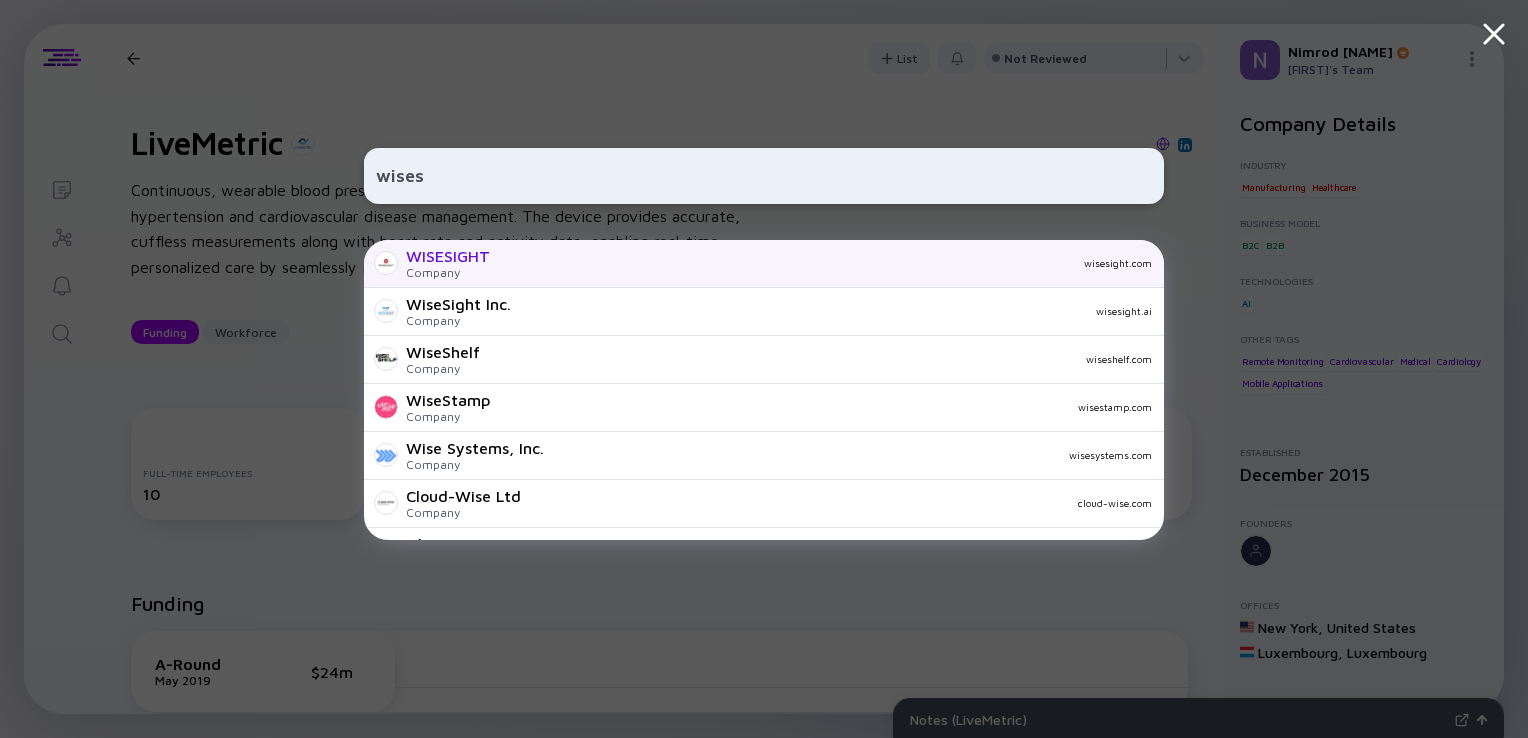 type on "wises" 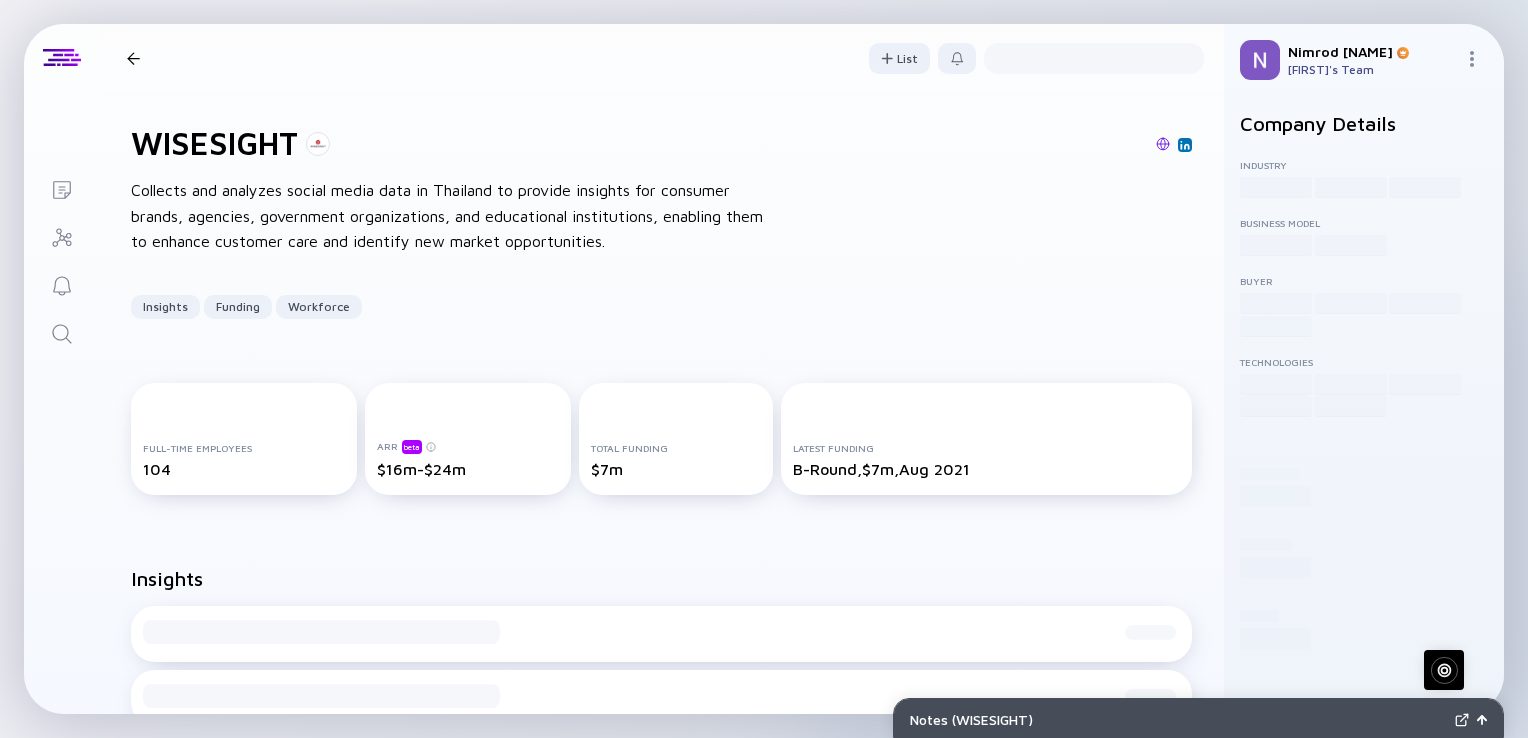 scroll, scrollTop: 0, scrollLeft: 0, axis: both 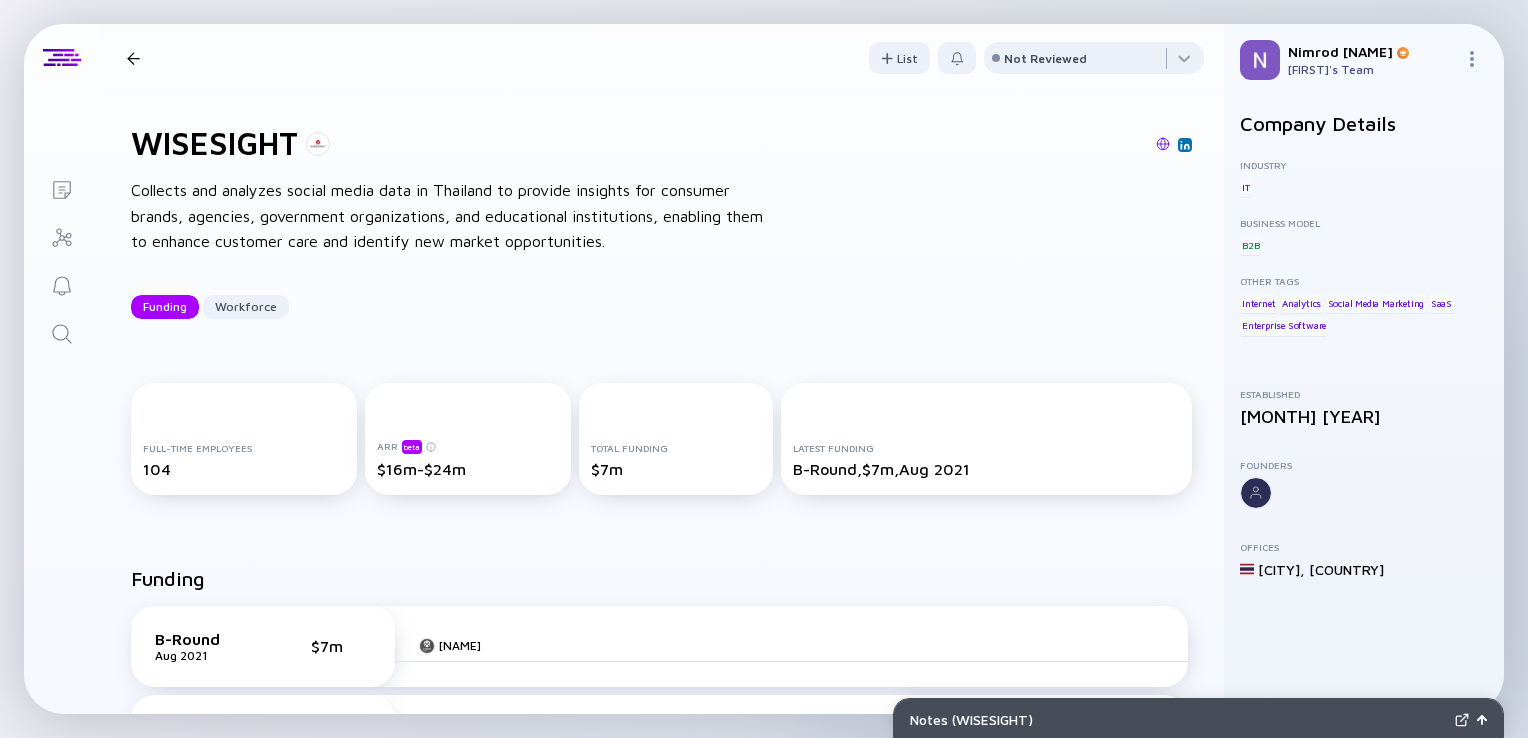 click 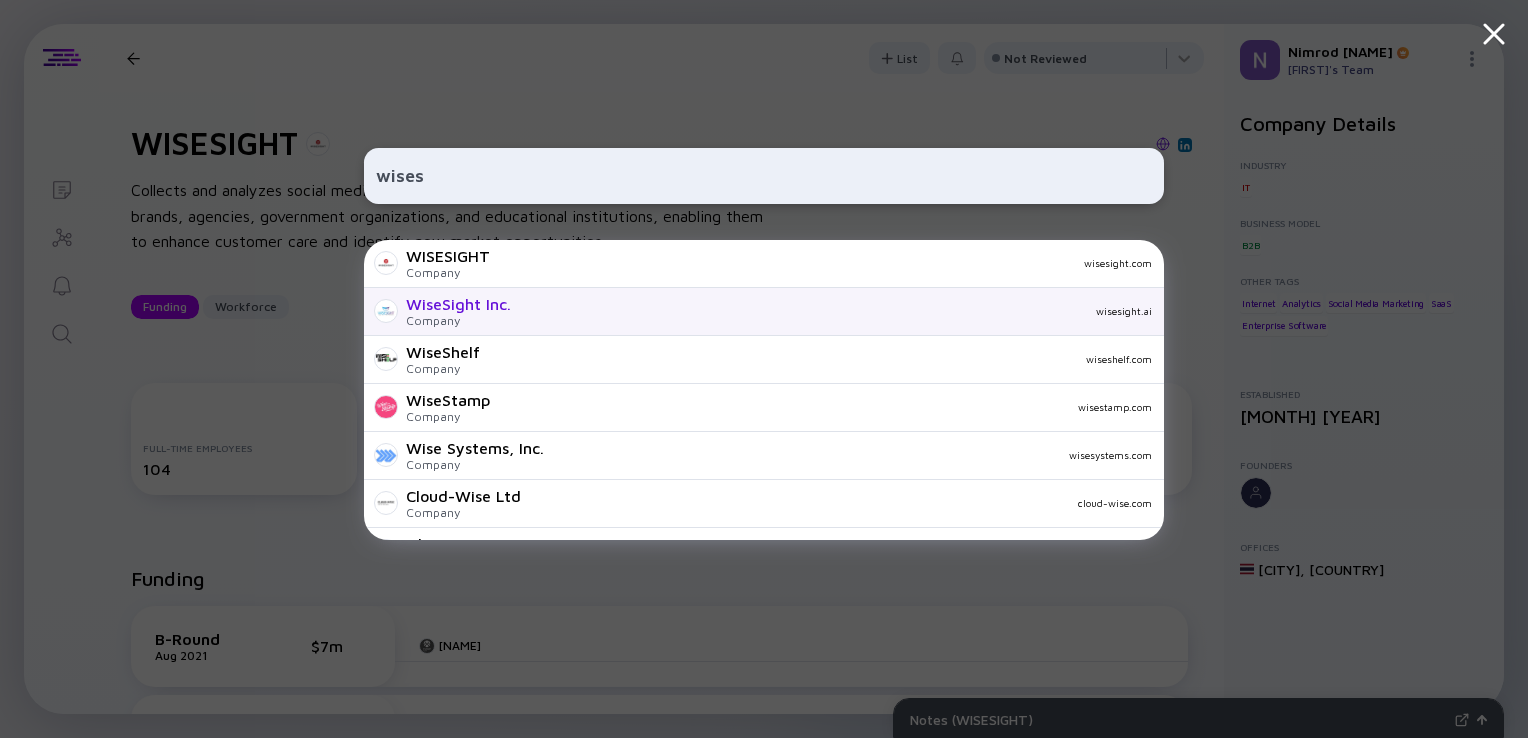 type on "wises" 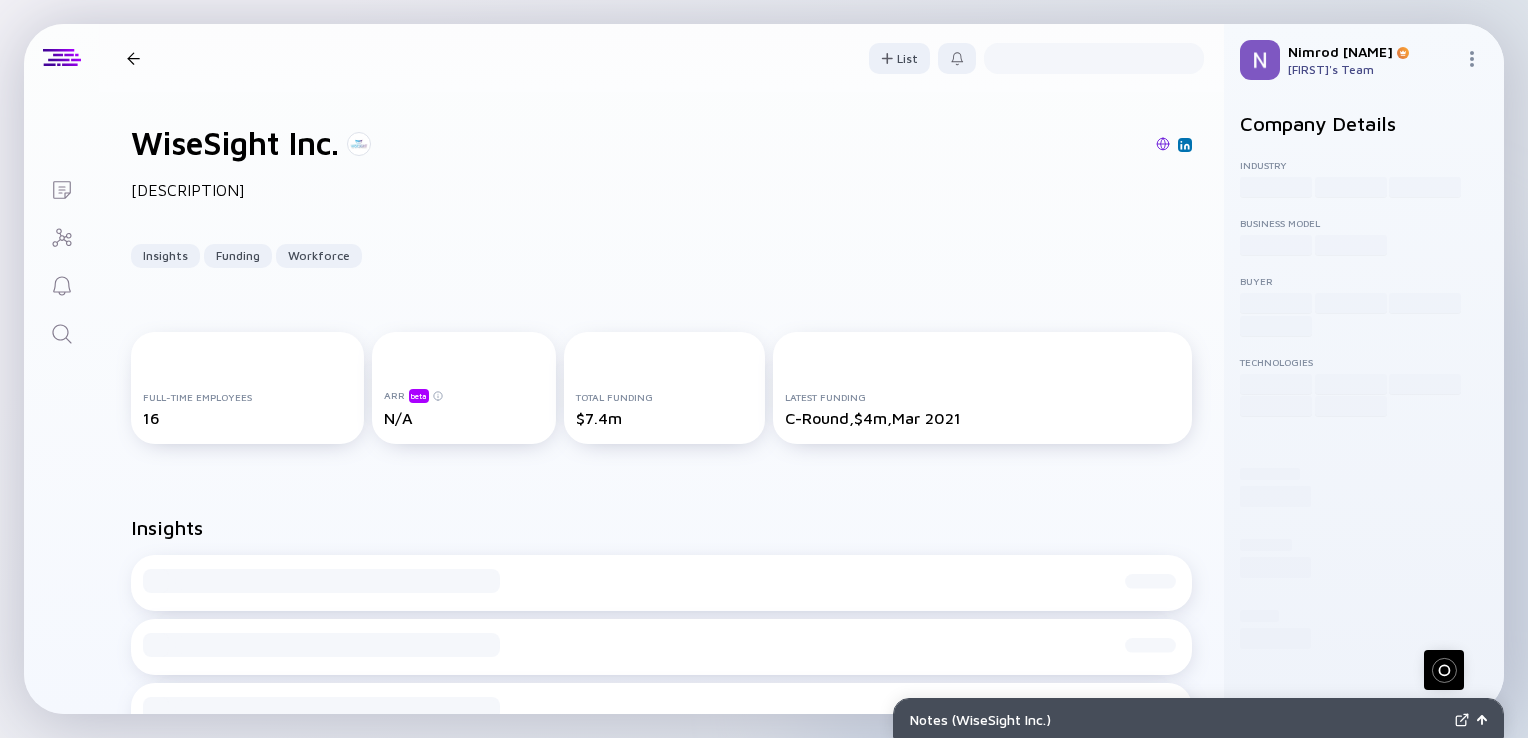 scroll, scrollTop: 0, scrollLeft: 0, axis: both 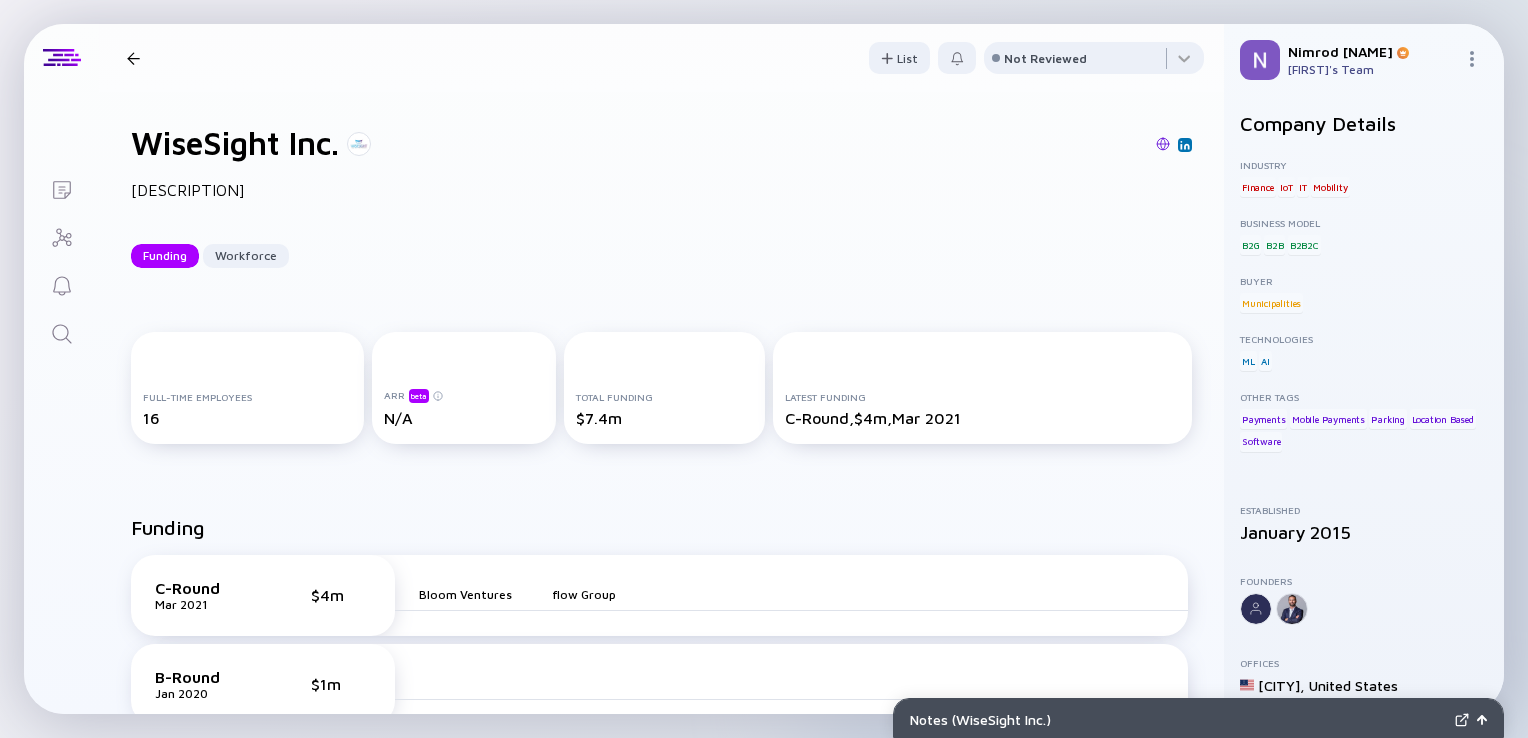 click 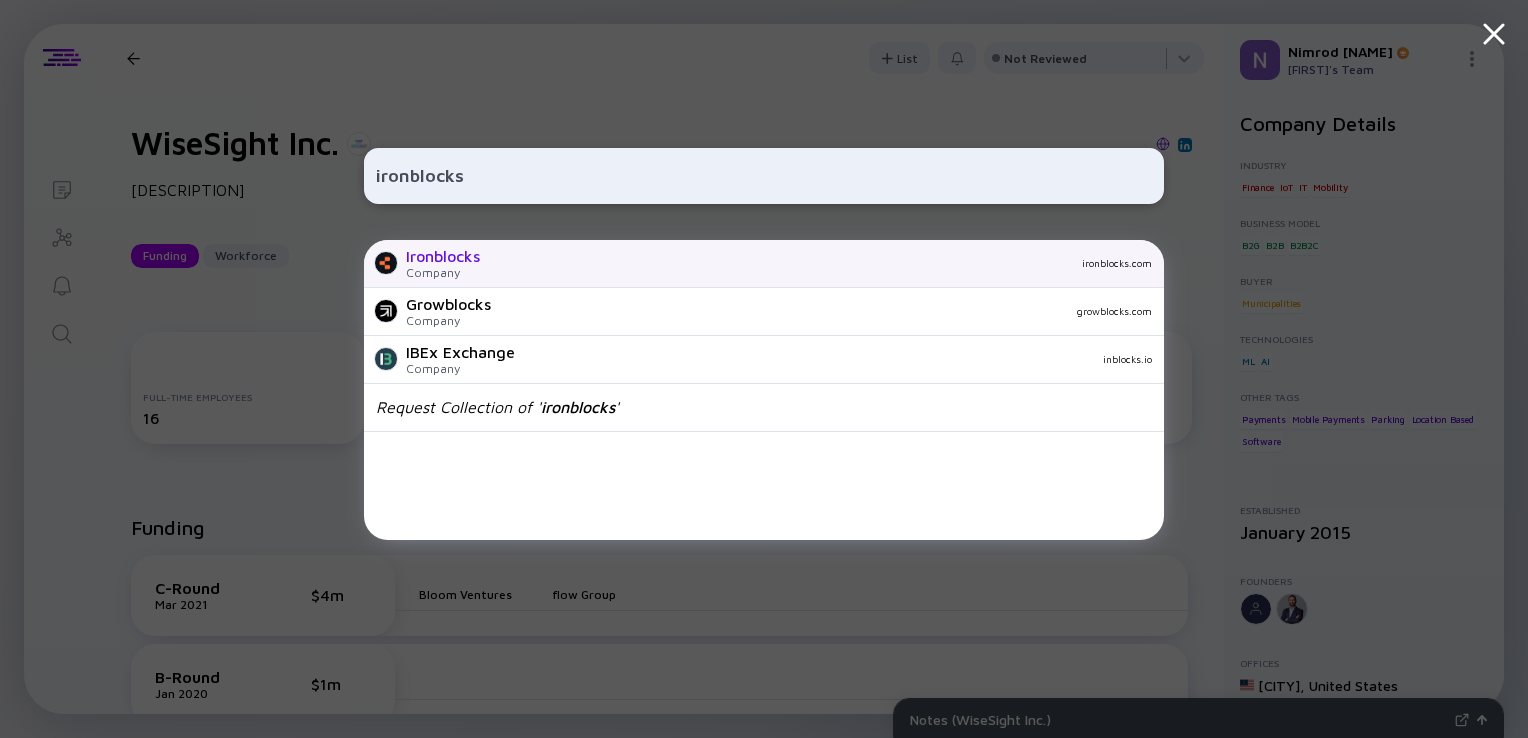 type on "ironblocks" 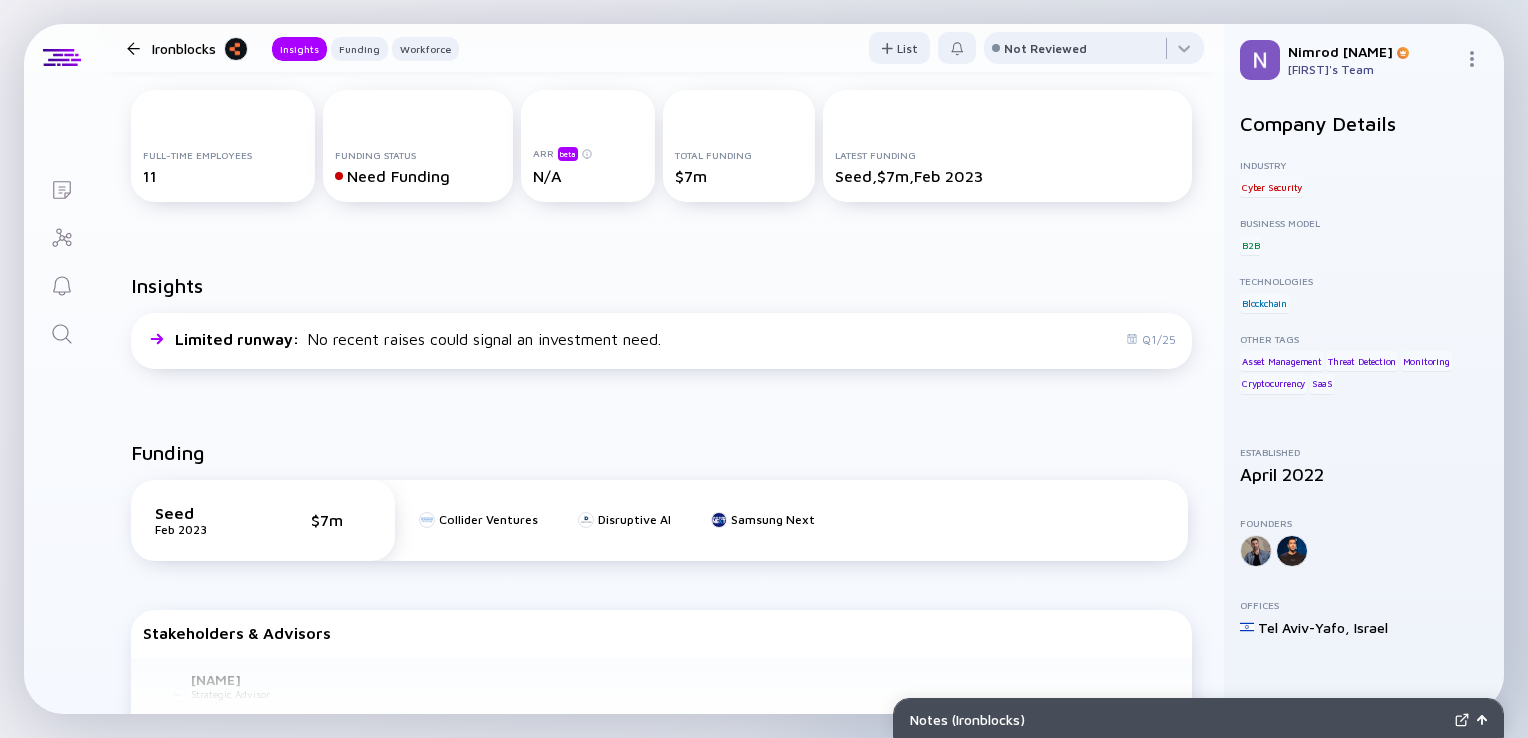 scroll, scrollTop: 0, scrollLeft: 0, axis: both 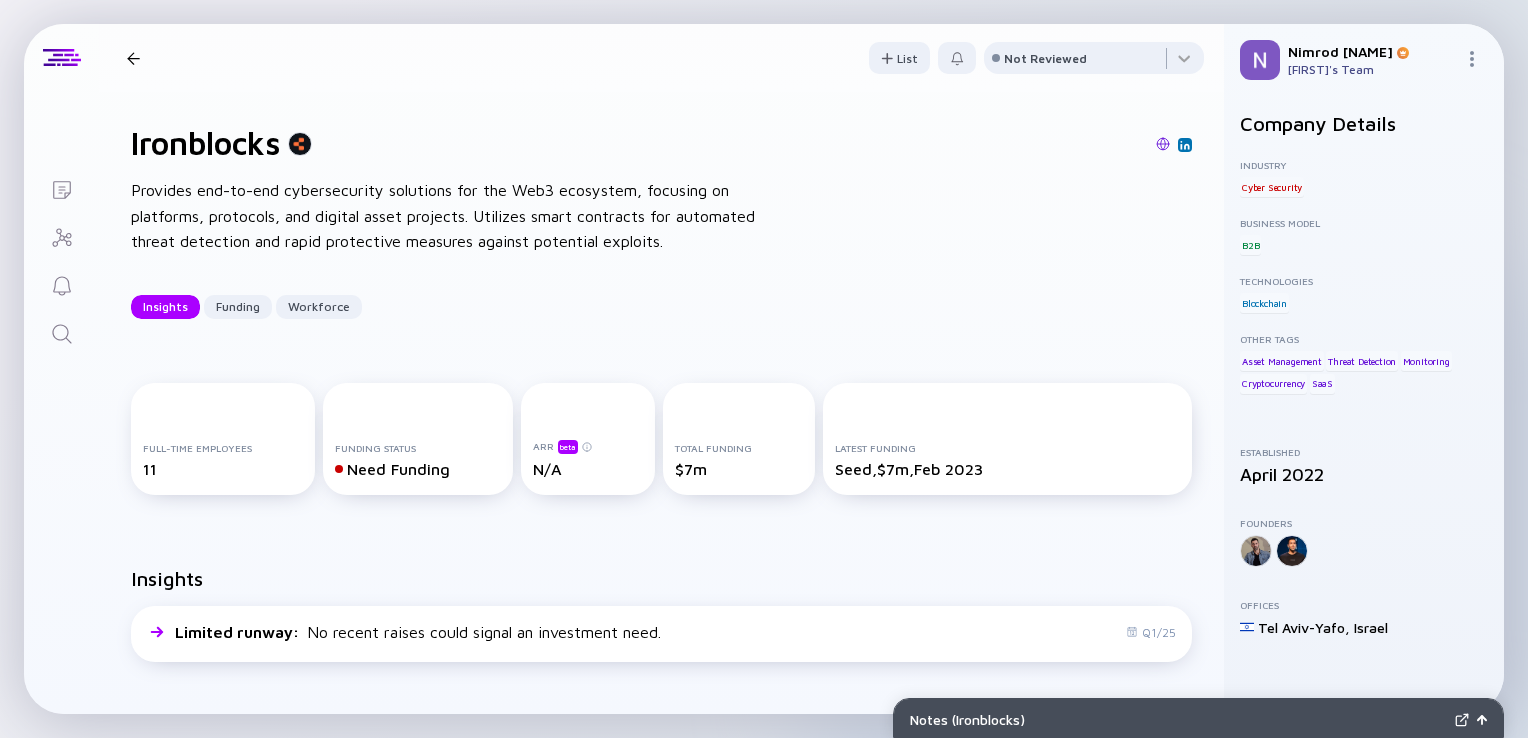 click 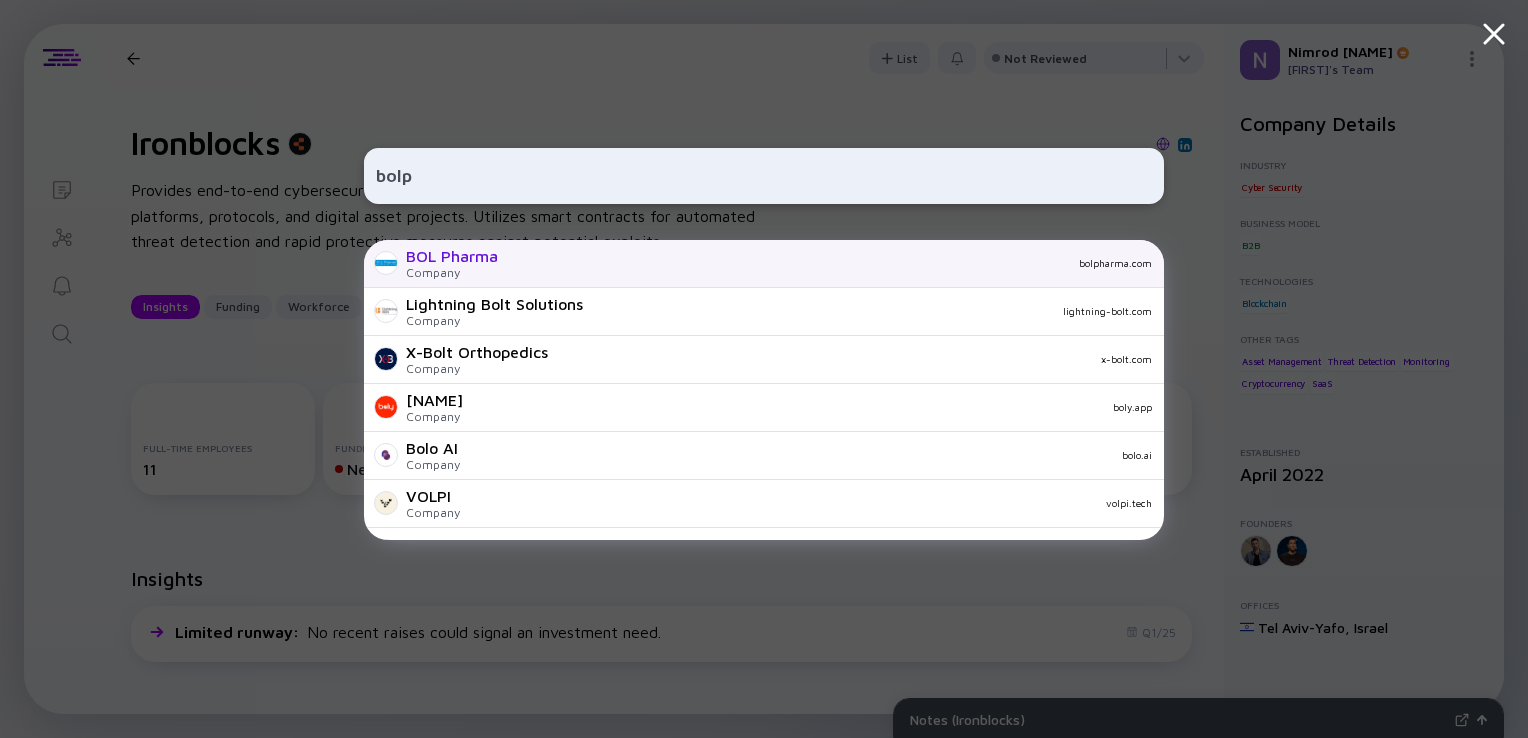 type on "bolp" 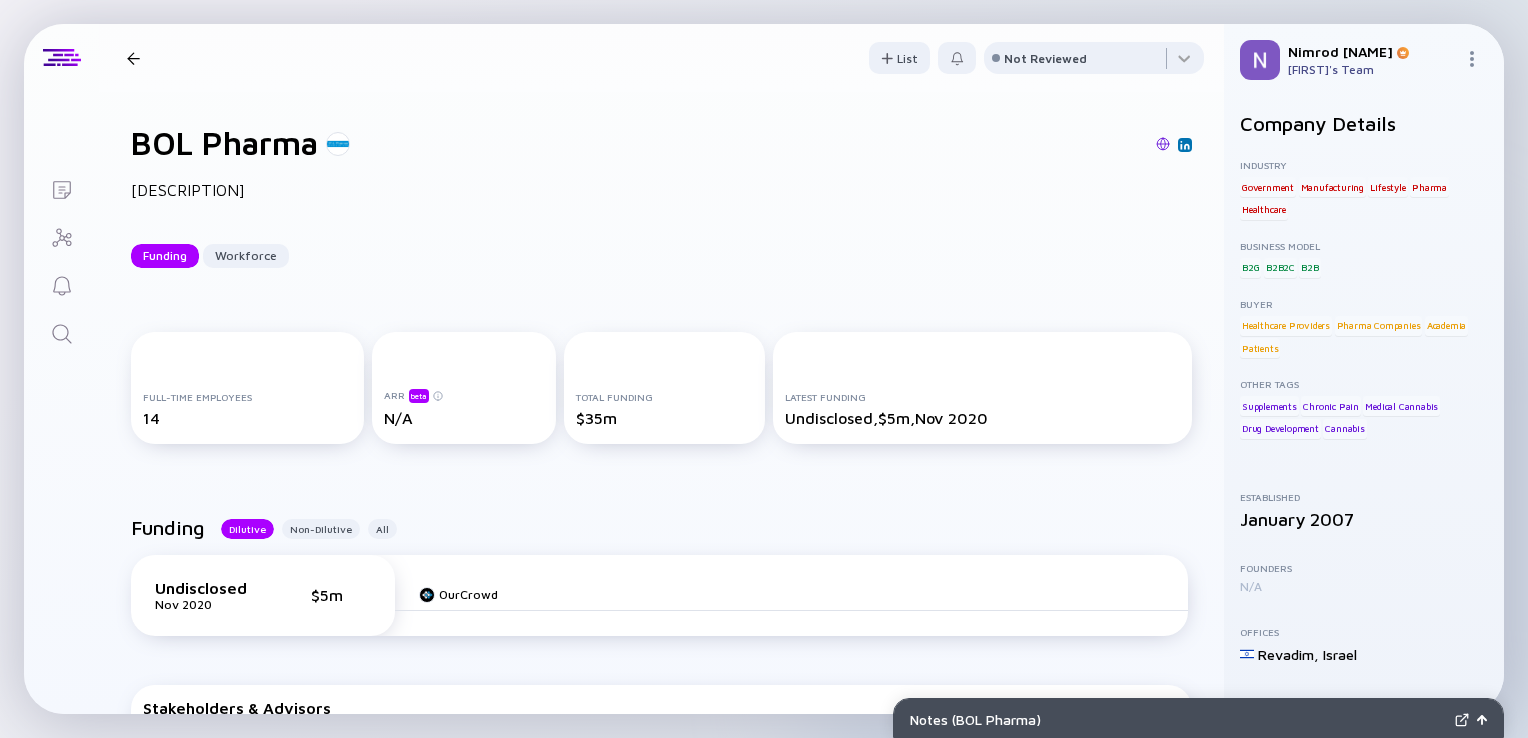 click 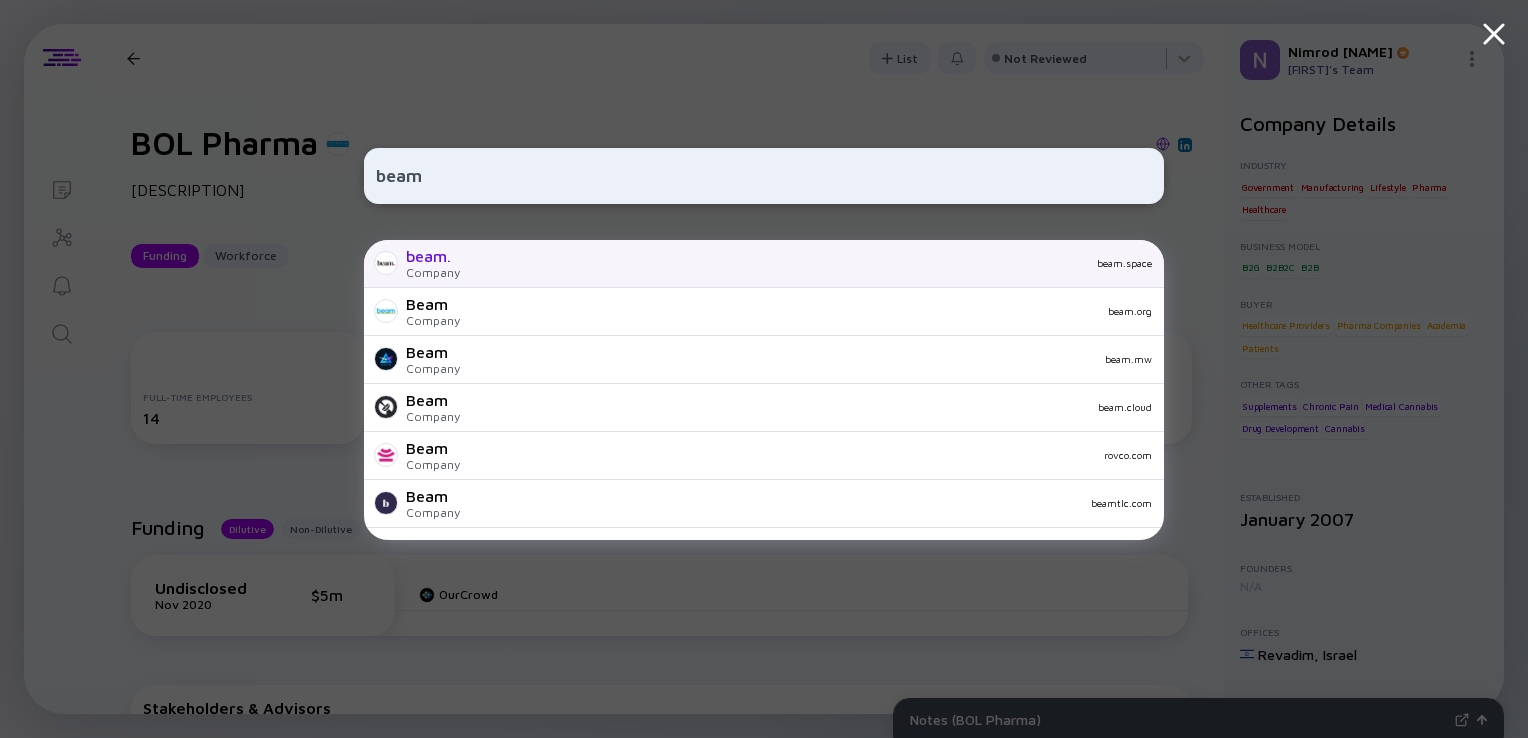 type on "beam" 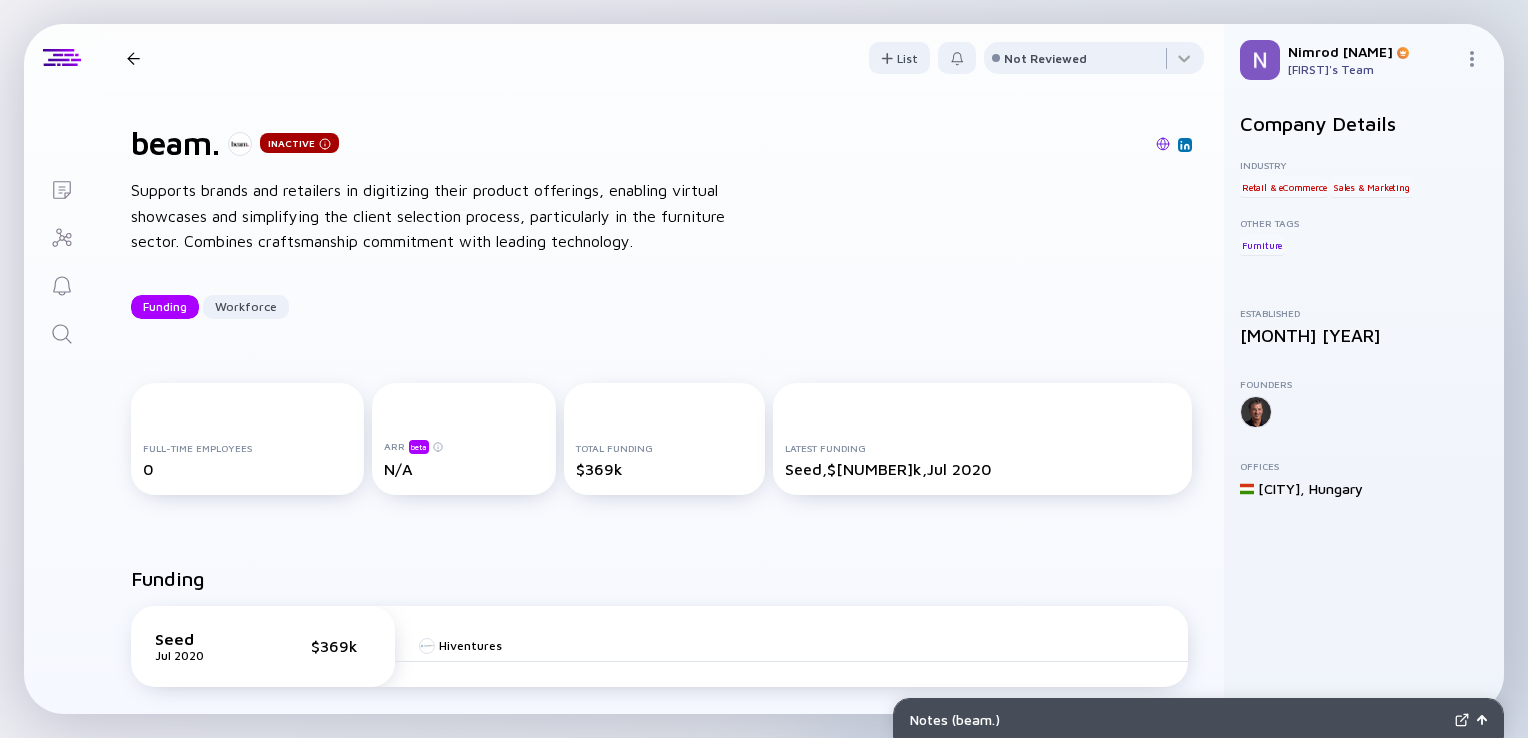 click 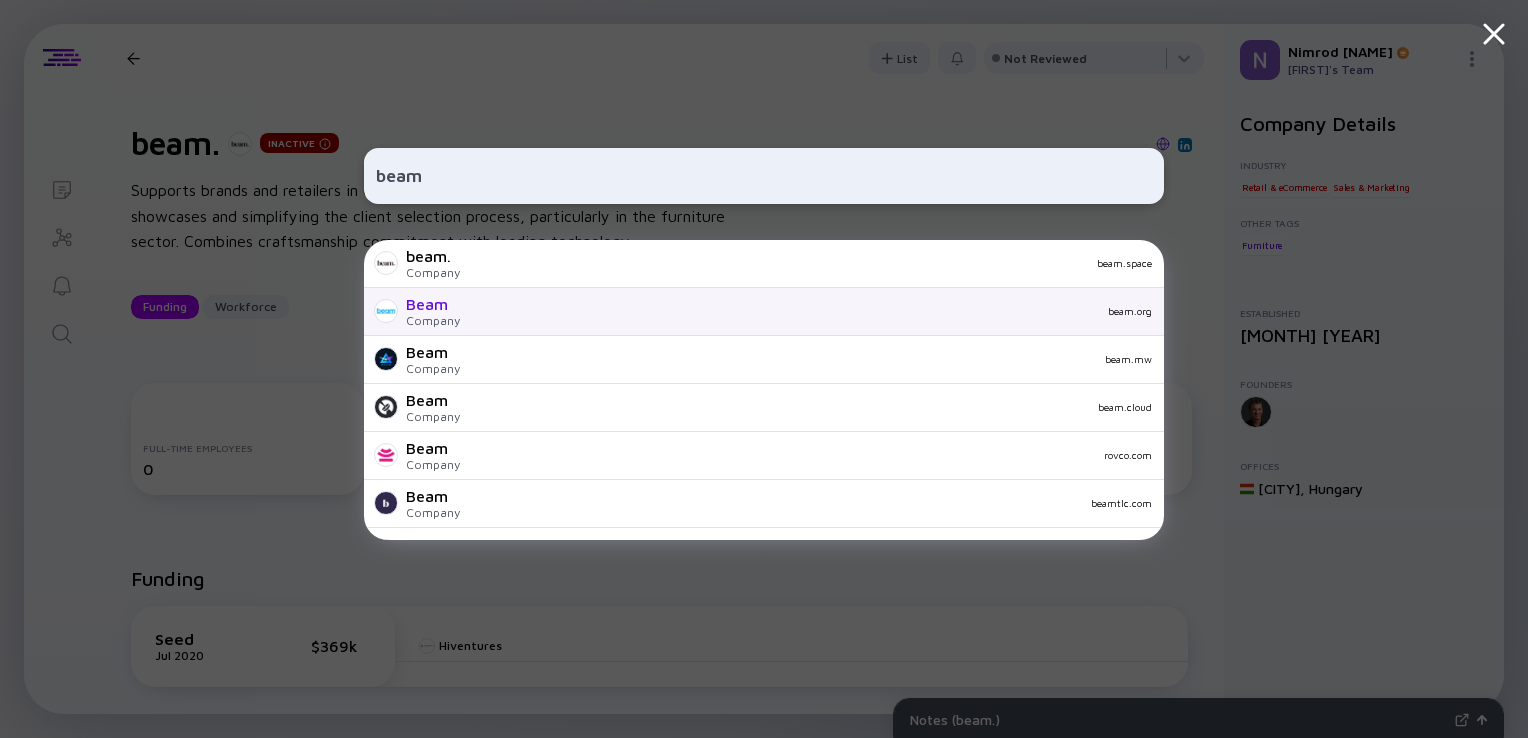 type on "beam" 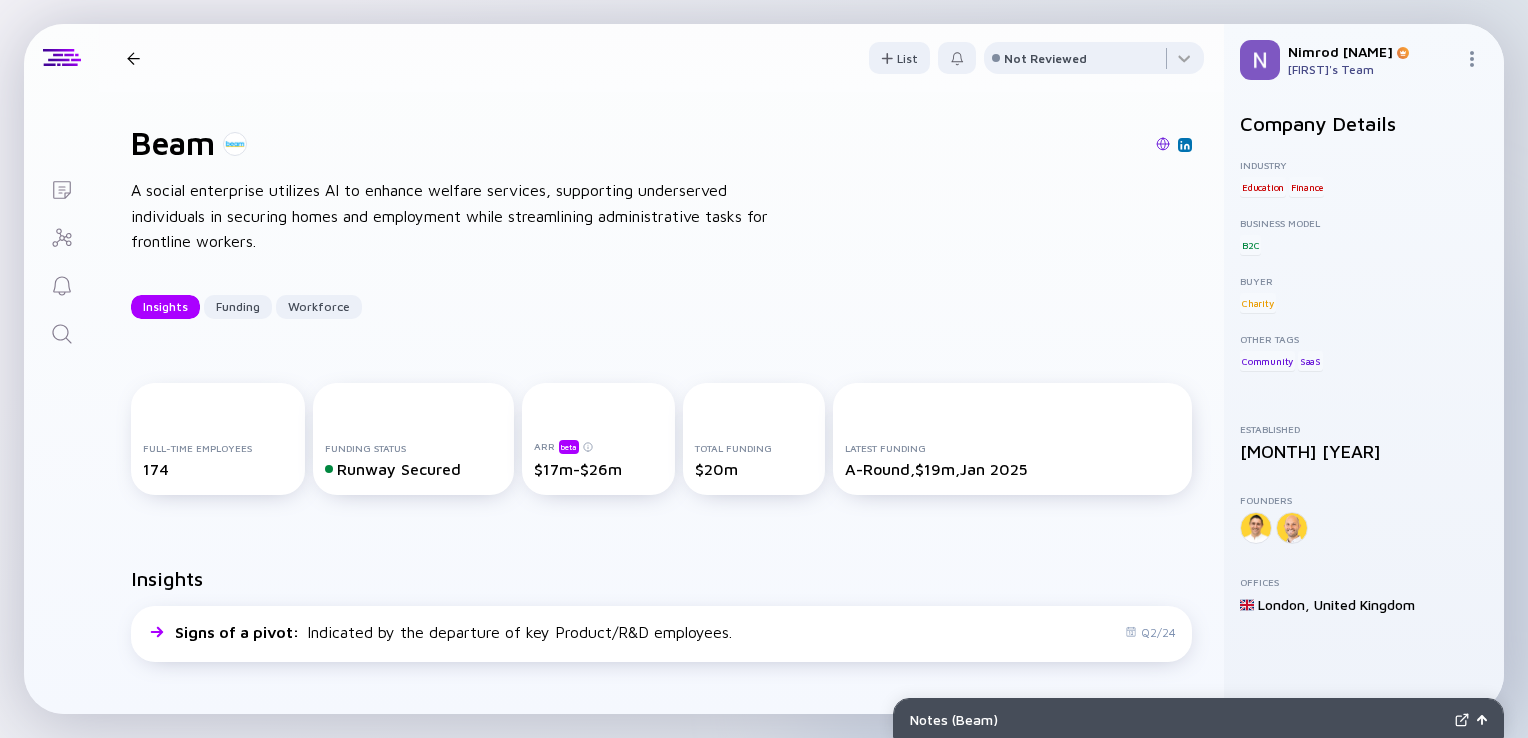 click 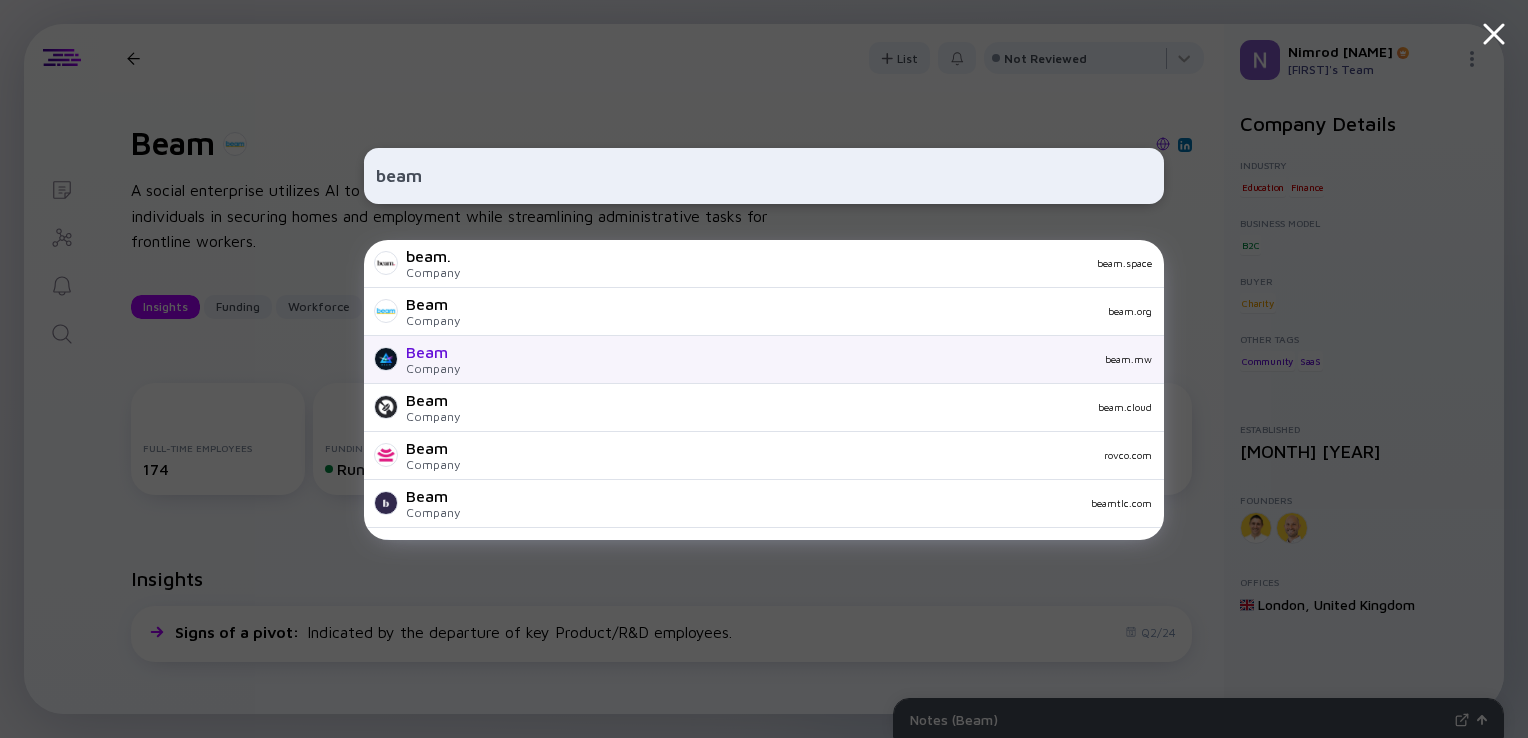 type on "beam" 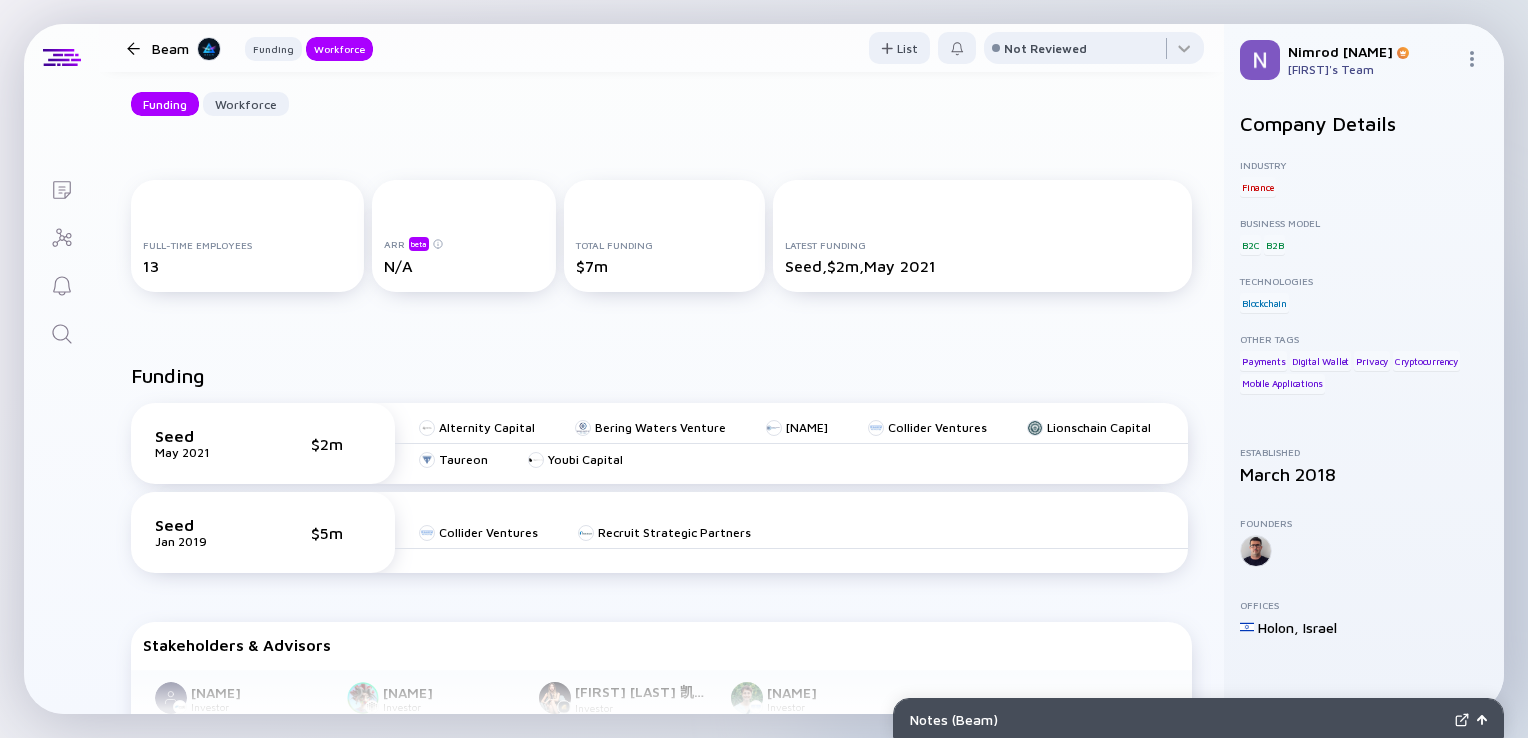 scroll, scrollTop: 0, scrollLeft: 0, axis: both 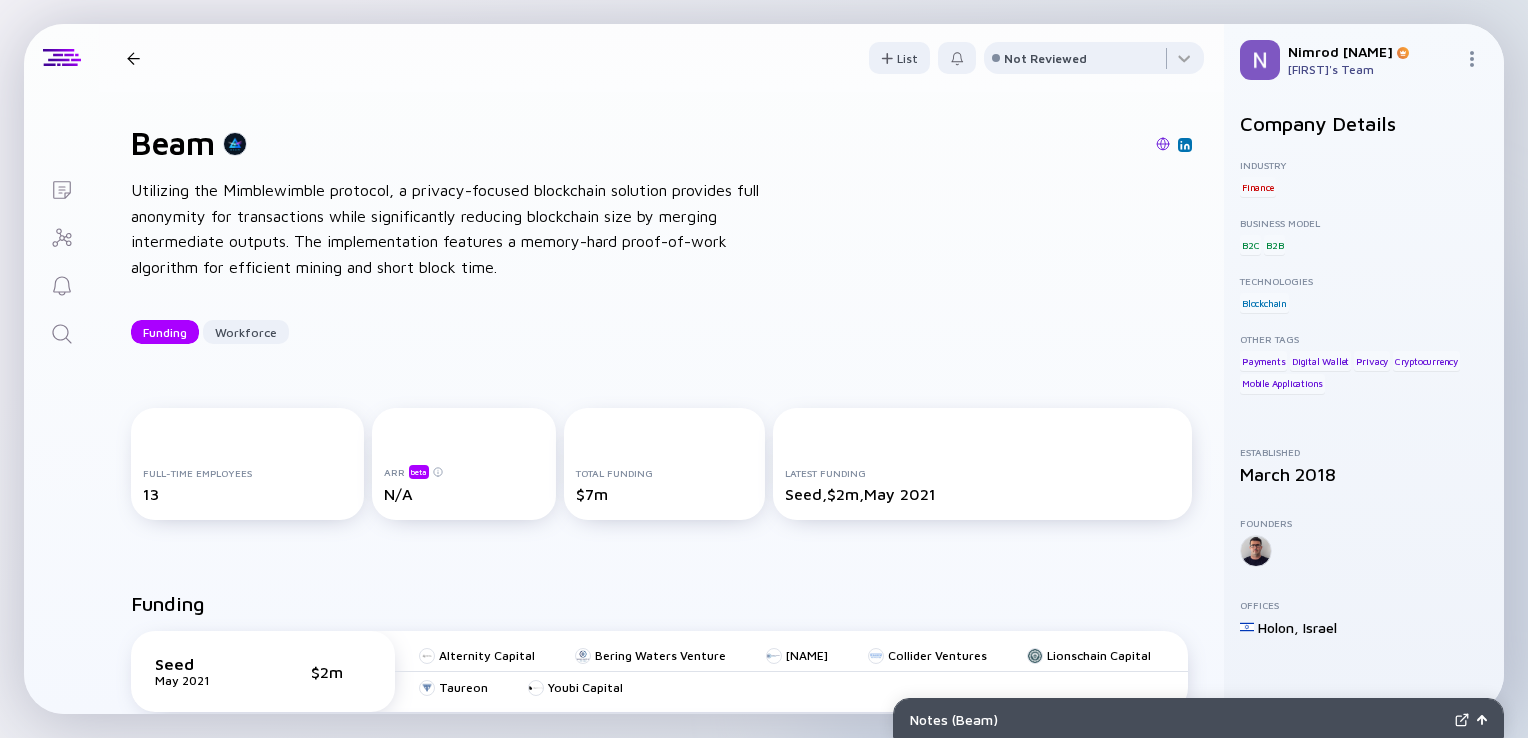 click 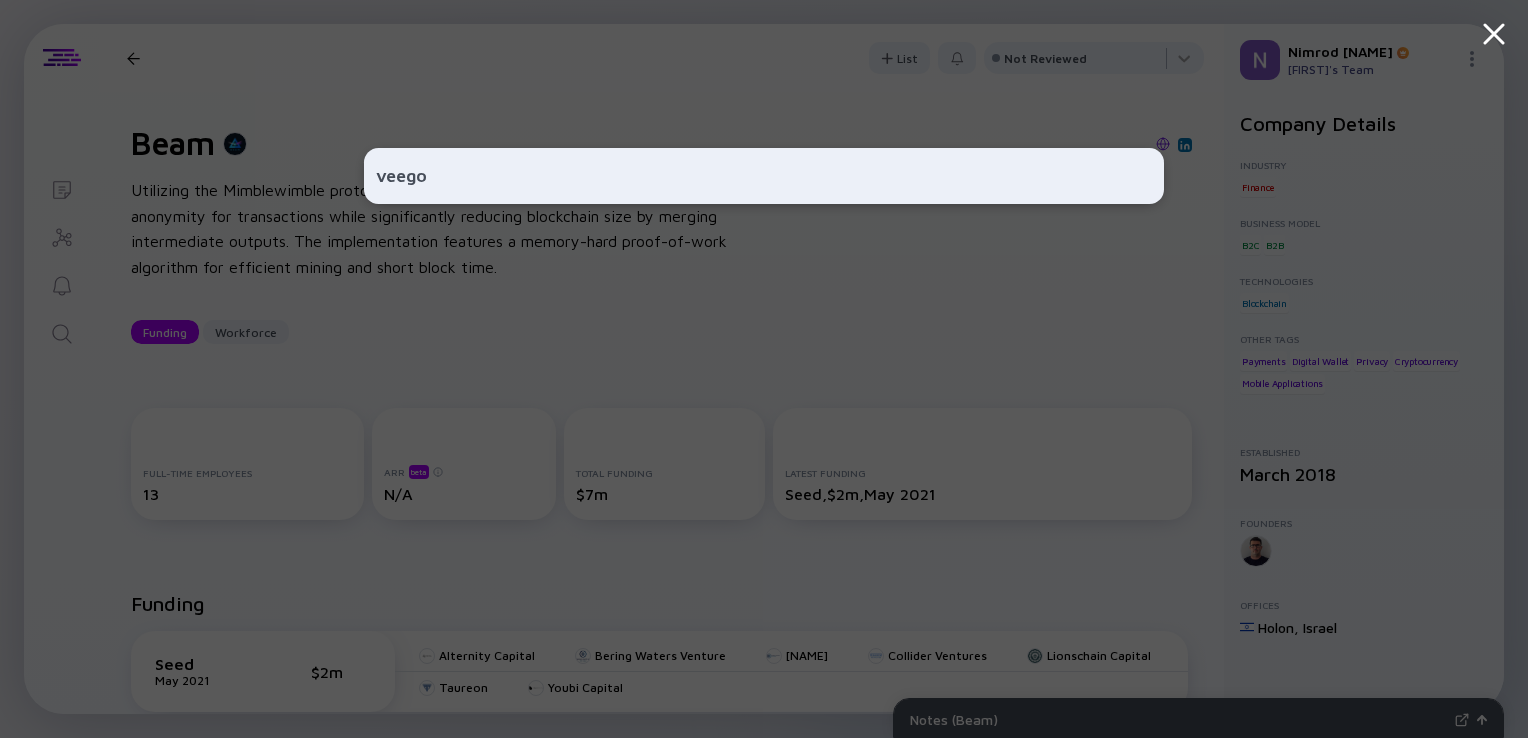 type on "veego" 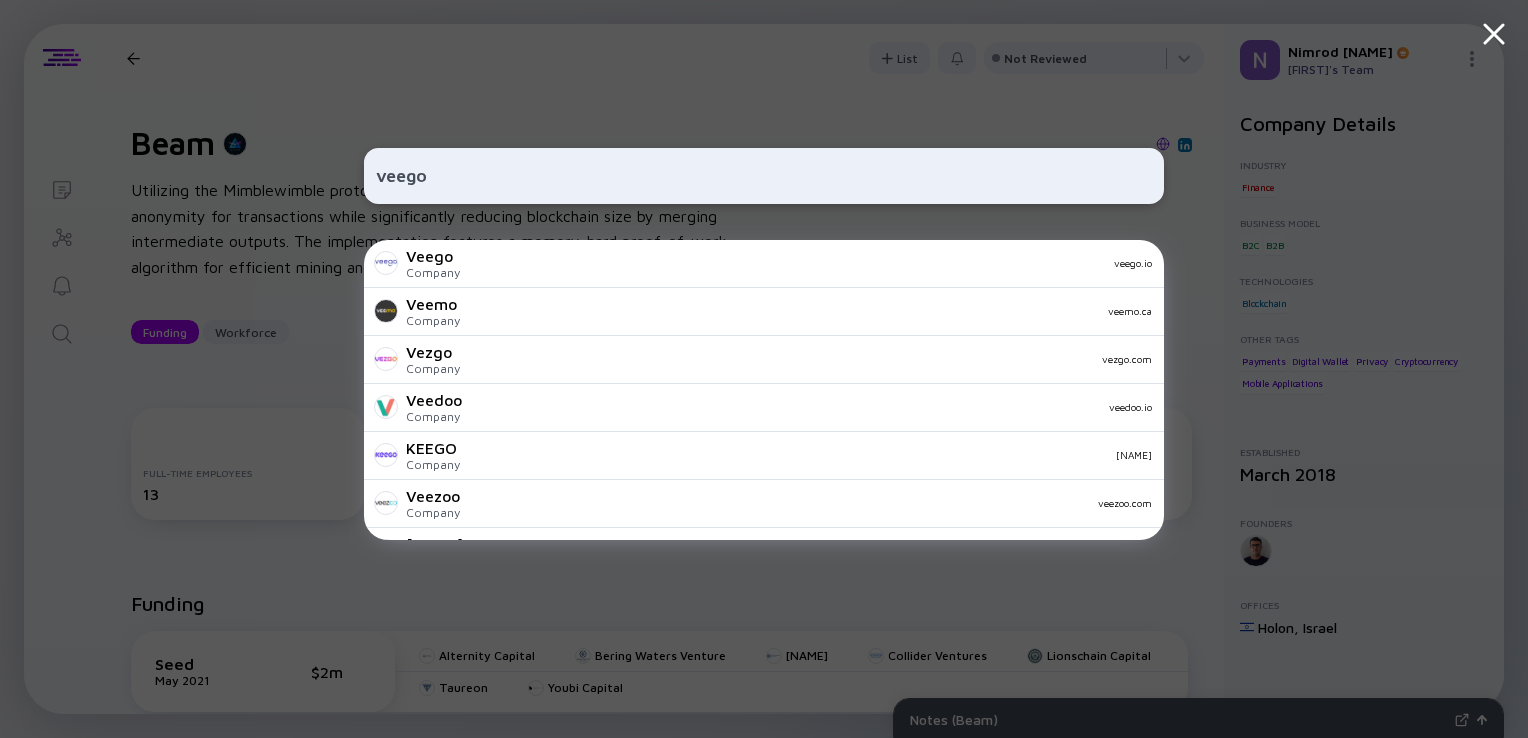 click on "Veego Company veego.io" at bounding box center [764, 264] 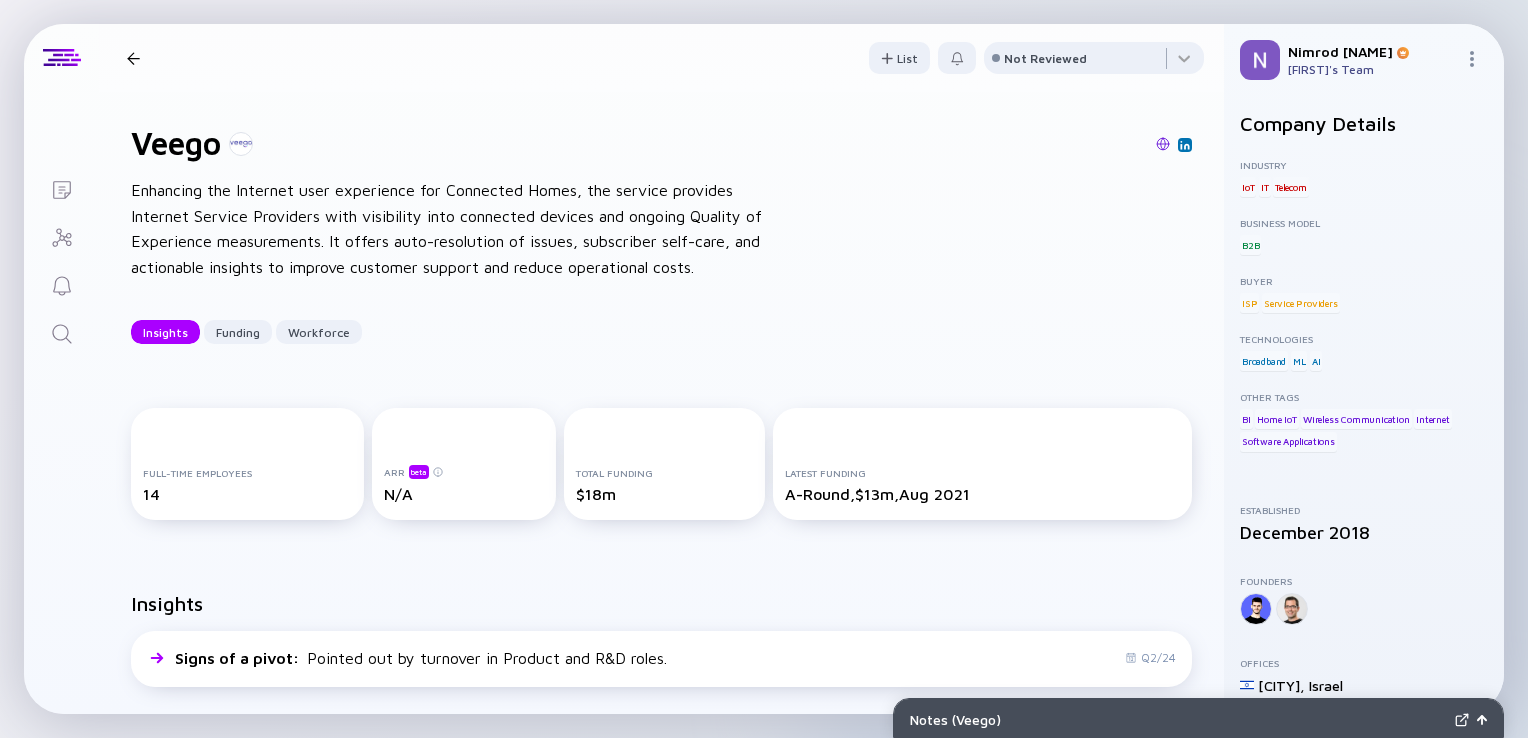 click at bounding box center (62, 335) 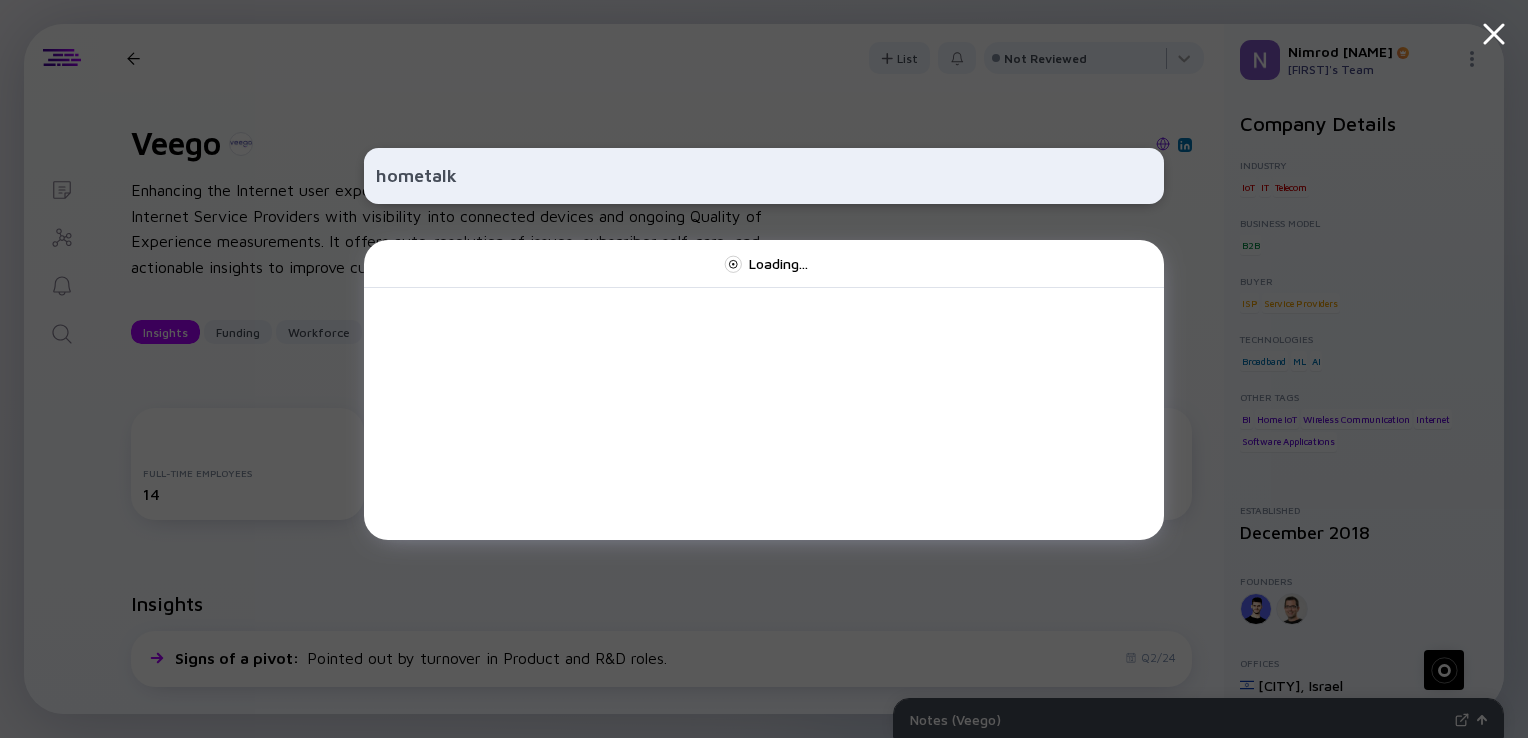 type on "hometalk" 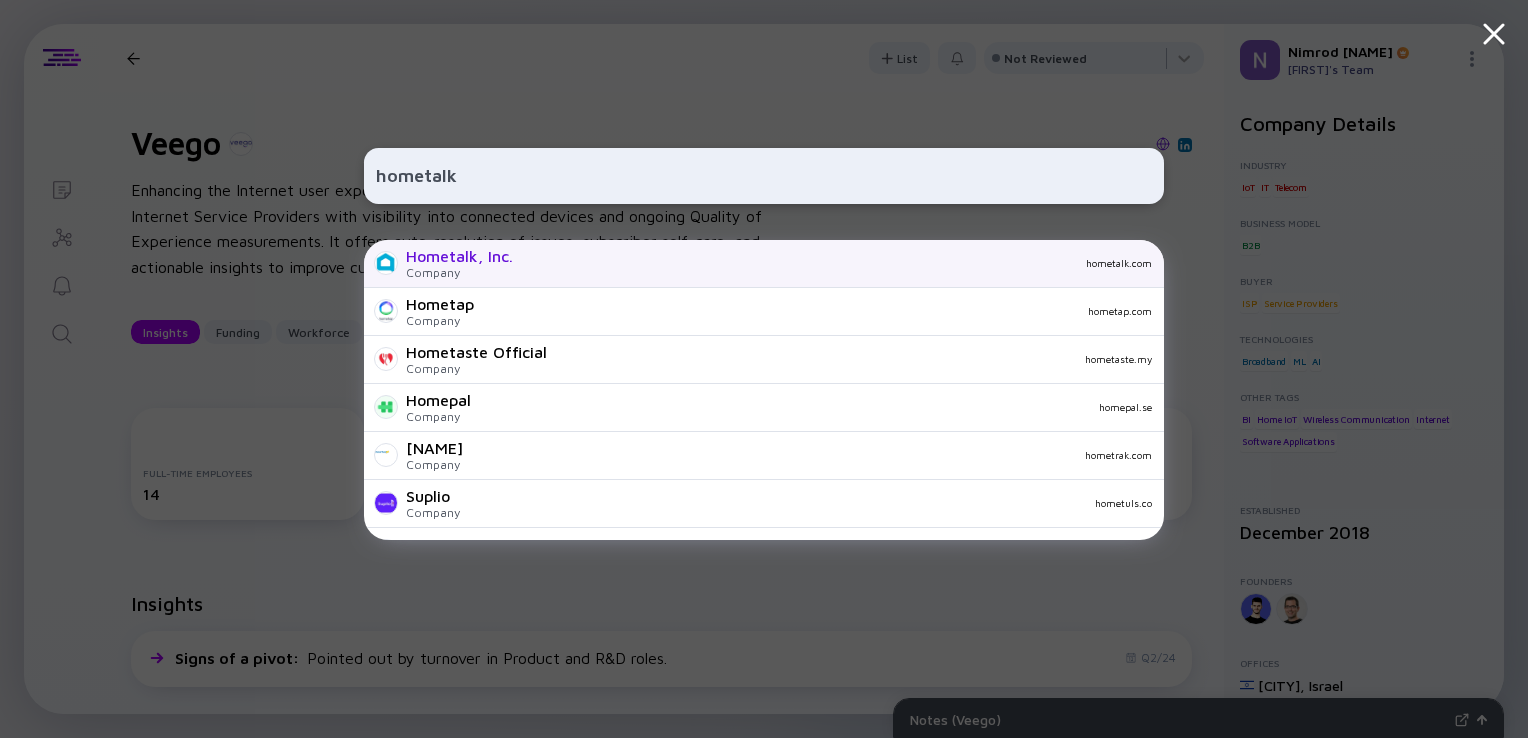 click on "hometalk.com" at bounding box center [840, 263] 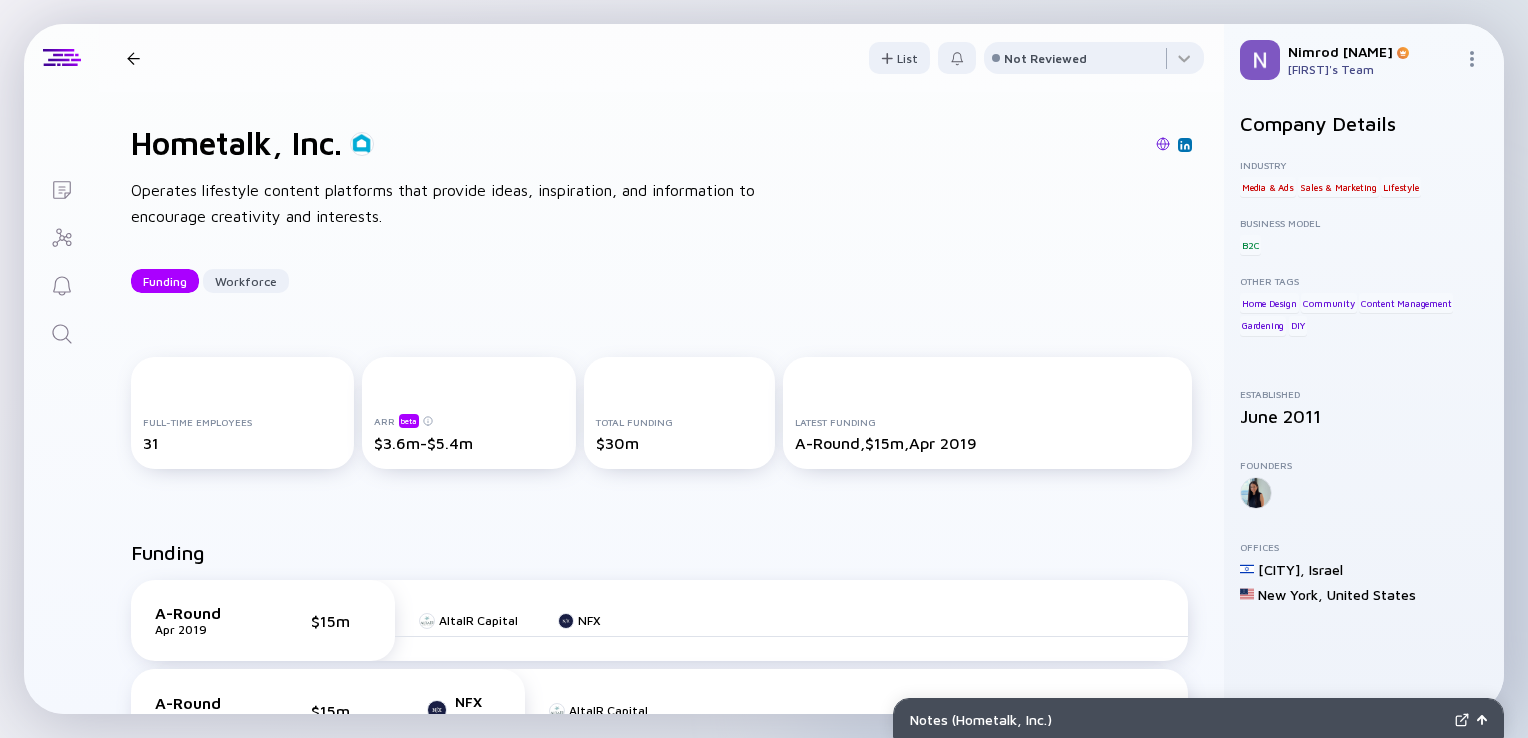 click 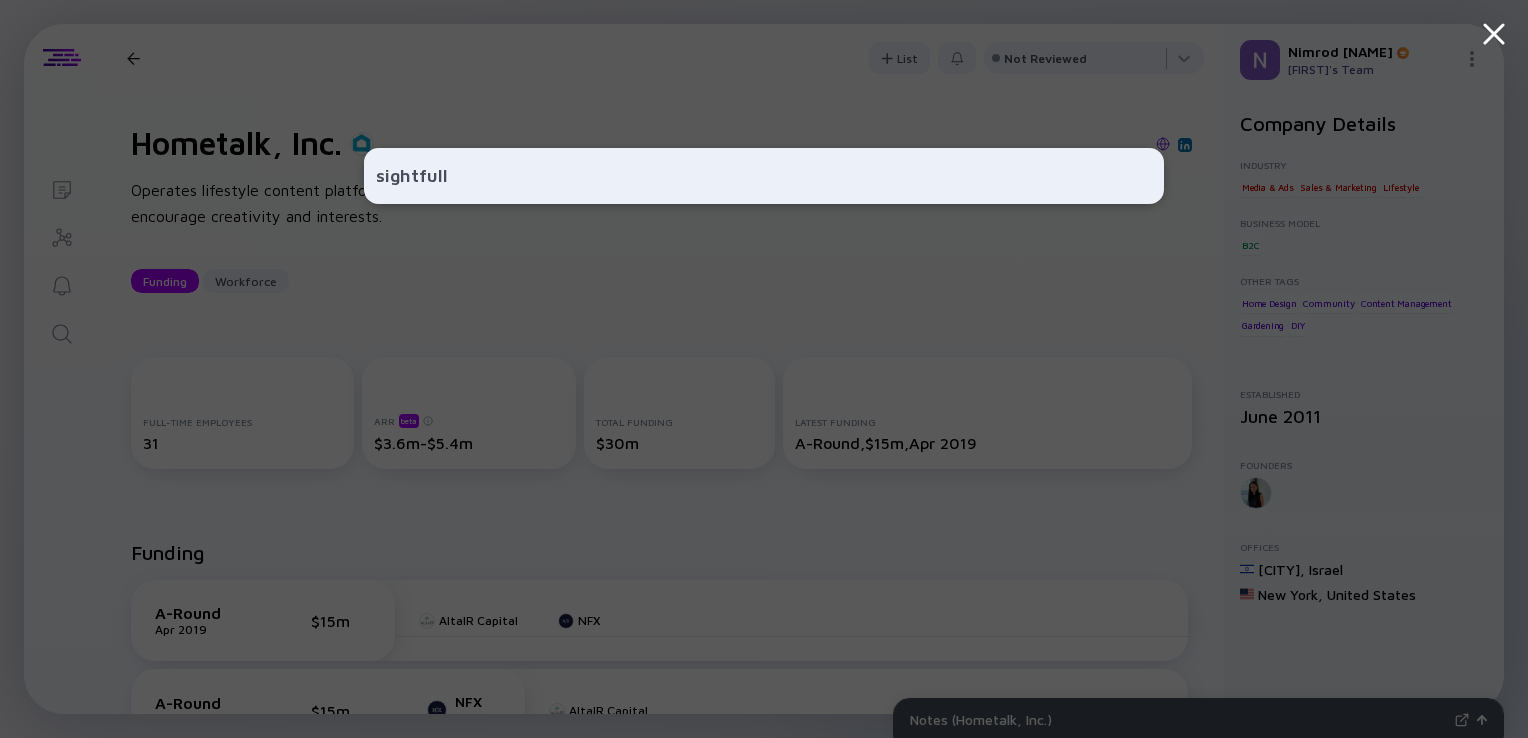 type on "sightfull" 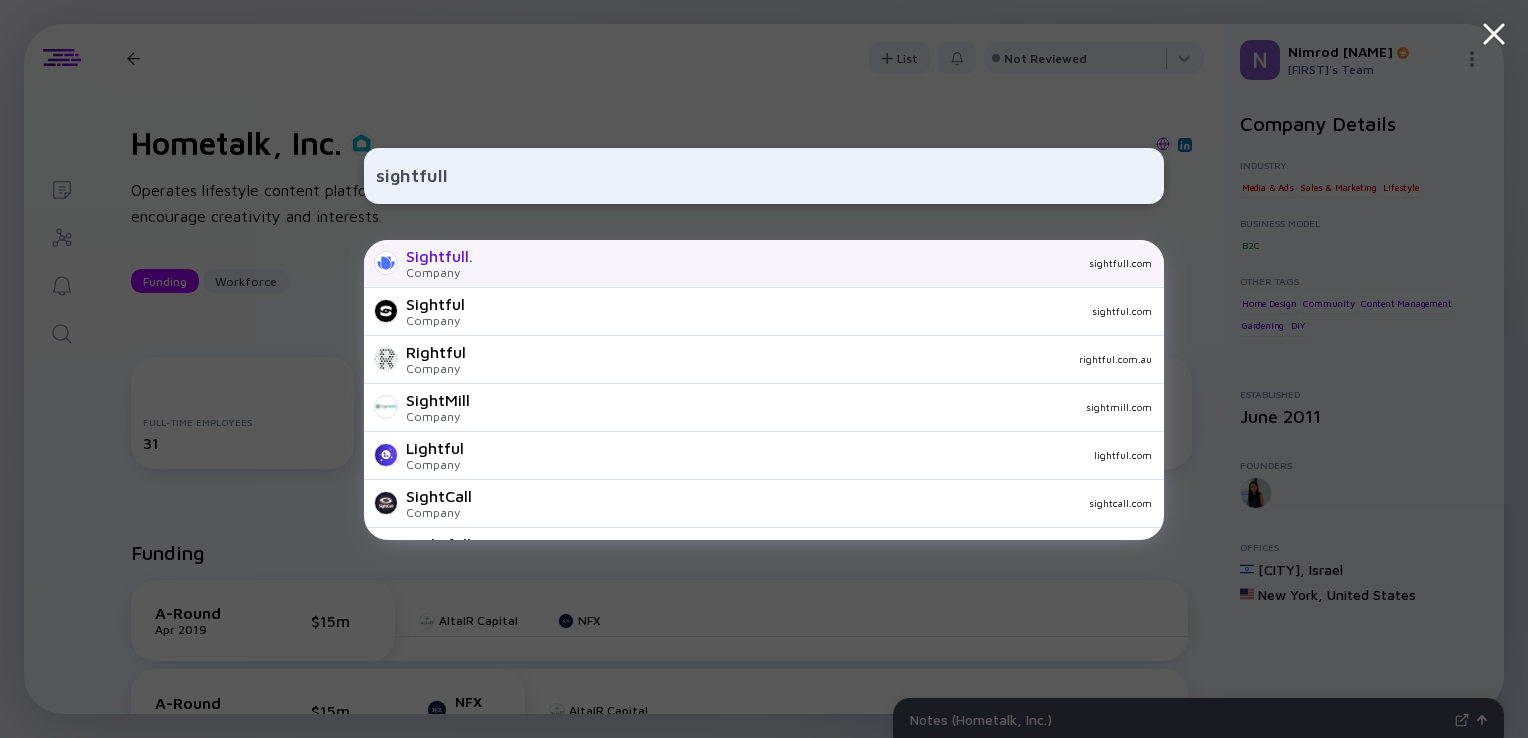 click on "Sightfull. Company sightfull.com" at bounding box center (764, 264) 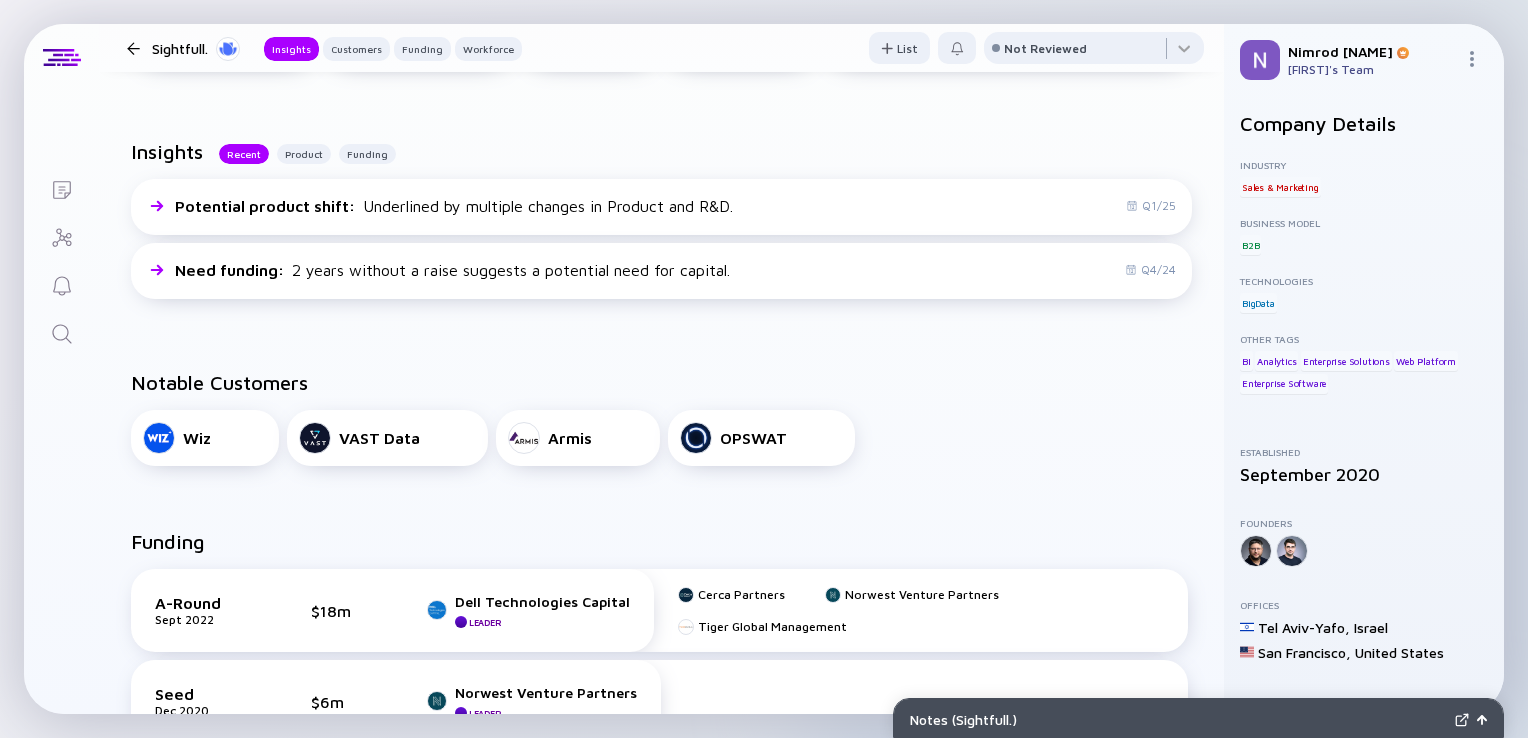 scroll, scrollTop: 0, scrollLeft: 0, axis: both 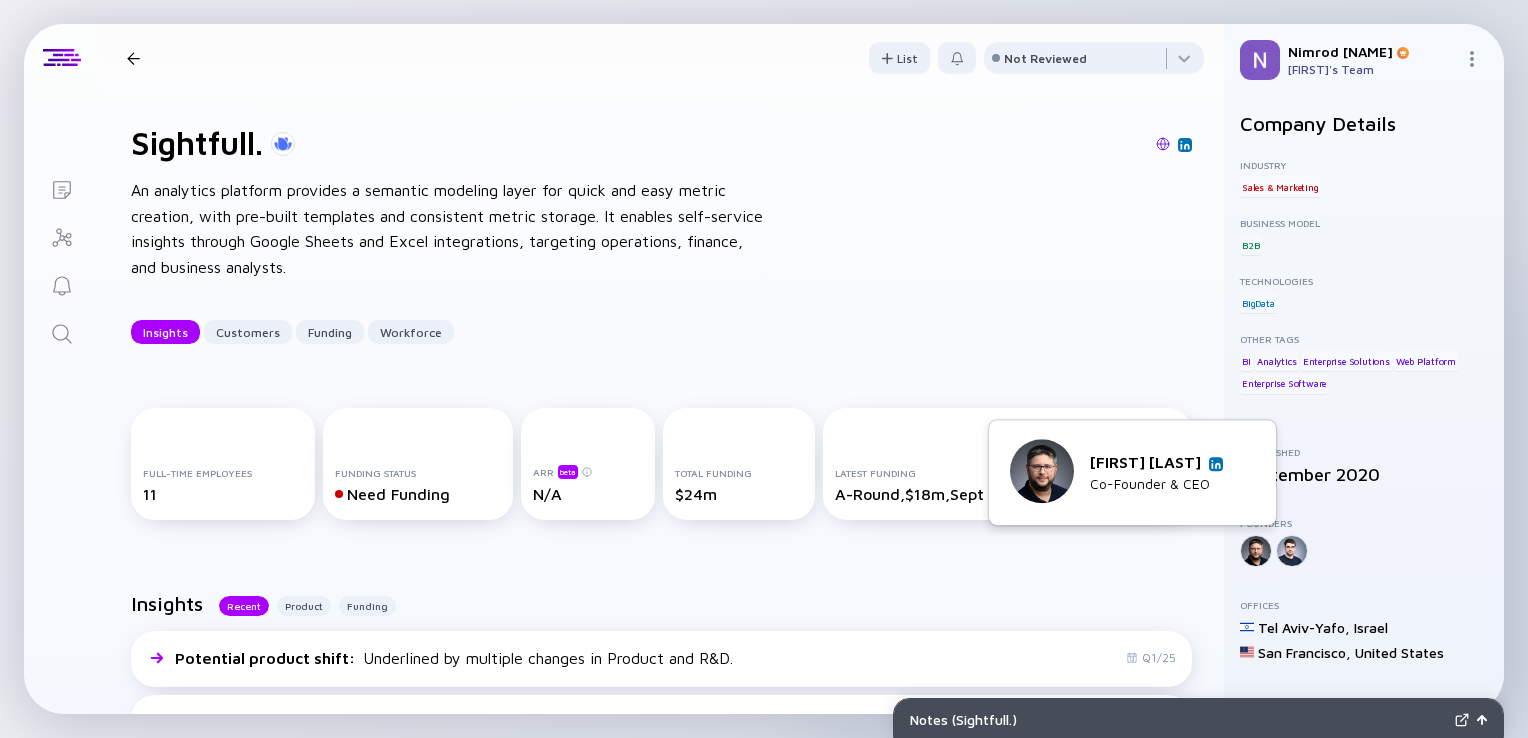 click on "[FIRST] [LAST]" at bounding box center (1156, 462) 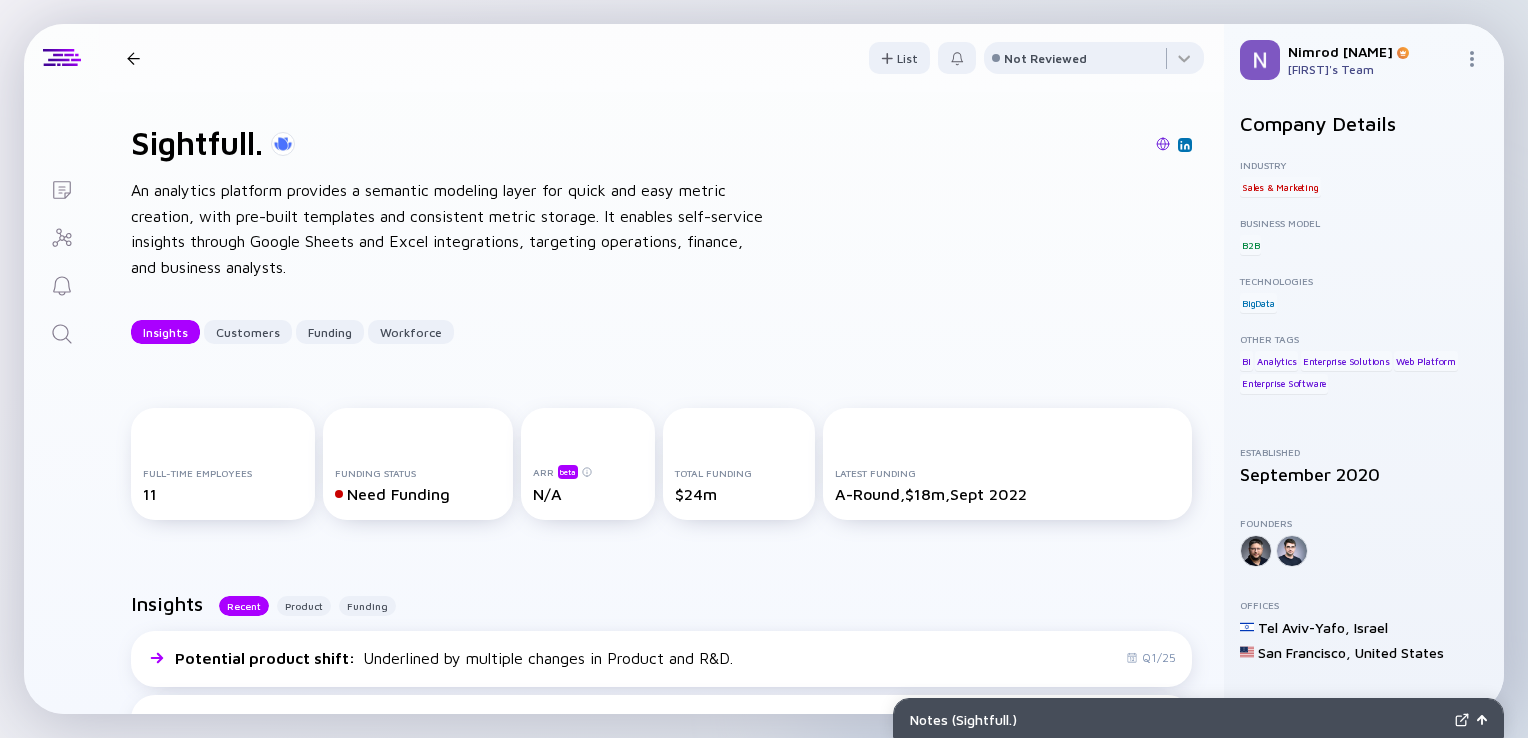 click 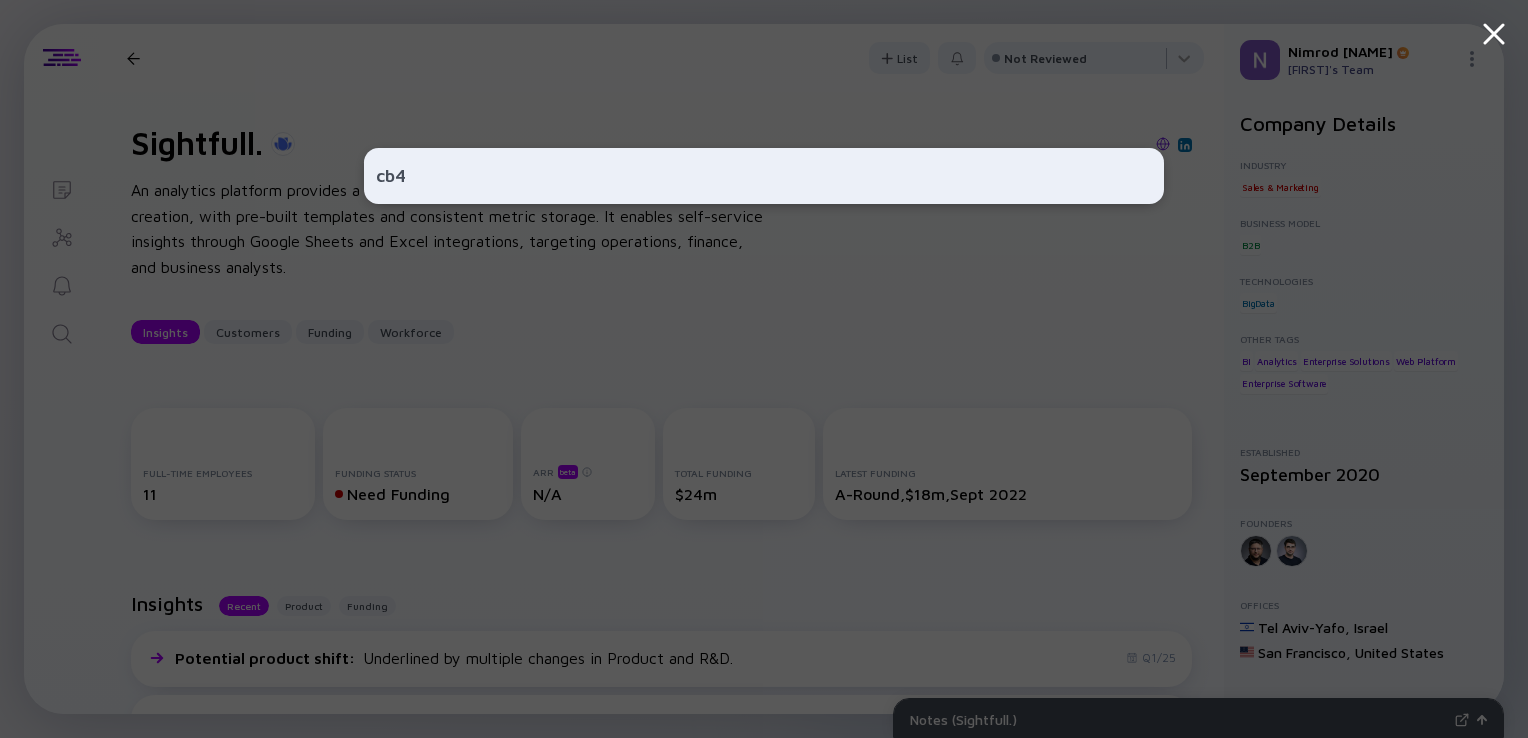 type on "cb4" 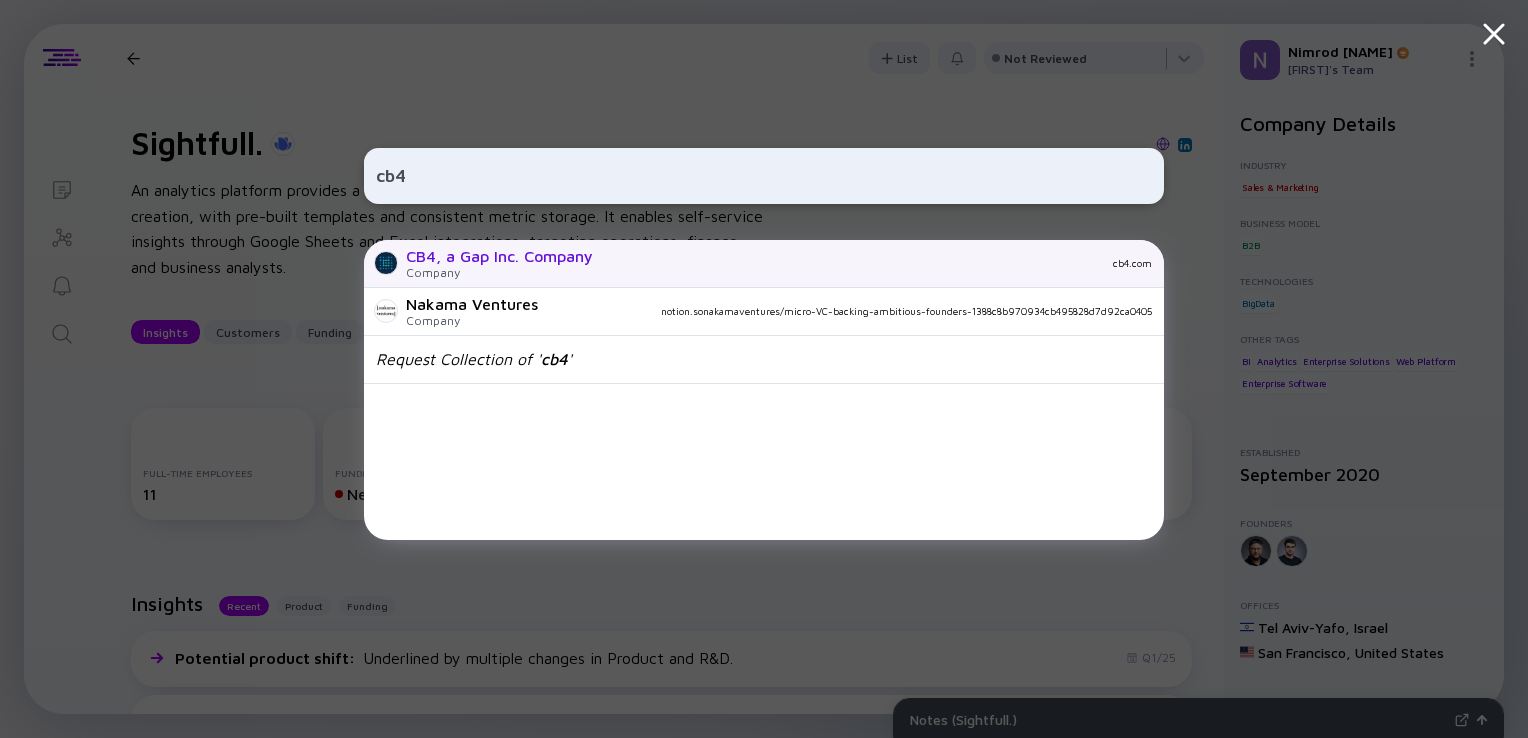 click on "CB4, a Gap Inc. Company" at bounding box center [499, 256] 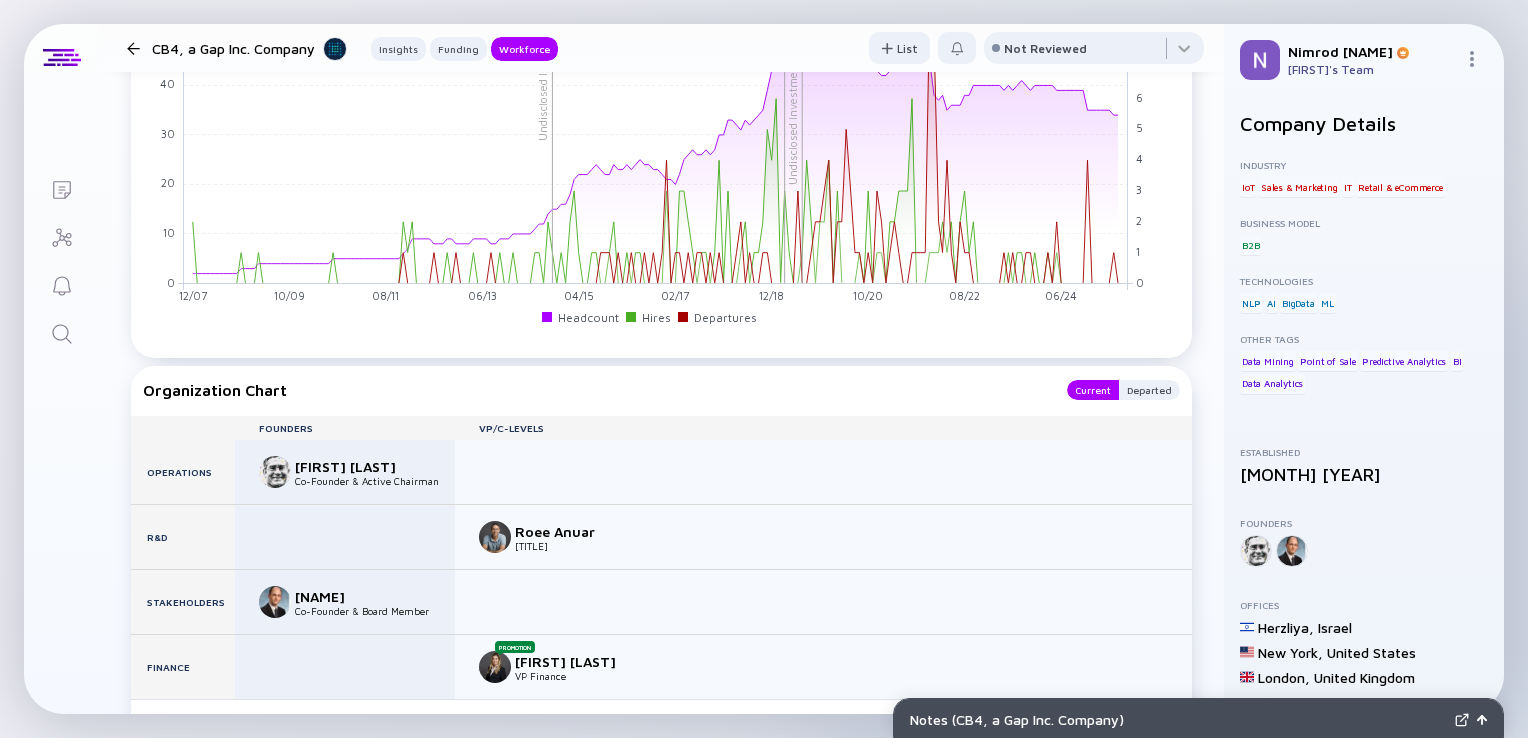 scroll, scrollTop: 1826, scrollLeft: 0, axis: vertical 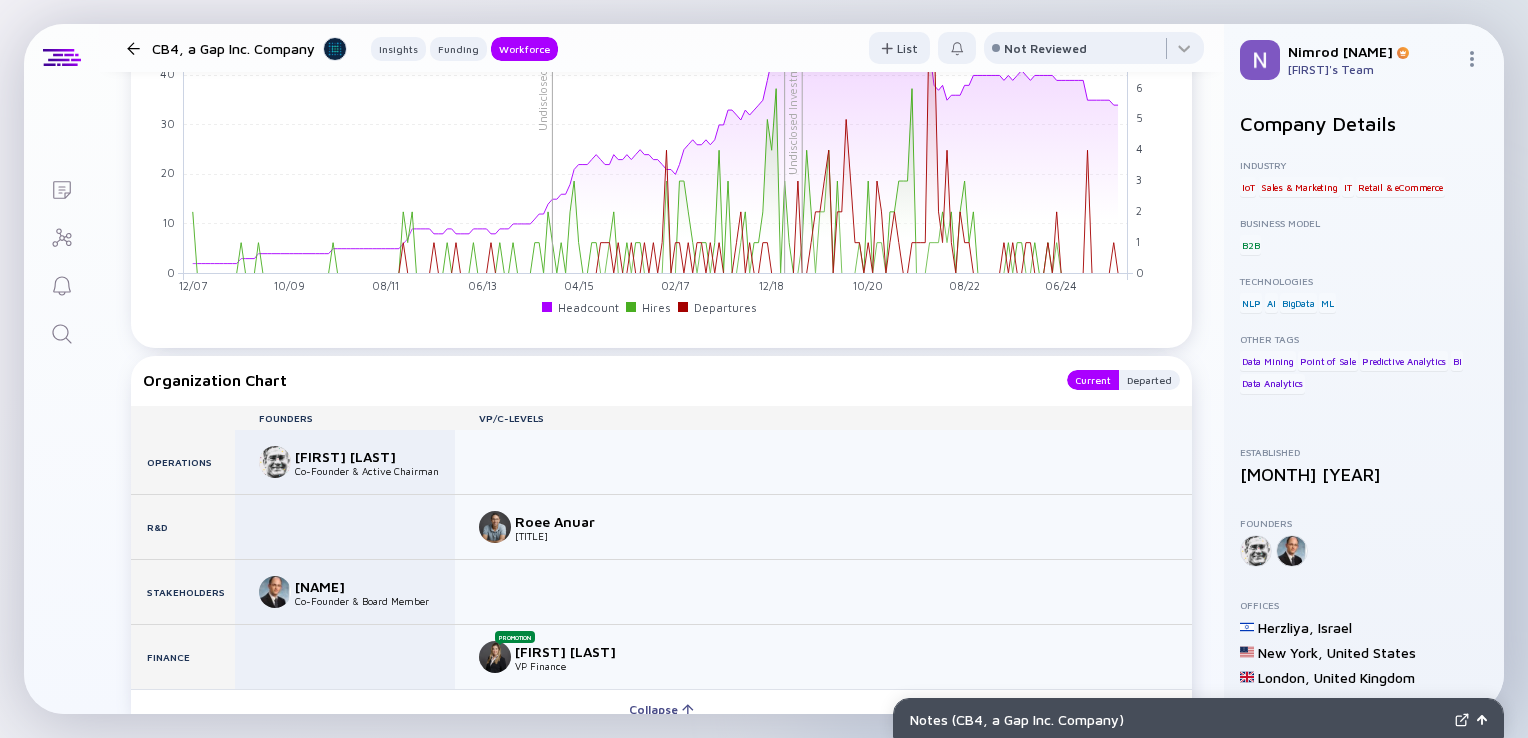 click 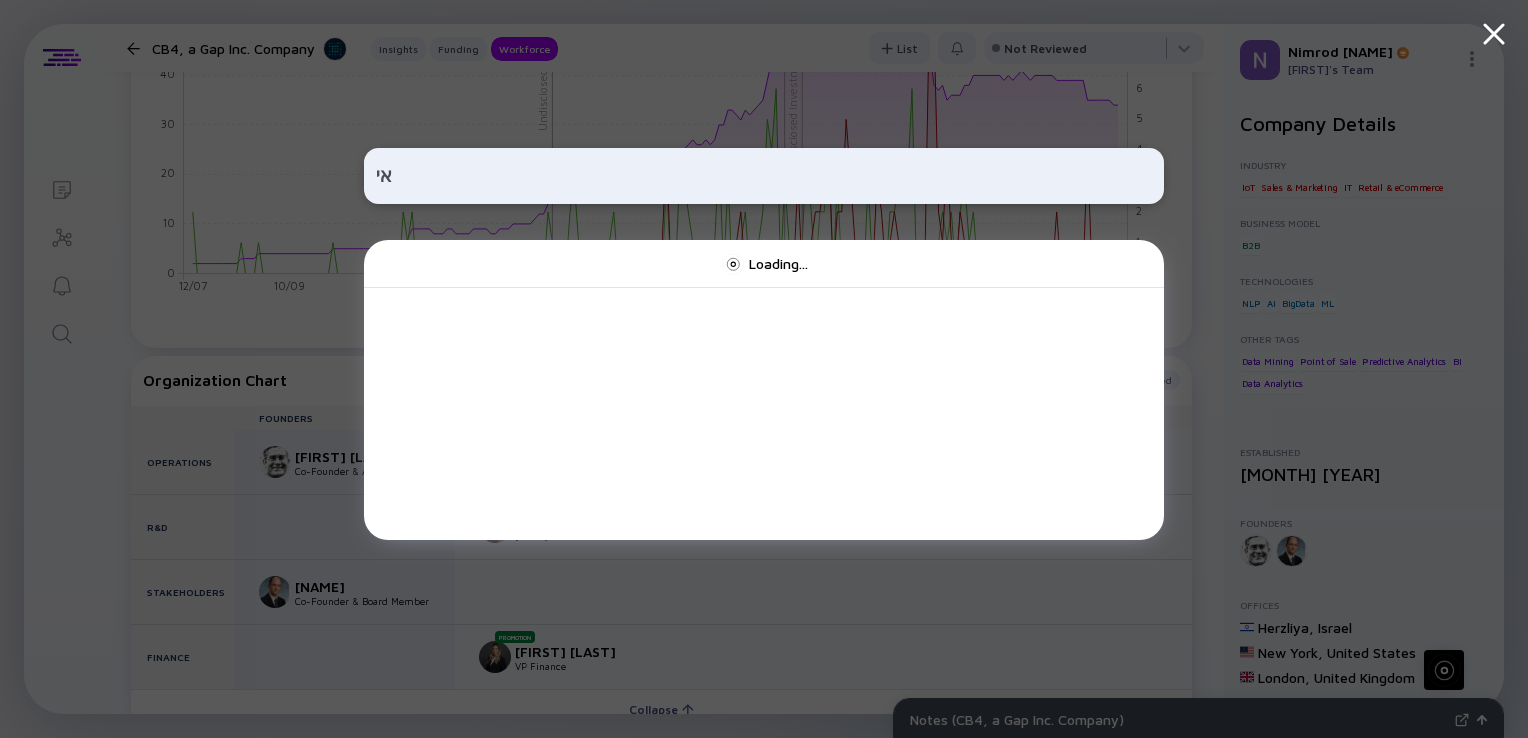 type on "א" 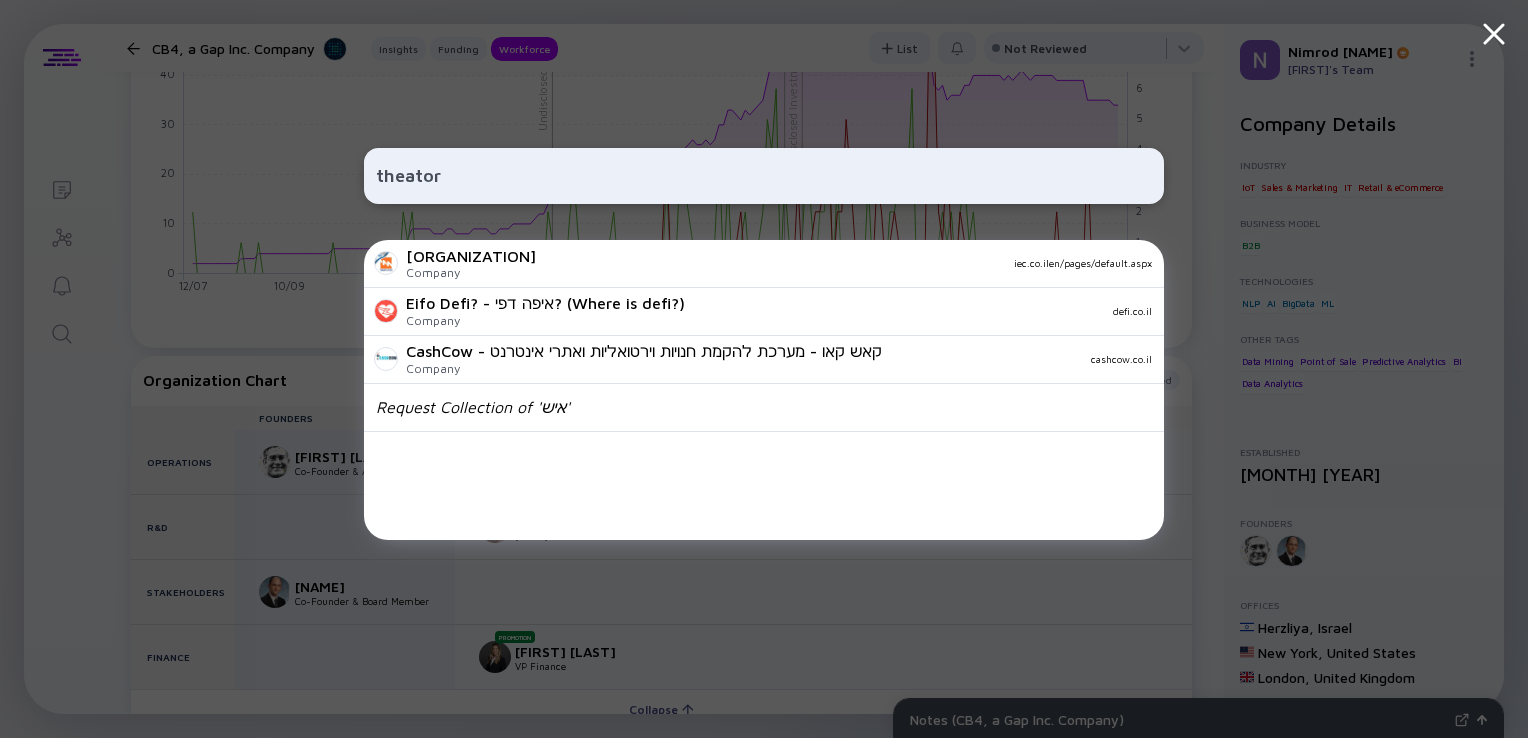 type on "theator" 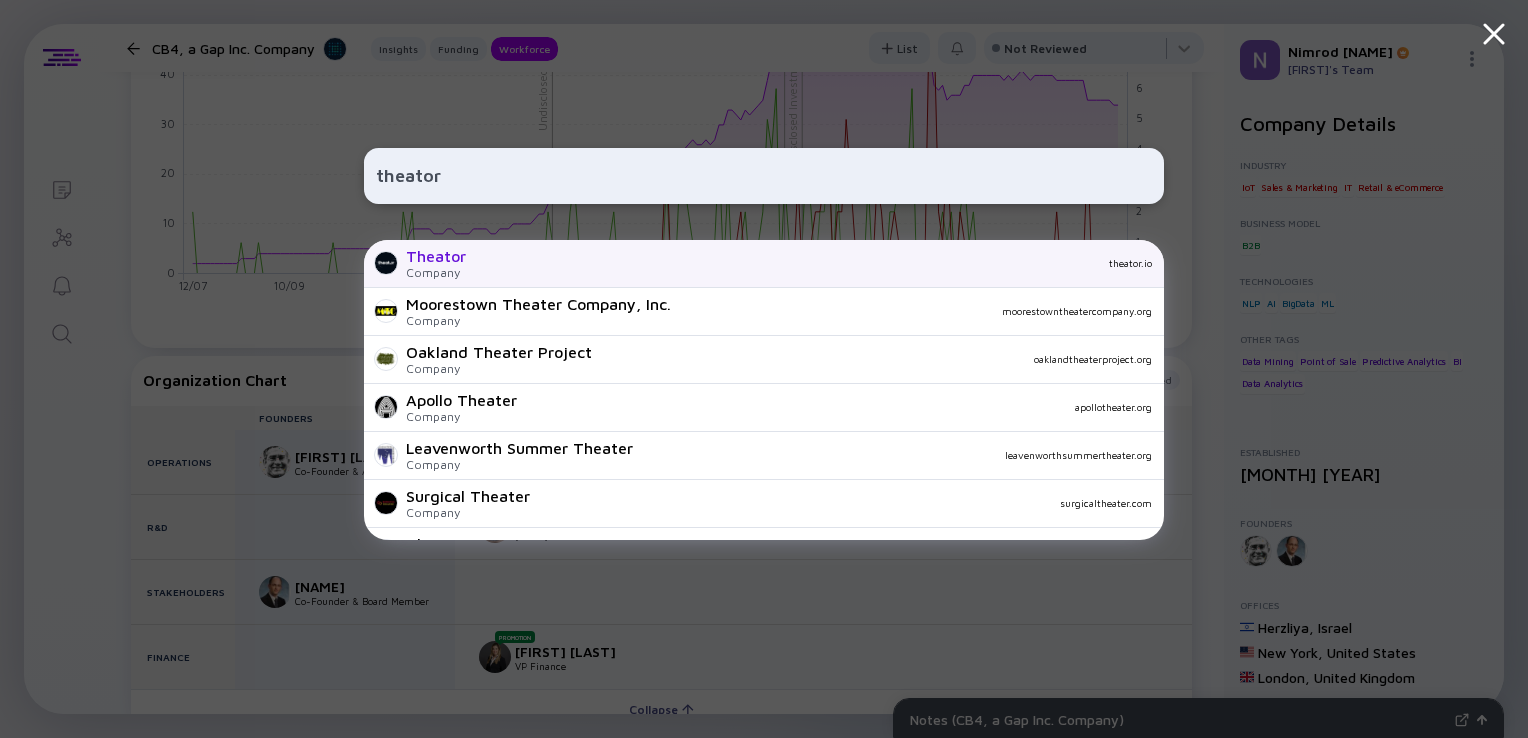 click on "Theator Company theator.io" at bounding box center (764, 264) 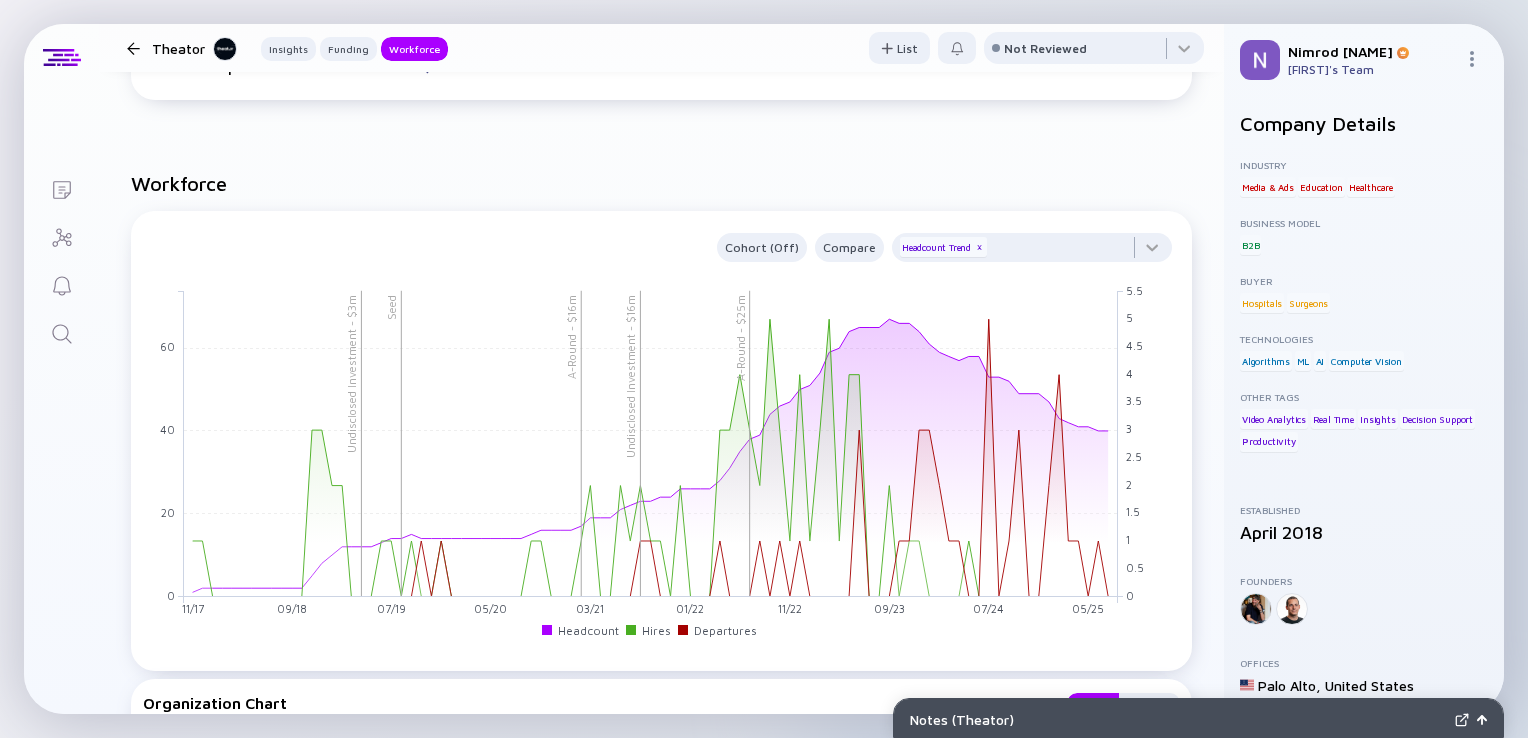 scroll, scrollTop: 1583, scrollLeft: 0, axis: vertical 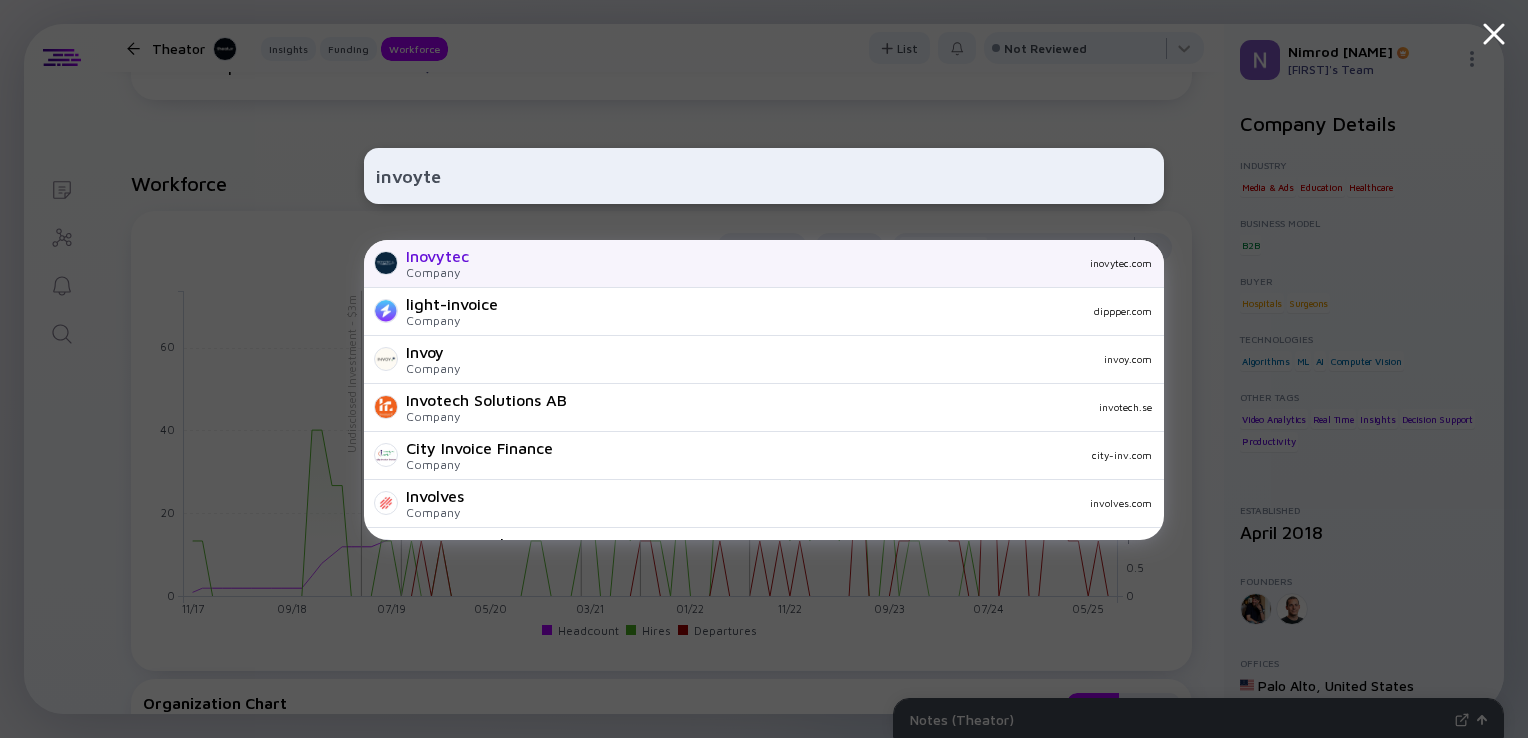type on "invoyte" 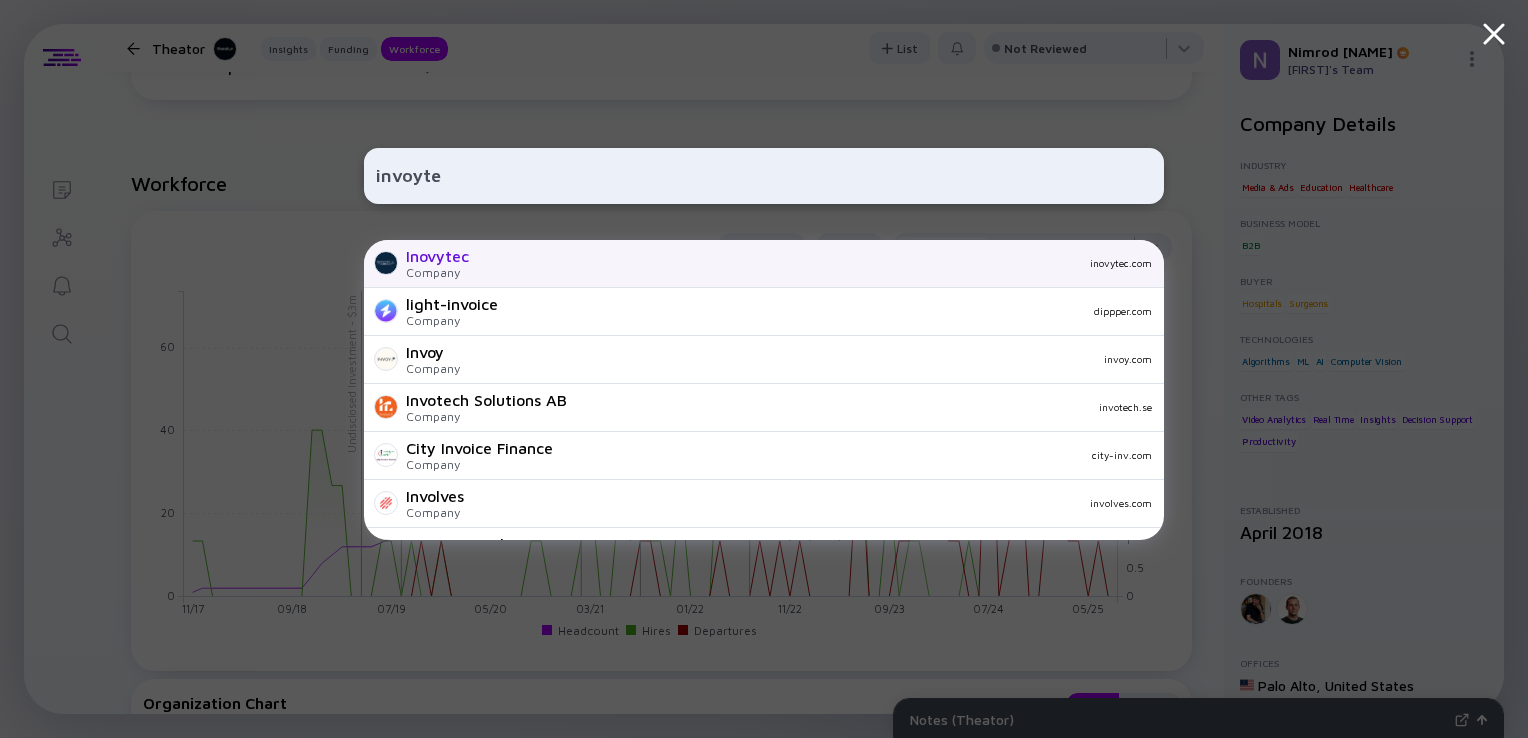 click on "Inovytec Company inovytec.com" at bounding box center [764, 264] 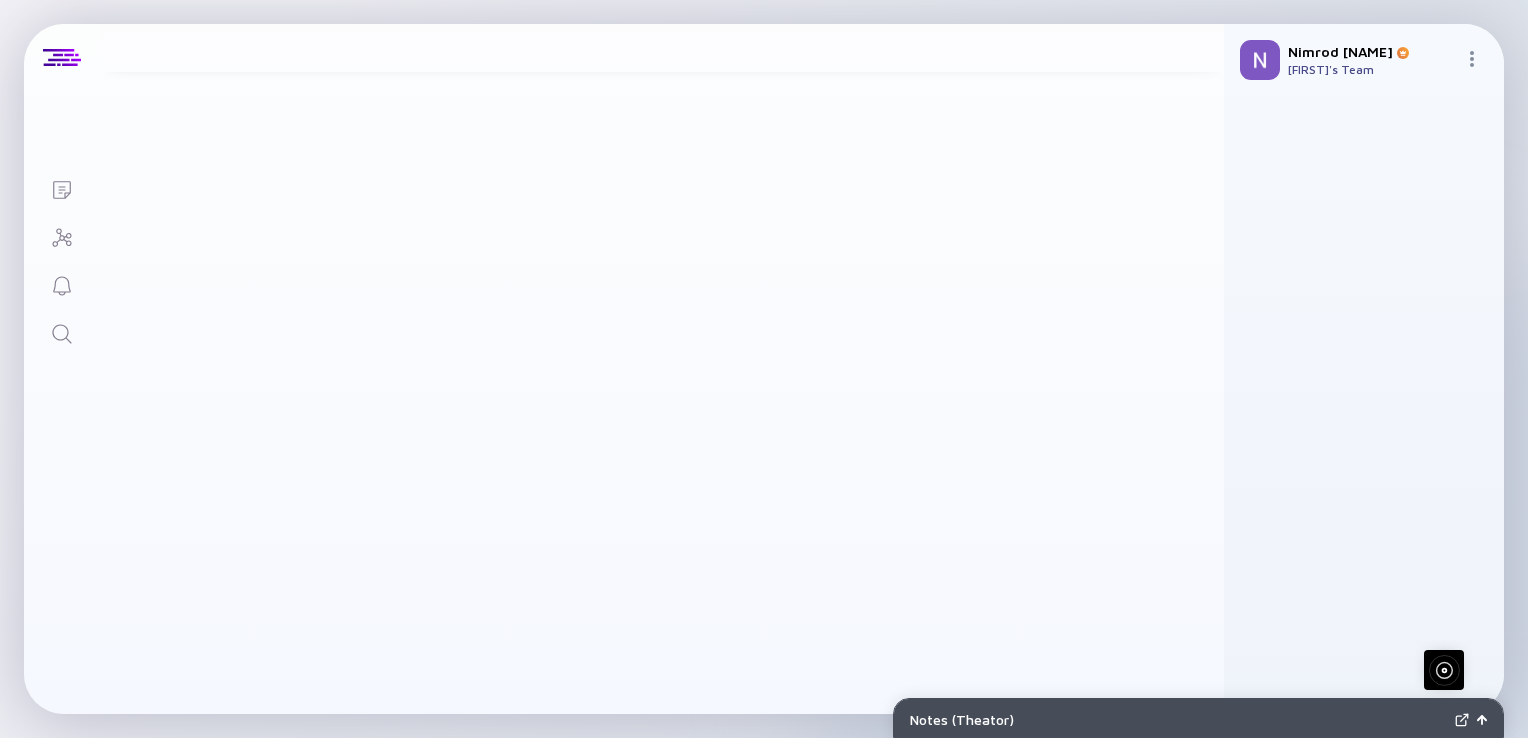 scroll, scrollTop: 0, scrollLeft: 0, axis: both 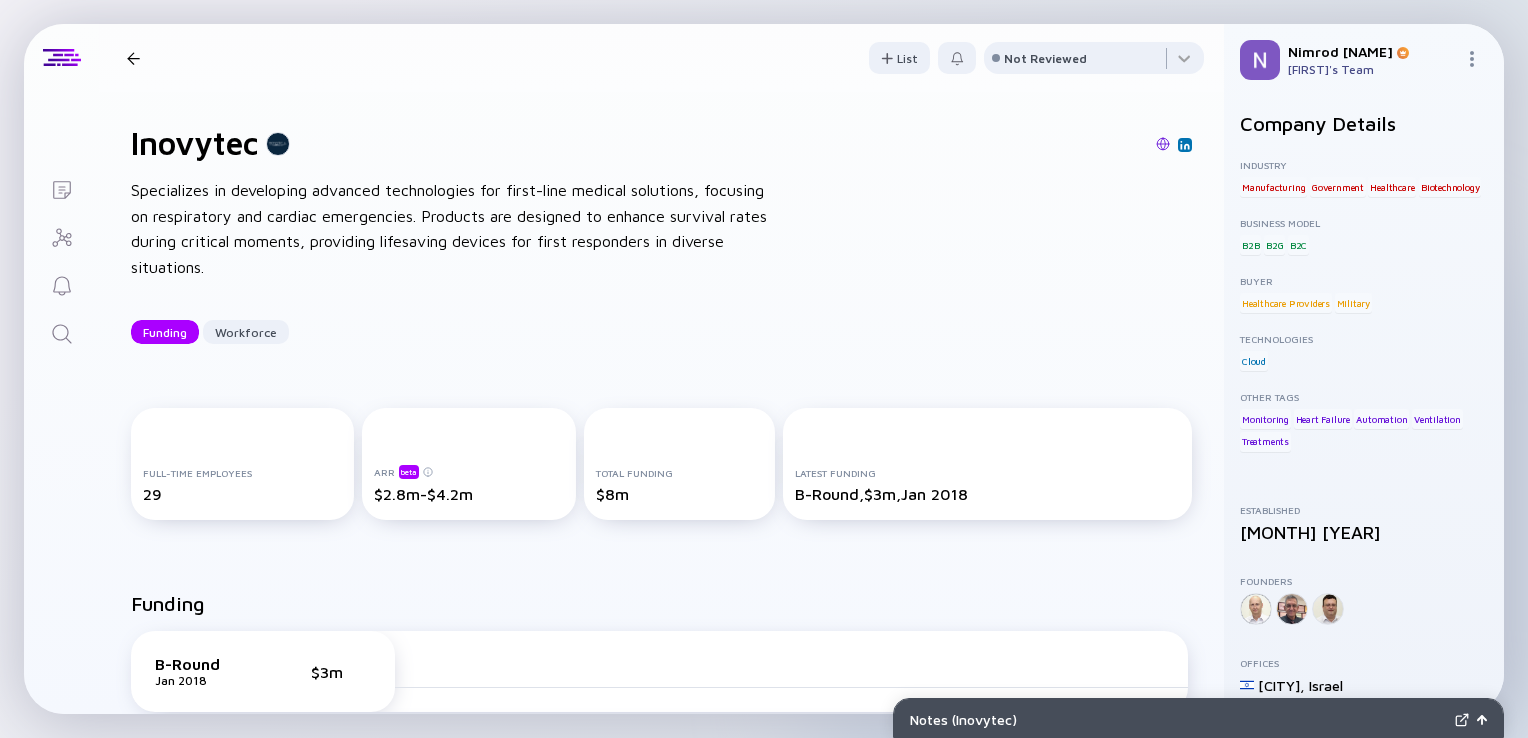click 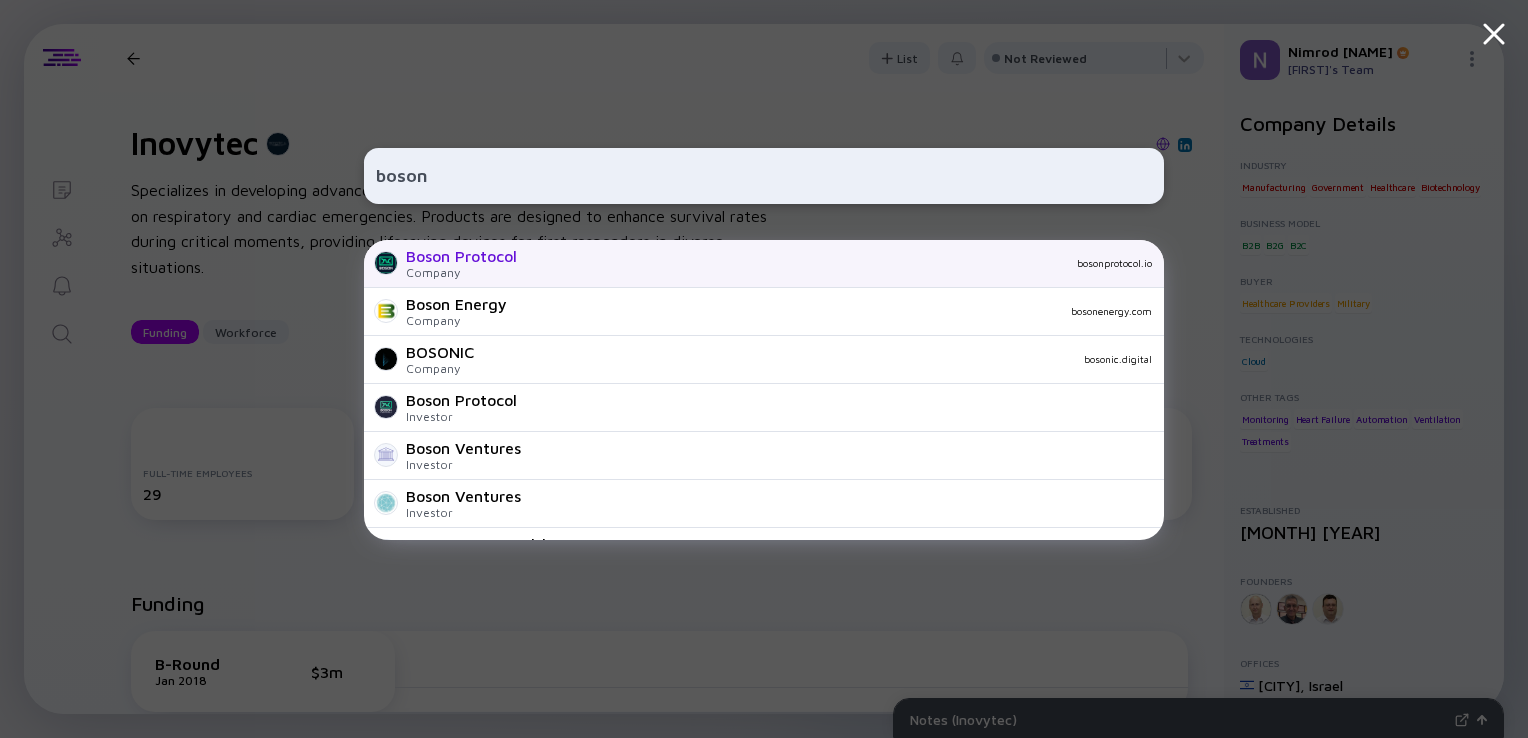 type on "boson" 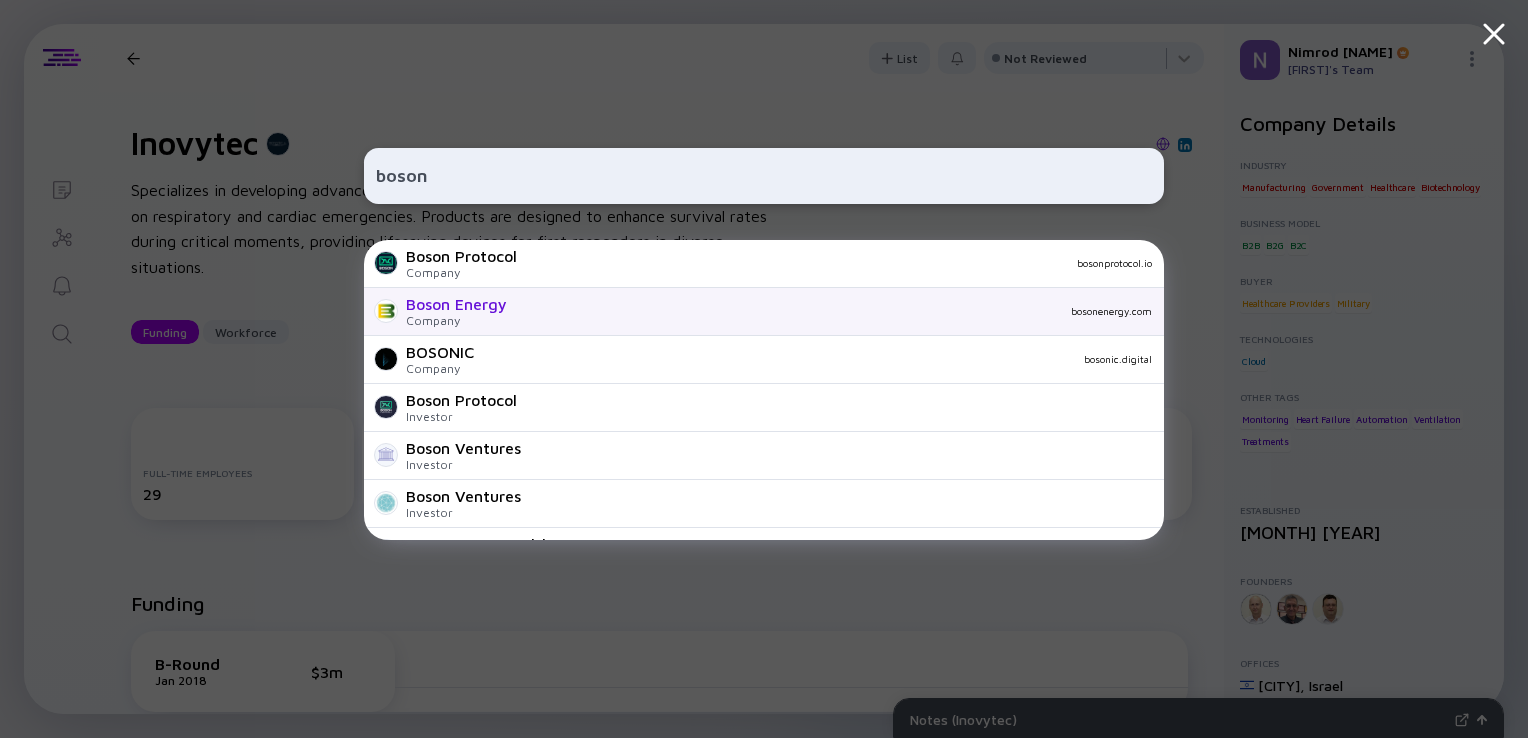 click on "Boson Energy" at bounding box center [456, 304] 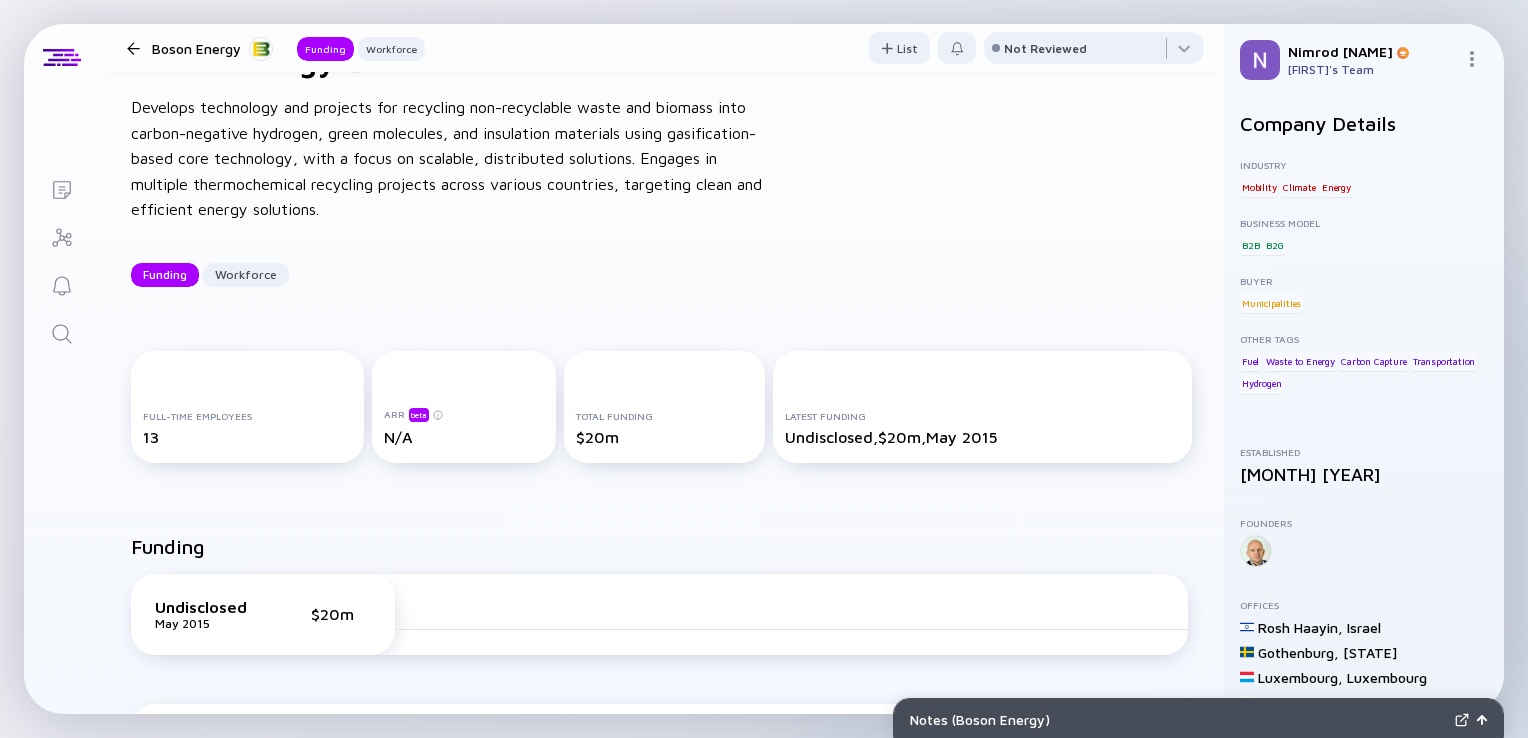 scroll, scrollTop: 0, scrollLeft: 0, axis: both 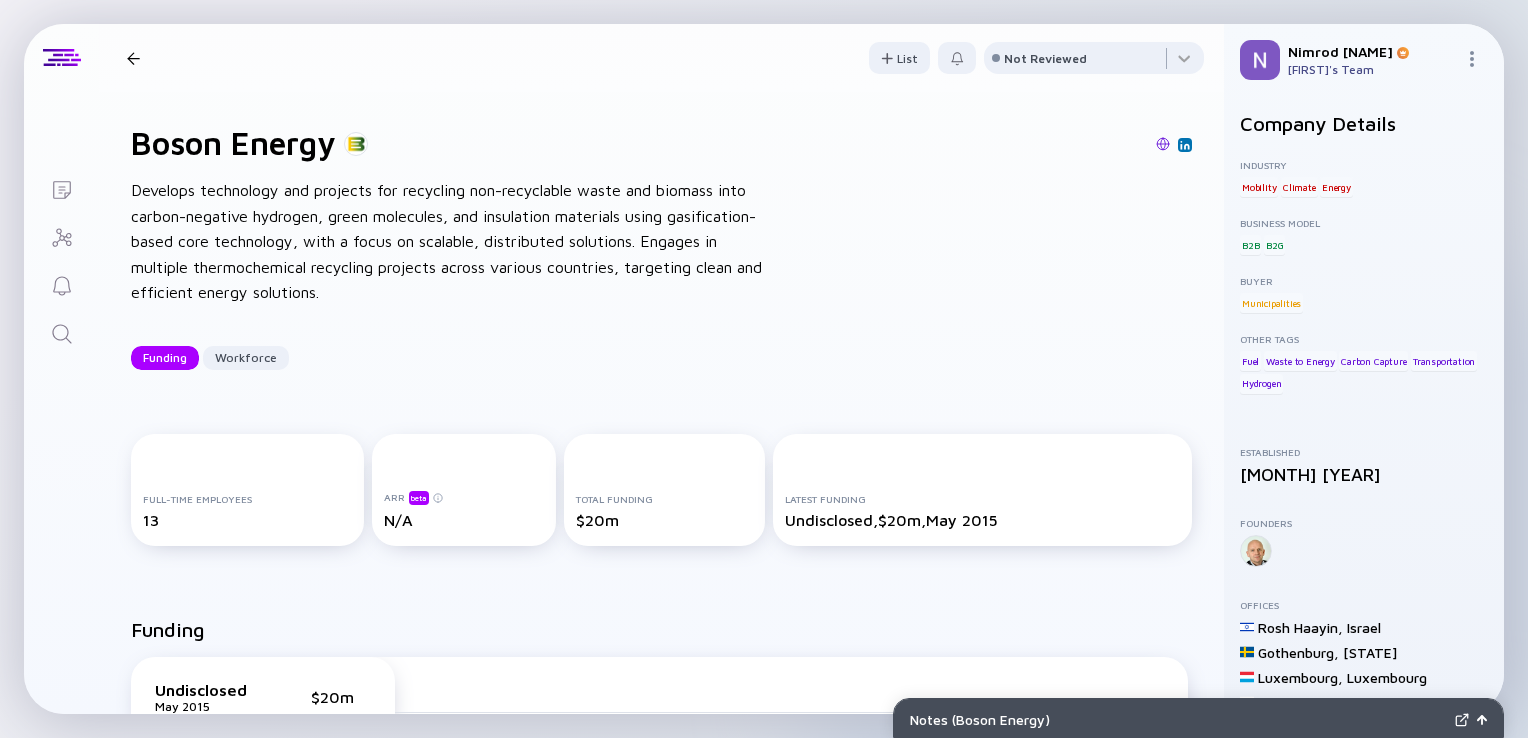 click at bounding box center [61, 332] 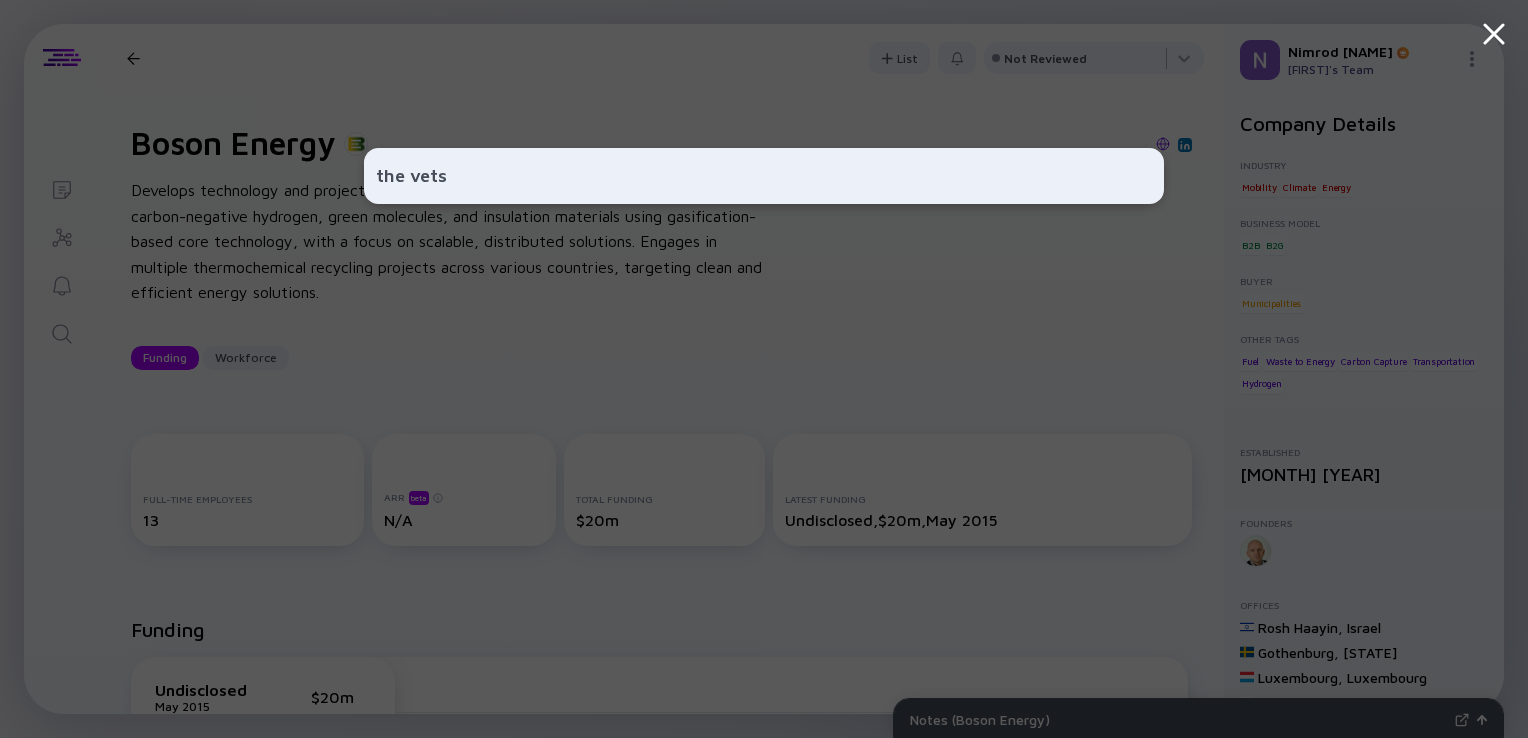 type on "the vets" 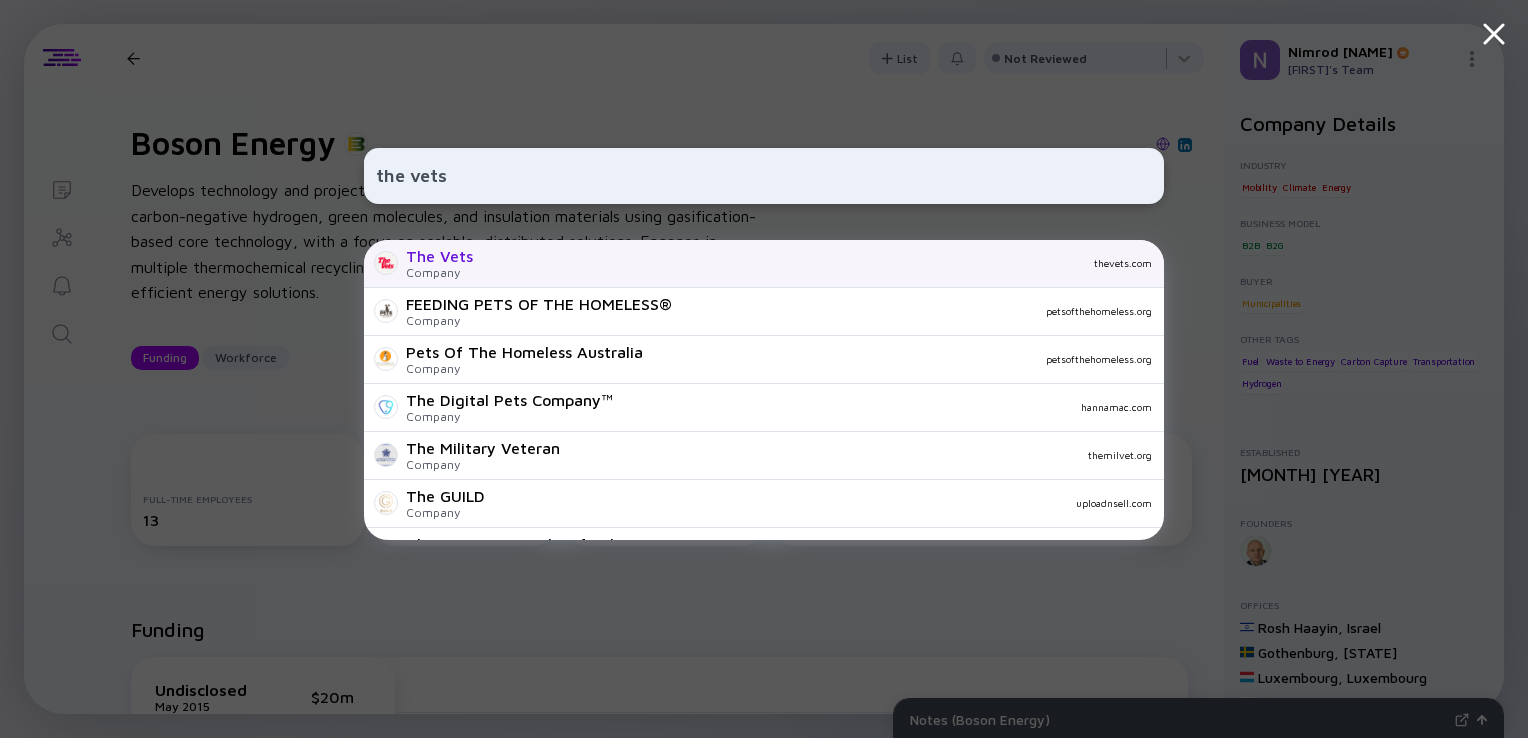 click on "thevets.com" at bounding box center [820, 263] 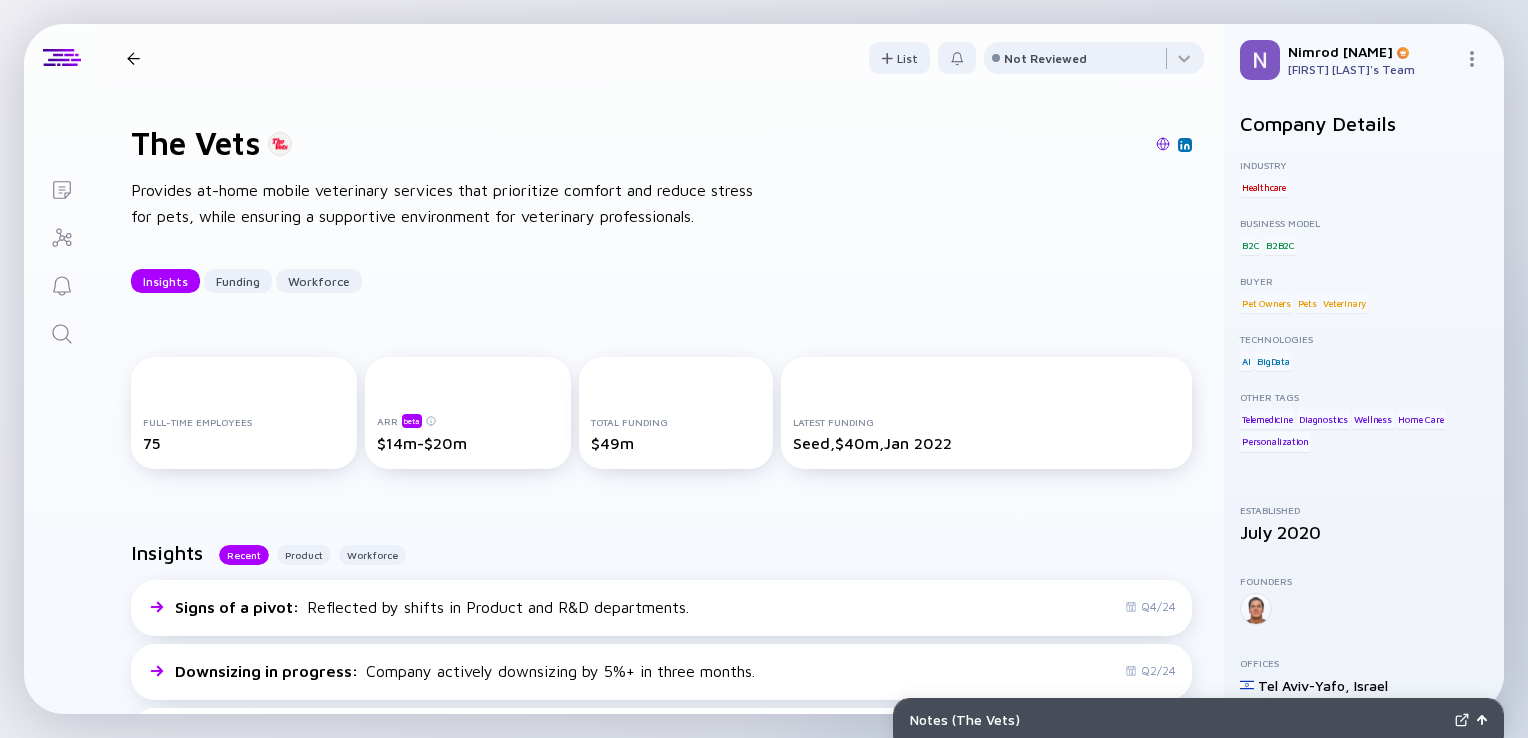 scroll, scrollTop: 0, scrollLeft: 0, axis: both 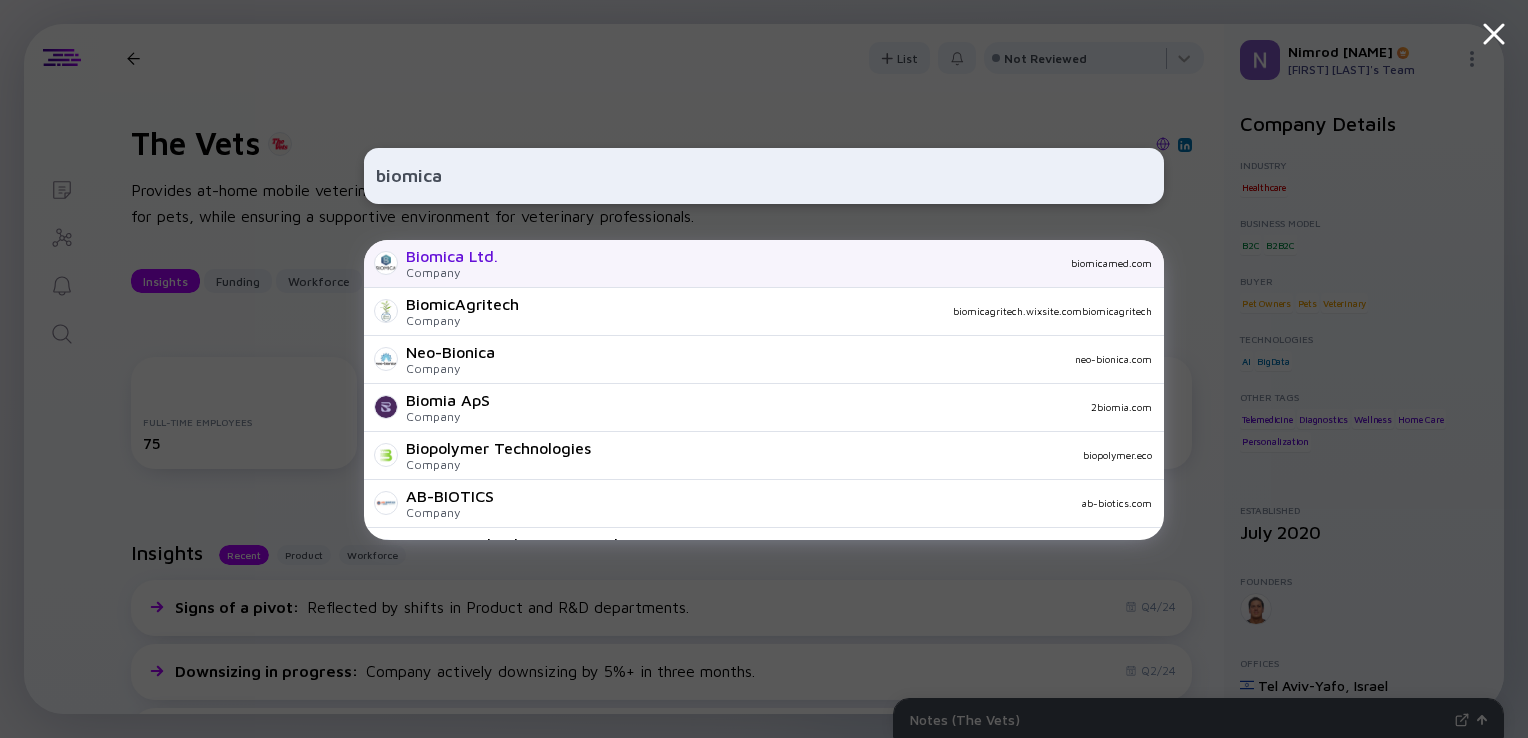 type on "biomica" 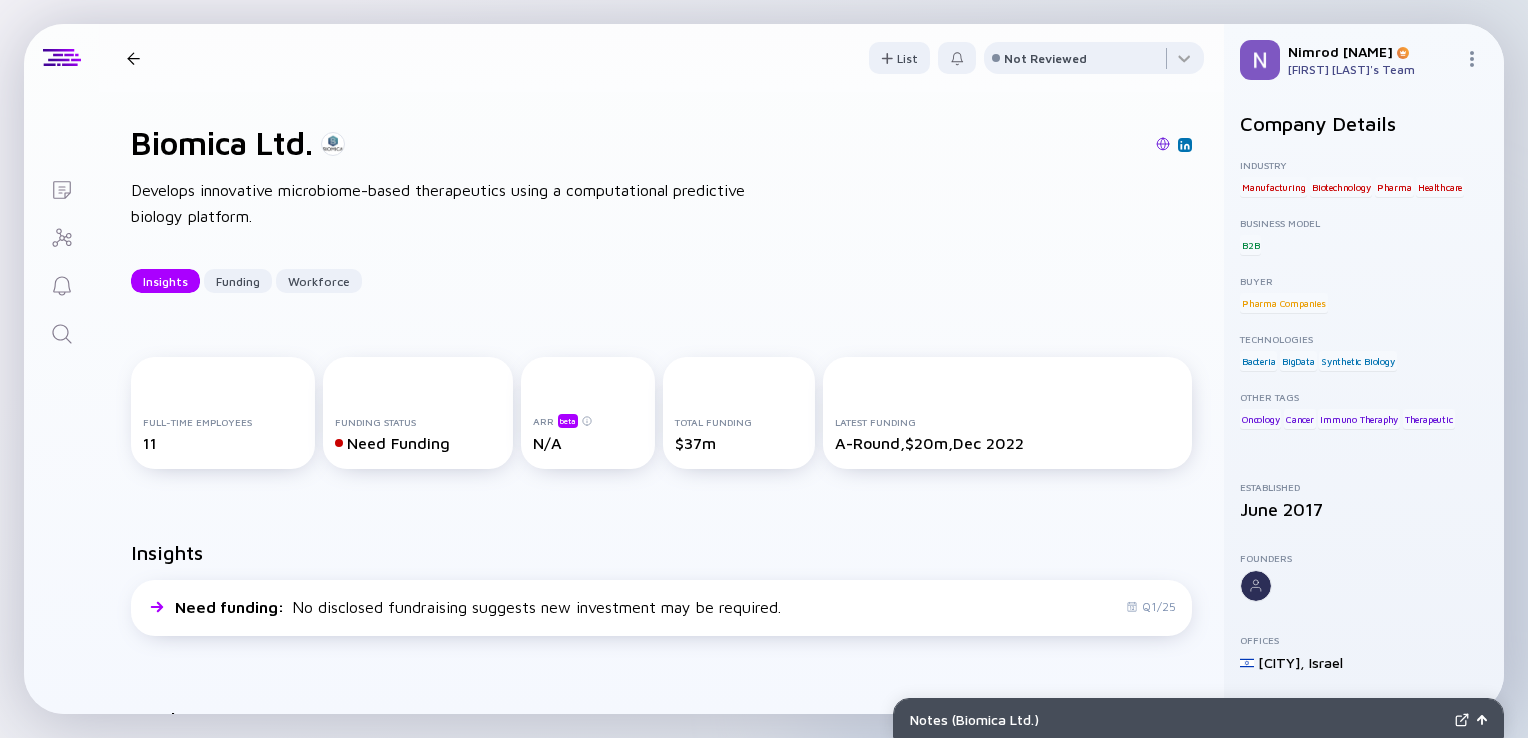 click 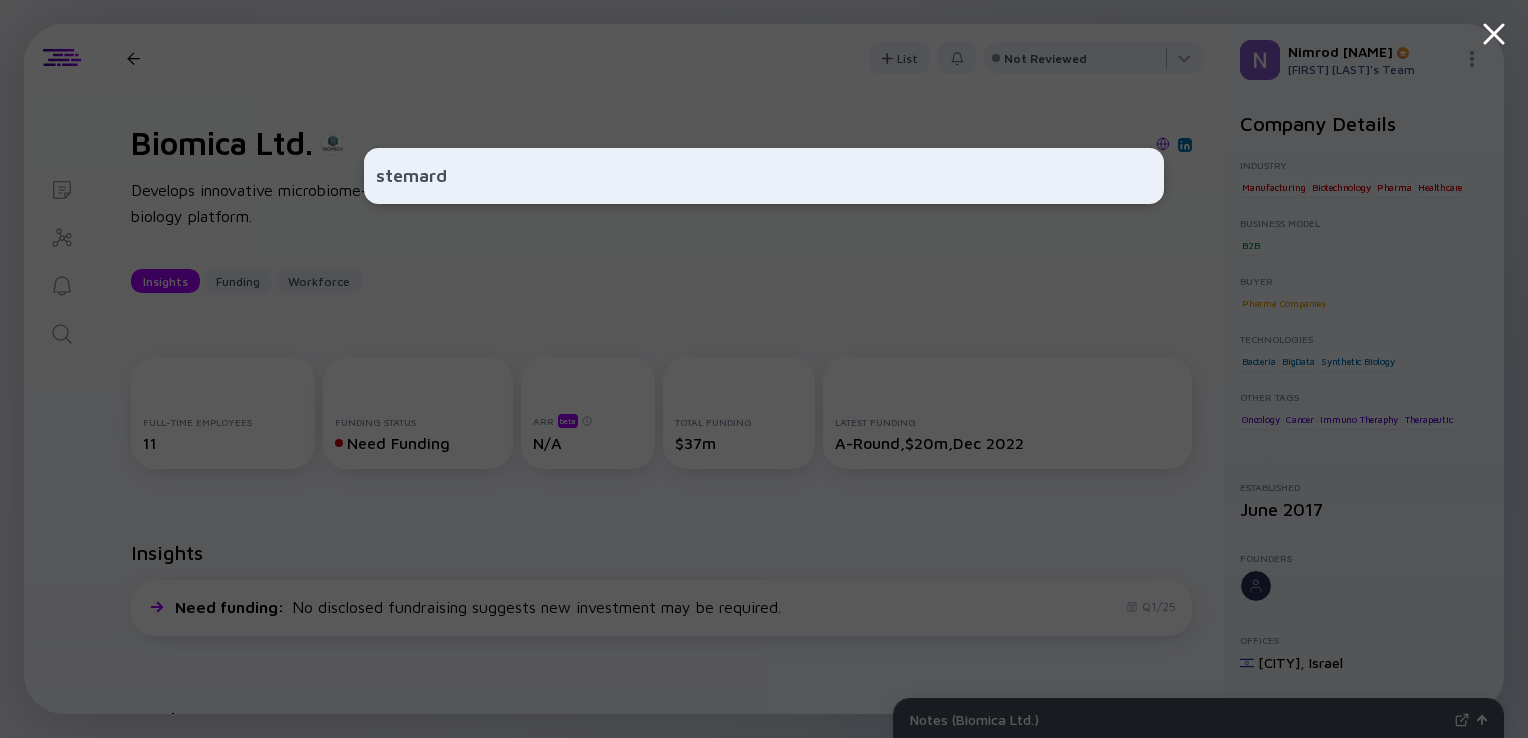 type on "stemard" 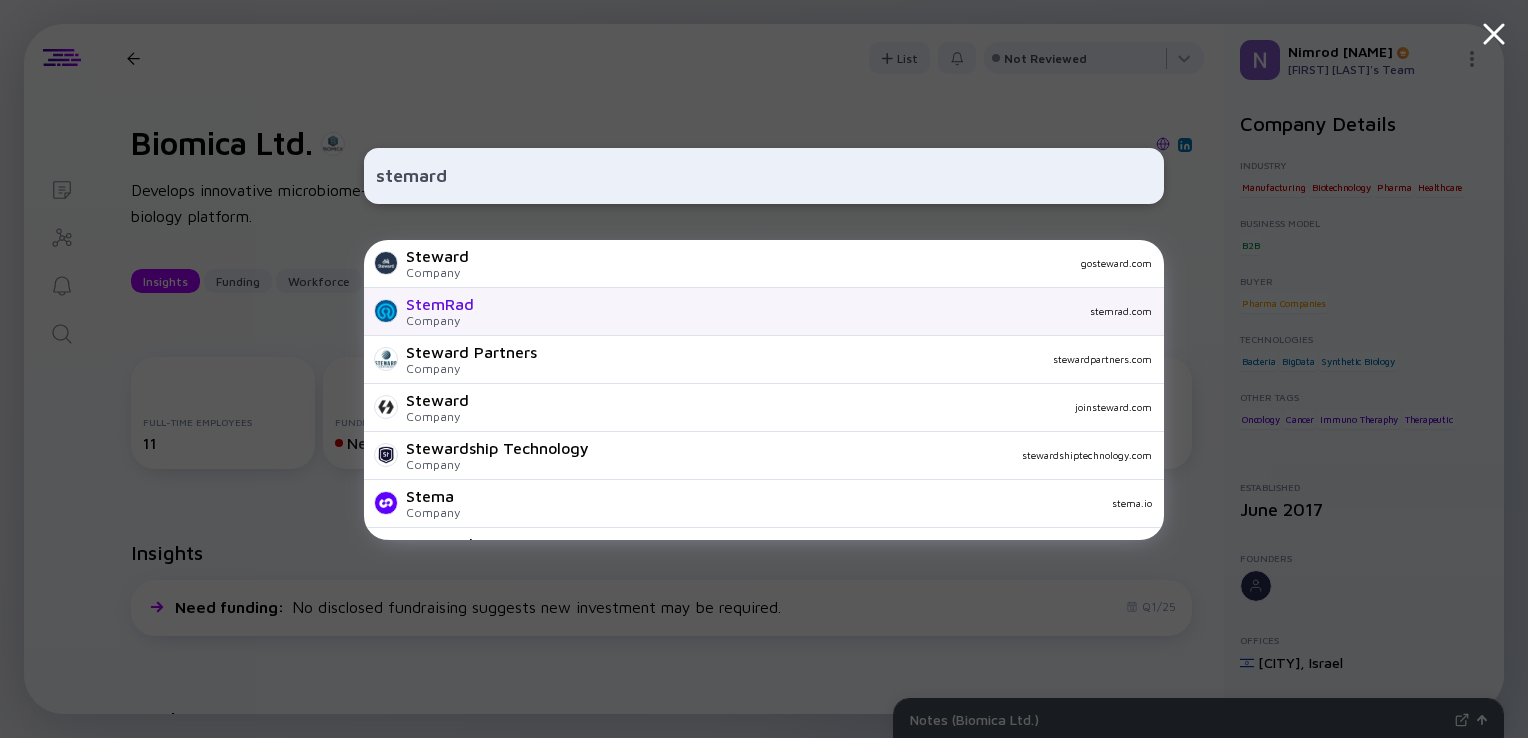 click on "stemrad.com" at bounding box center (821, 311) 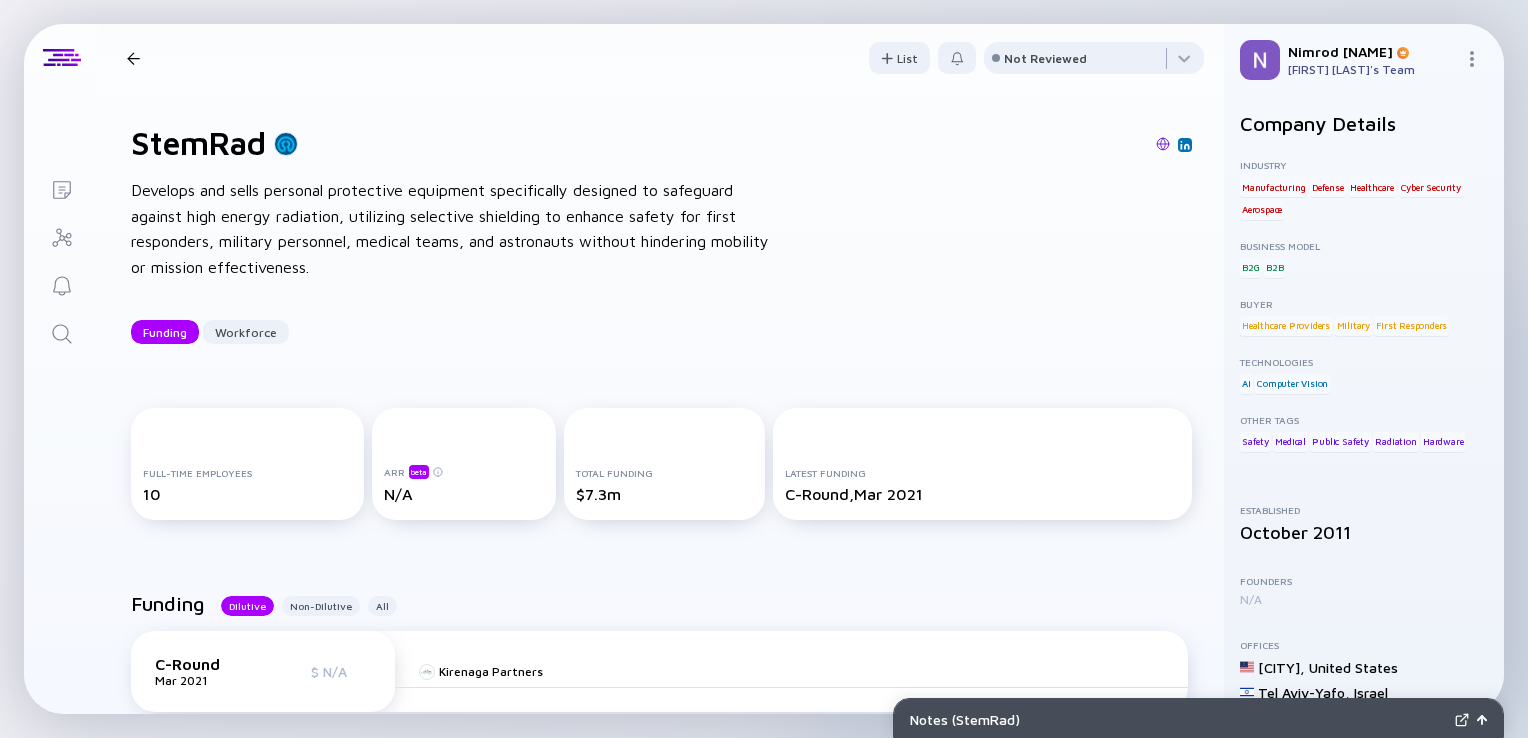 click on "StemRad Funding Workforce" at bounding box center [257, 58] 